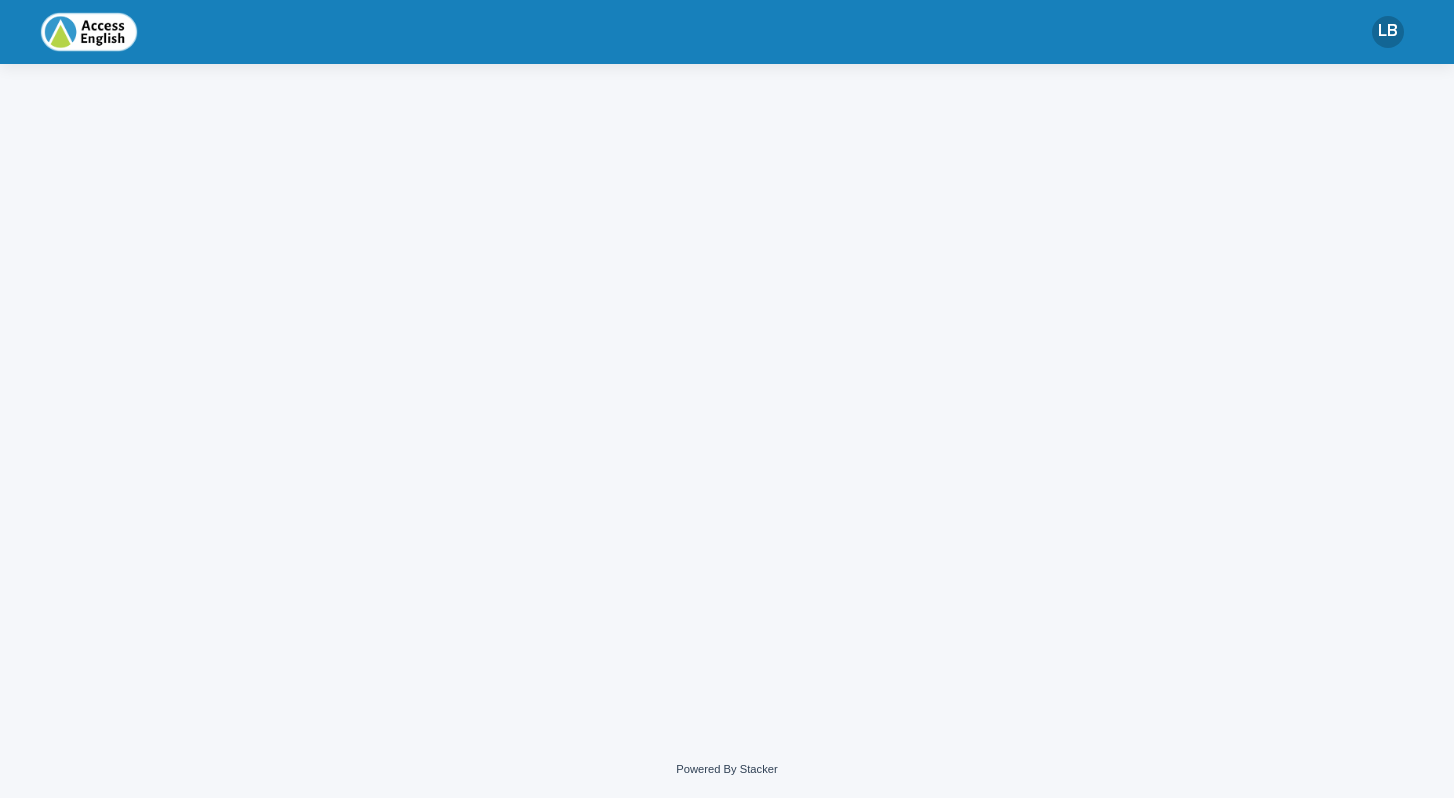 scroll, scrollTop: 0, scrollLeft: 0, axis: both 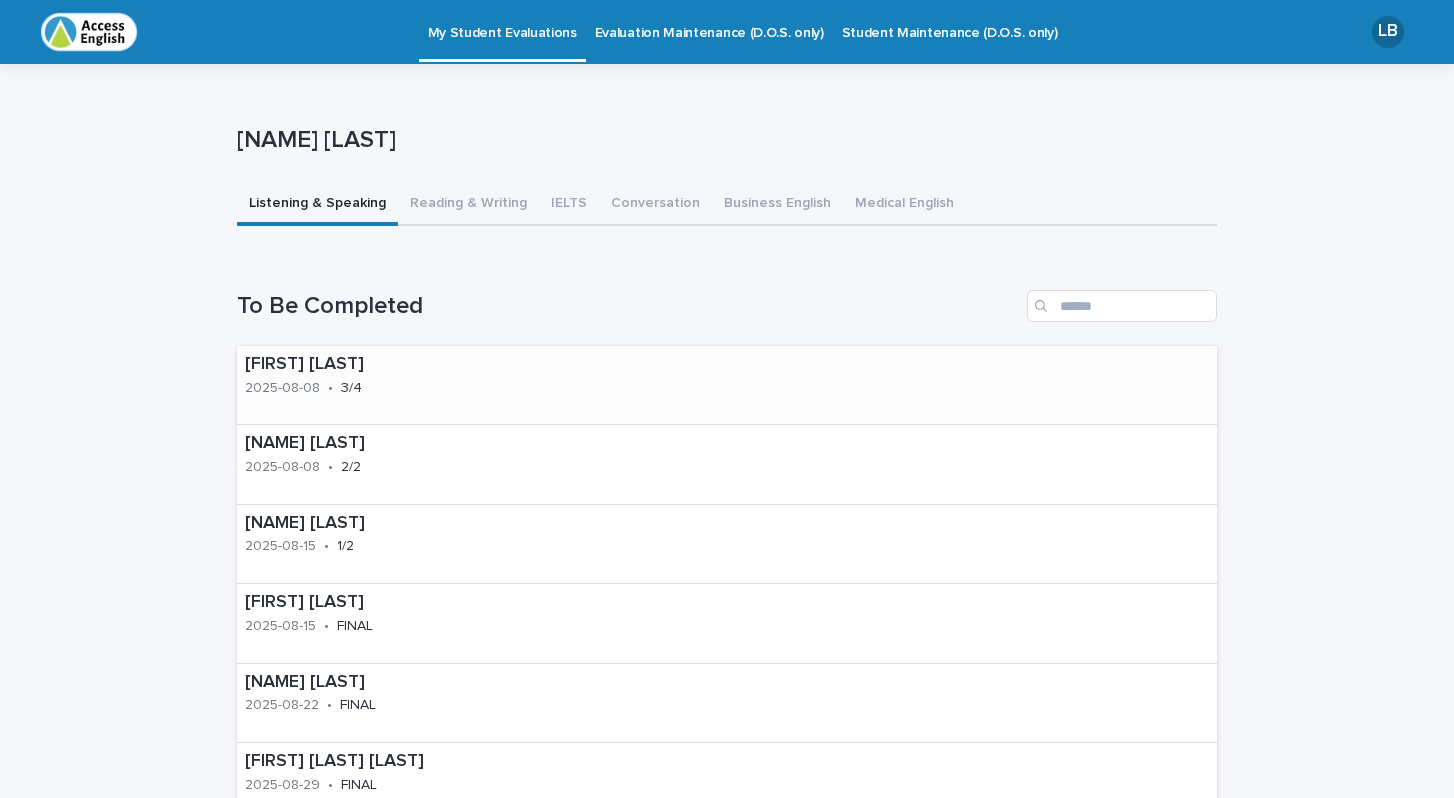 click on "2025-08-08" at bounding box center [282, 388] 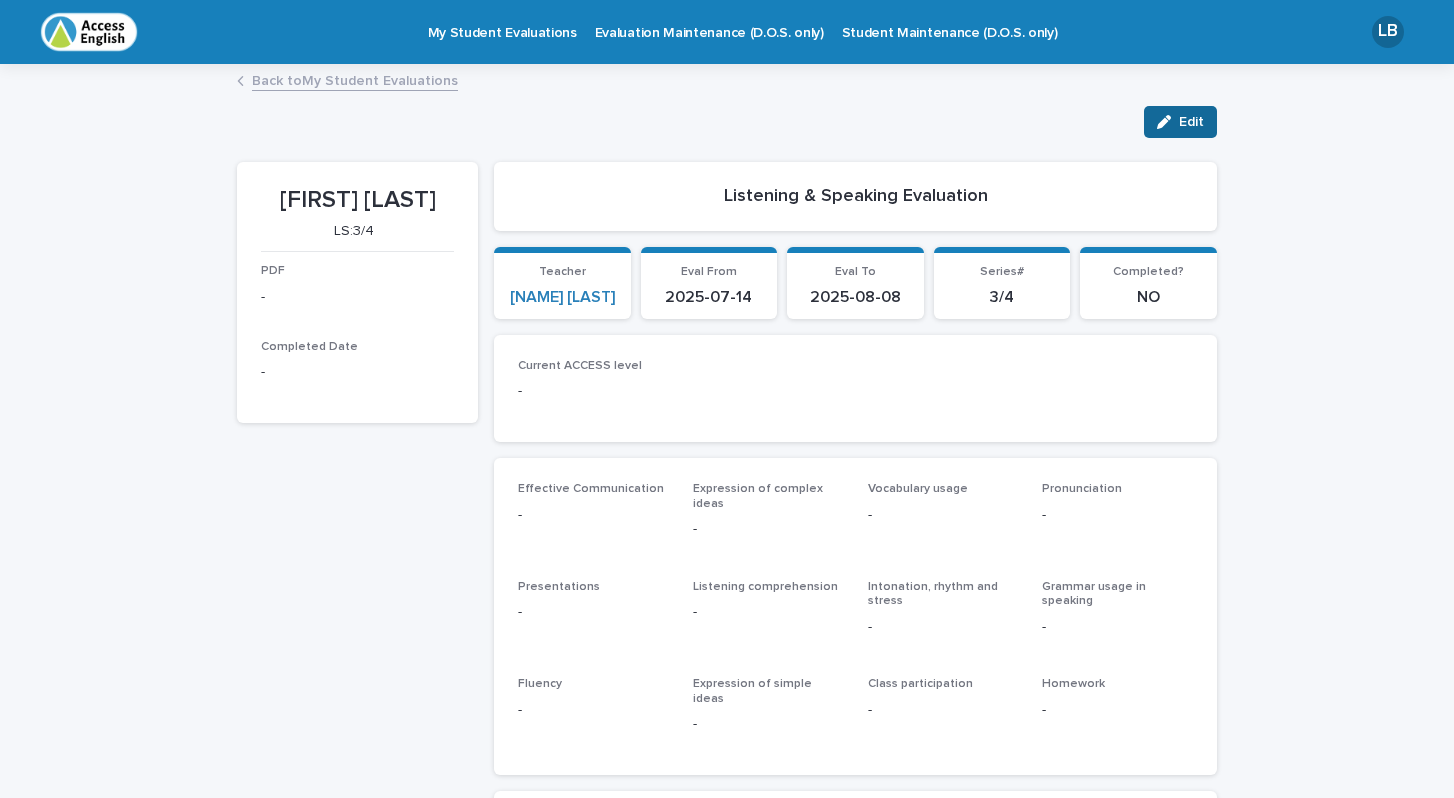 click at bounding box center (1168, 122) 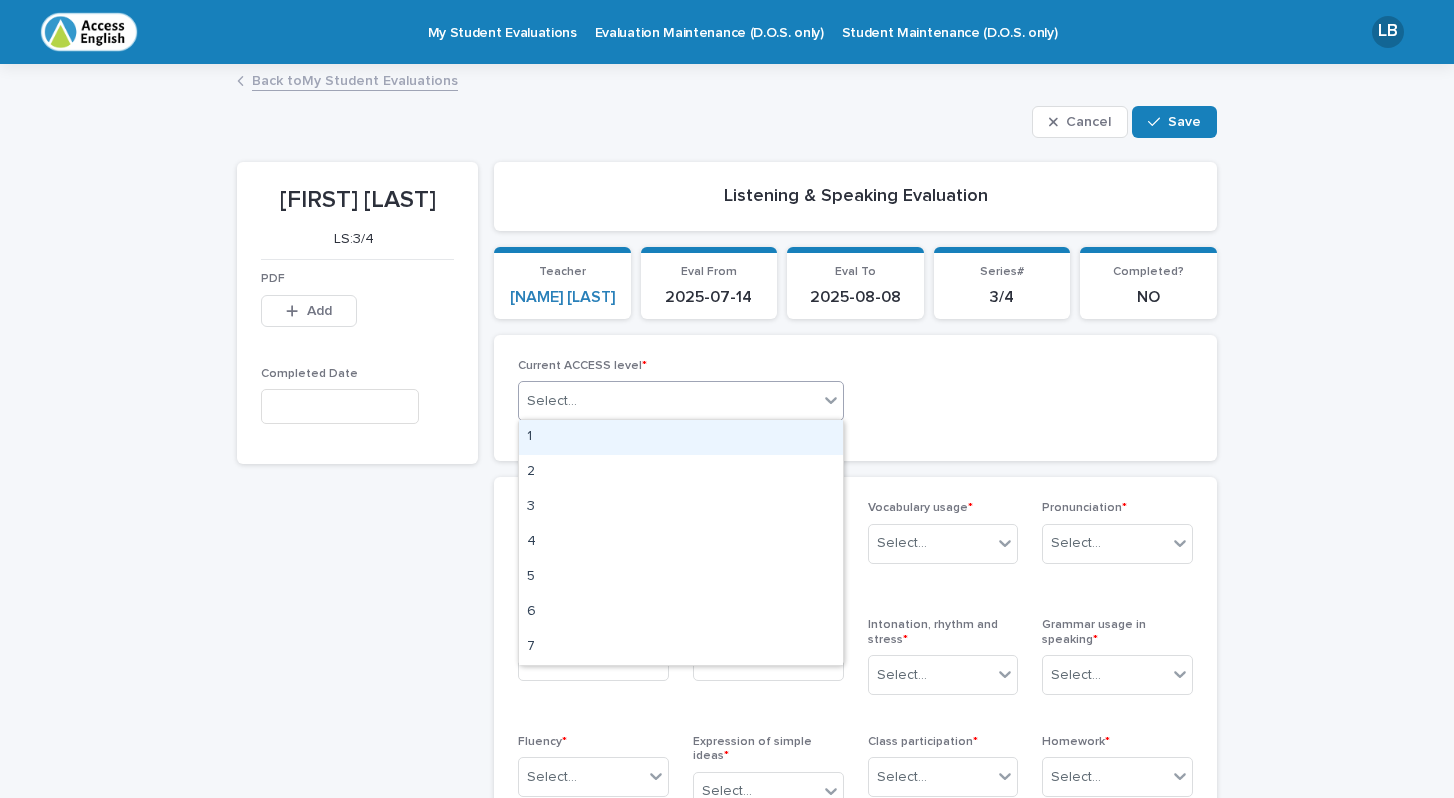 click 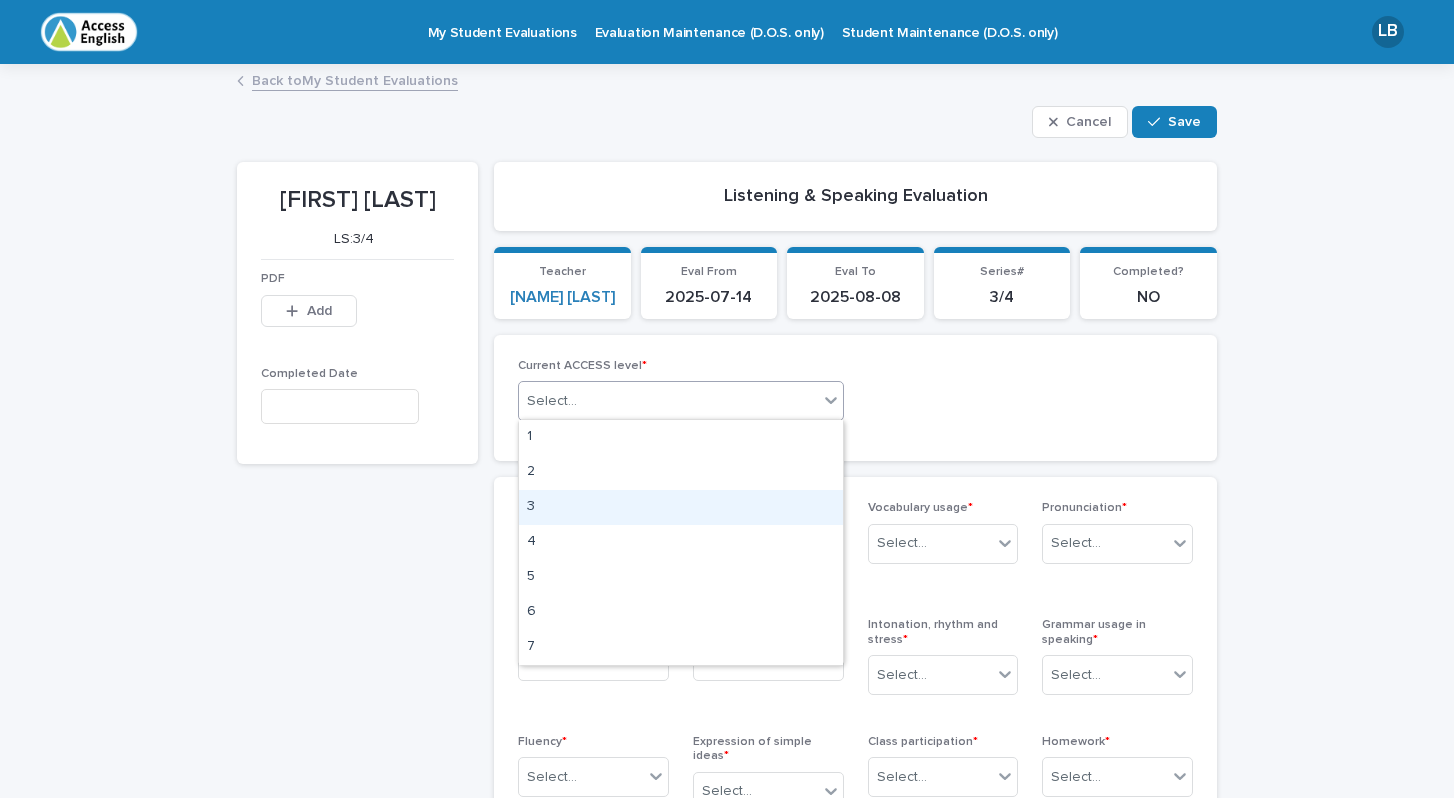 click on "3" at bounding box center [681, 507] 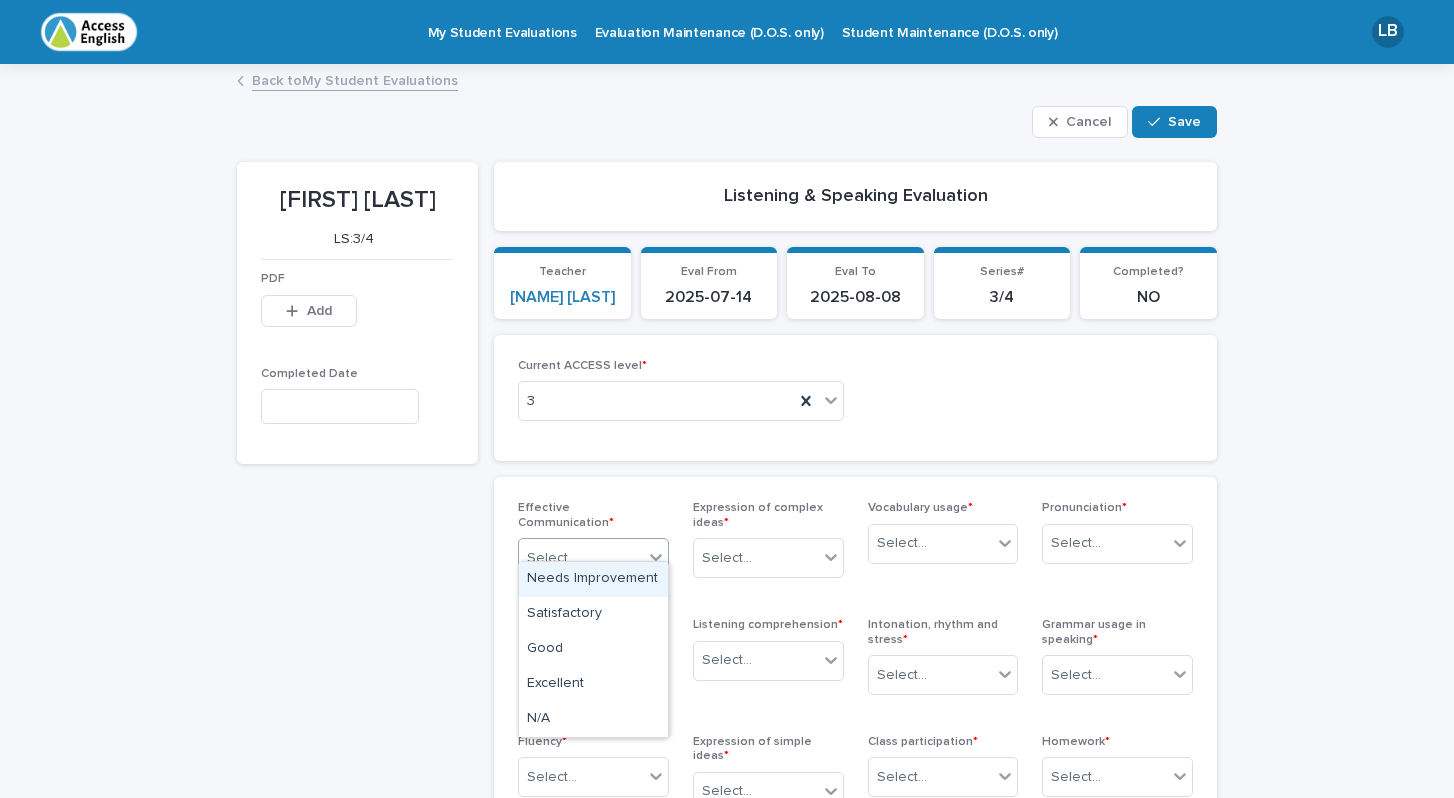 click 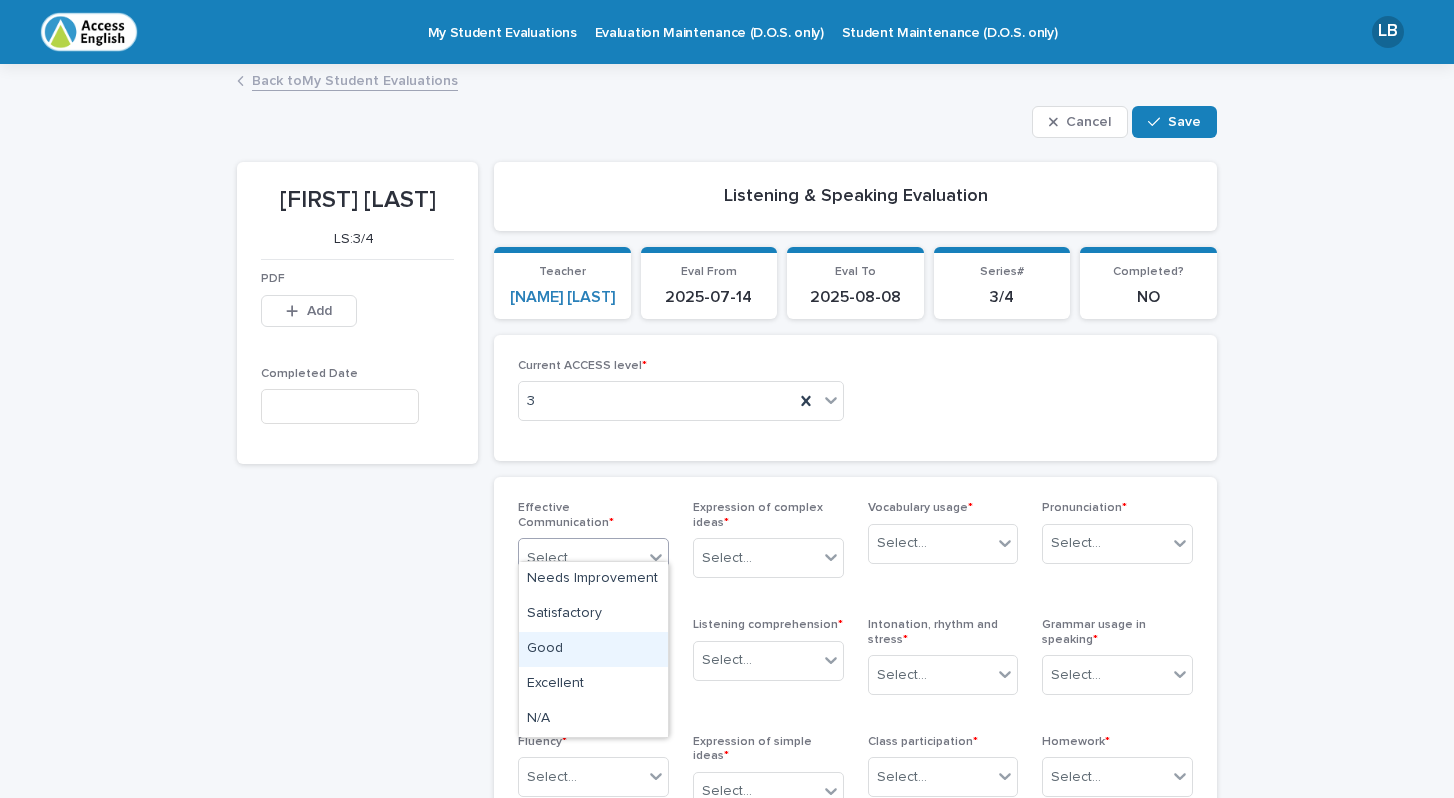 click on "Good" at bounding box center [593, 649] 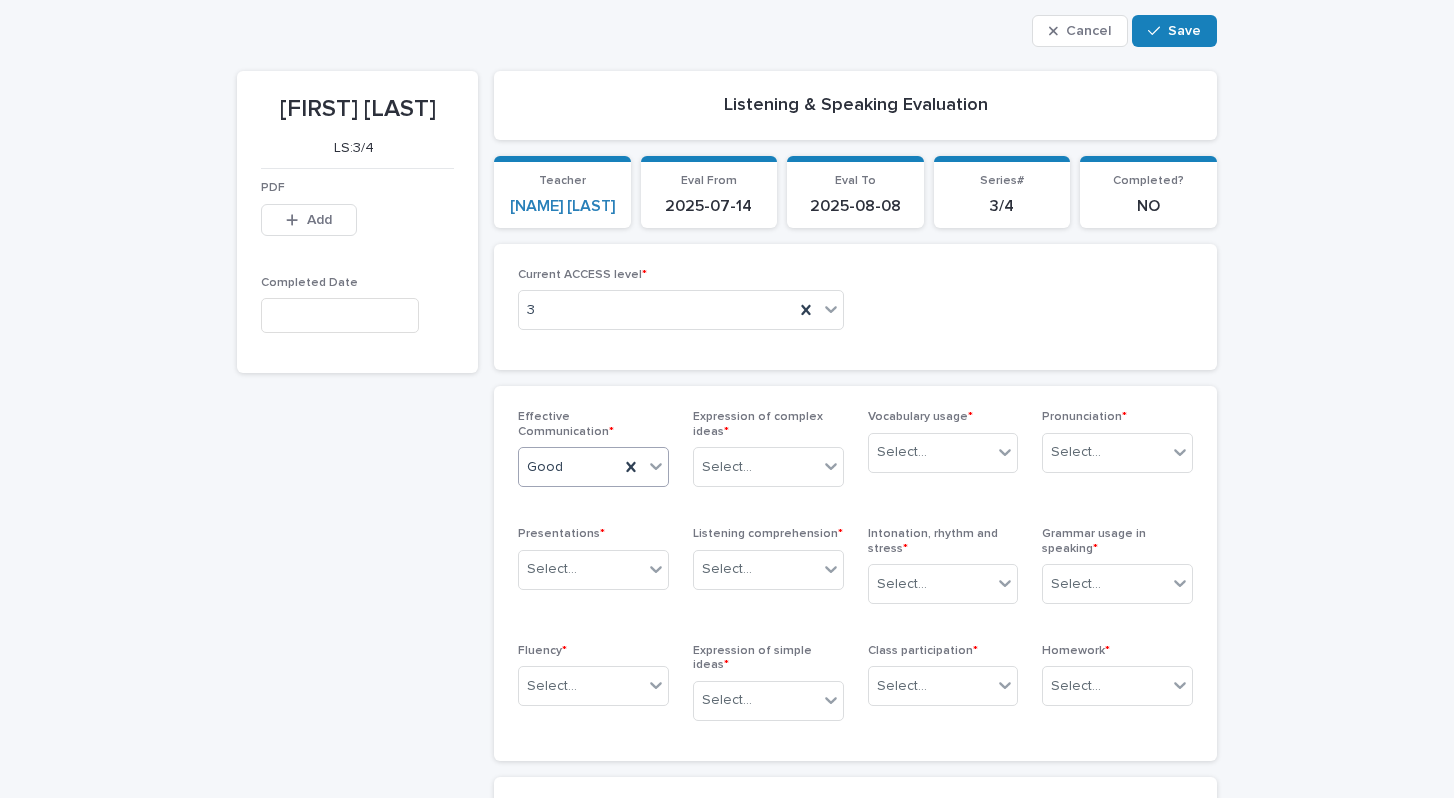 scroll, scrollTop: 92, scrollLeft: 0, axis: vertical 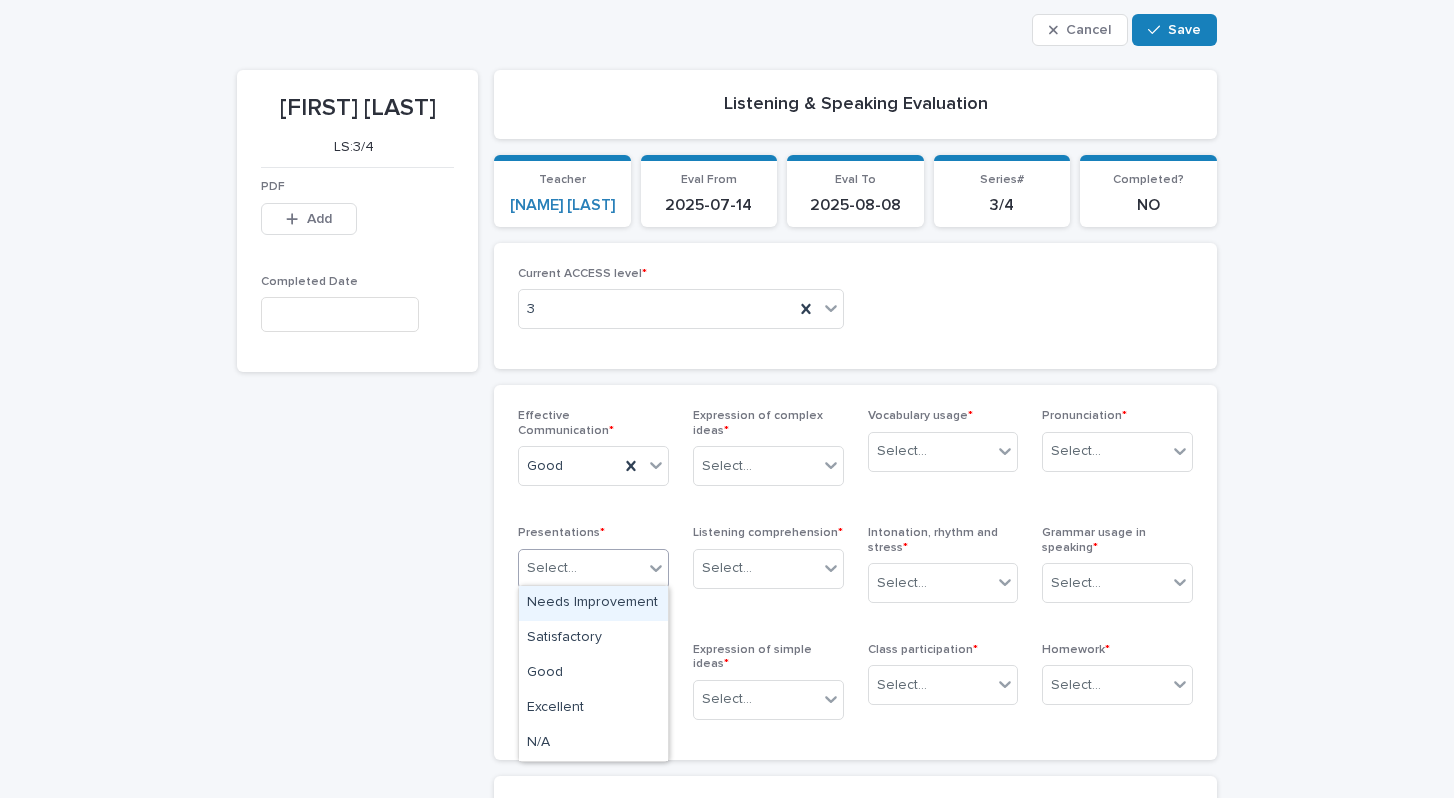 click 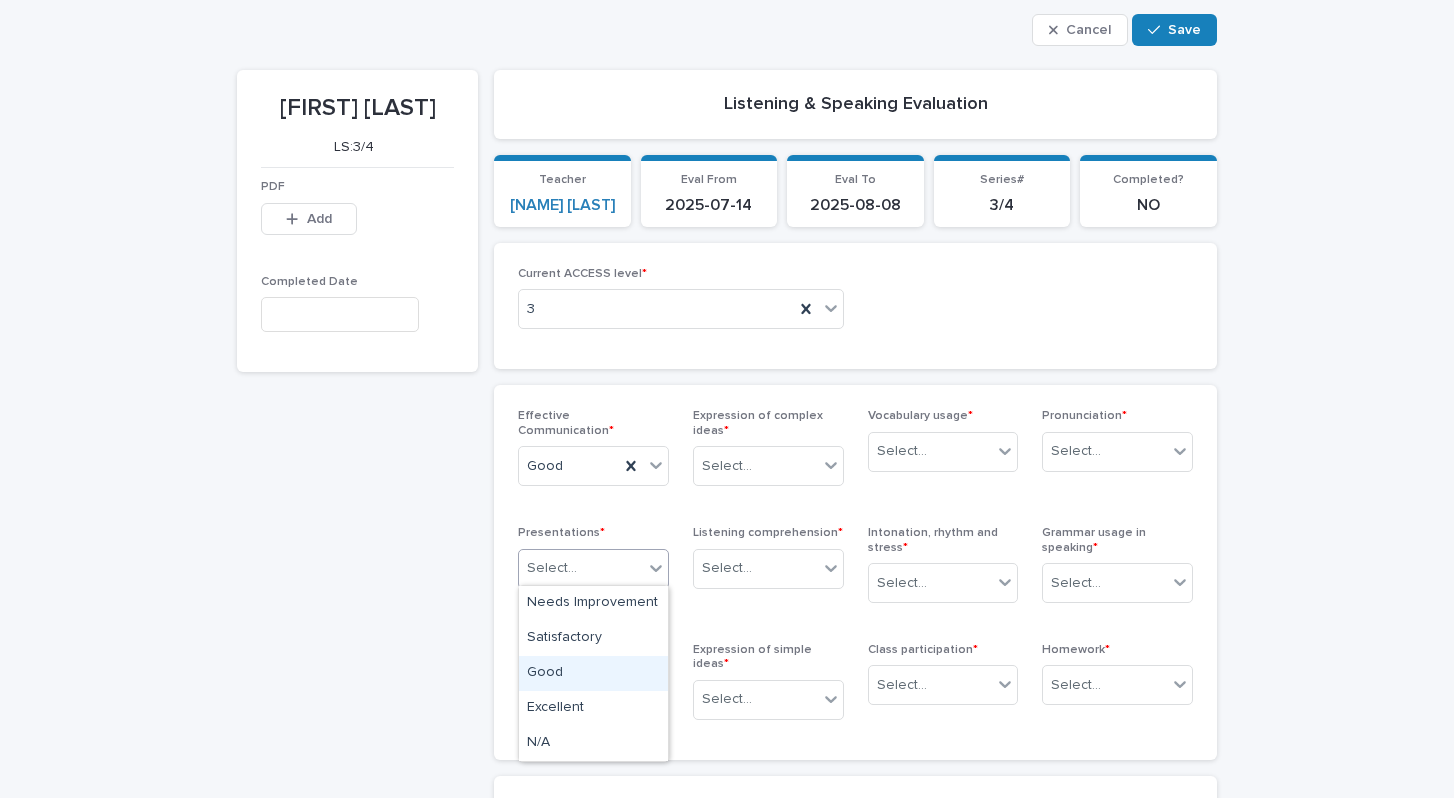 click on "Good" at bounding box center [593, 673] 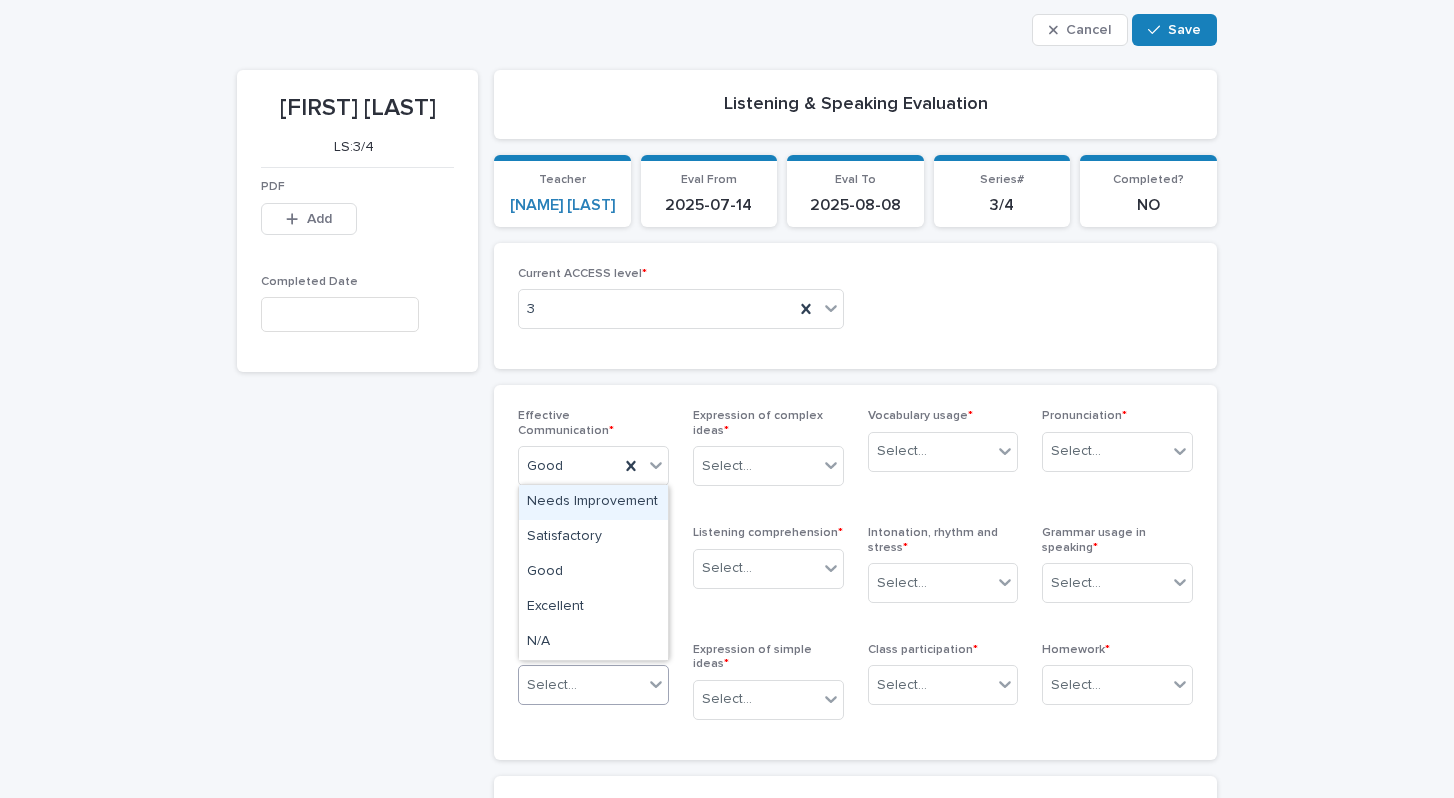 click 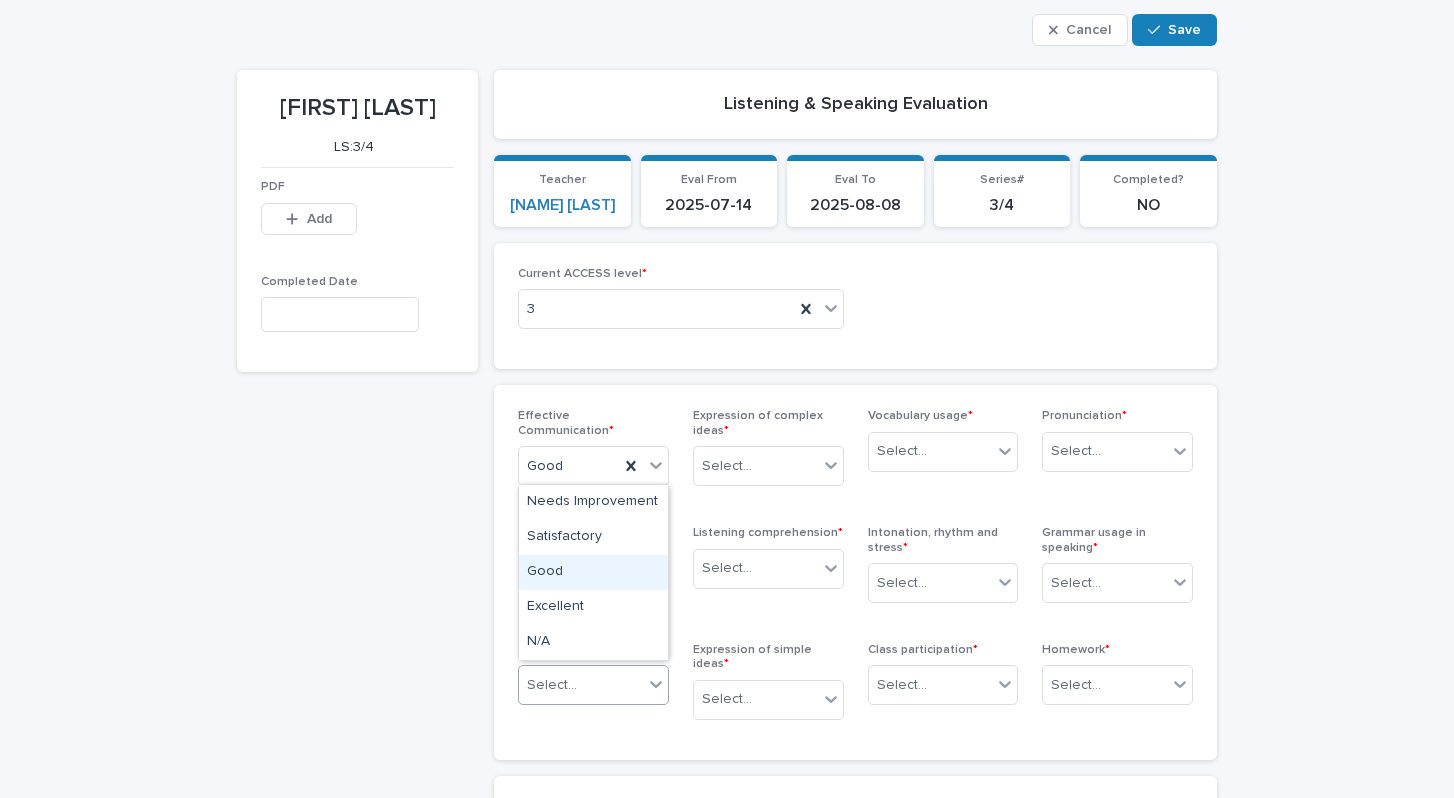 click on "Good" at bounding box center [593, 572] 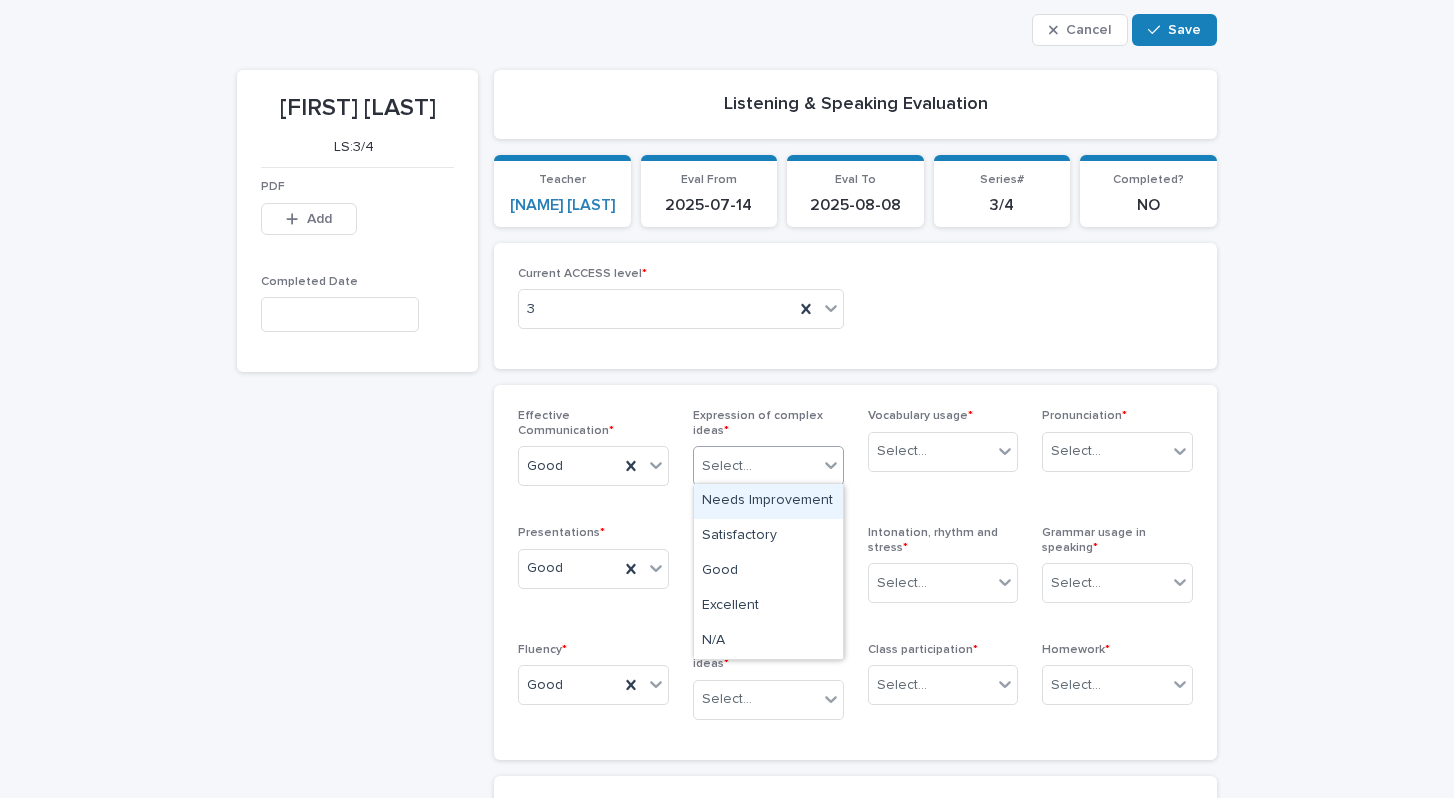 click at bounding box center [831, 465] 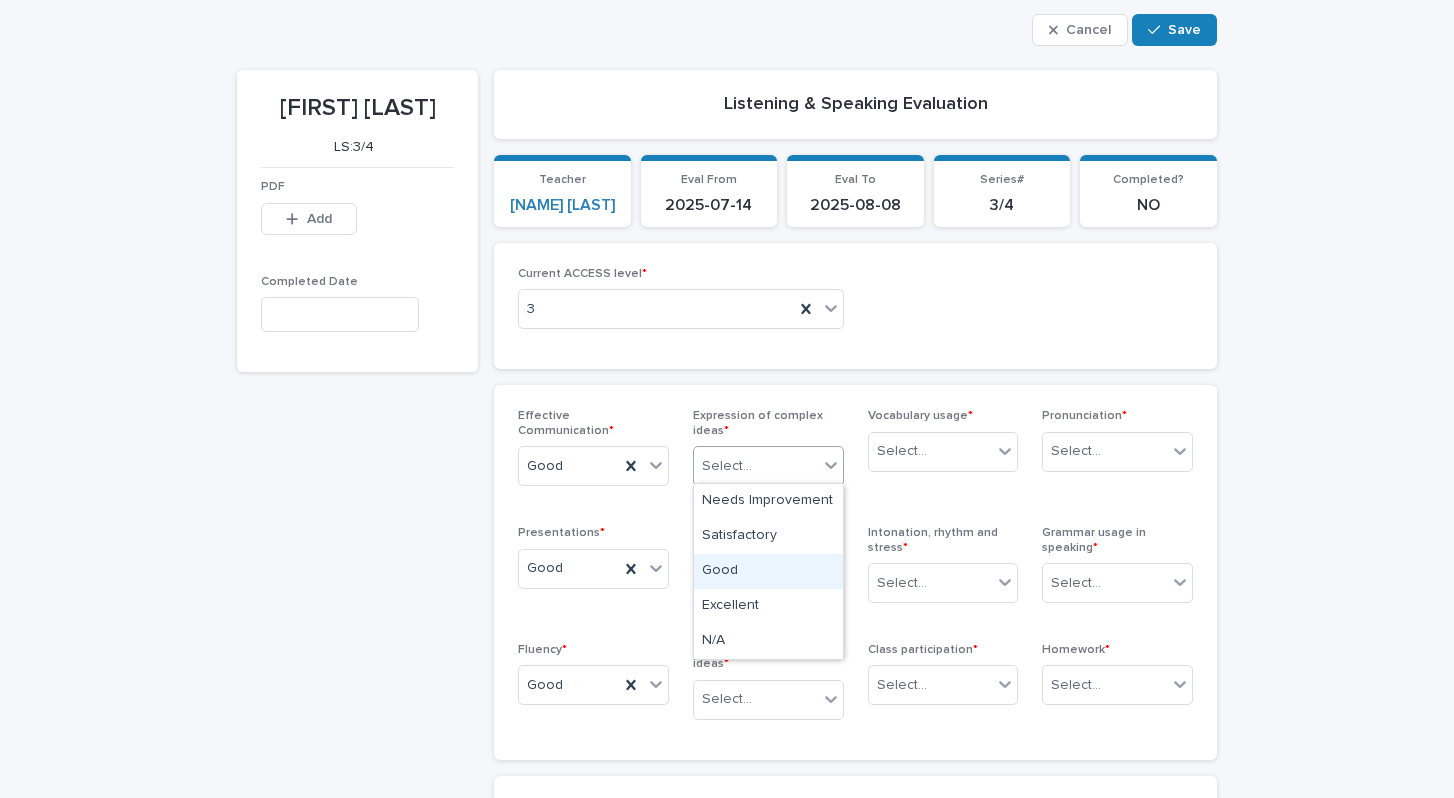 click on "Good" at bounding box center [768, 571] 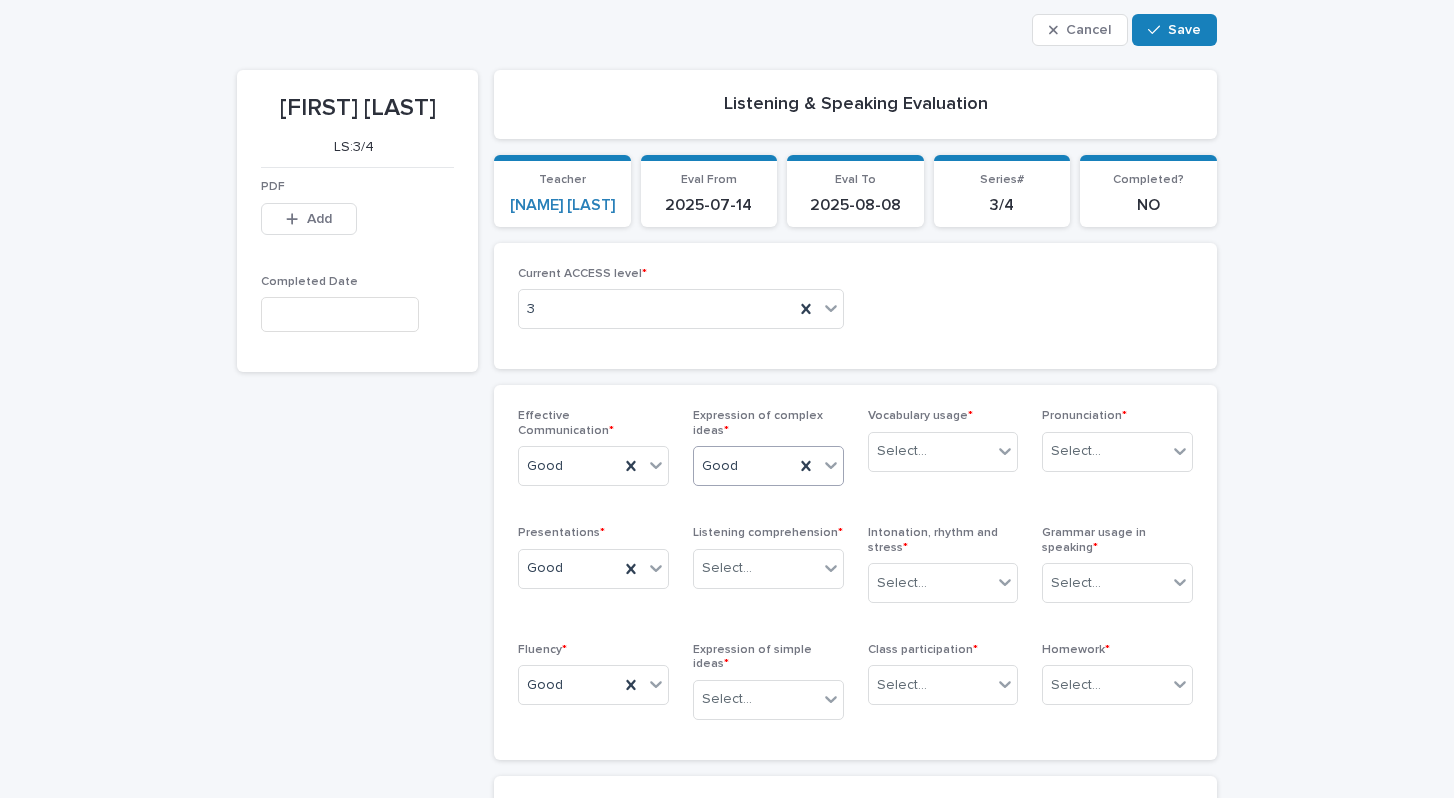 scroll, scrollTop: 168, scrollLeft: 0, axis: vertical 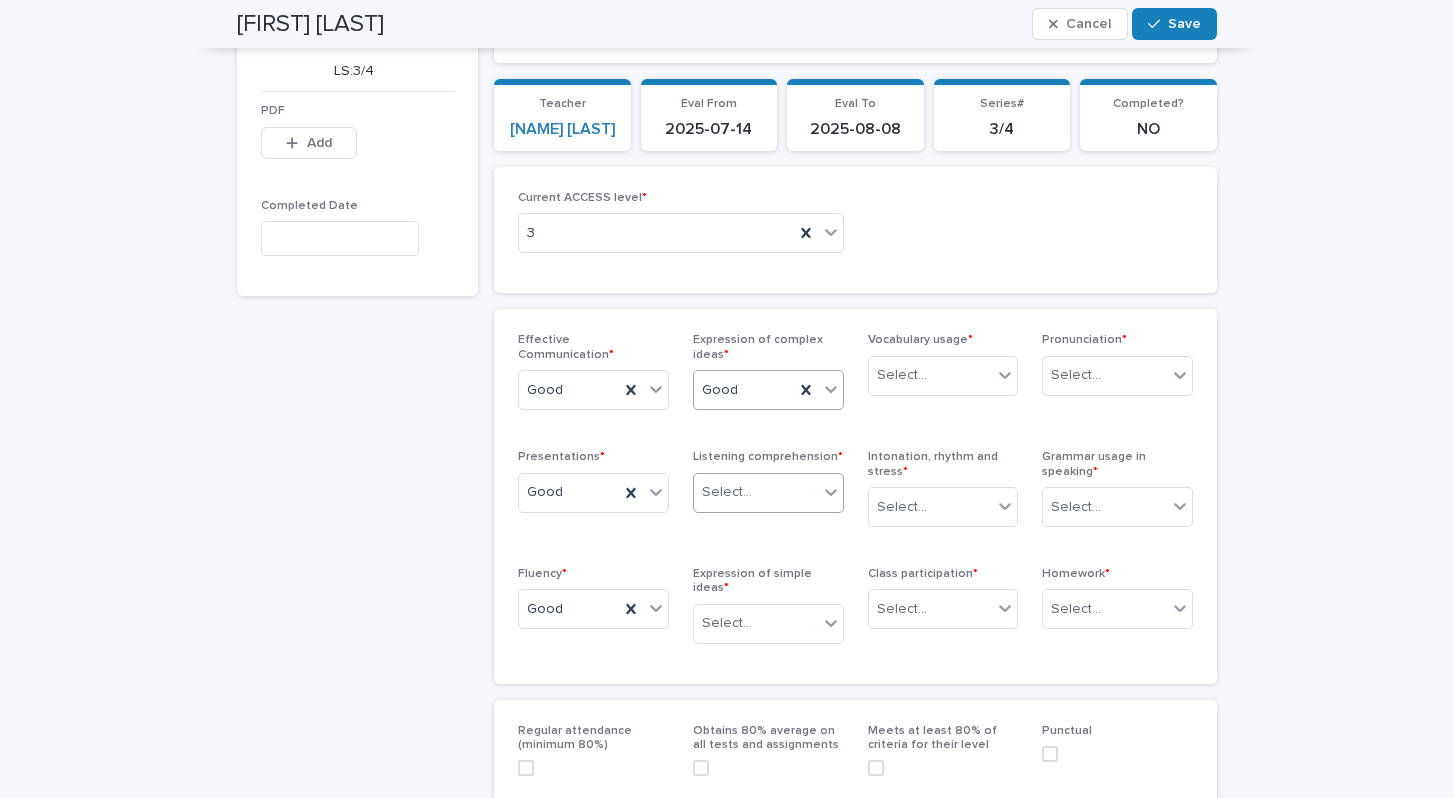 click 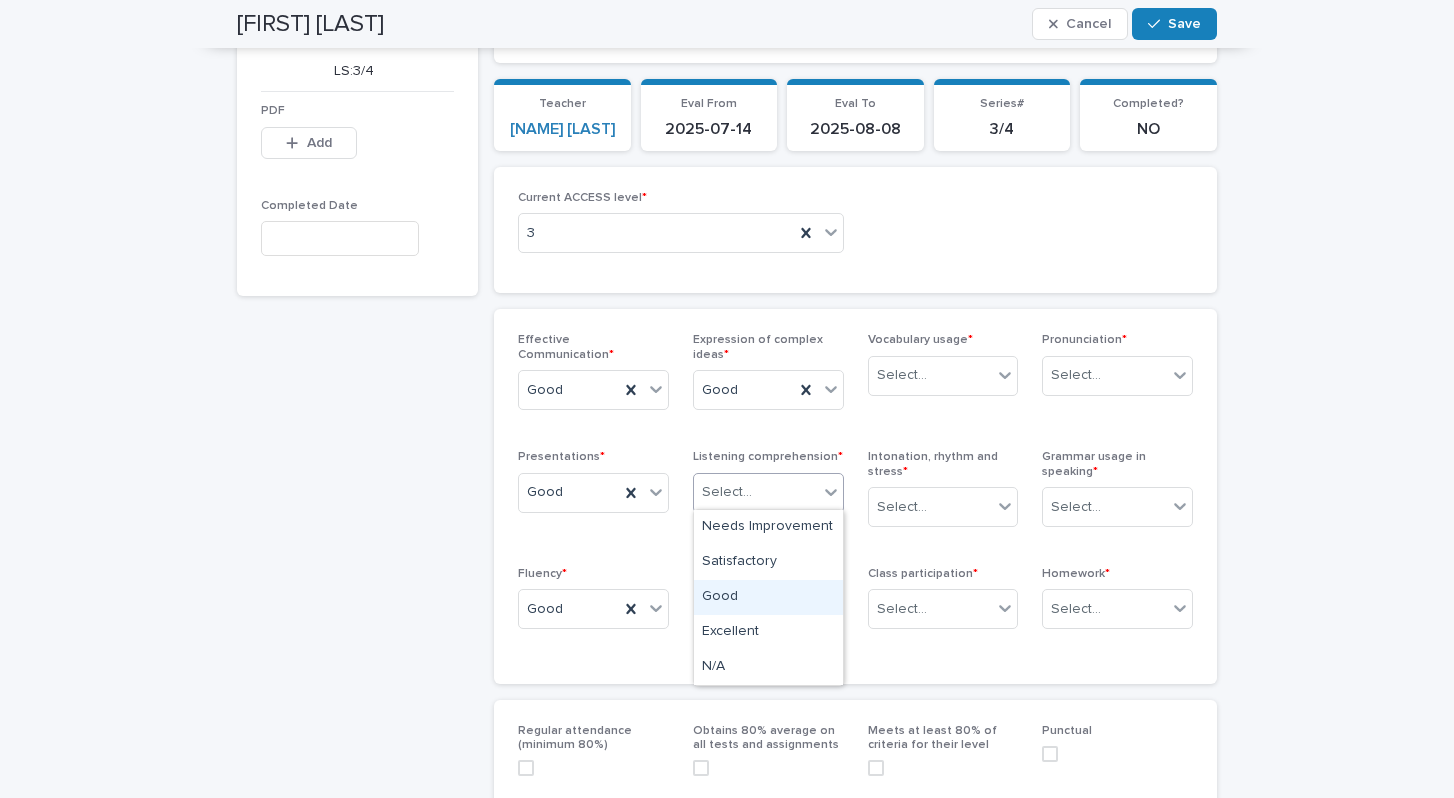 click on "Good" at bounding box center (768, 597) 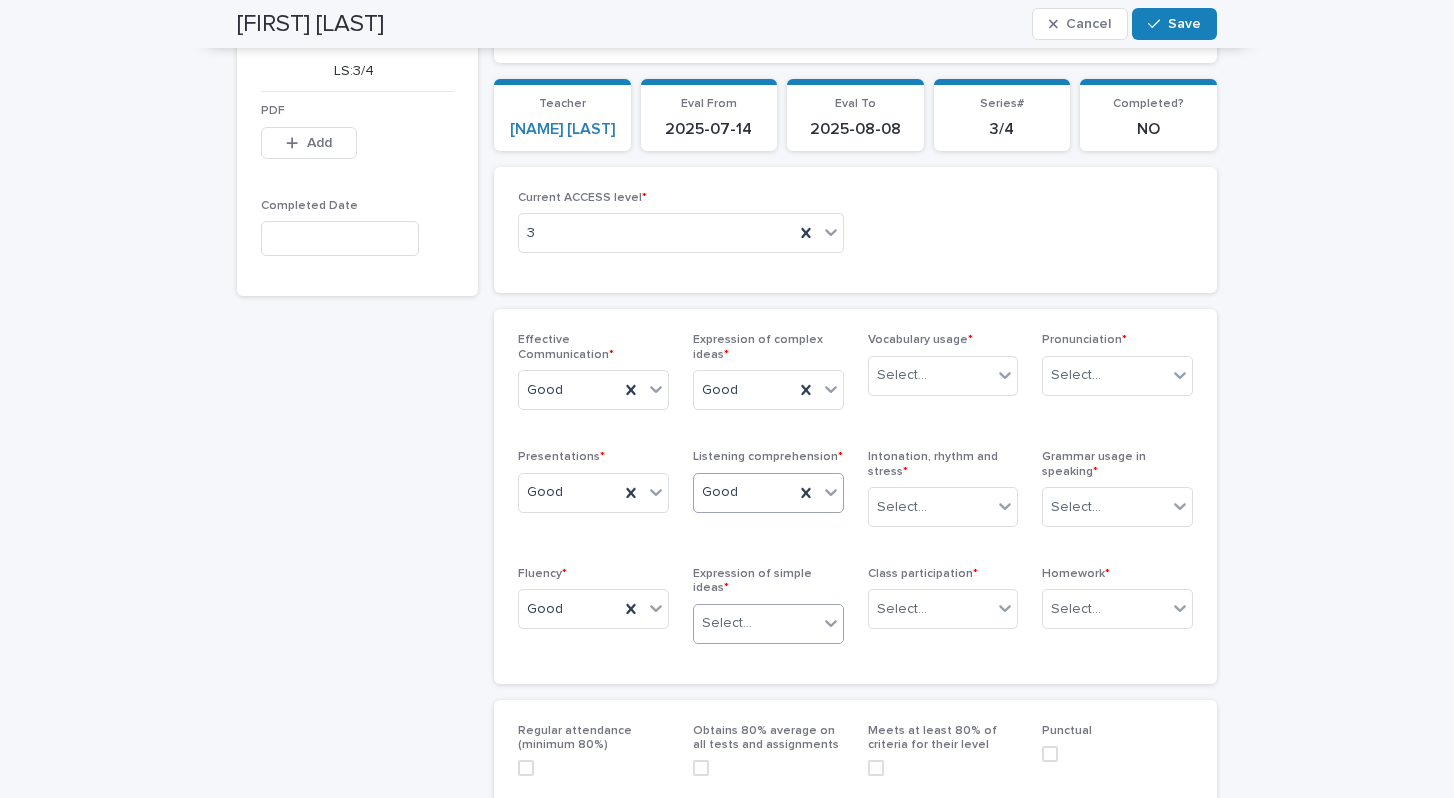 click at bounding box center [831, 623] 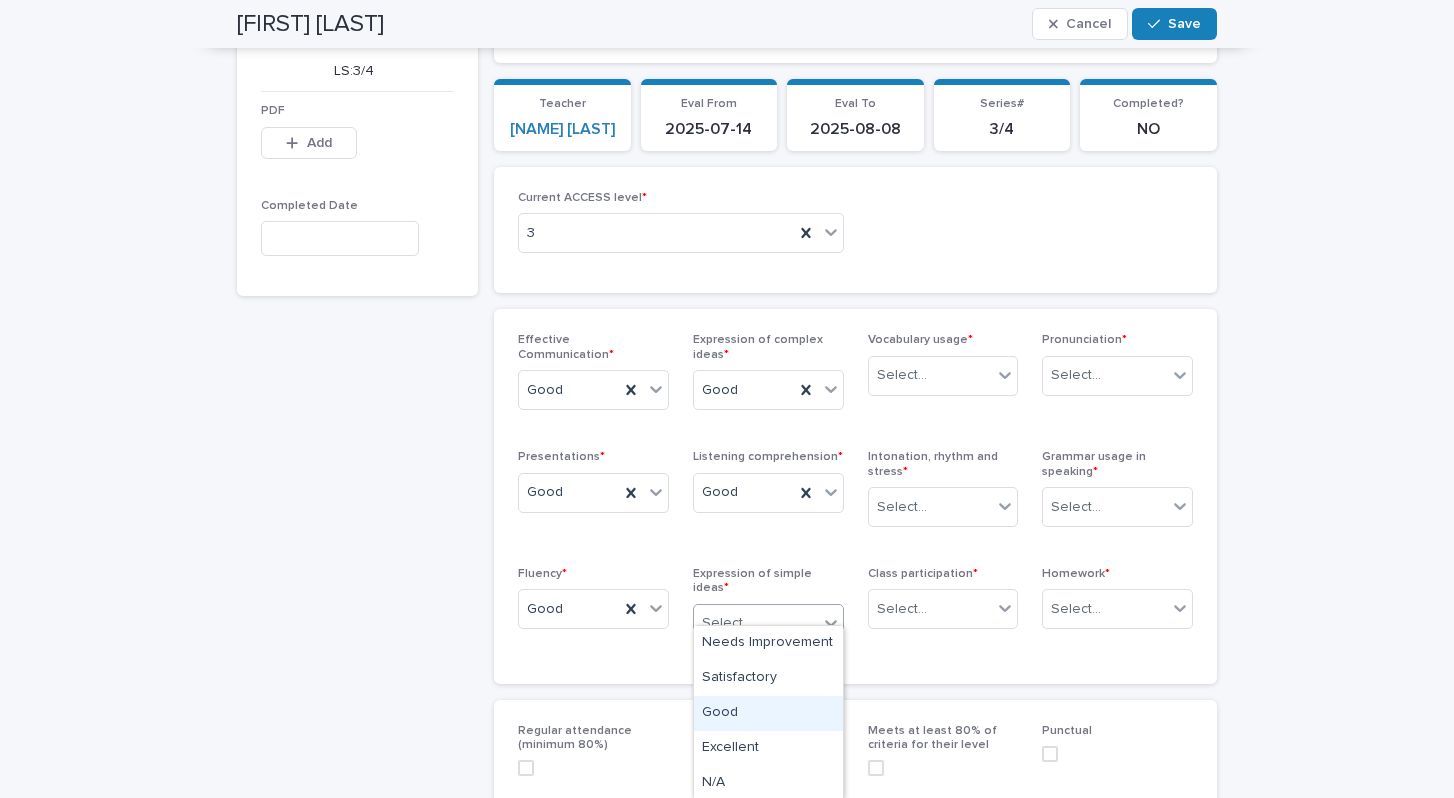 click on "Good" at bounding box center [768, 713] 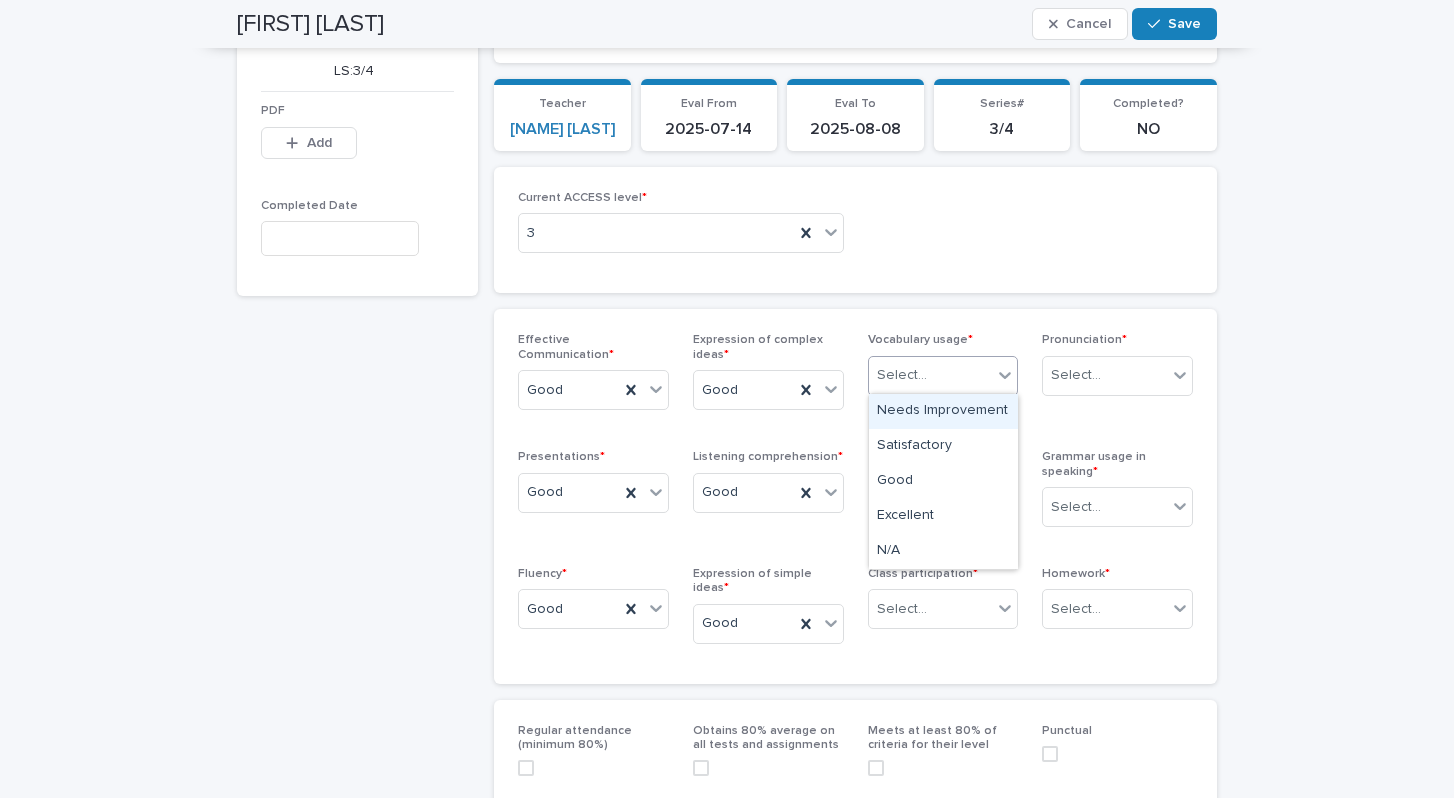click 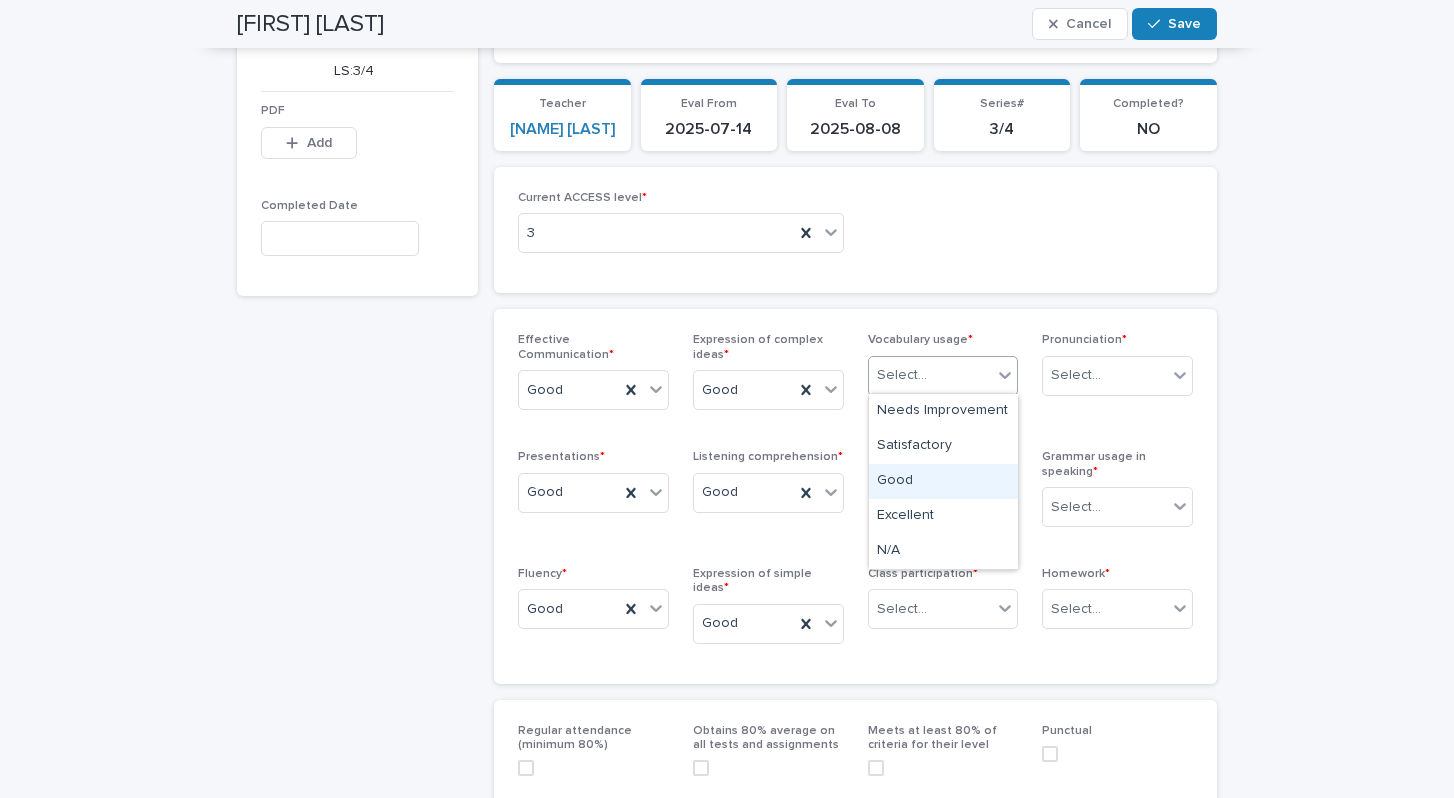 click on "Good" at bounding box center (943, 481) 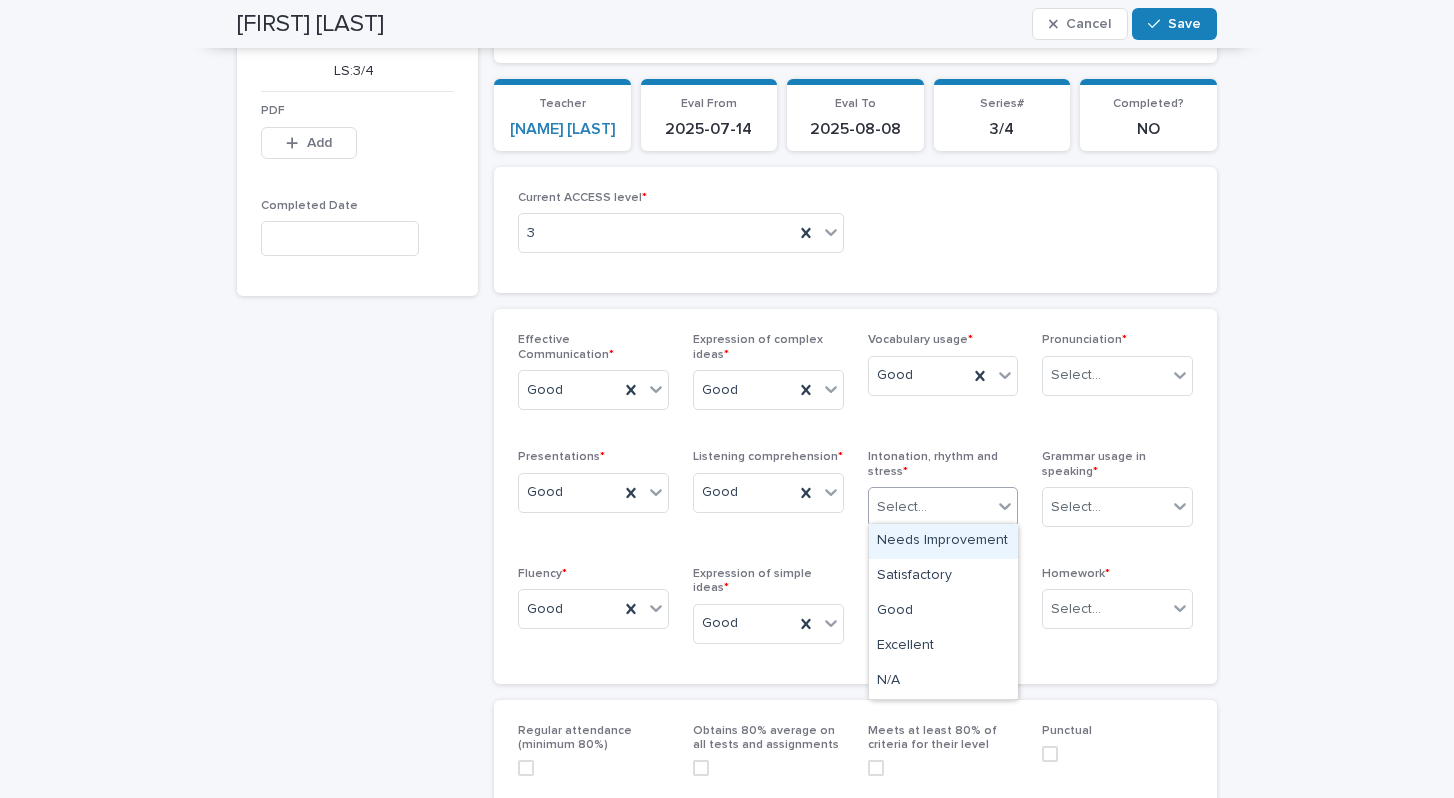 click 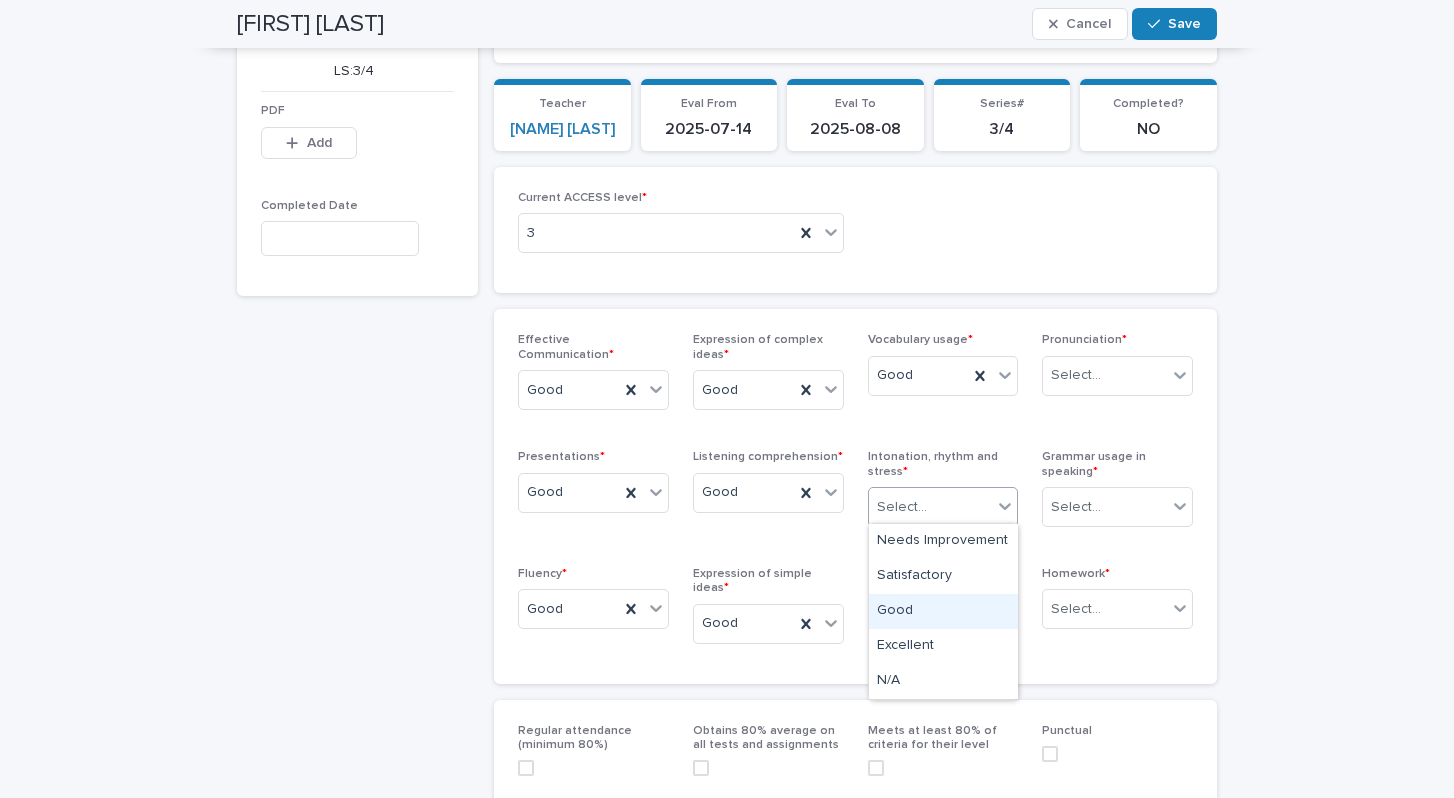click on "Good" at bounding box center (943, 611) 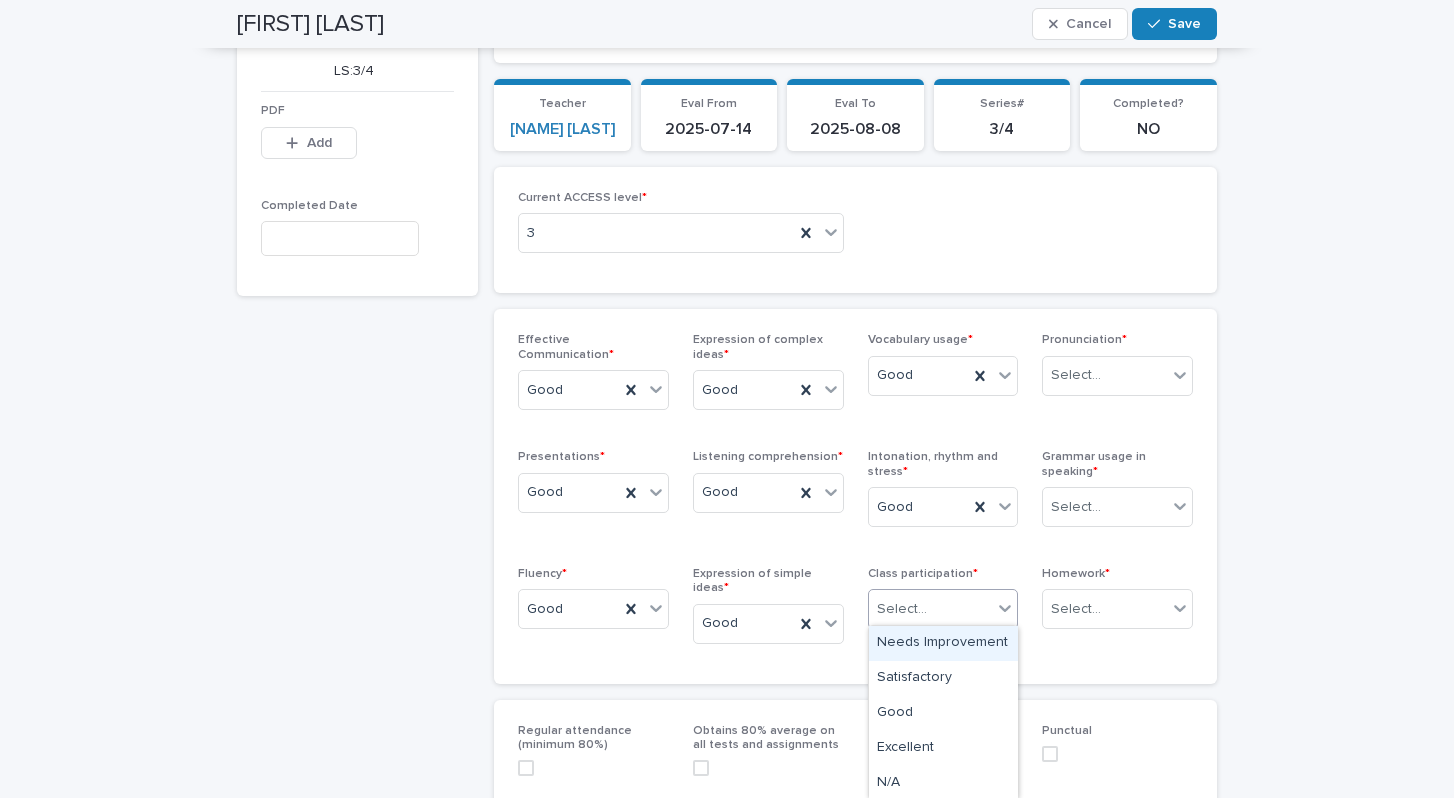 click 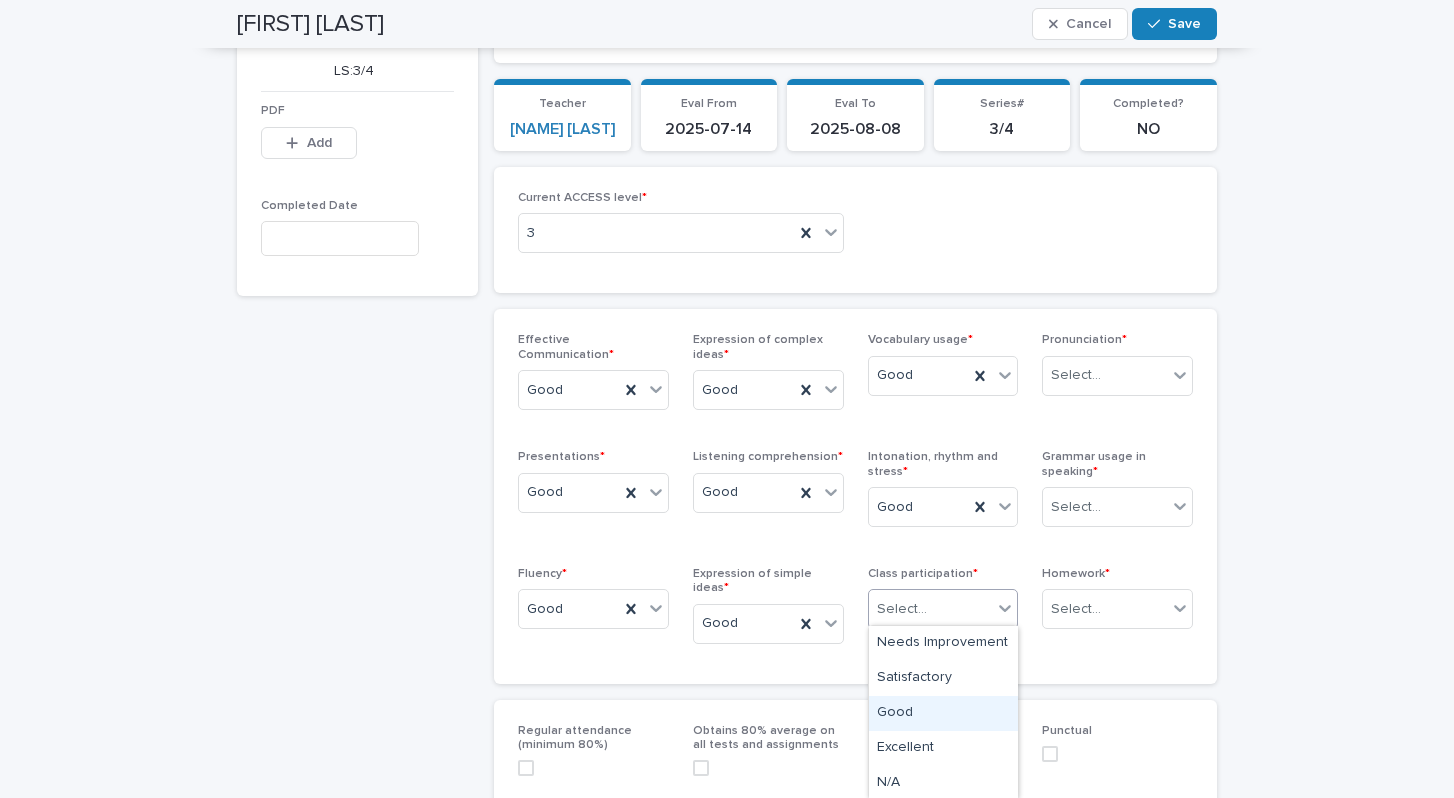 click on "Good" at bounding box center (943, 713) 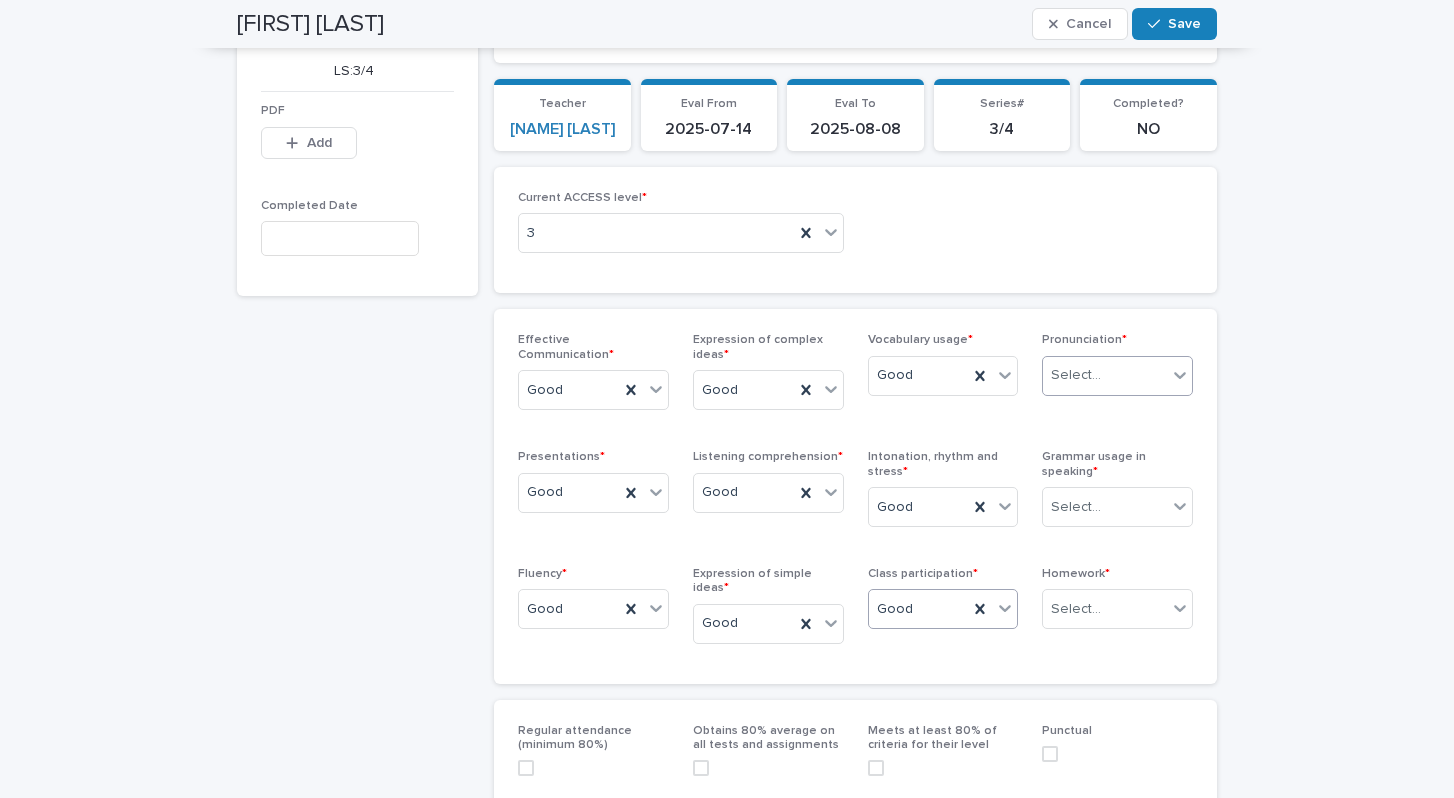 click 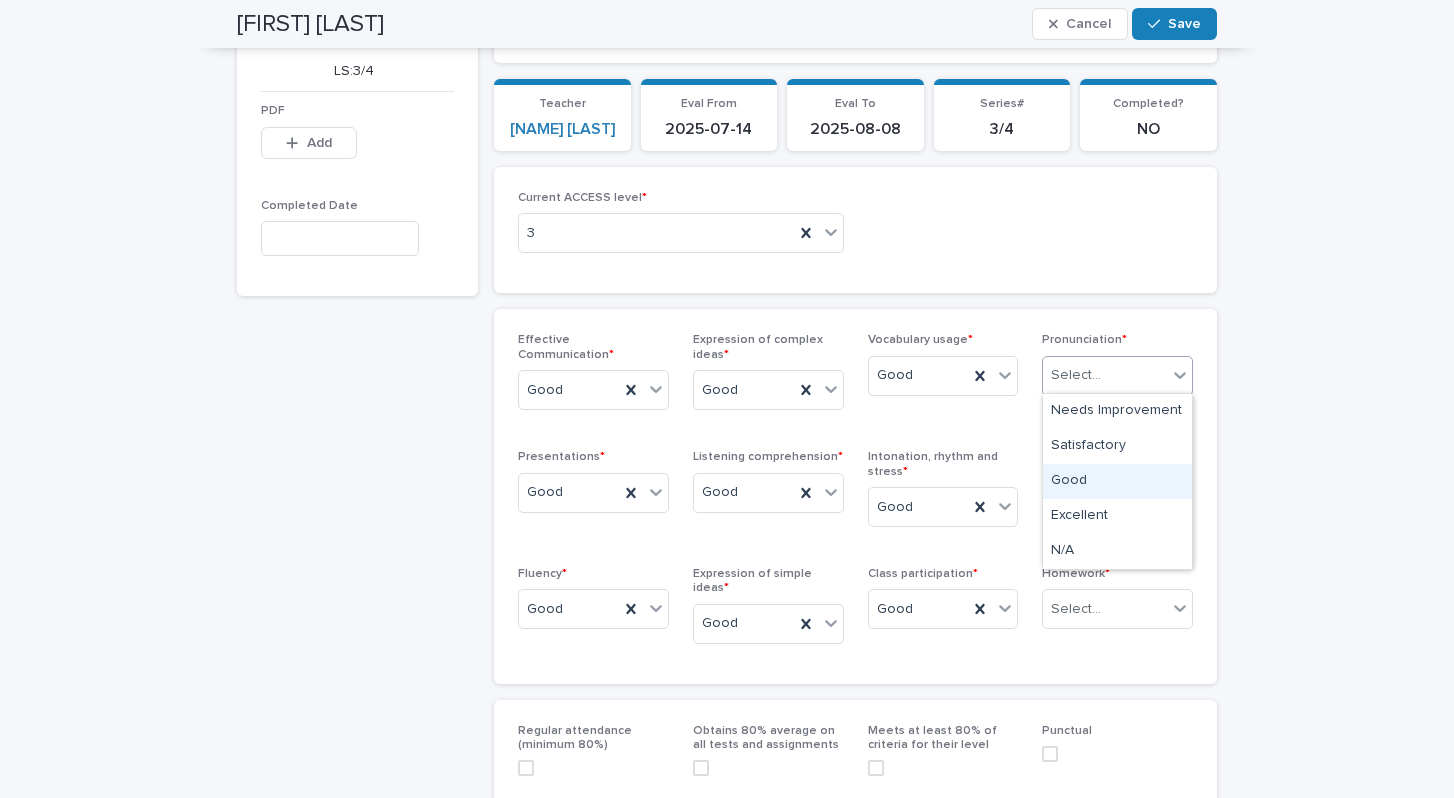 click on "Good" at bounding box center [1117, 481] 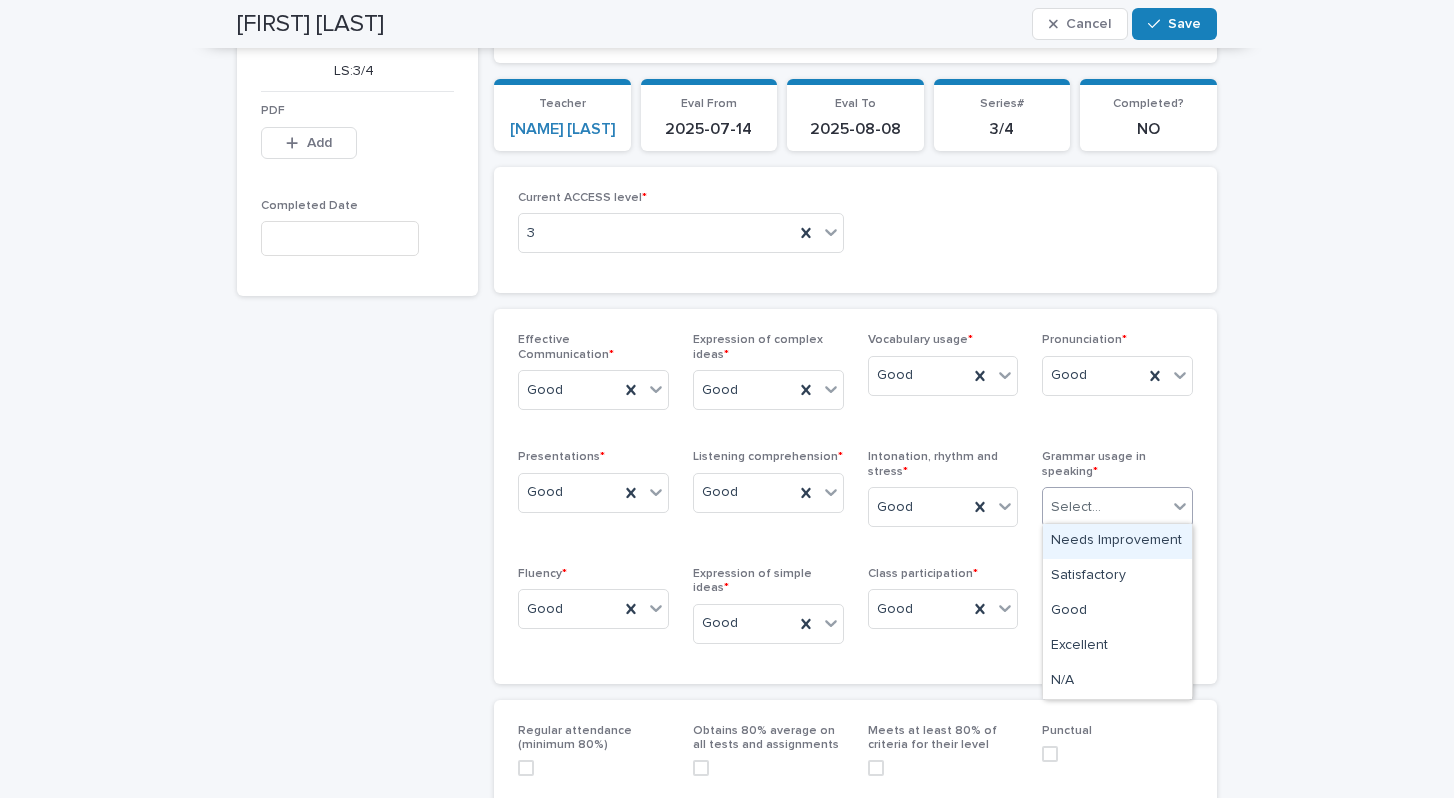 click 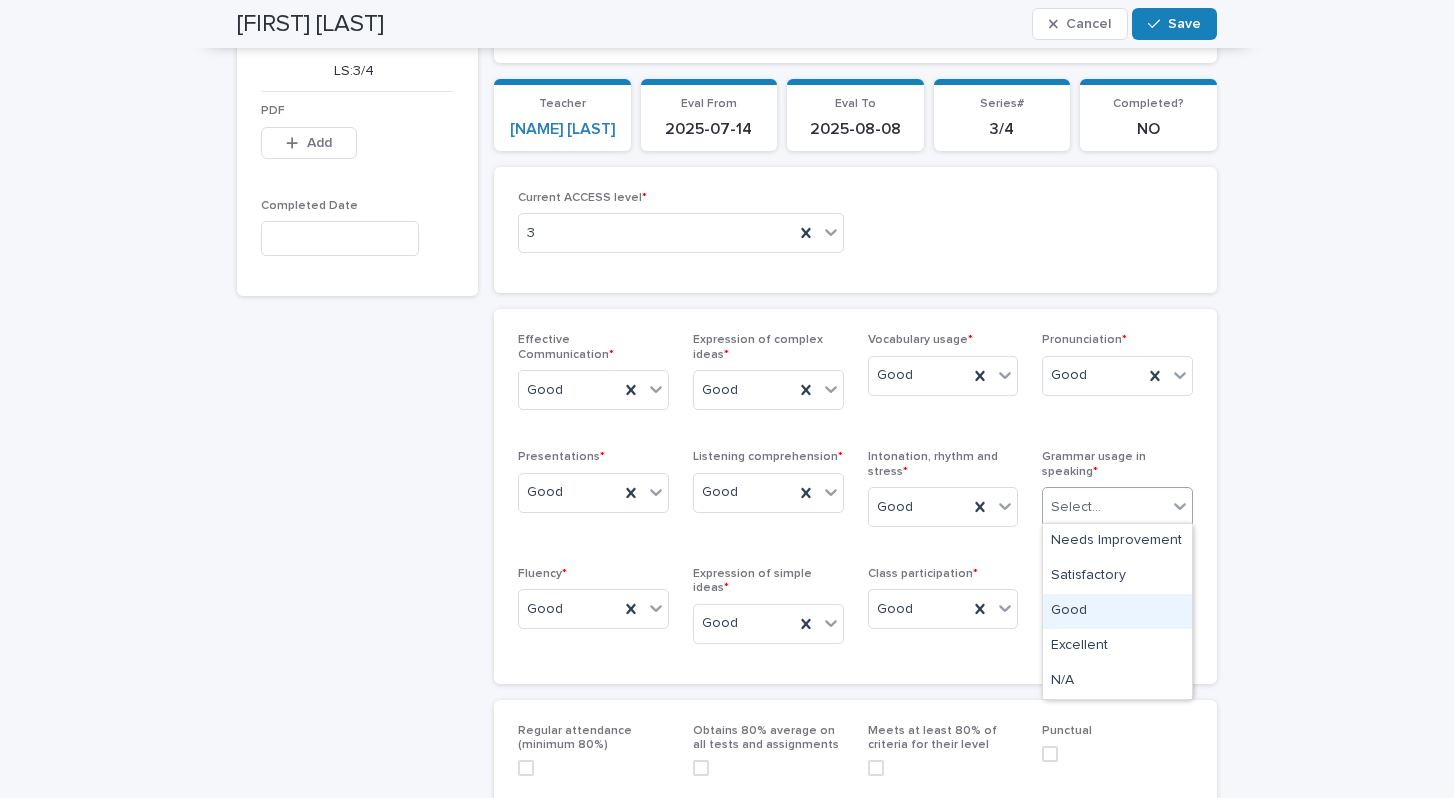 click on "Good" at bounding box center (1117, 611) 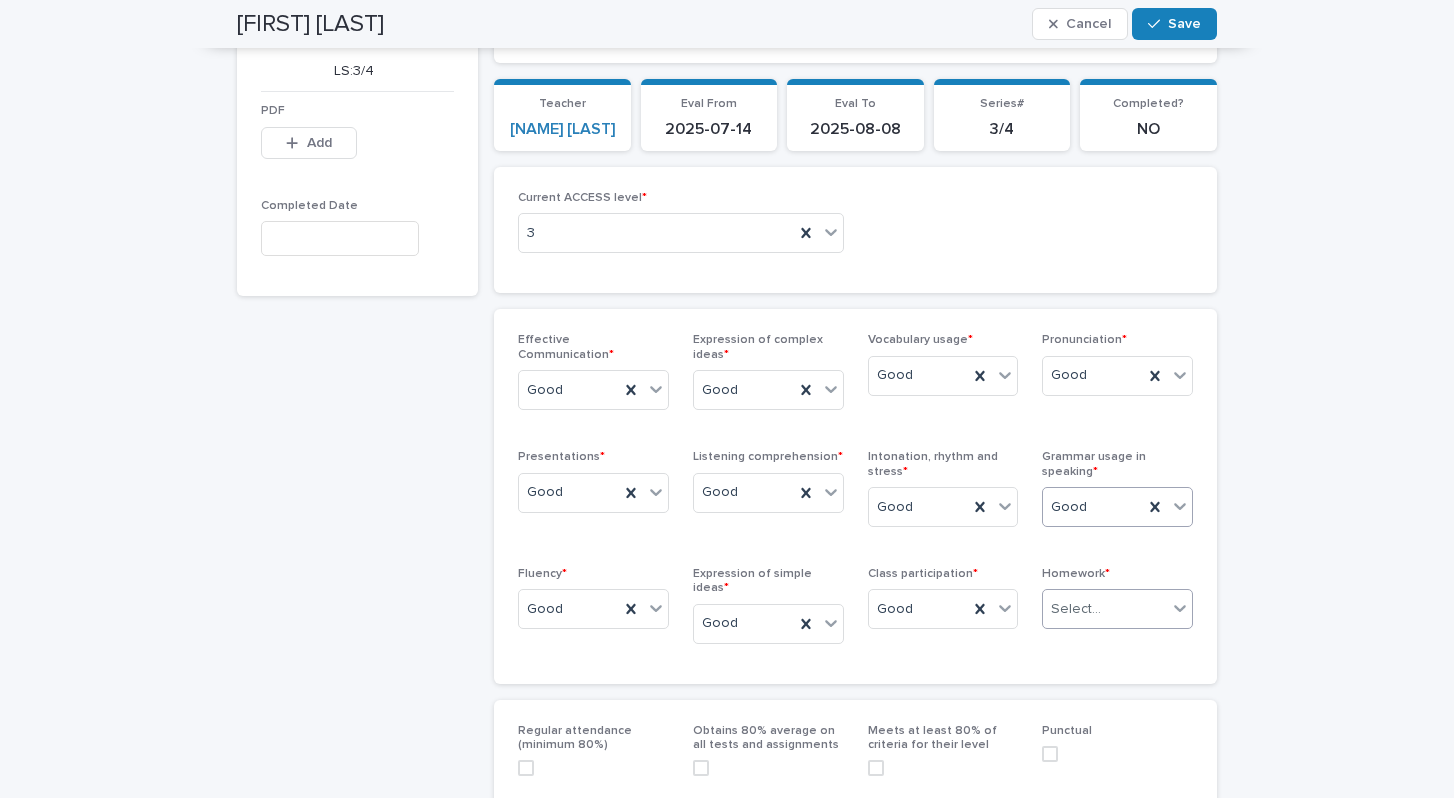 click 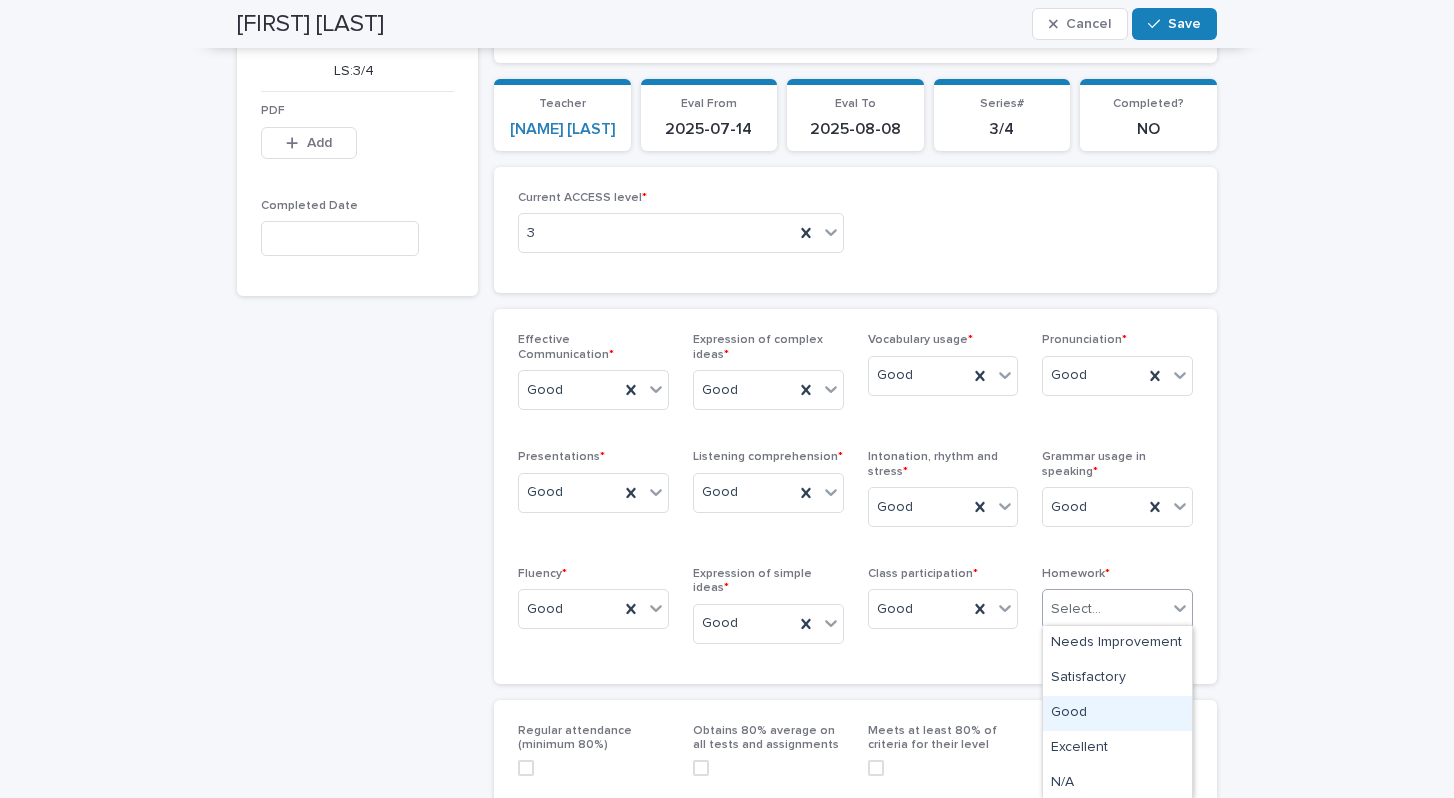 click on "Good" at bounding box center [1117, 713] 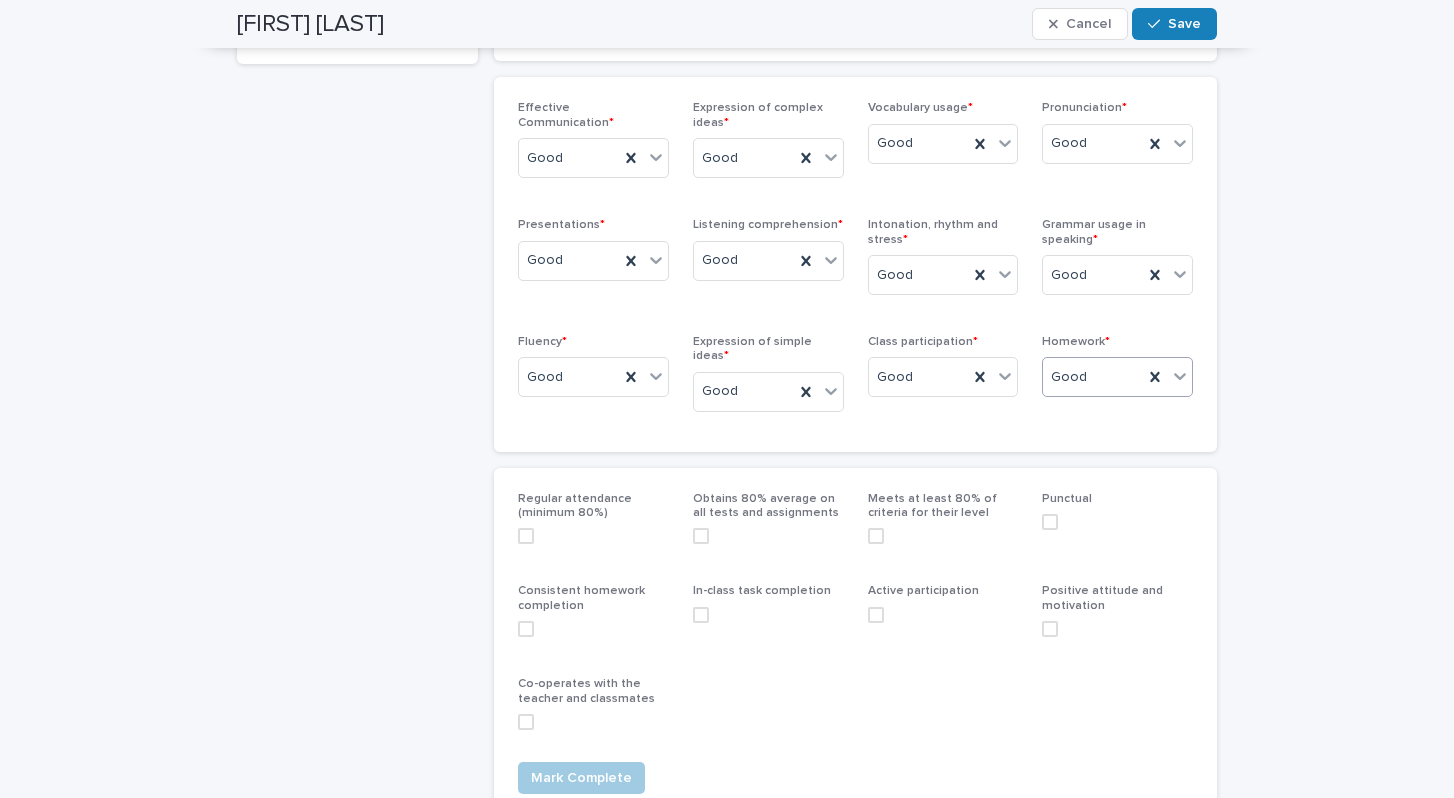 scroll, scrollTop: 400, scrollLeft: 0, axis: vertical 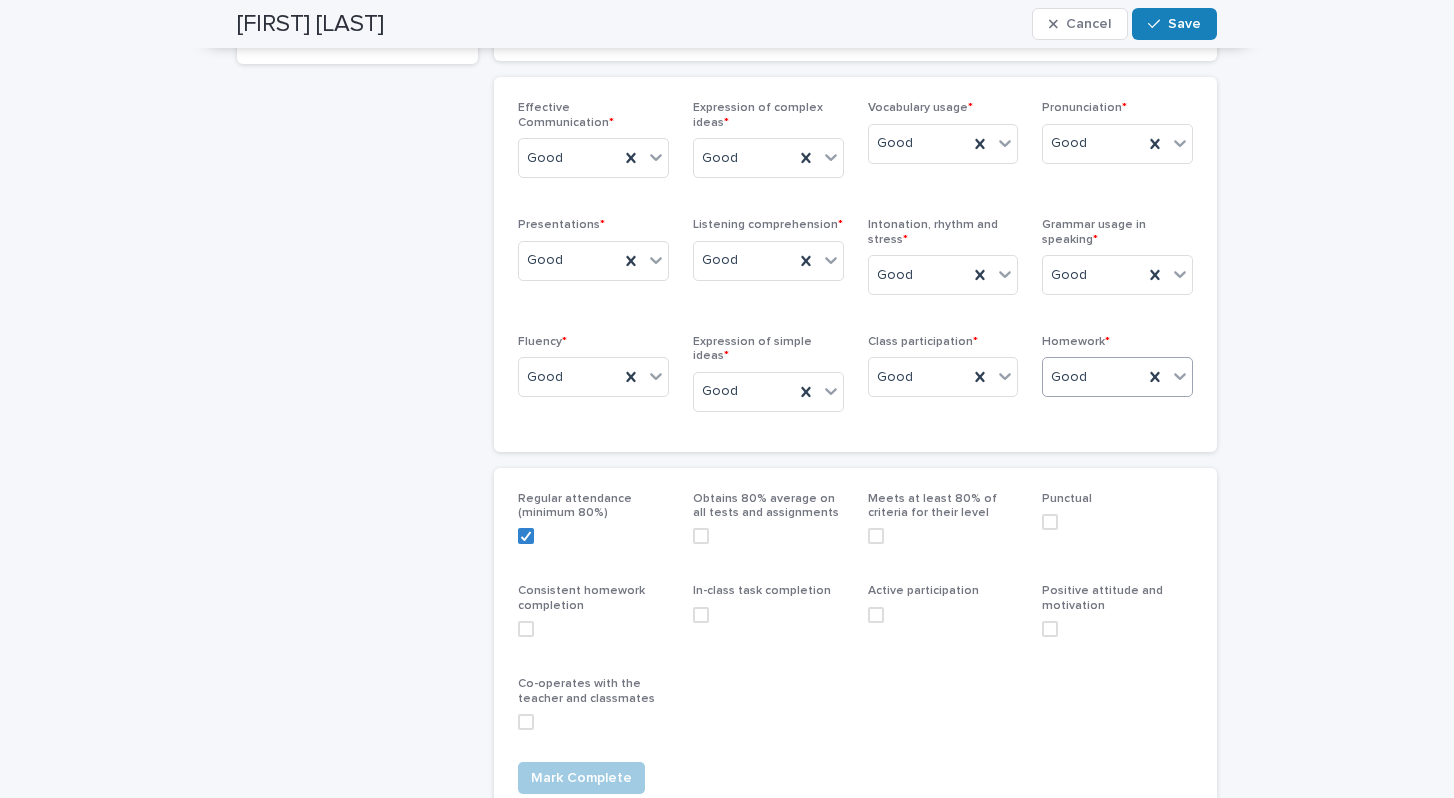 click at bounding box center (526, 629) 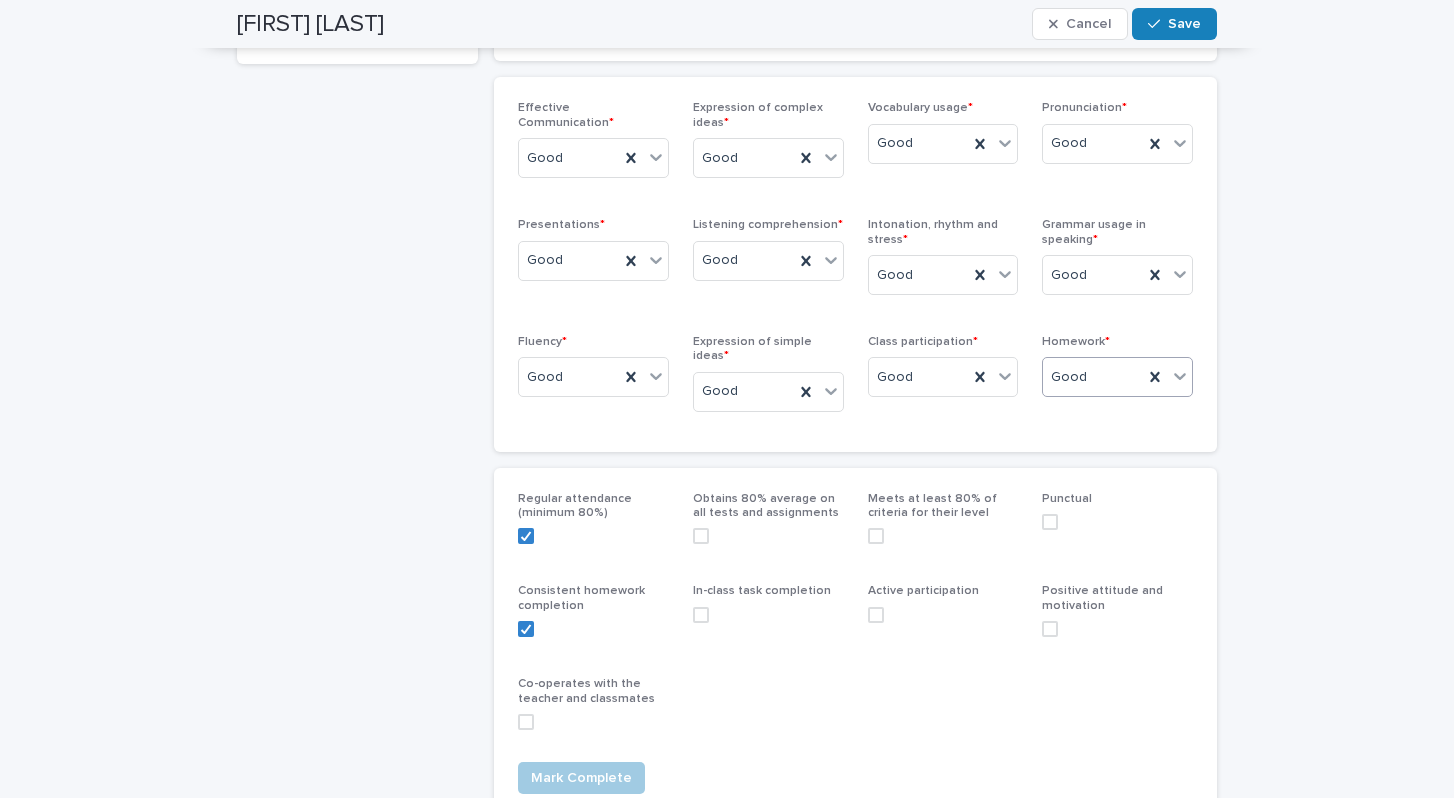 click at bounding box center (526, 722) 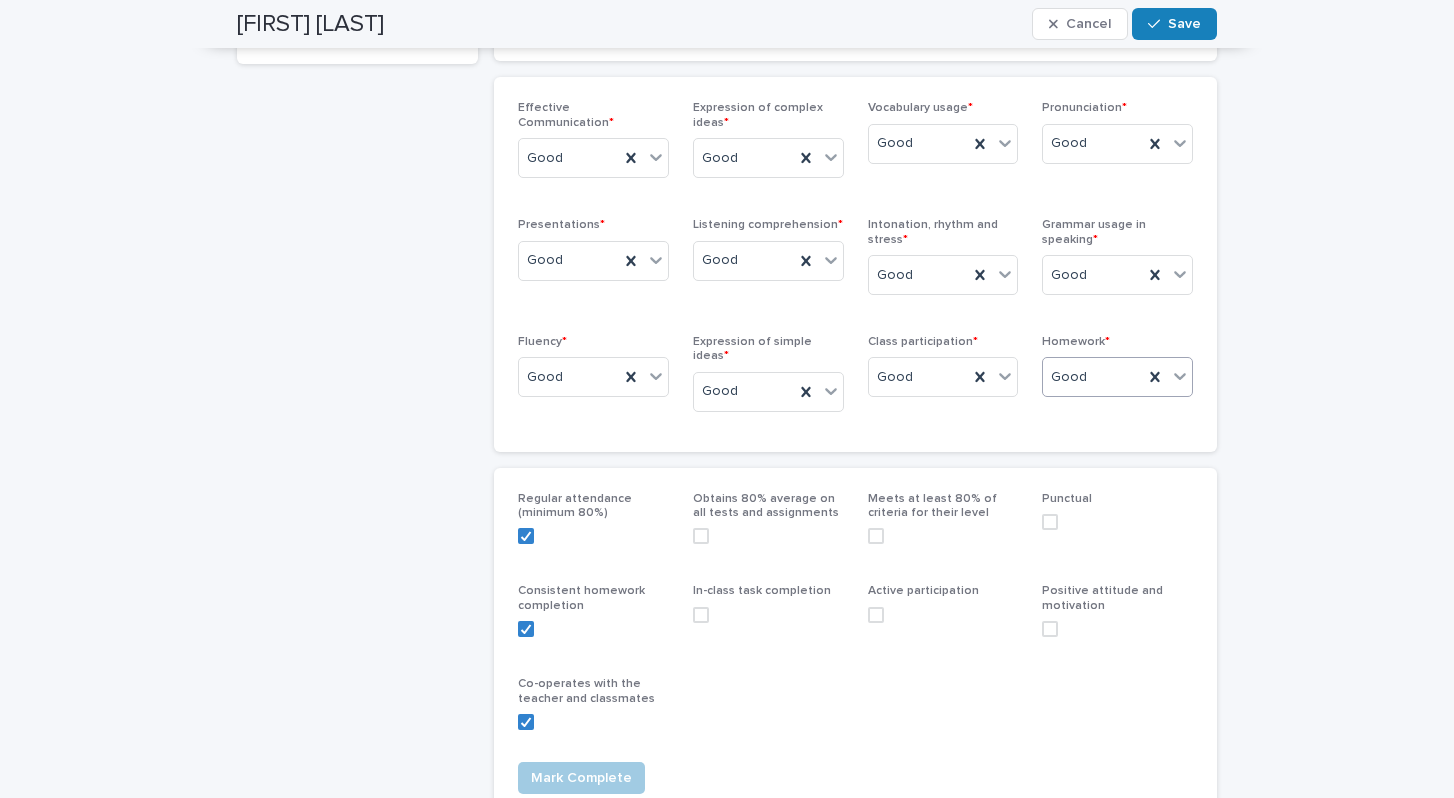 click at bounding box center [701, 615] 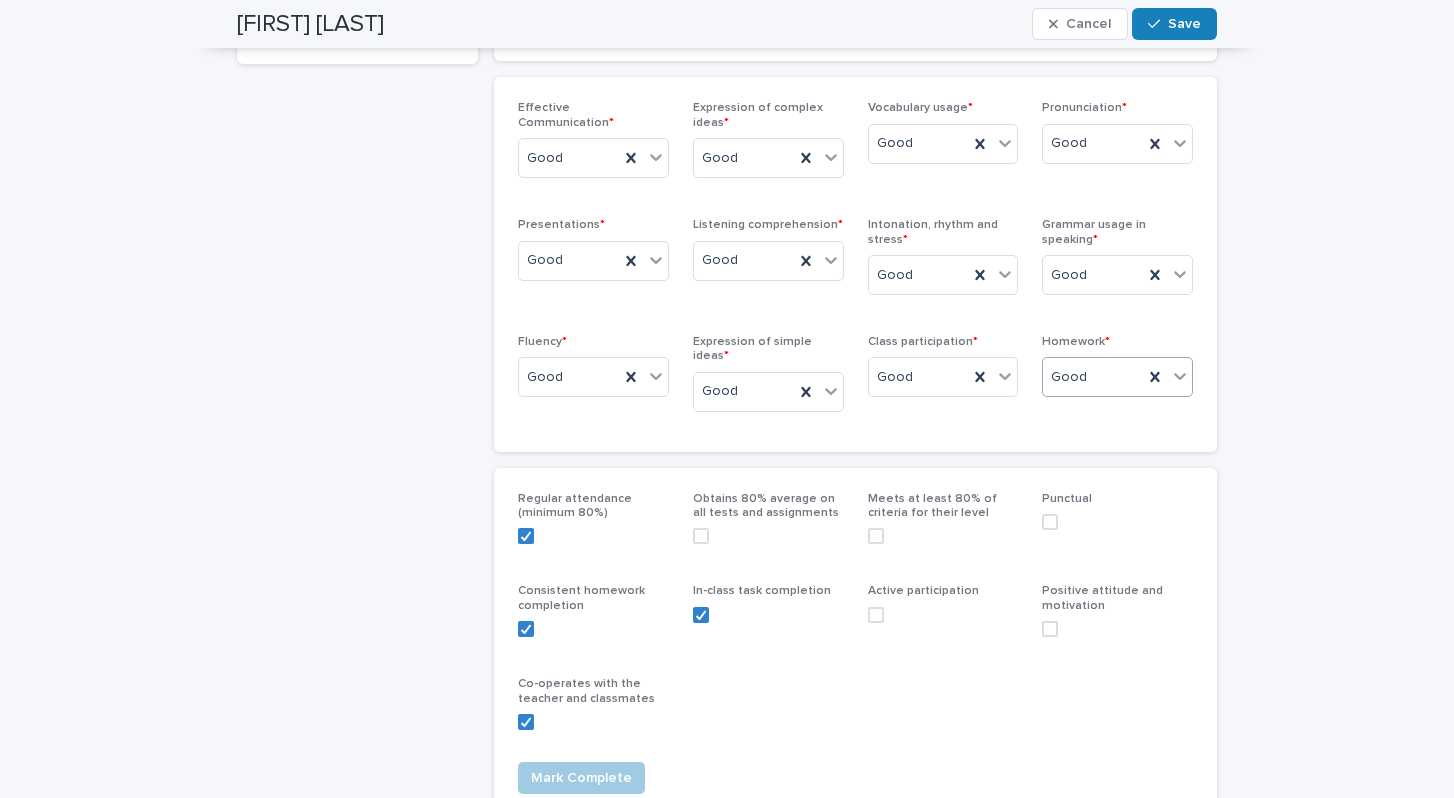click at bounding box center (876, 615) 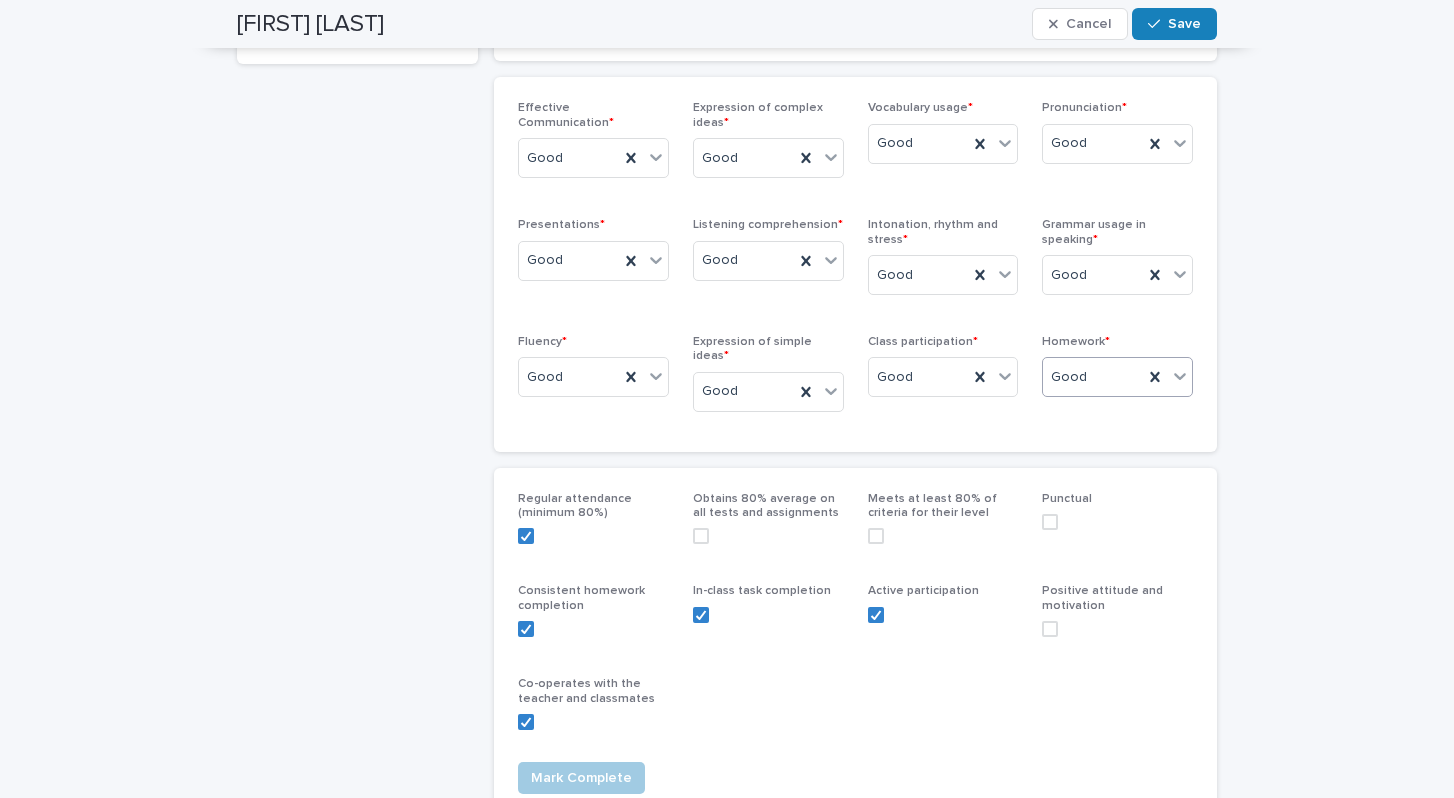 click at bounding box center (1050, 629) 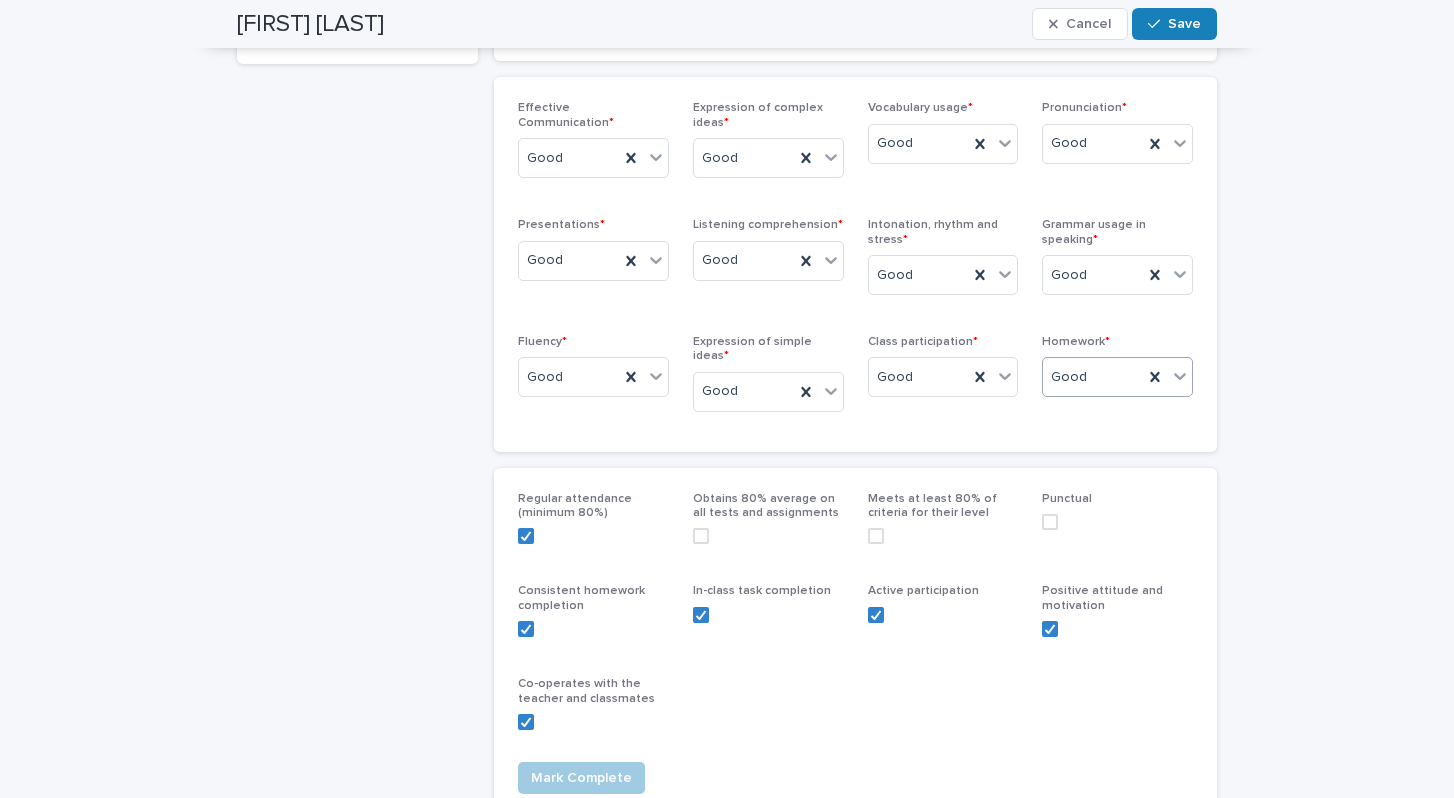 click at bounding box center (1050, 522) 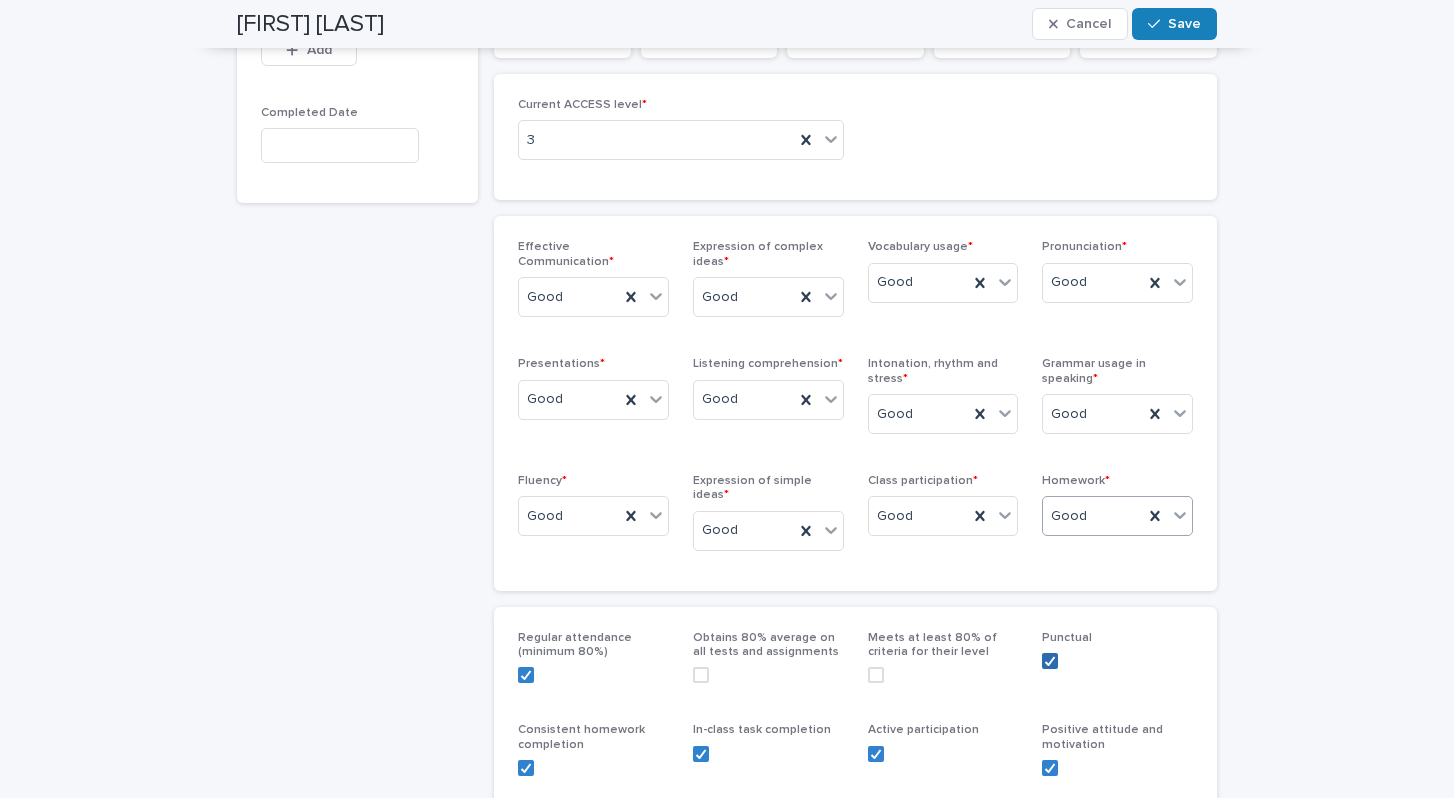 scroll, scrollTop: 249, scrollLeft: 0, axis: vertical 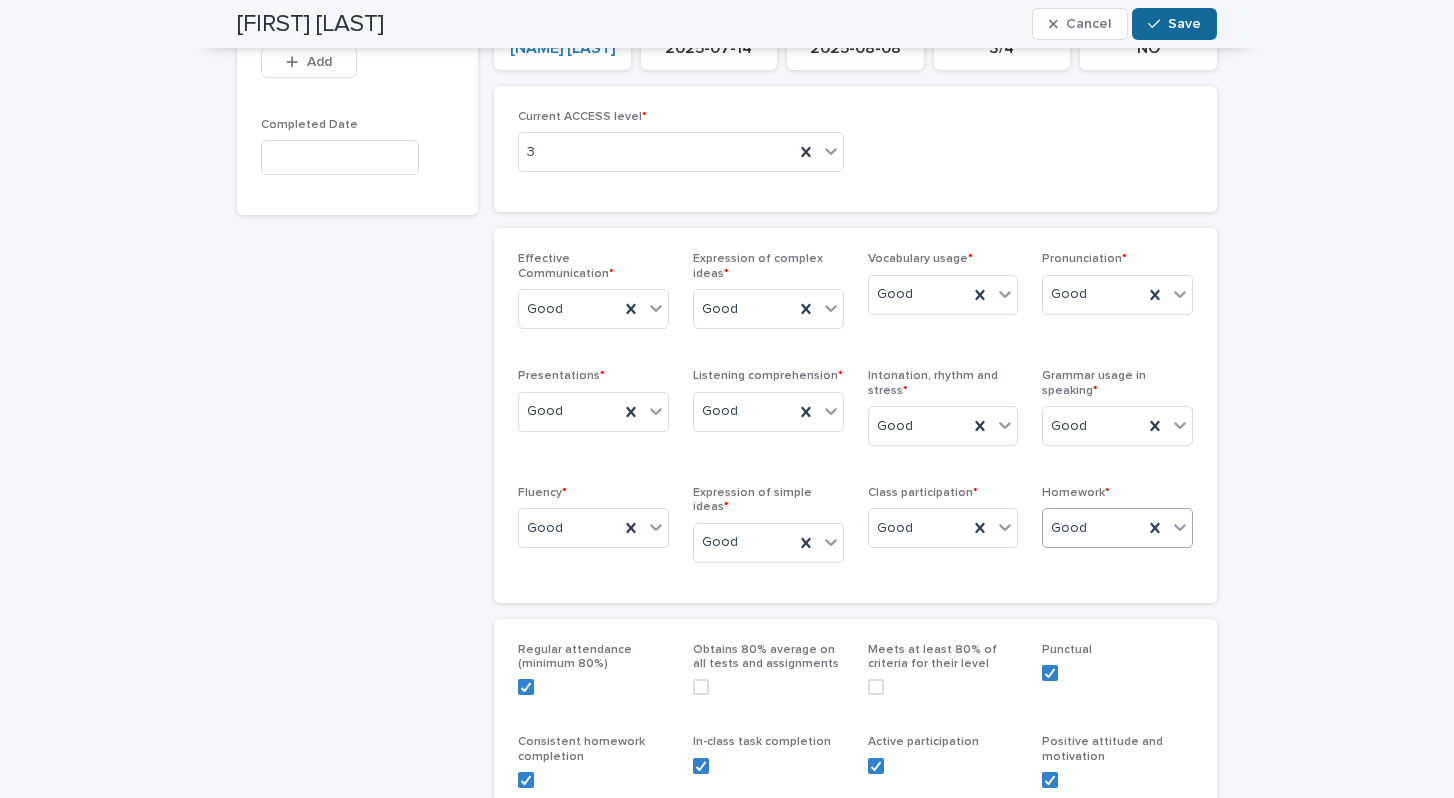 click on "Save" at bounding box center (1174, 24) 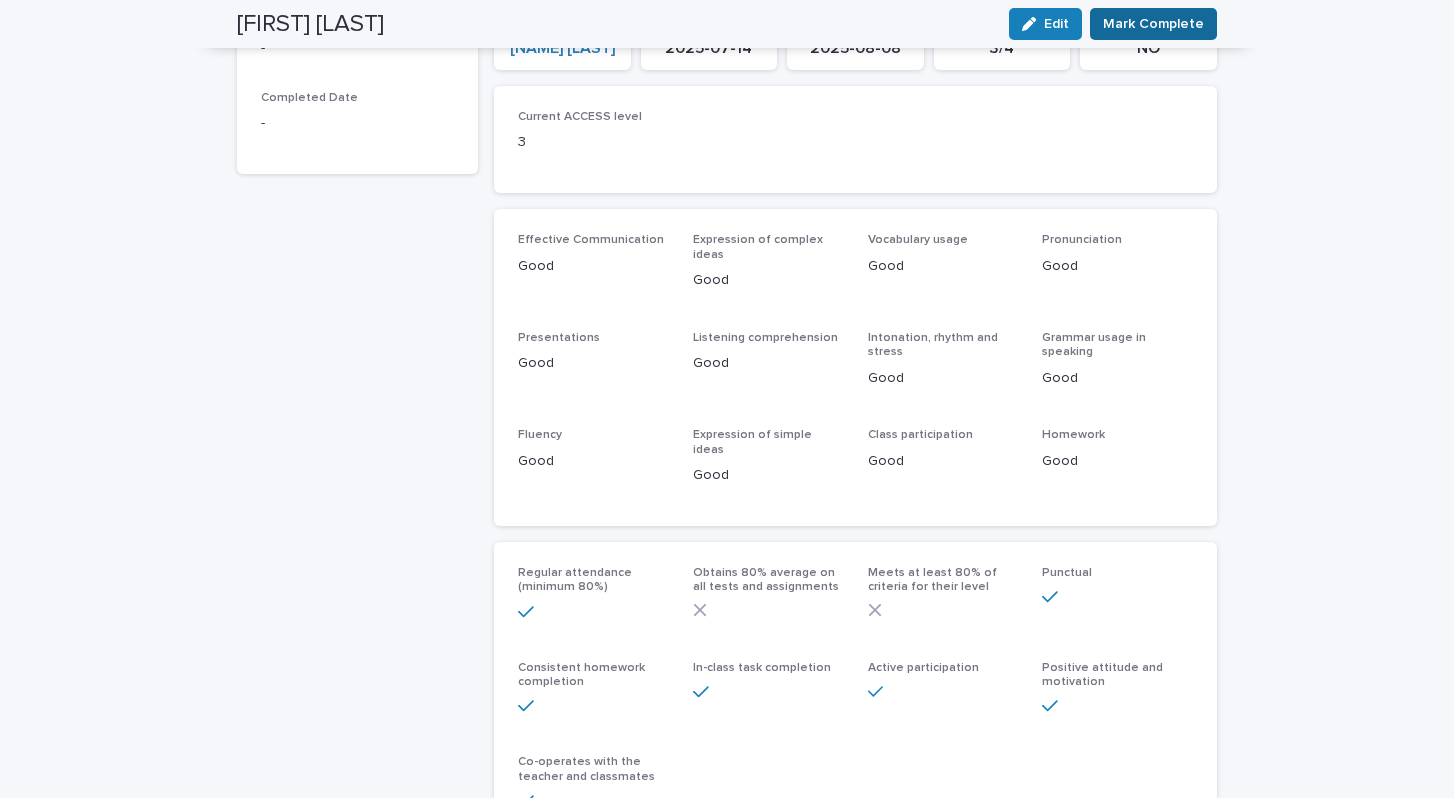 click on "Mark Complete" at bounding box center (1153, 24) 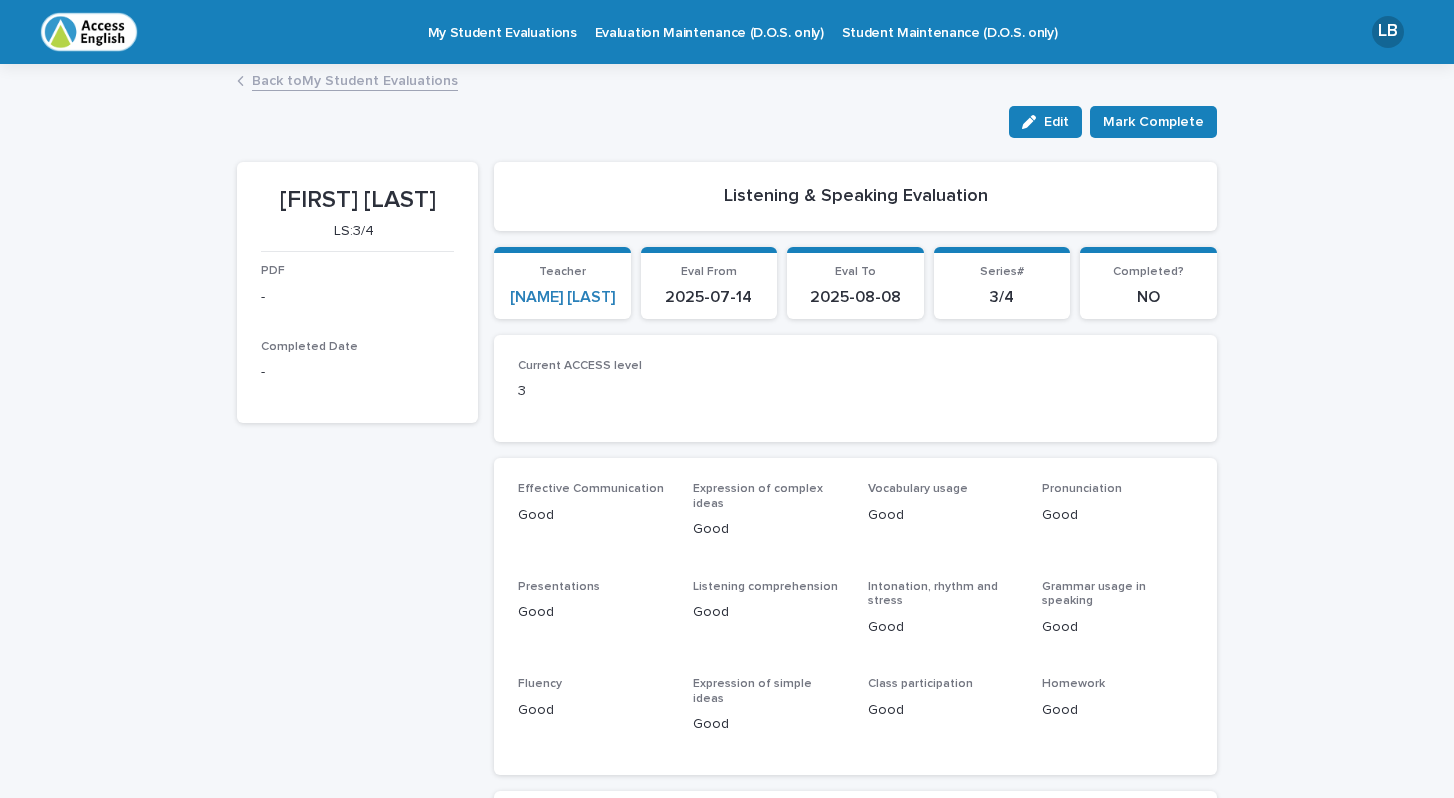 scroll, scrollTop: 0, scrollLeft: 0, axis: both 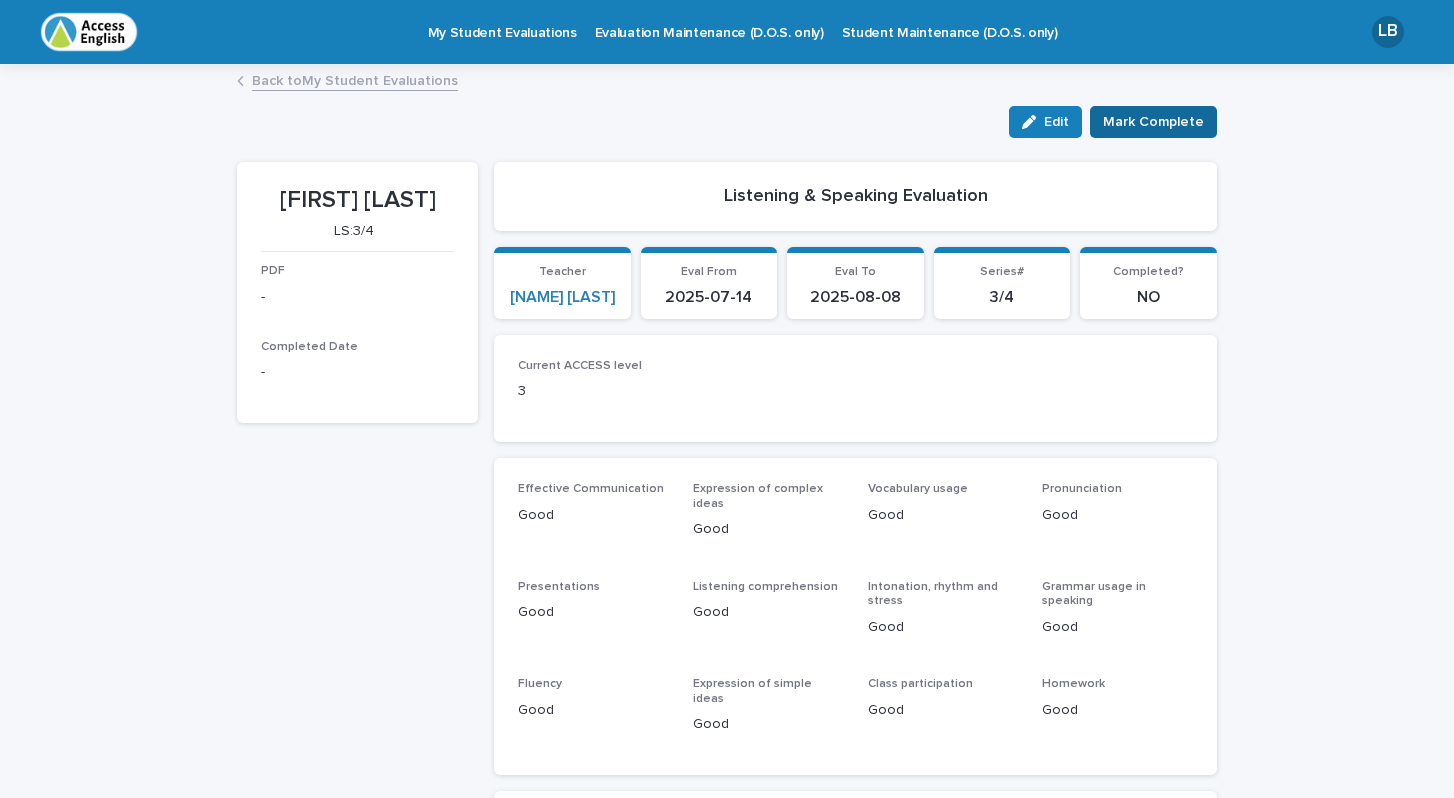 click on "Mark Complete" at bounding box center [1153, 122] 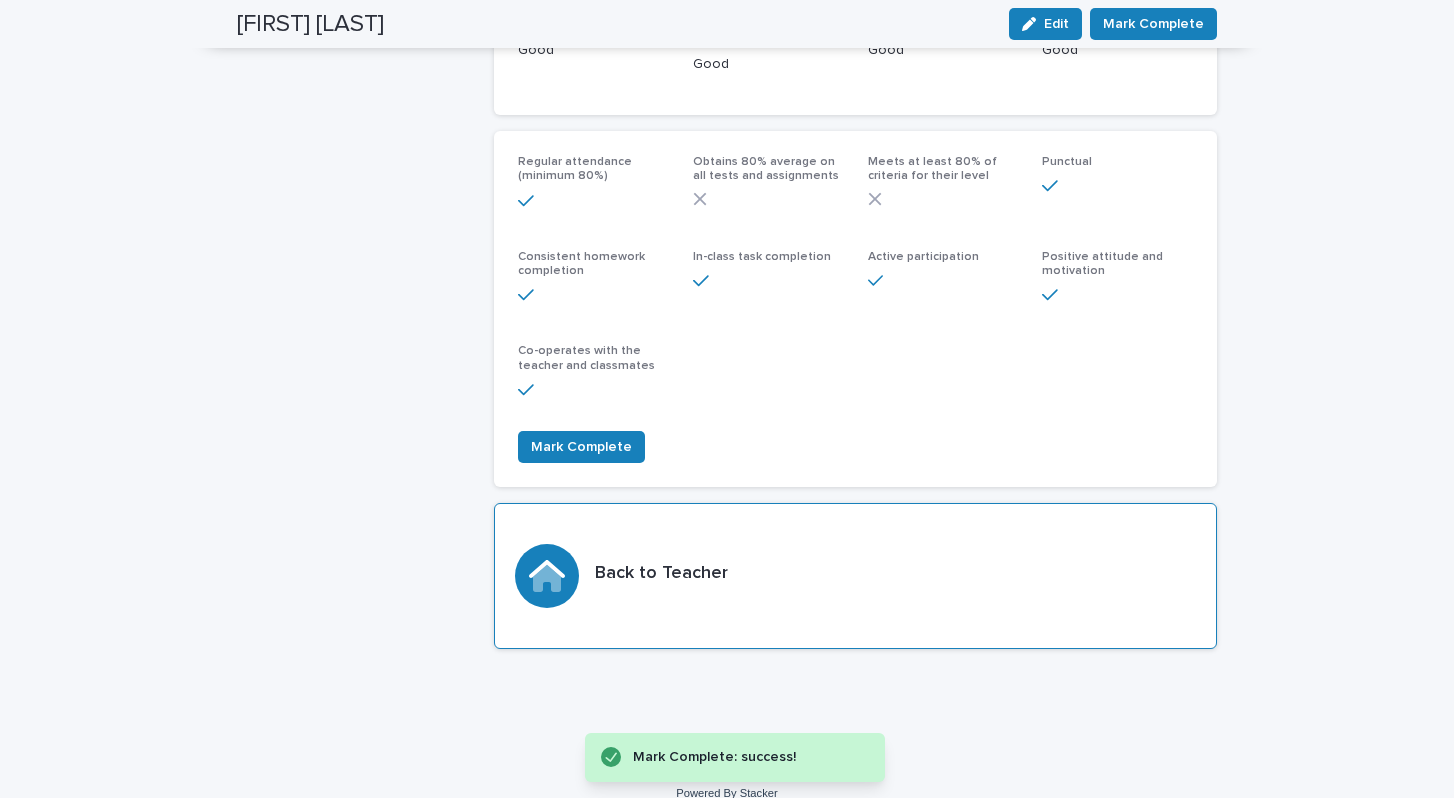 scroll, scrollTop: 659, scrollLeft: 0, axis: vertical 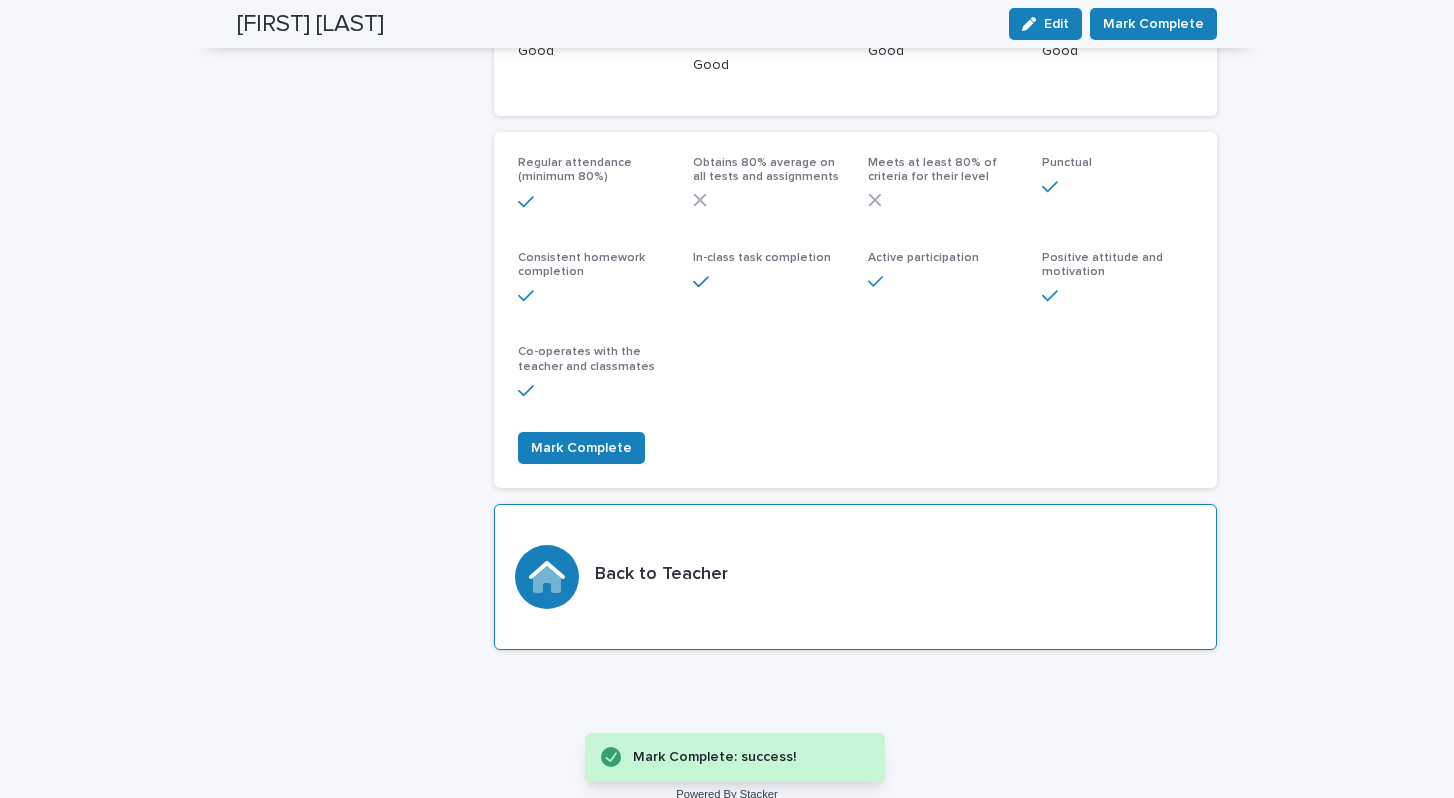 click on "Back to Teacher" at bounding box center [661, 577] 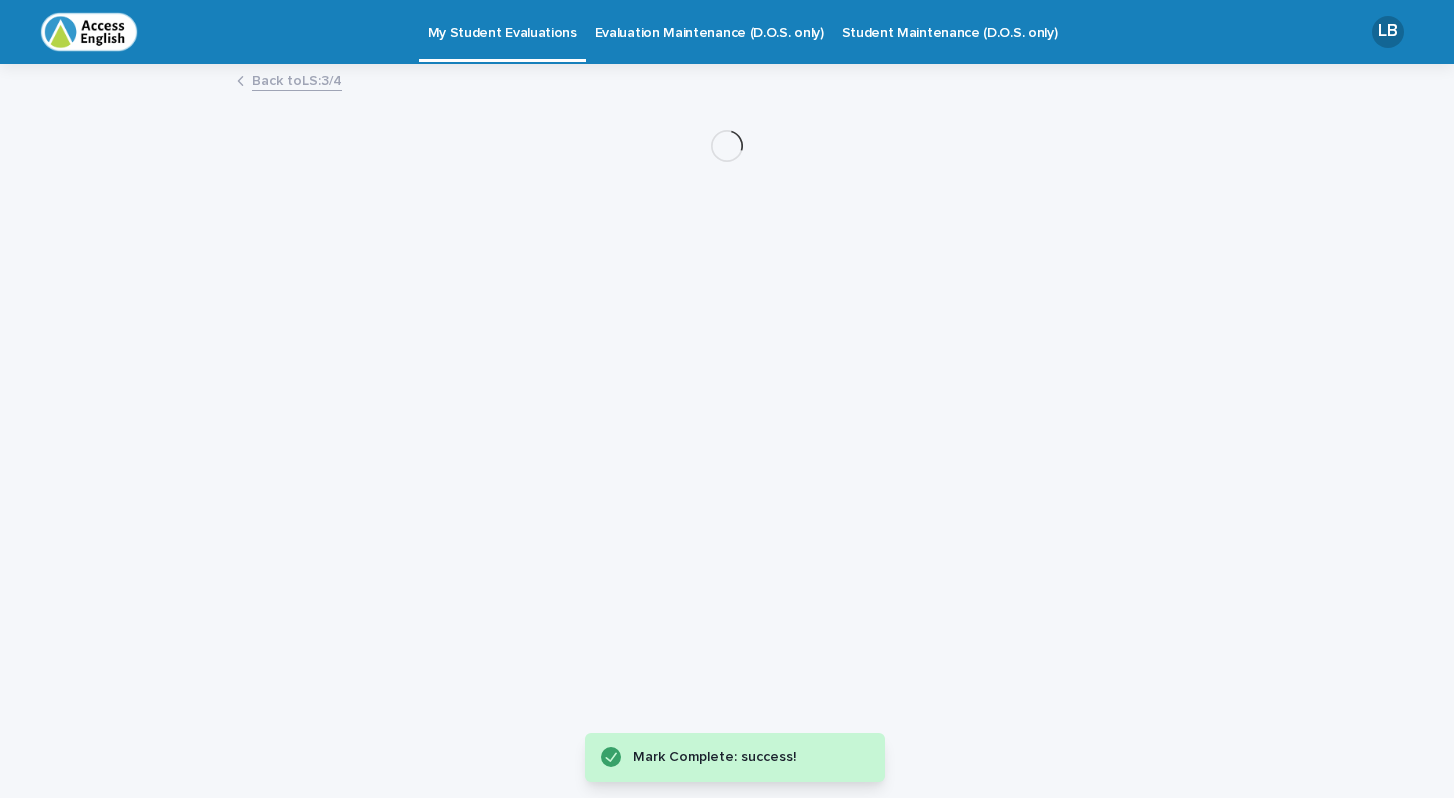 scroll, scrollTop: 0, scrollLeft: 0, axis: both 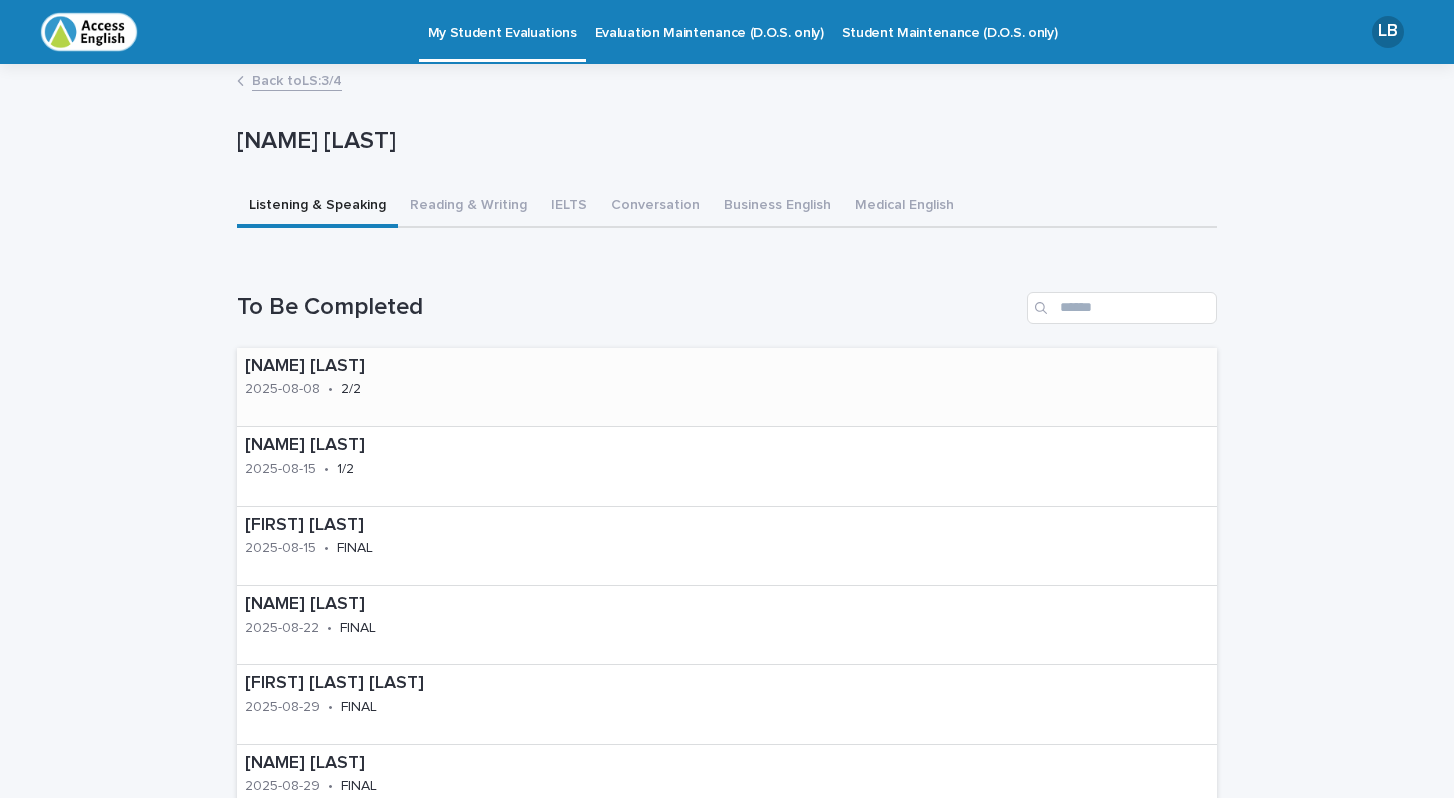 click on "2025-08-08" at bounding box center [282, 389] 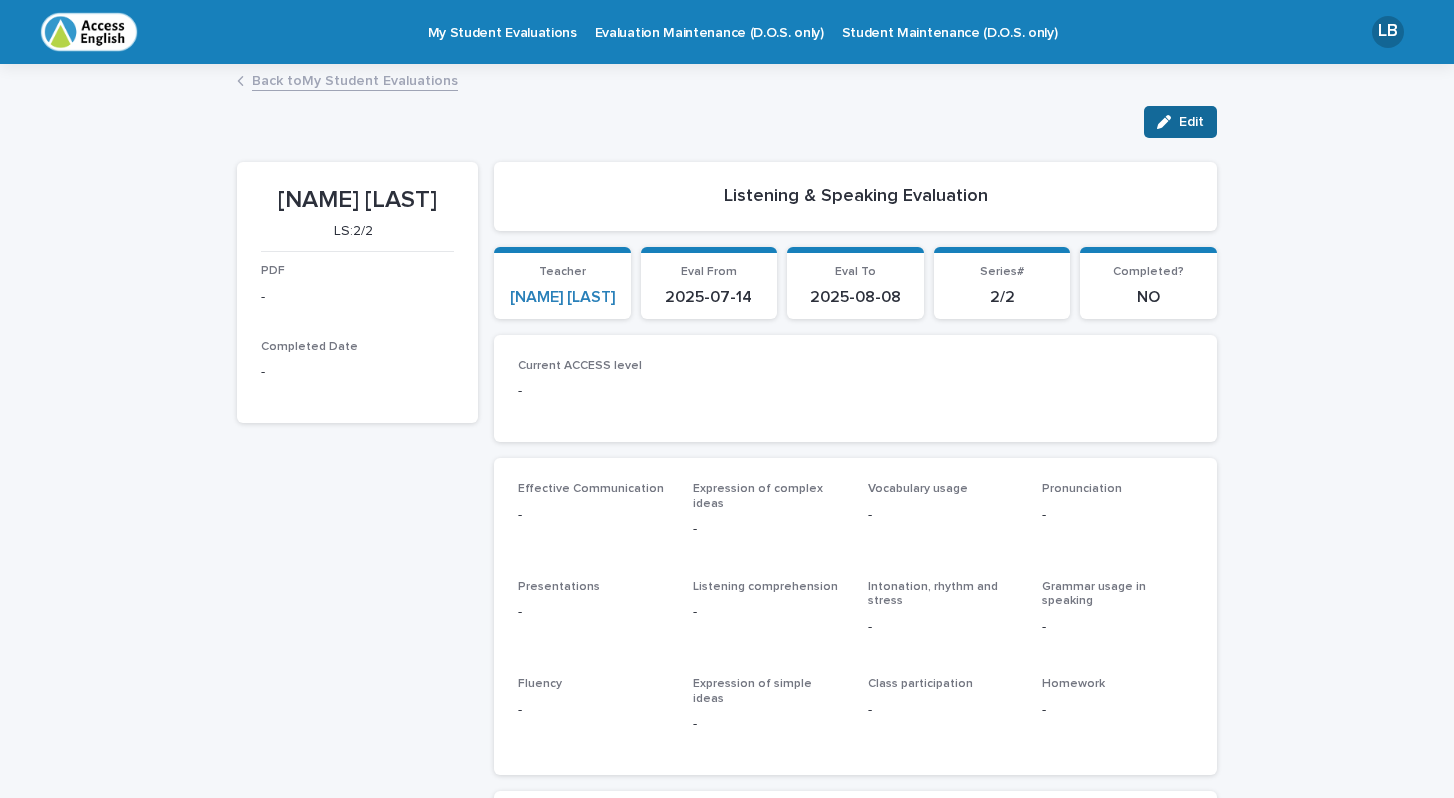 click on "Edit" at bounding box center (1191, 122) 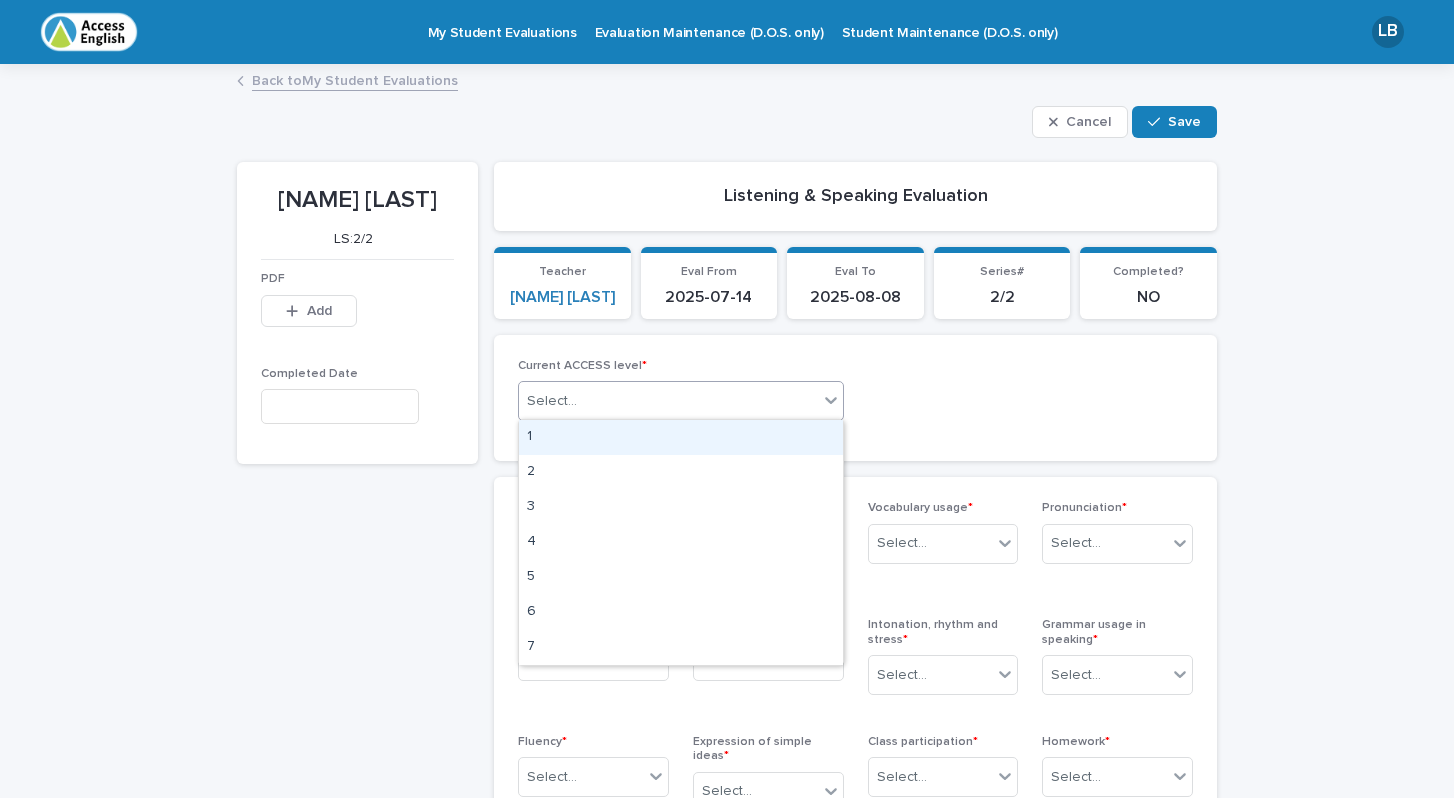 click on "option 1 focused, 1 of 7. 7 results available. Use Up and Down to choose options, press Enter to select the currently focused option, press Escape to exit the menu, press Tab to select the option and exit the menu. Select..." at bounding box center (681, 401) 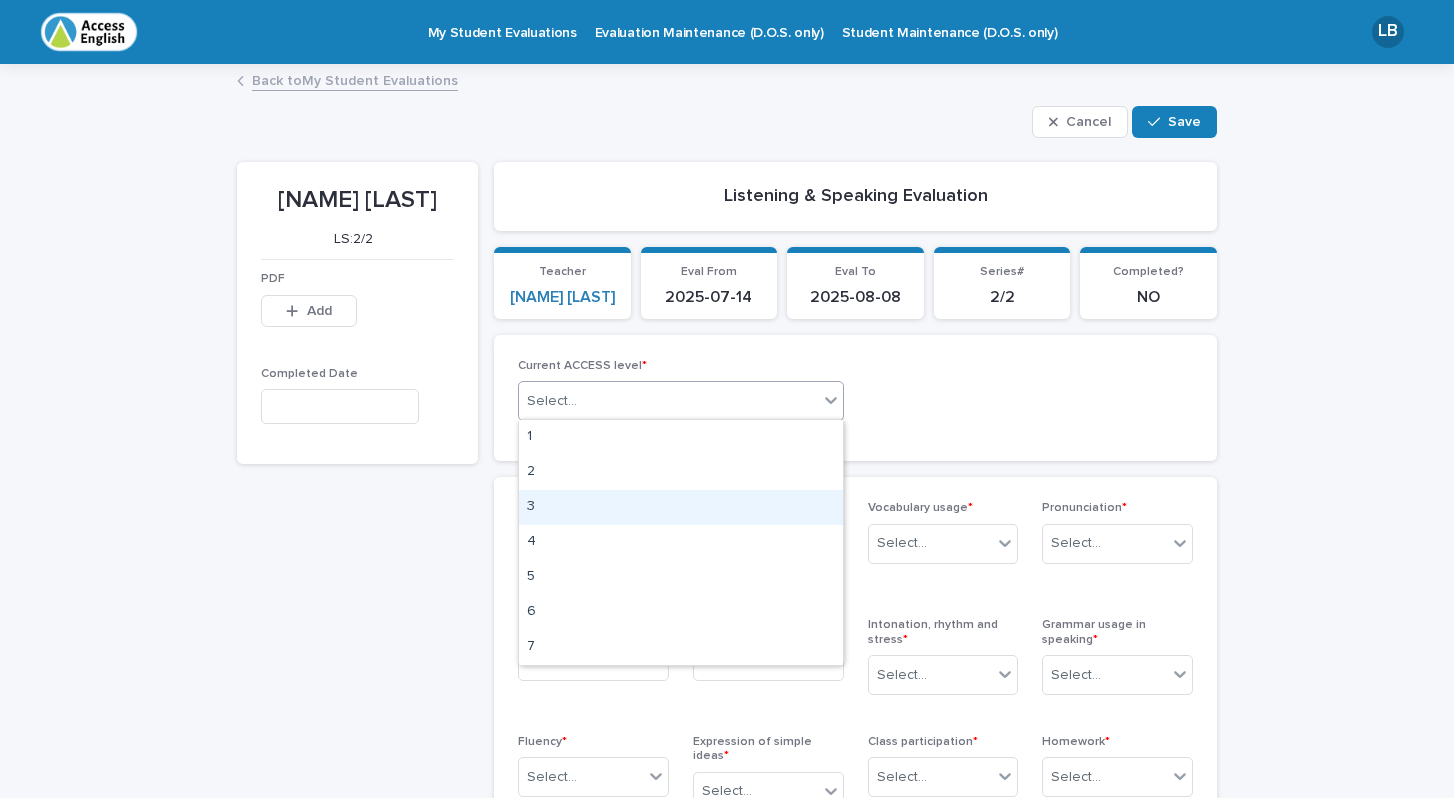 click on "3" at bounding box center [681, 507] 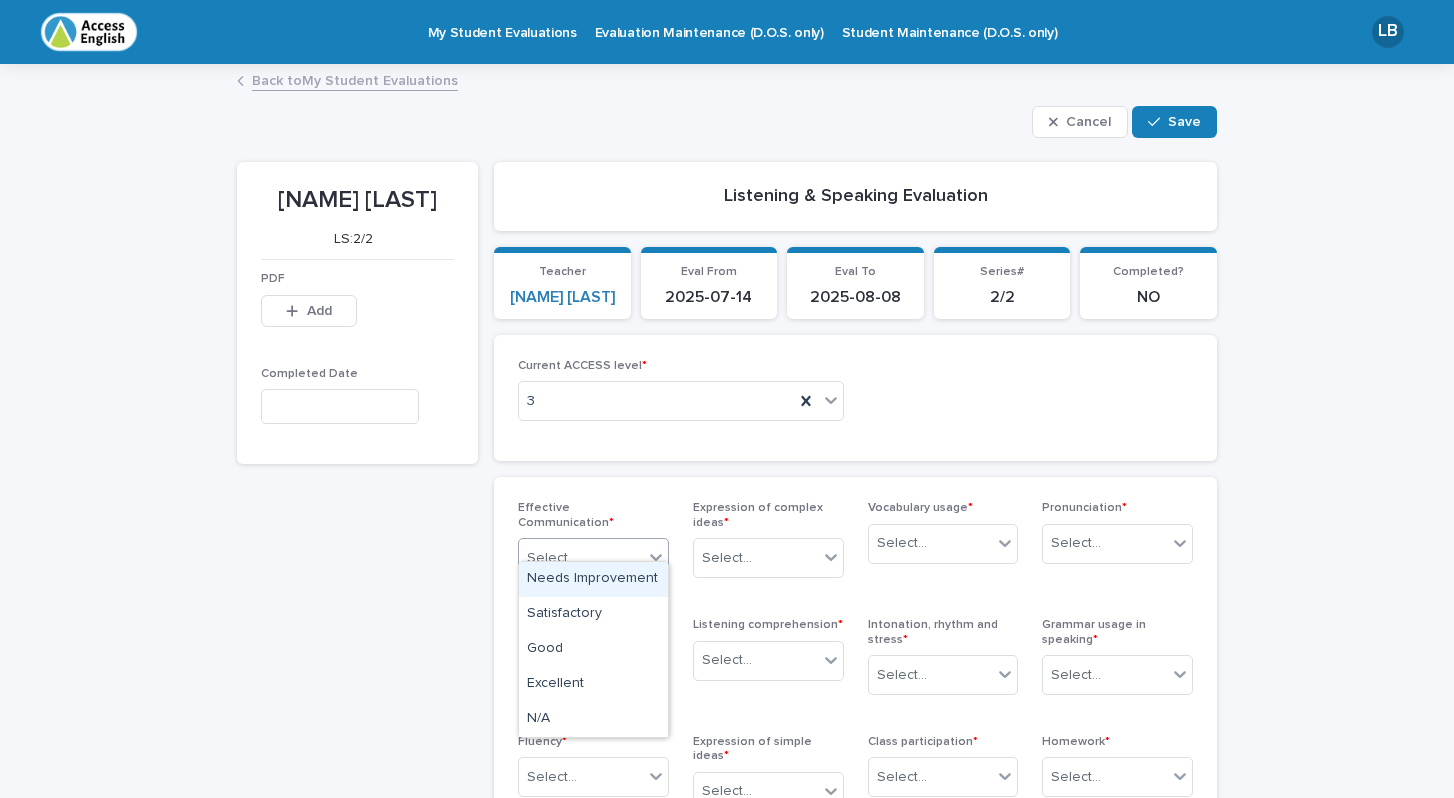 click 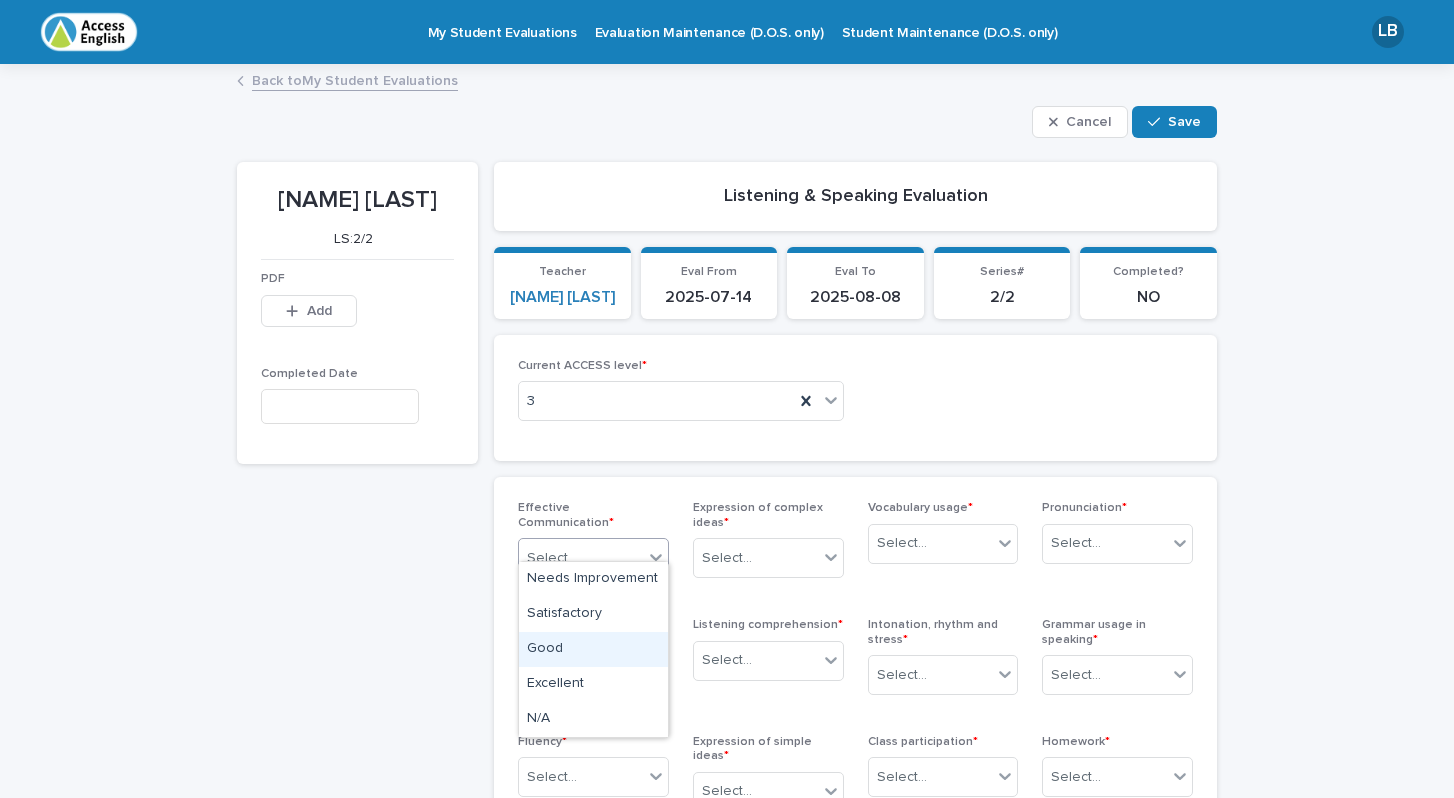 click on "Good" at bounding box center (593, 649) 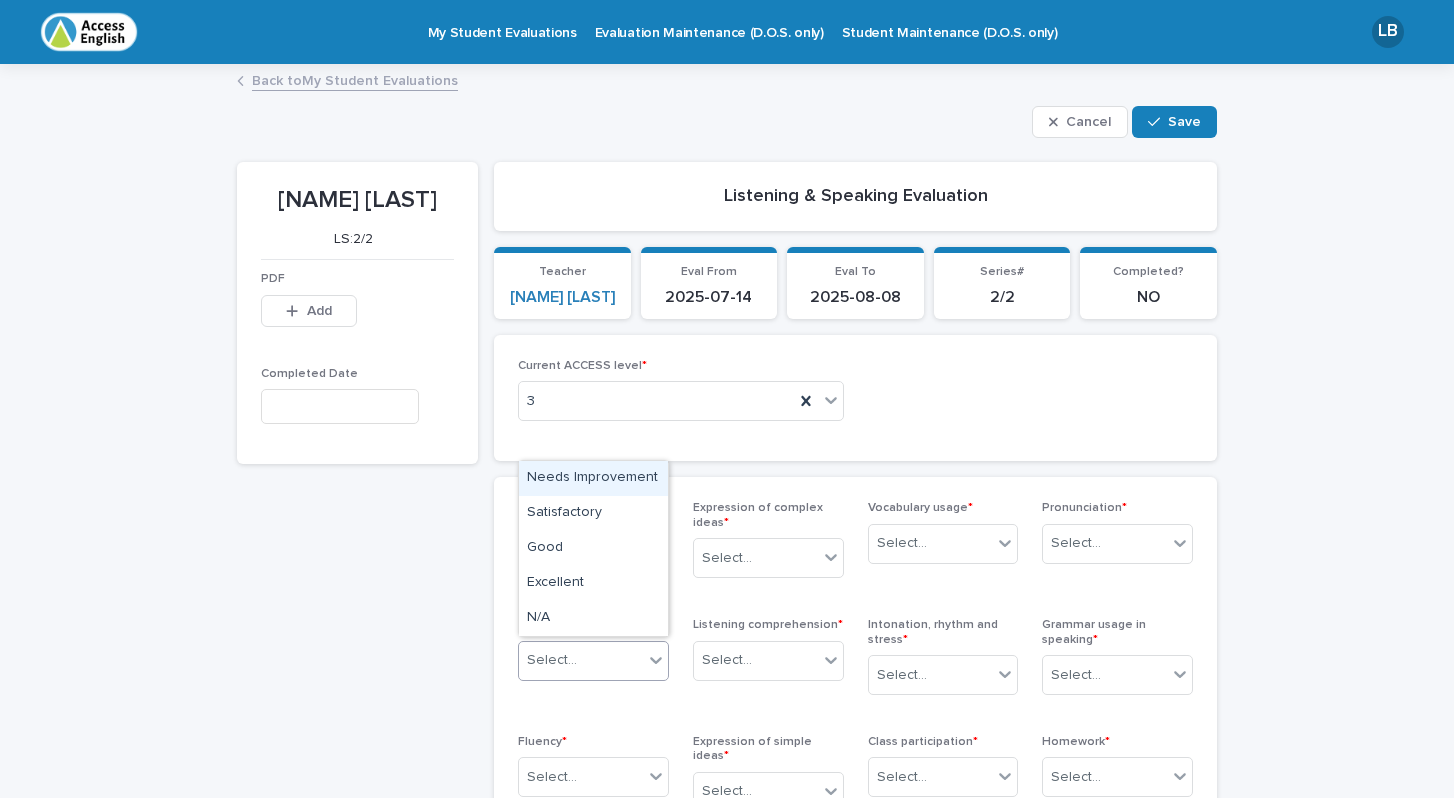 click at bounding box center (656, 660) 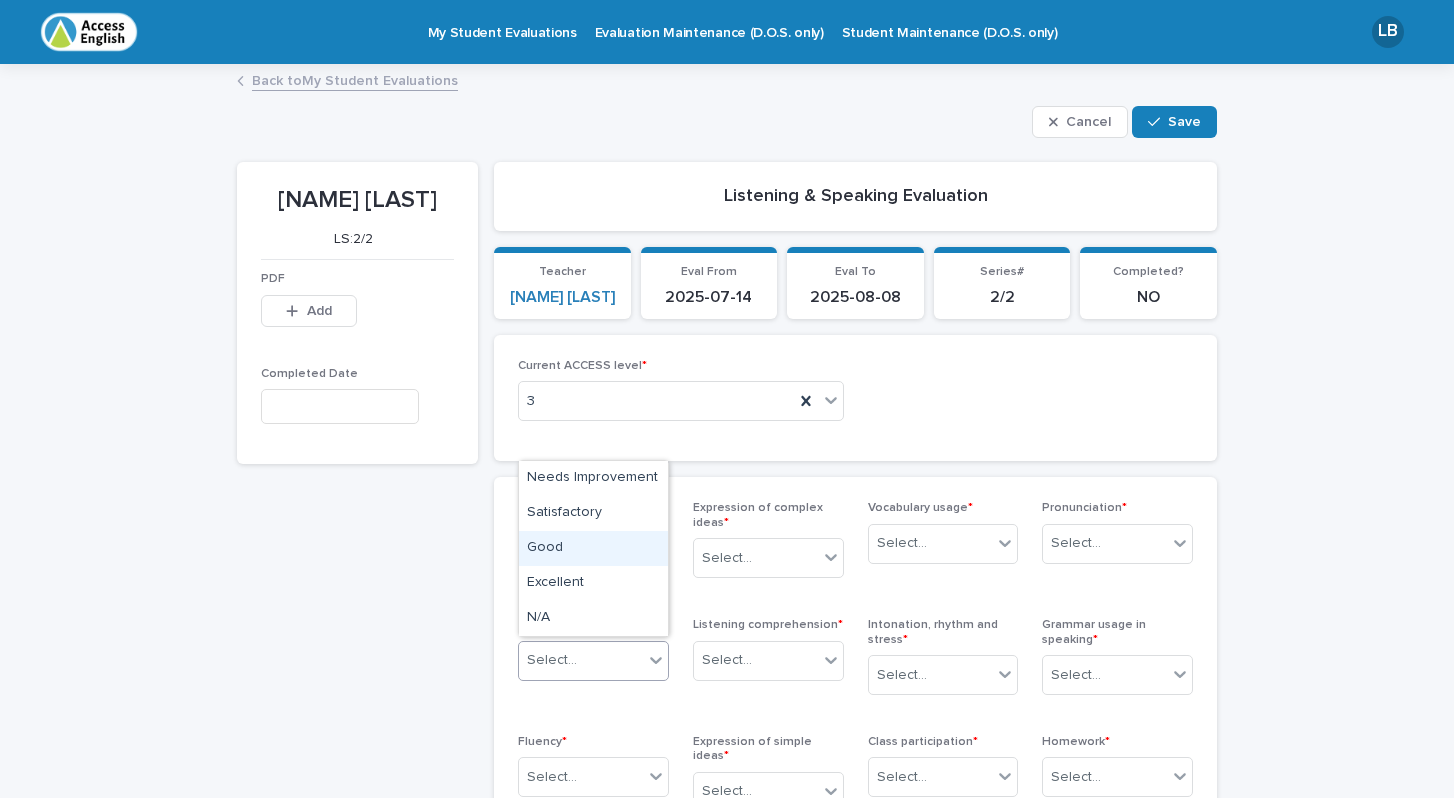 click on "Good" at bounding box center (593, 548) 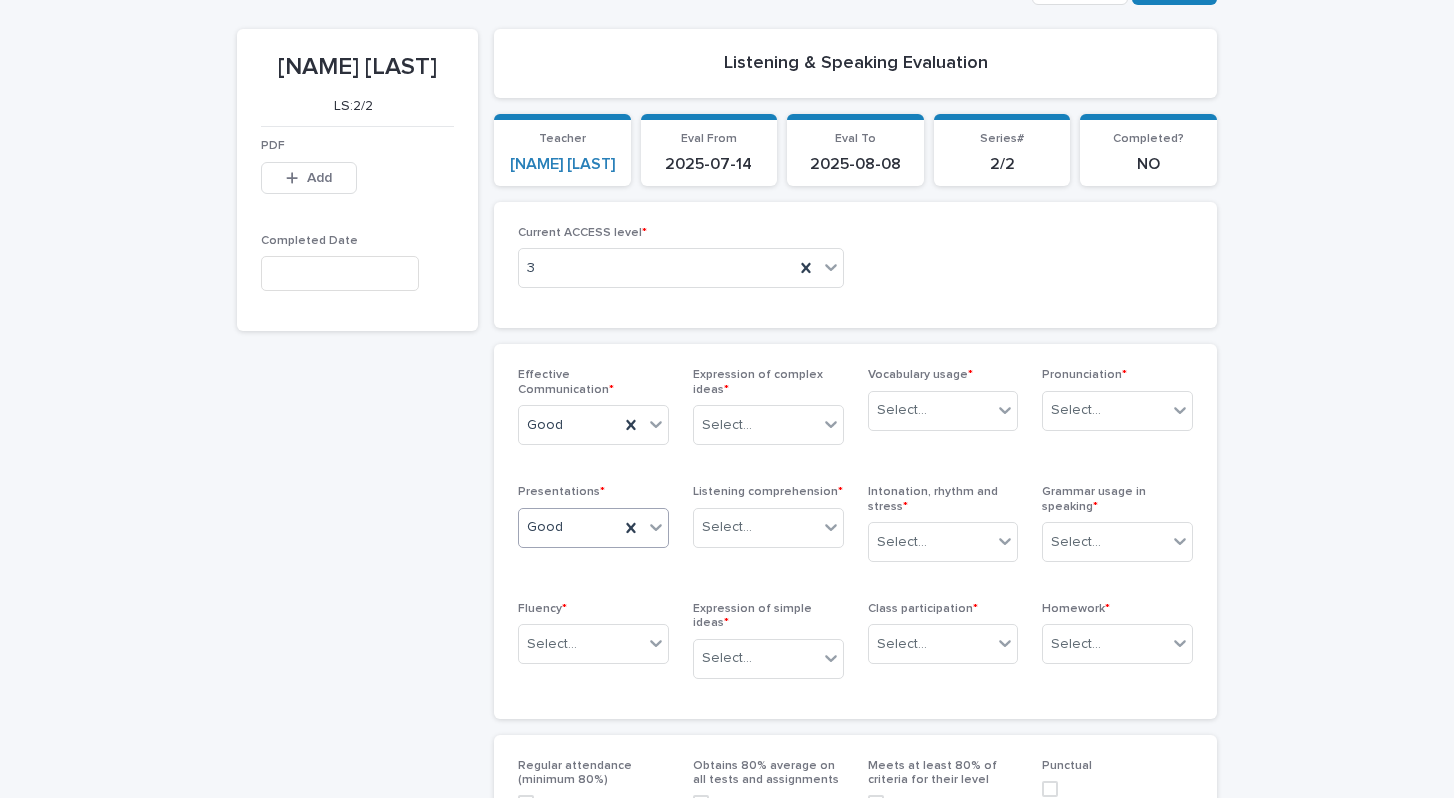scroll, scrollTop: 152, scrollLeft: 0, axis: vertical 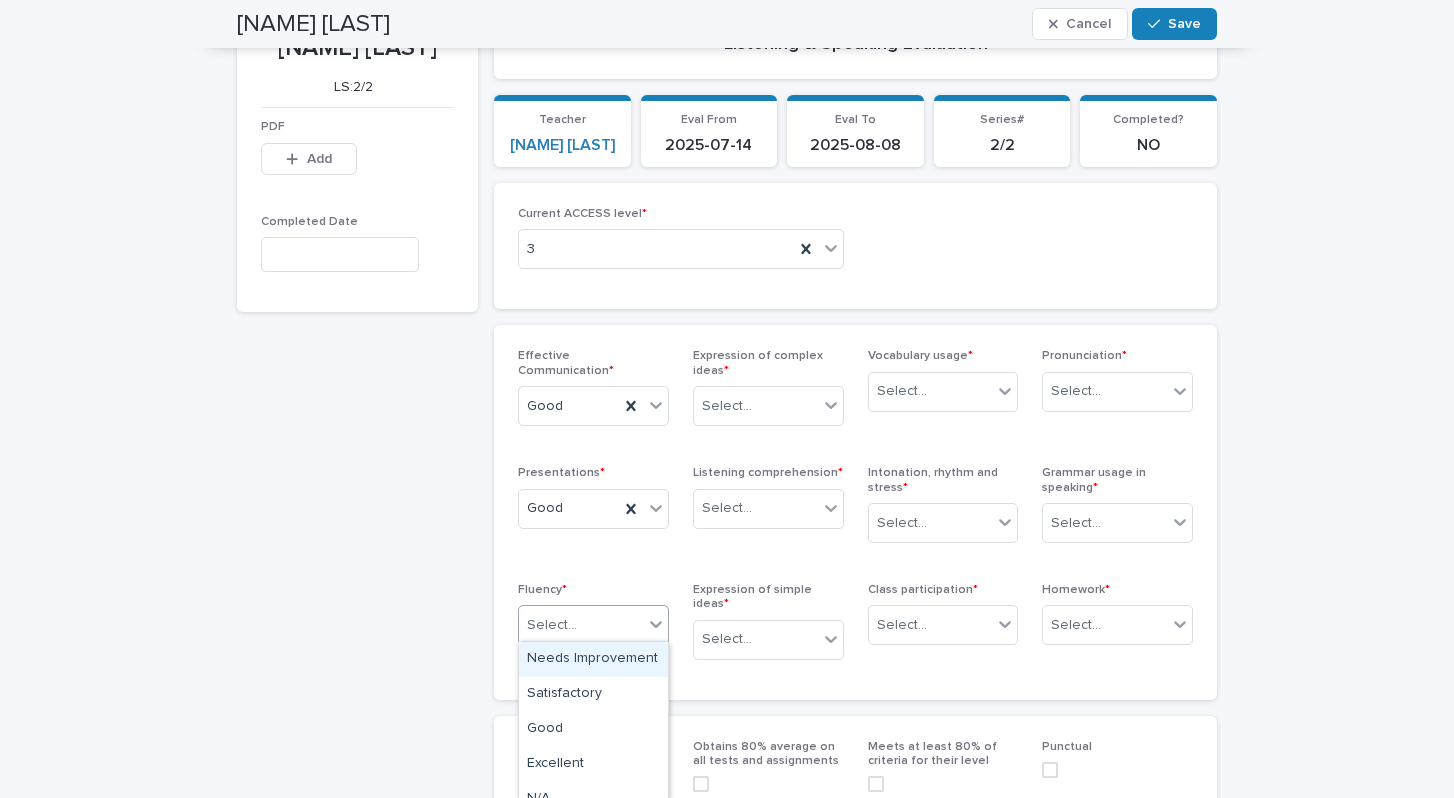 click 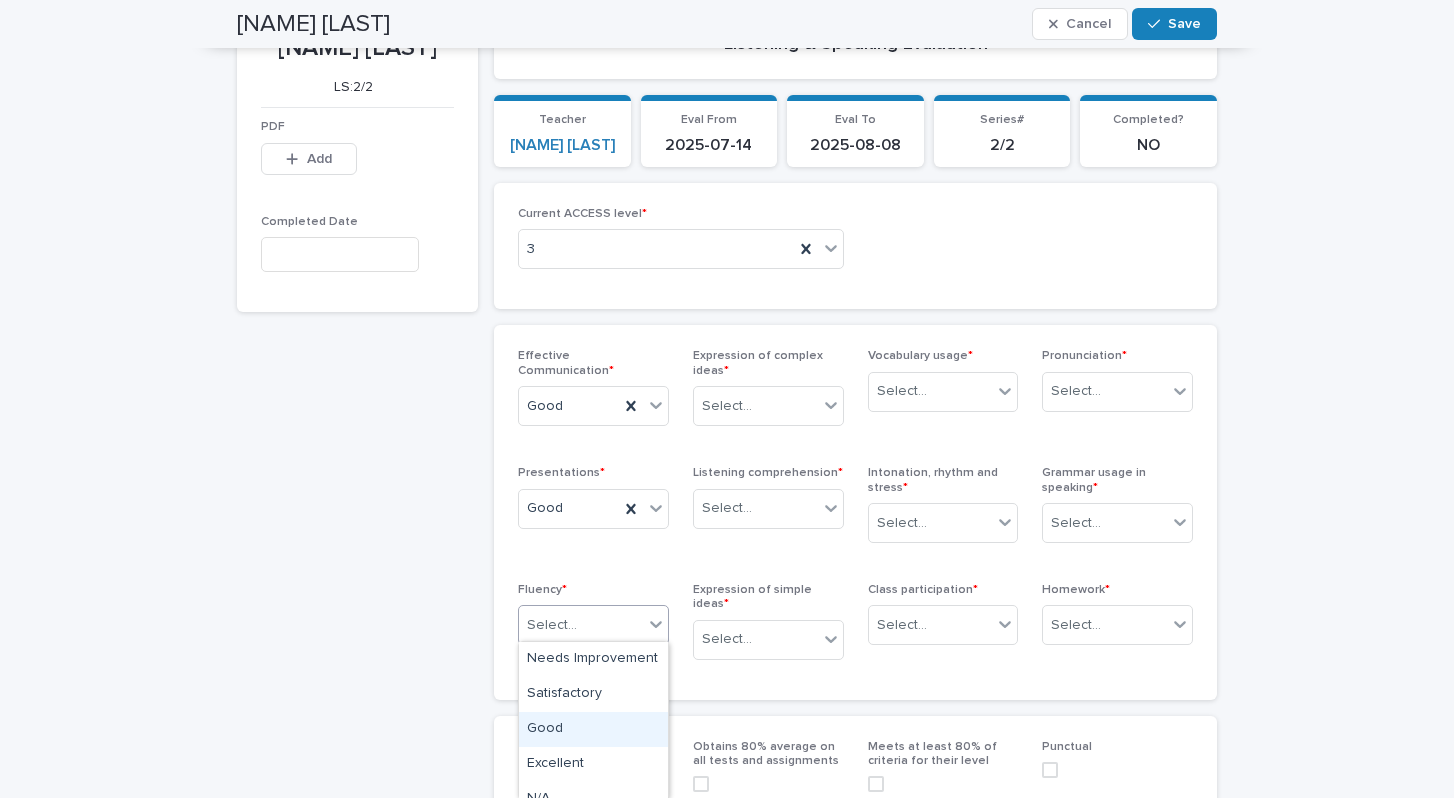 click on "Good" at bounding box center [593, 729] 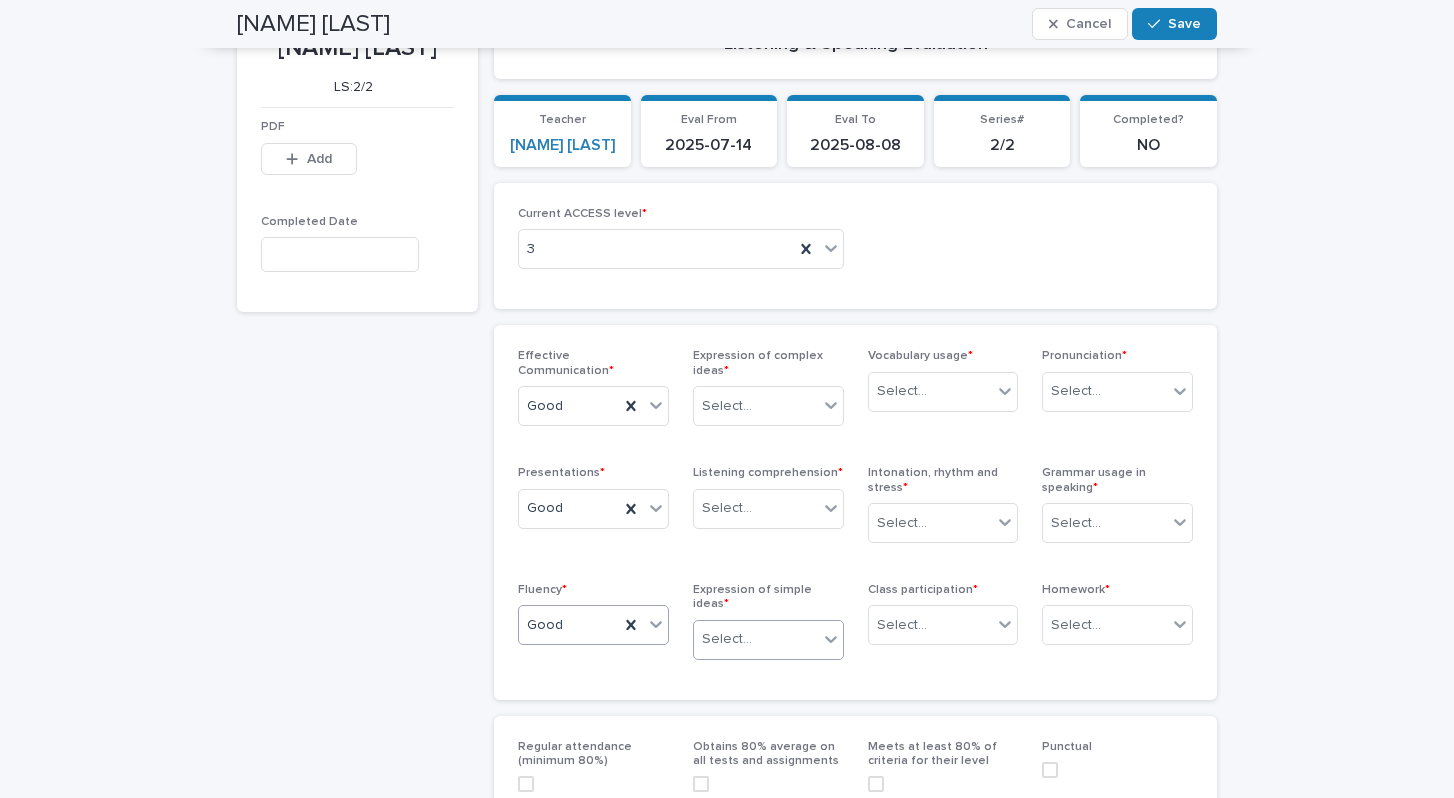 click 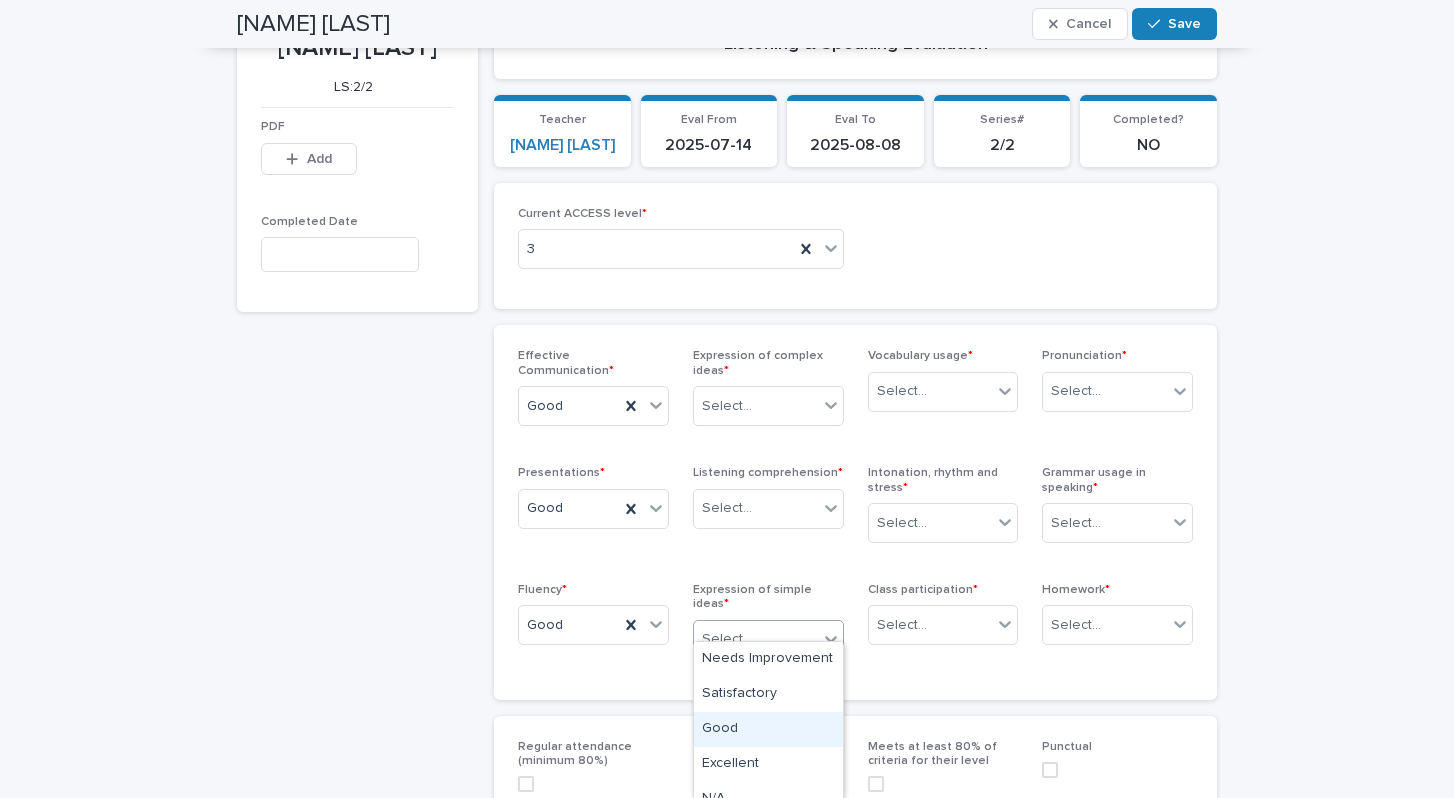 click on "Good" at bounding box center [768, 729] 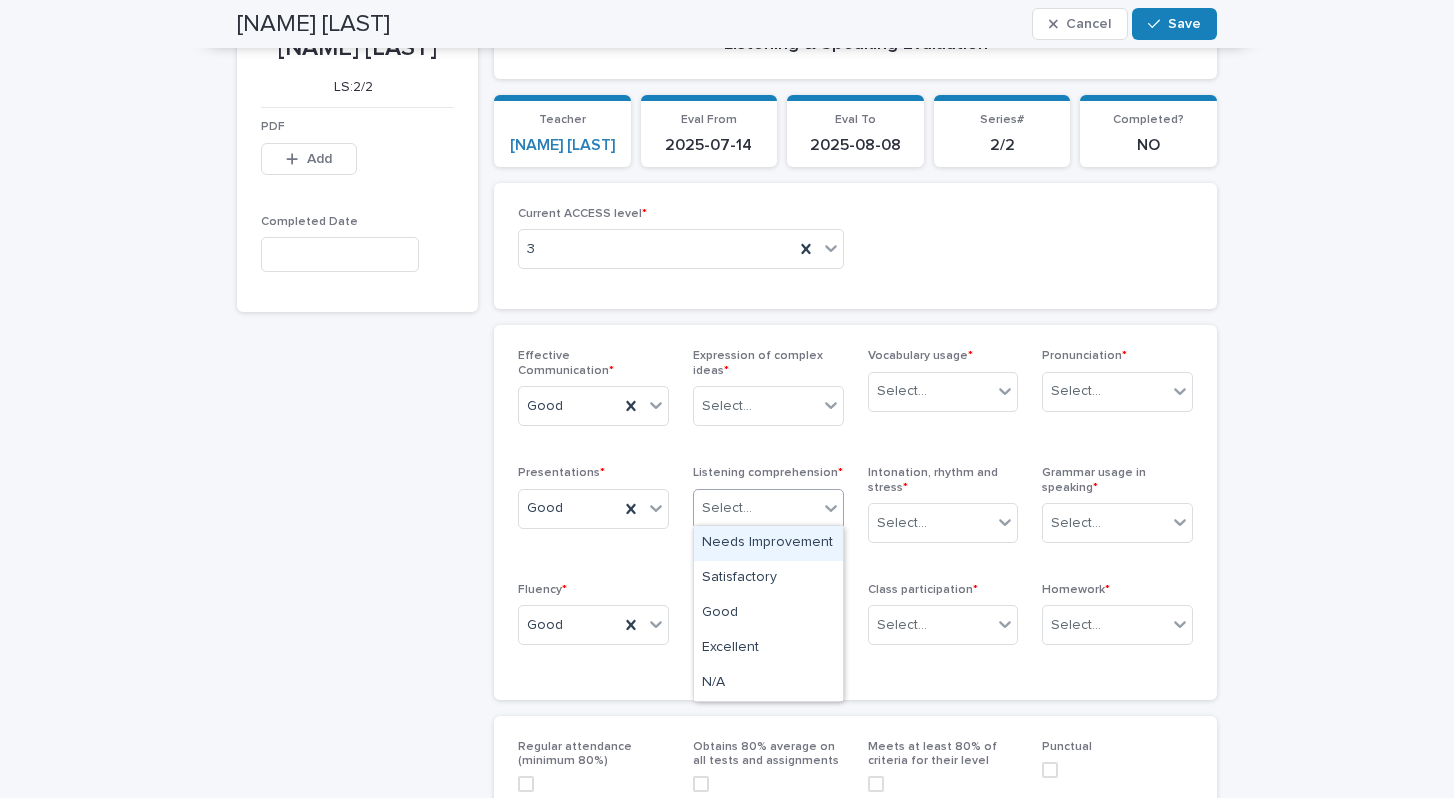 click 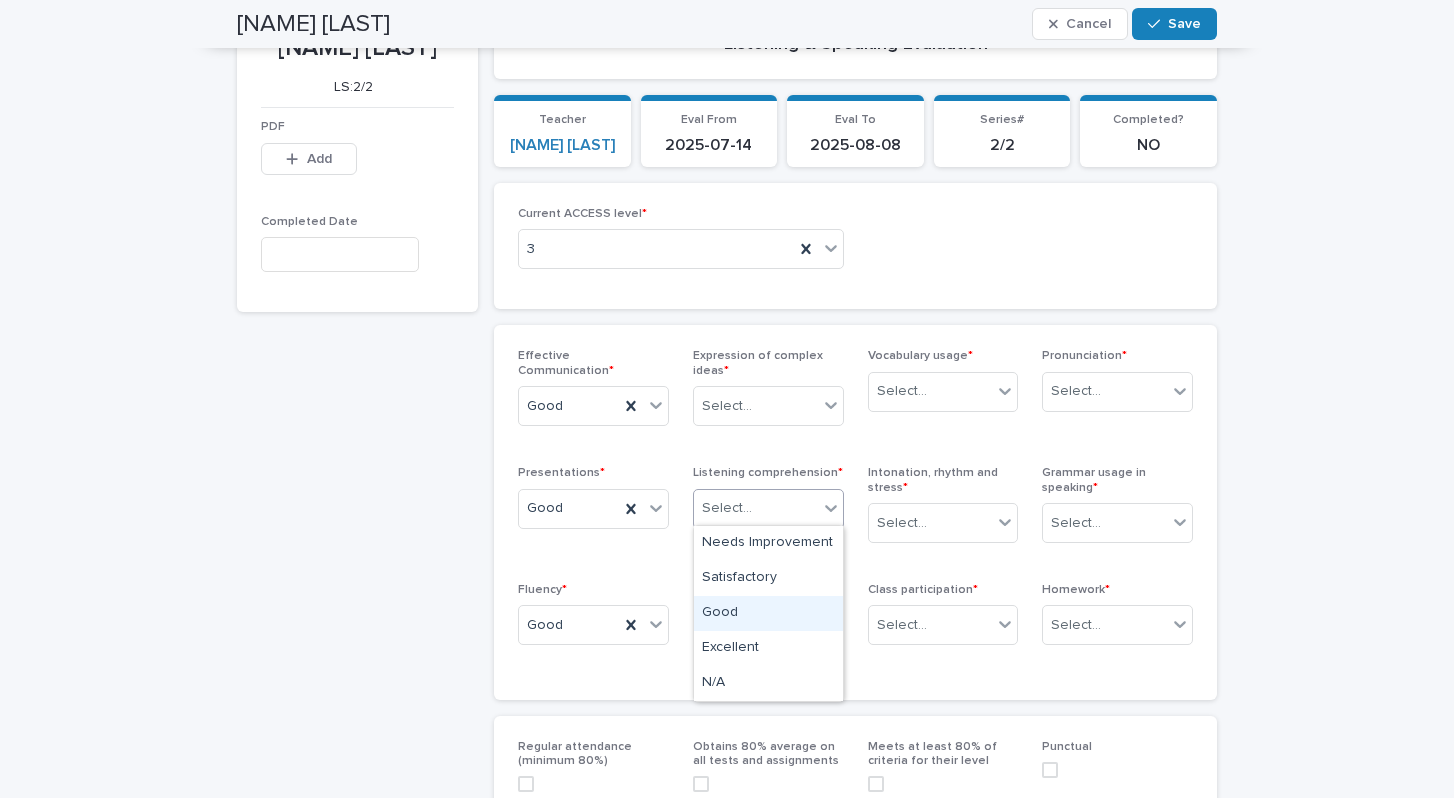 click on "Good" at bounding box center (768, 613) 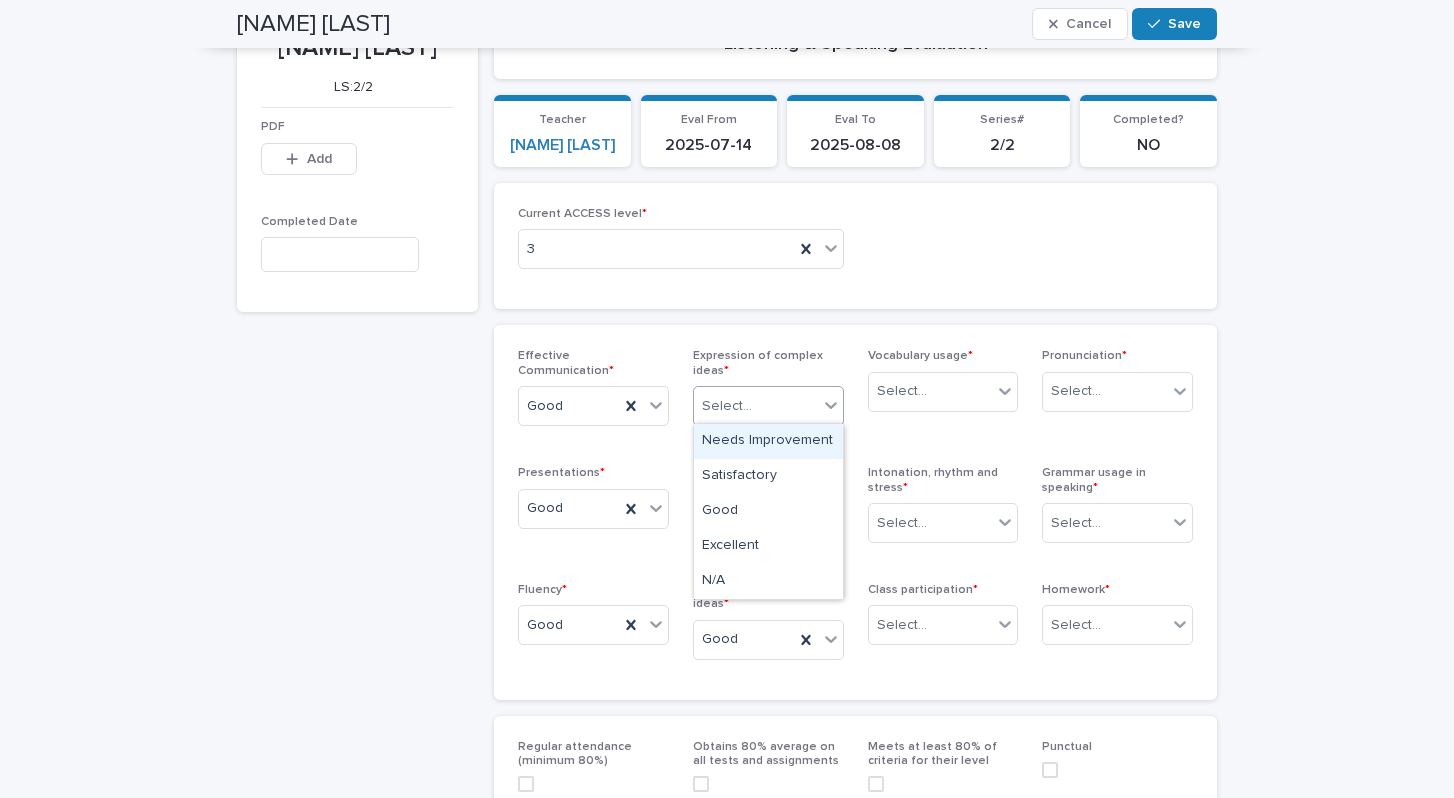click 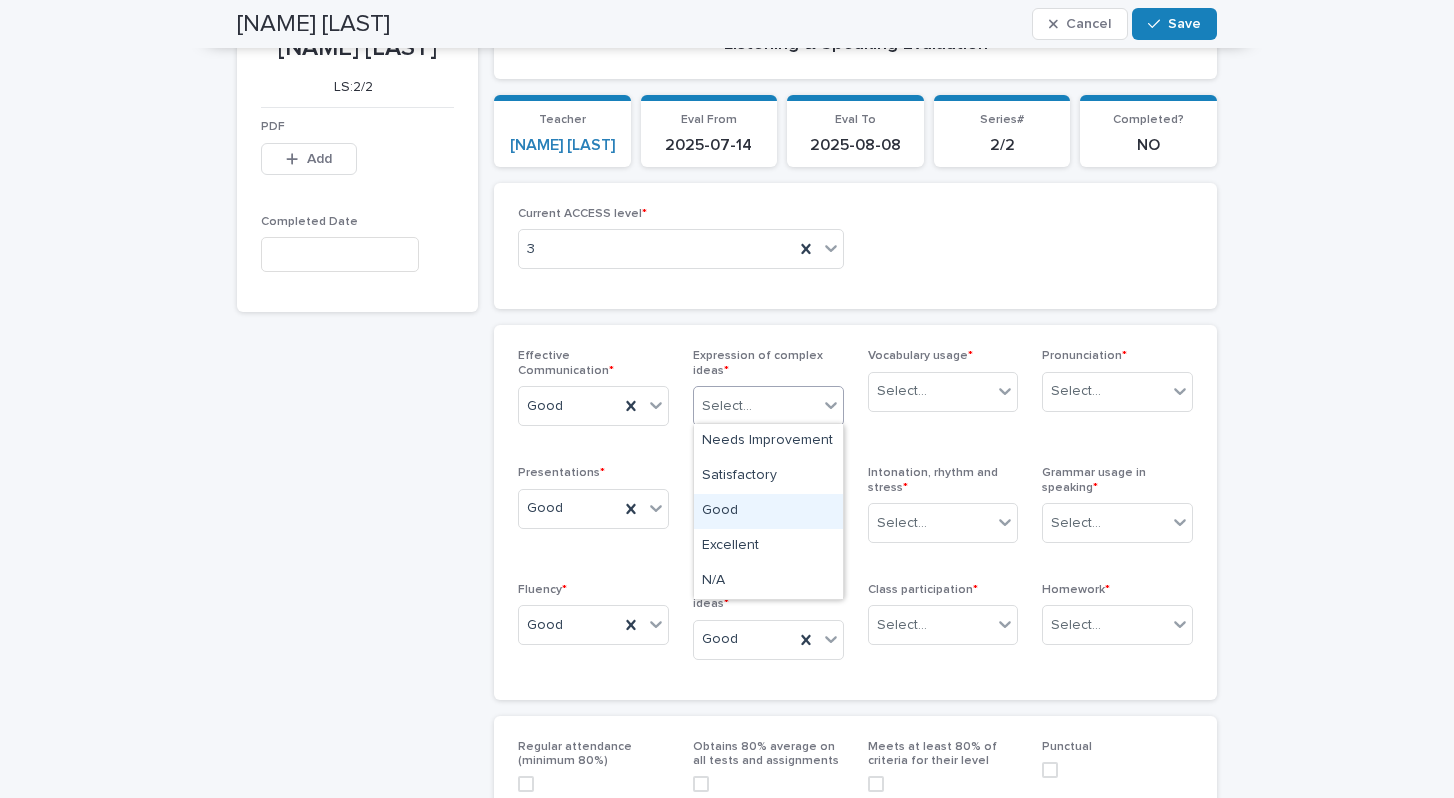 click on "Good" at bounding box center (768, 511) 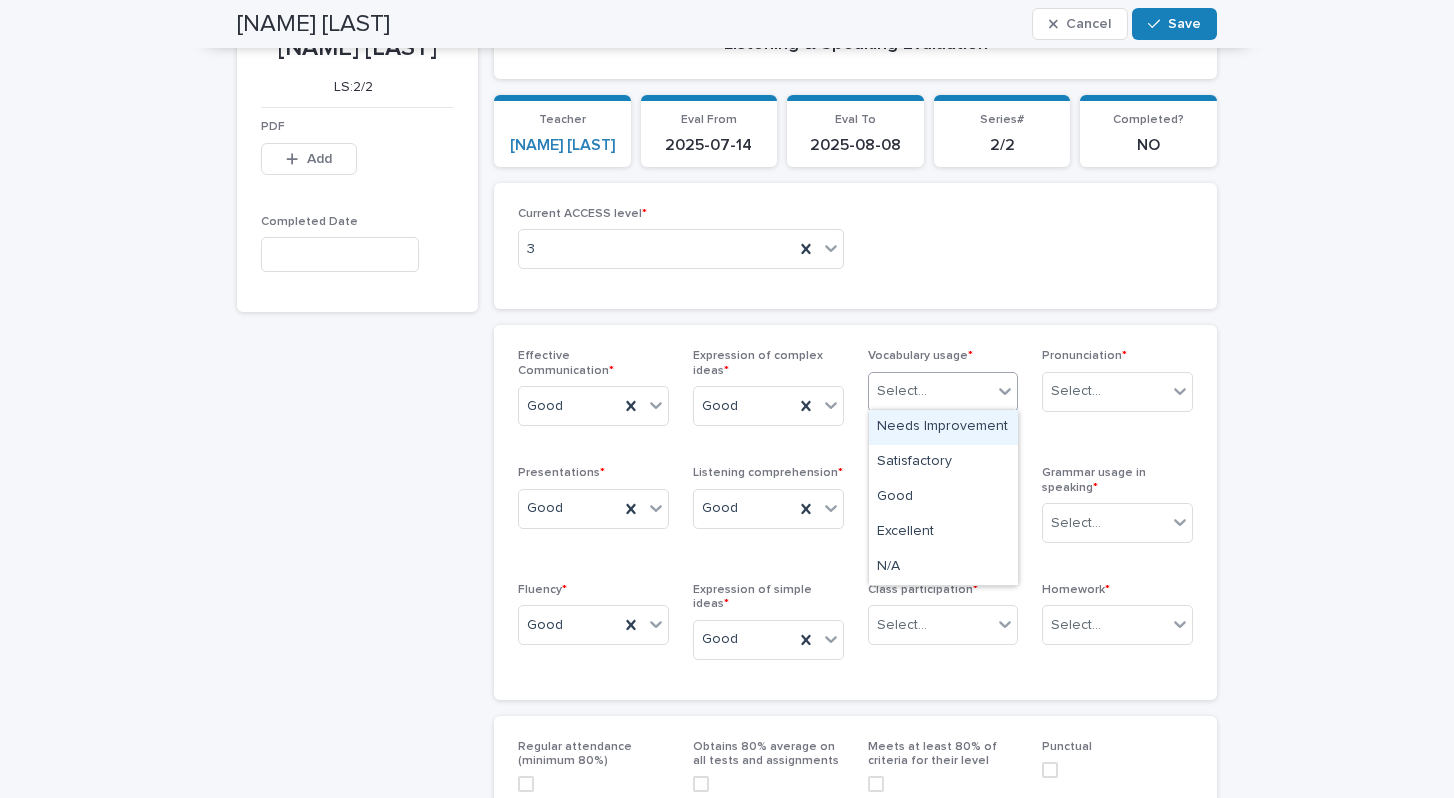 click on "Select..." at bounding box center [931, 391] 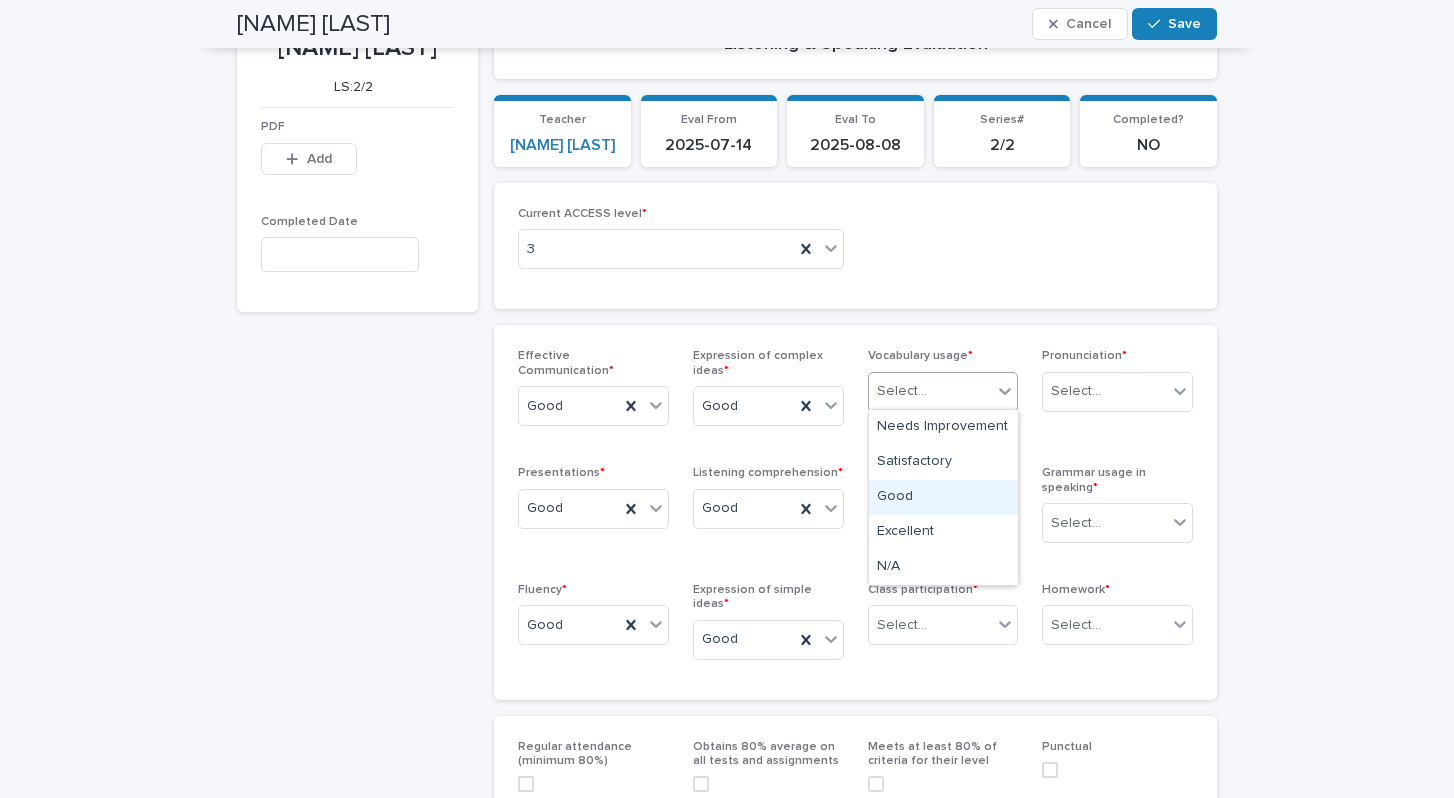 click on "Good" at bounding box center [943, 497] 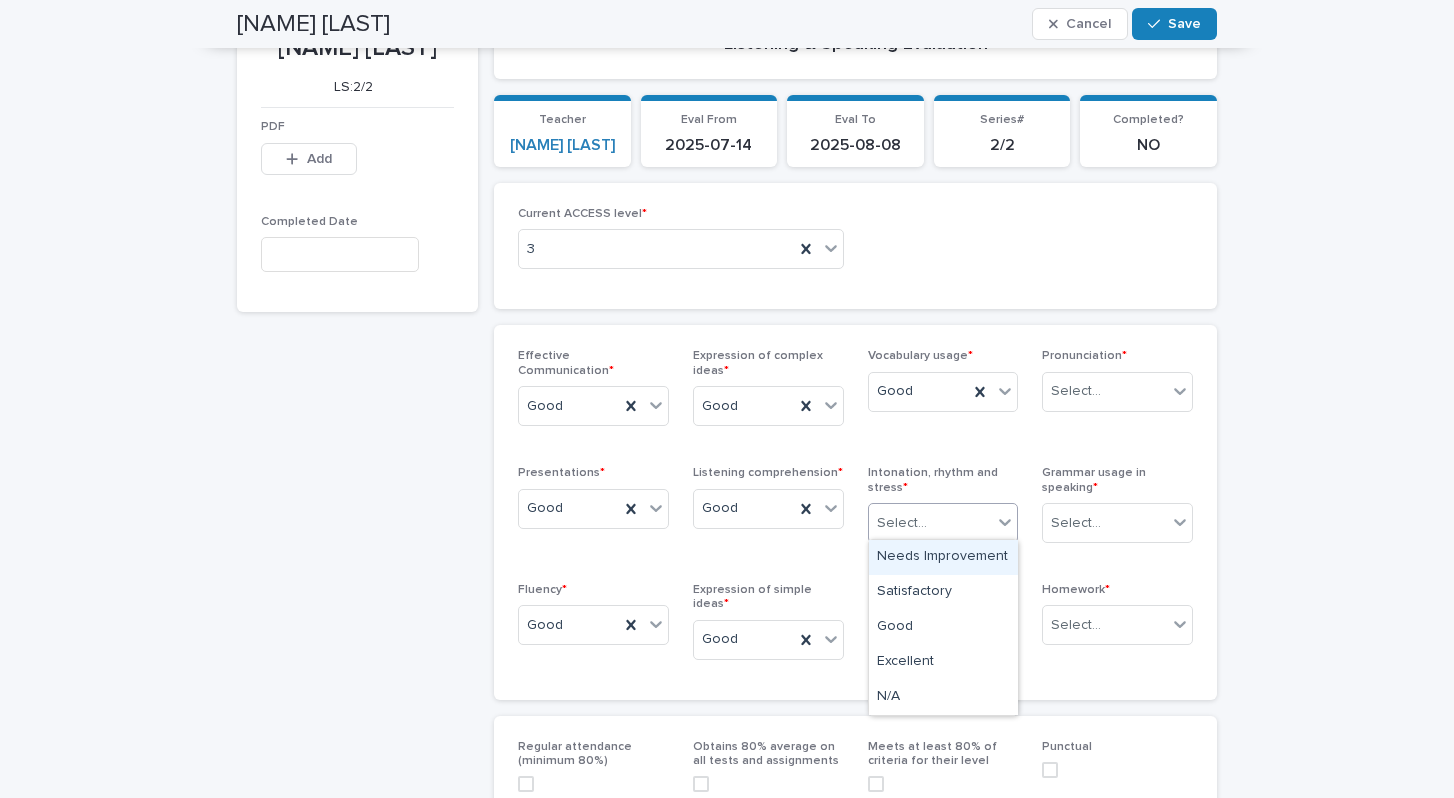 click 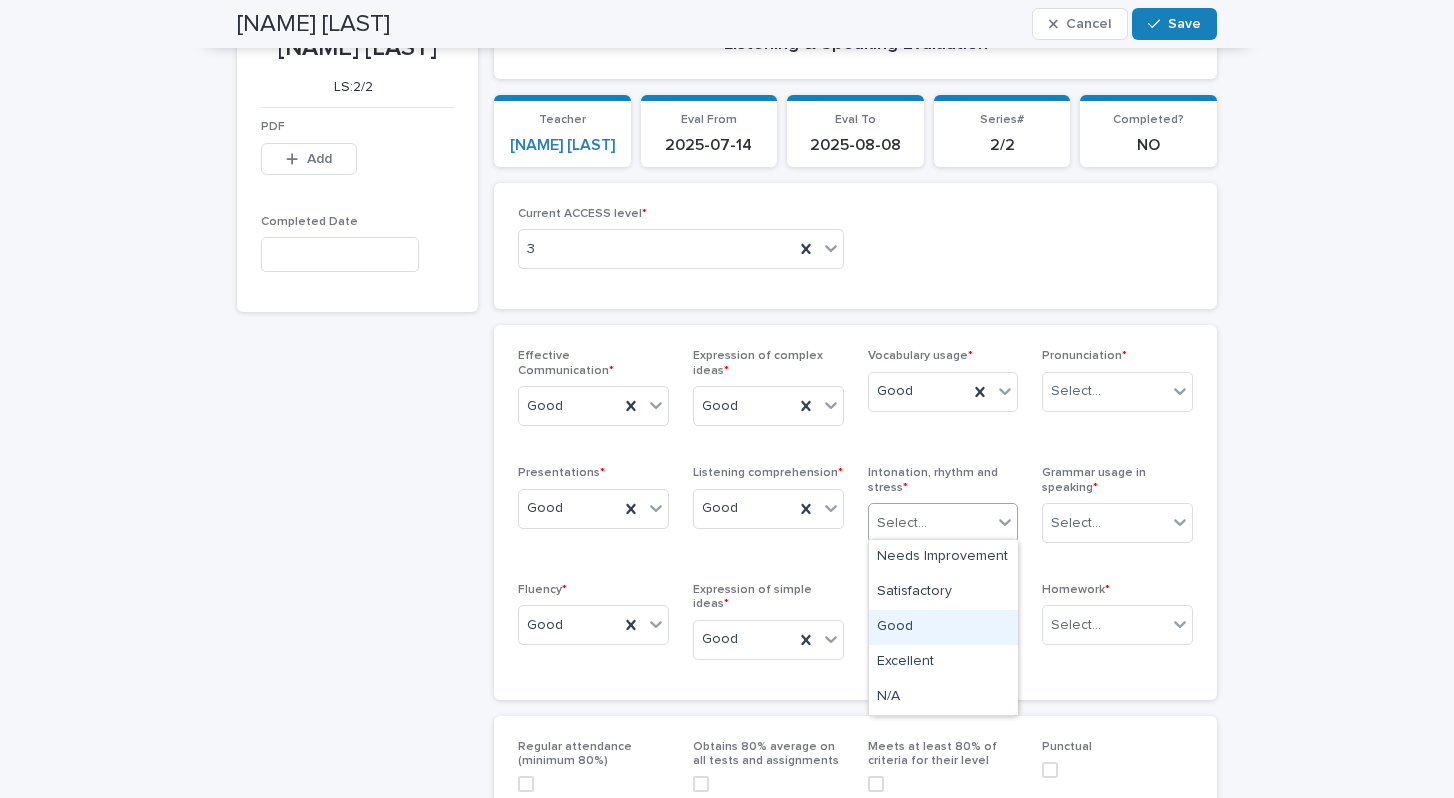 click on "Good" at bounding box center [943, 627] 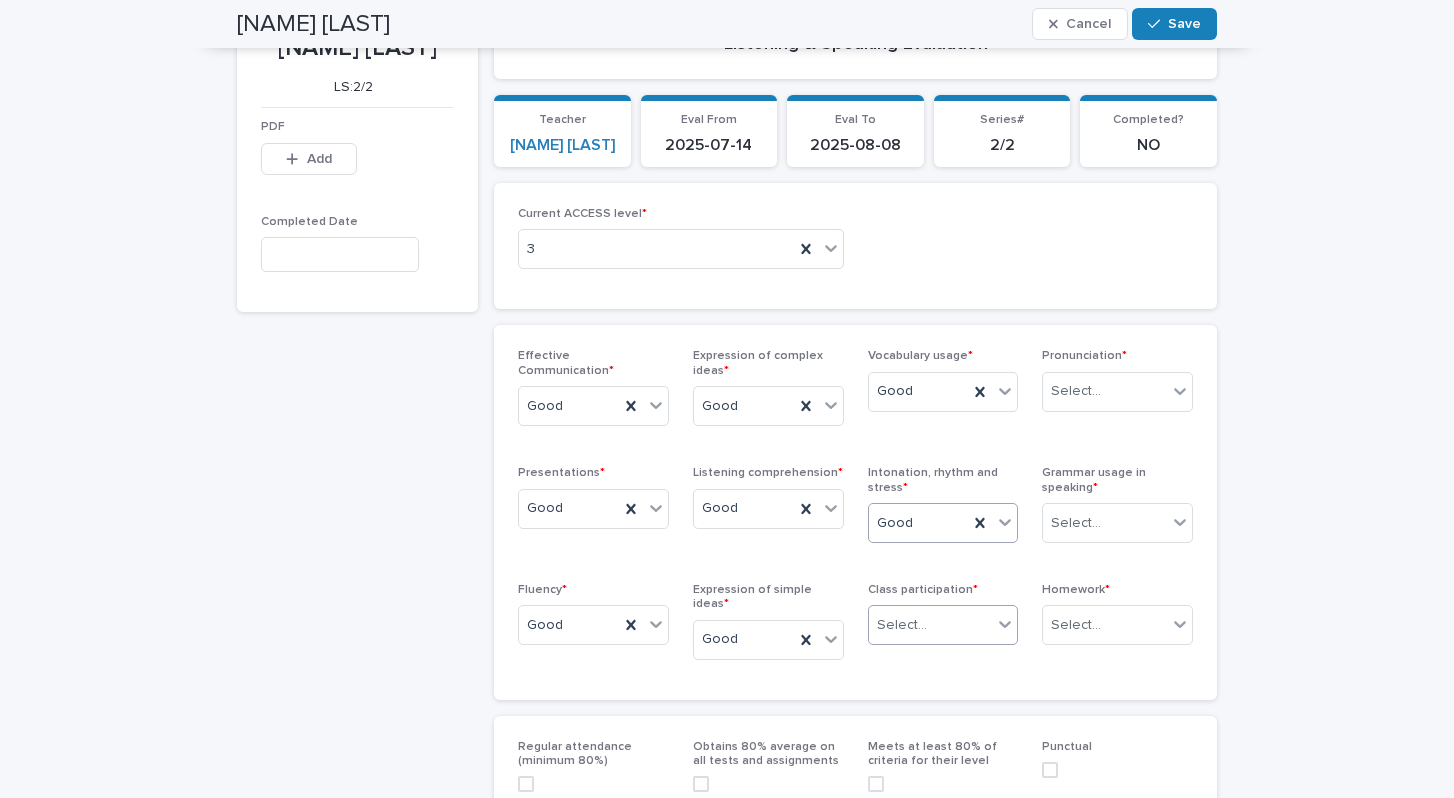 click 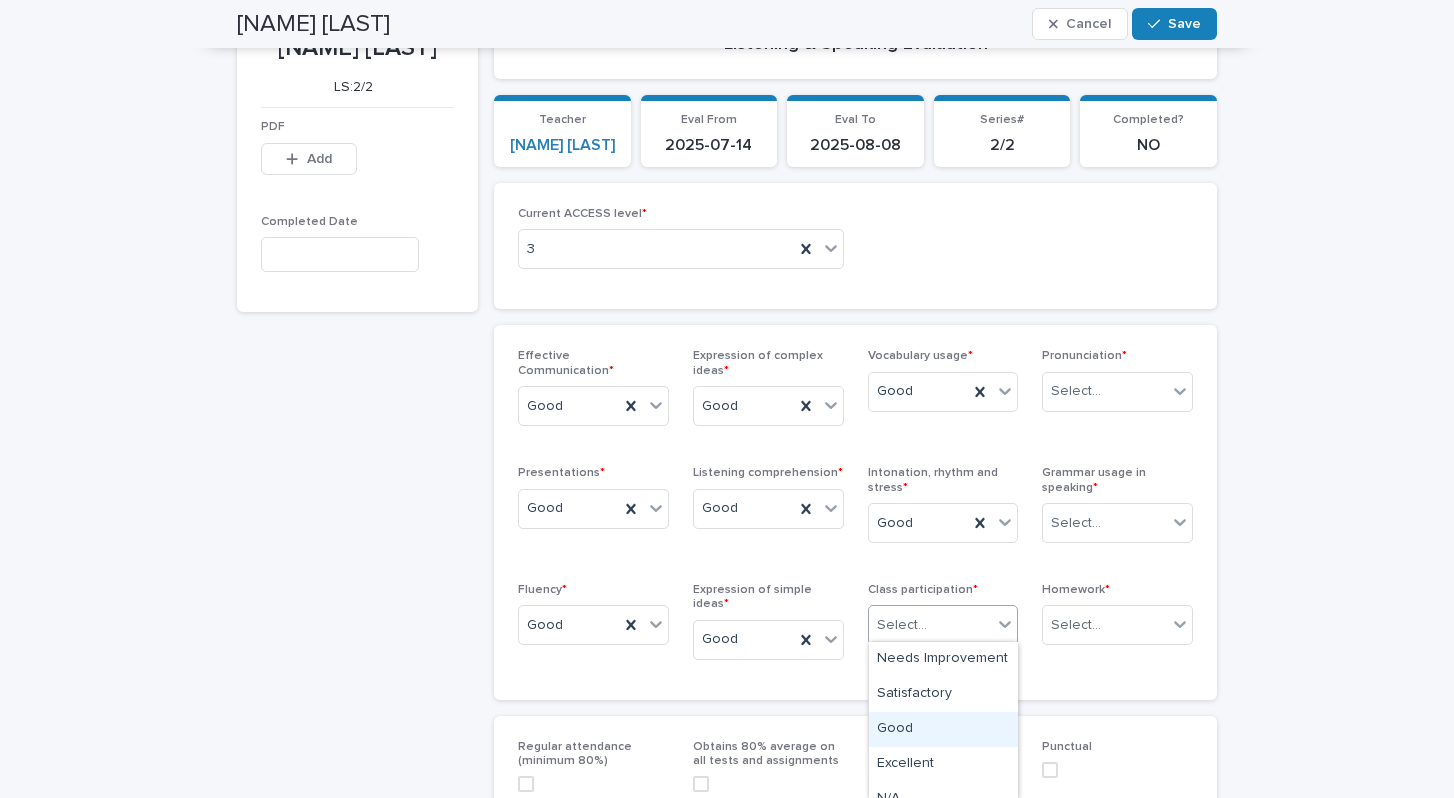 click on "Good" at bounding box center [943, 729] 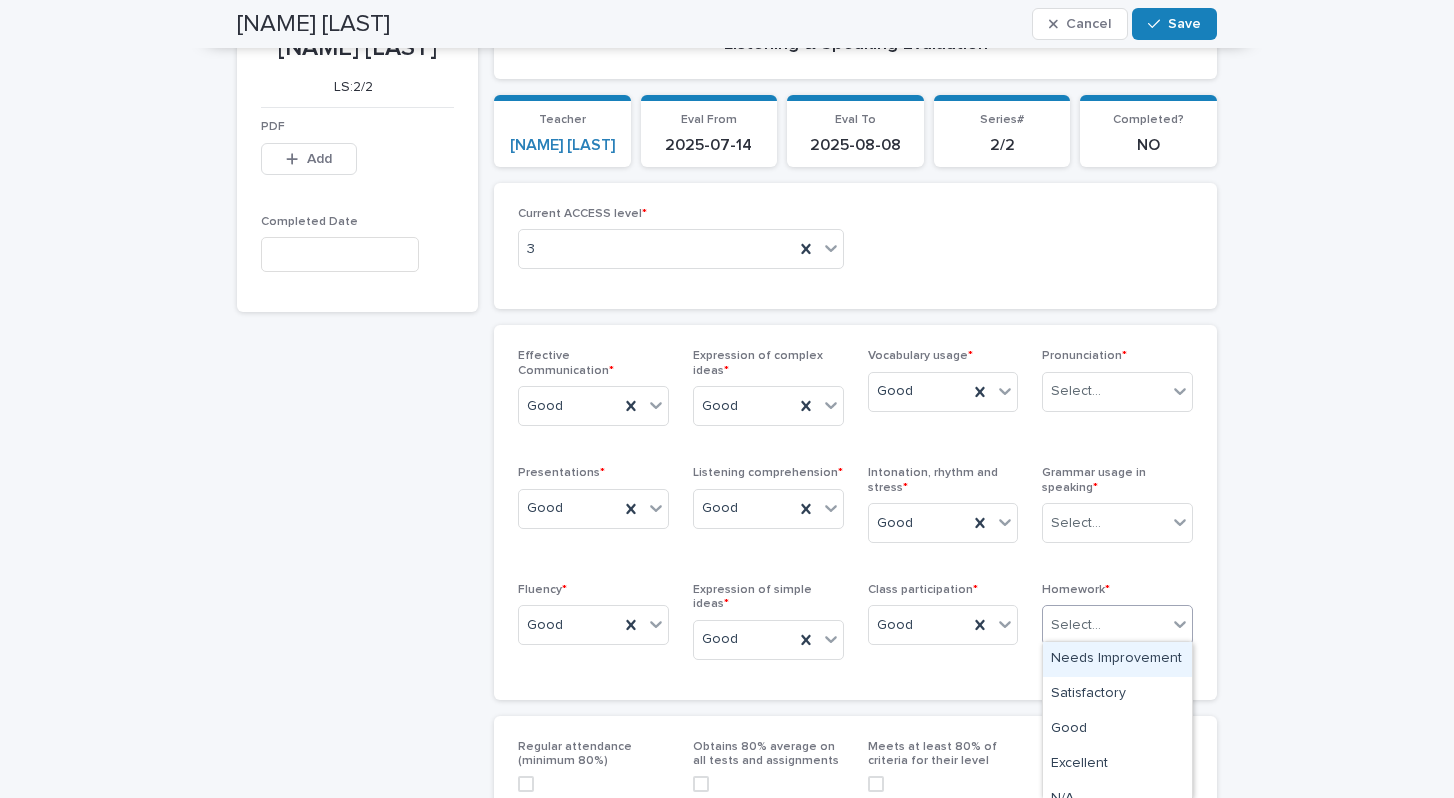 click 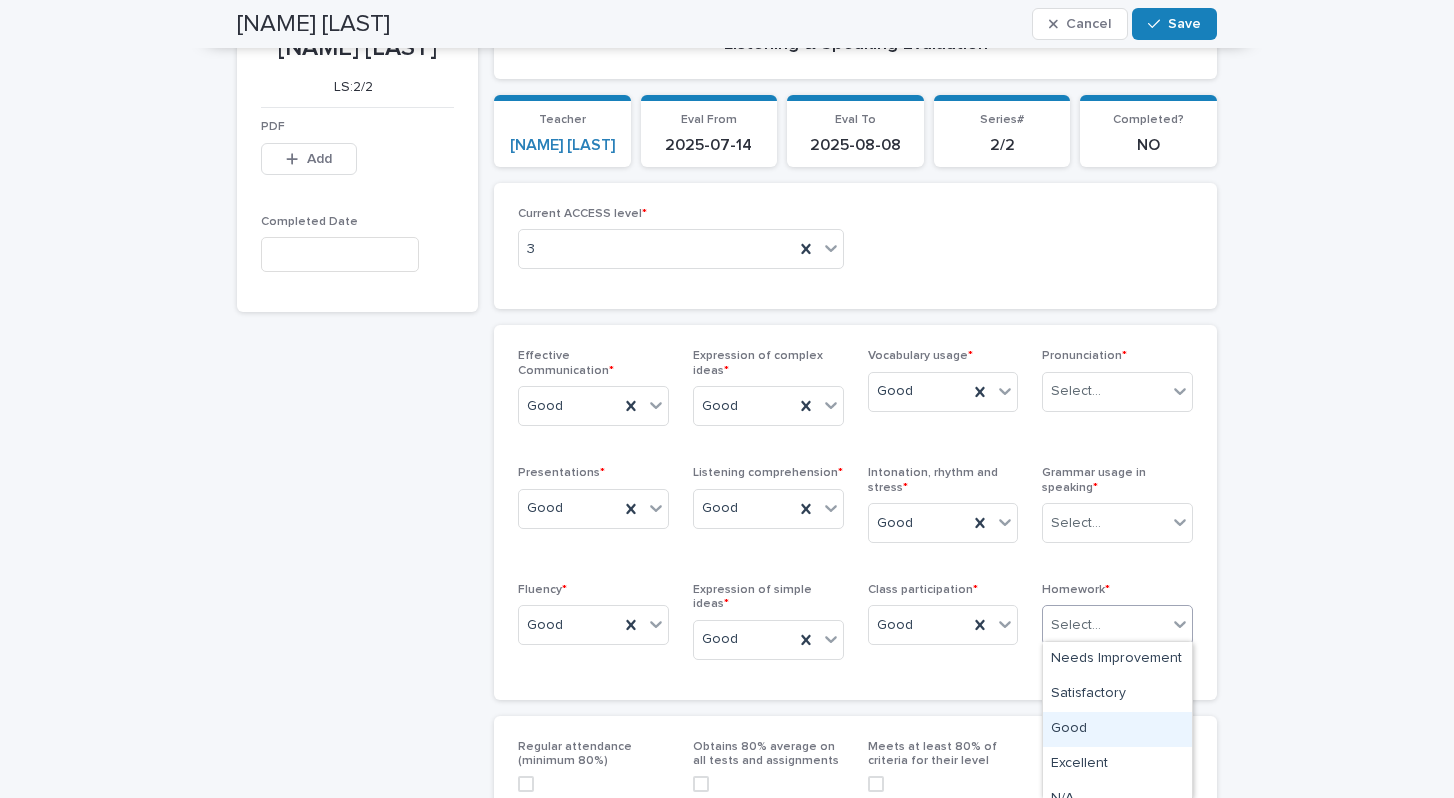 click on "Good" at bounding box center [1117, 729] 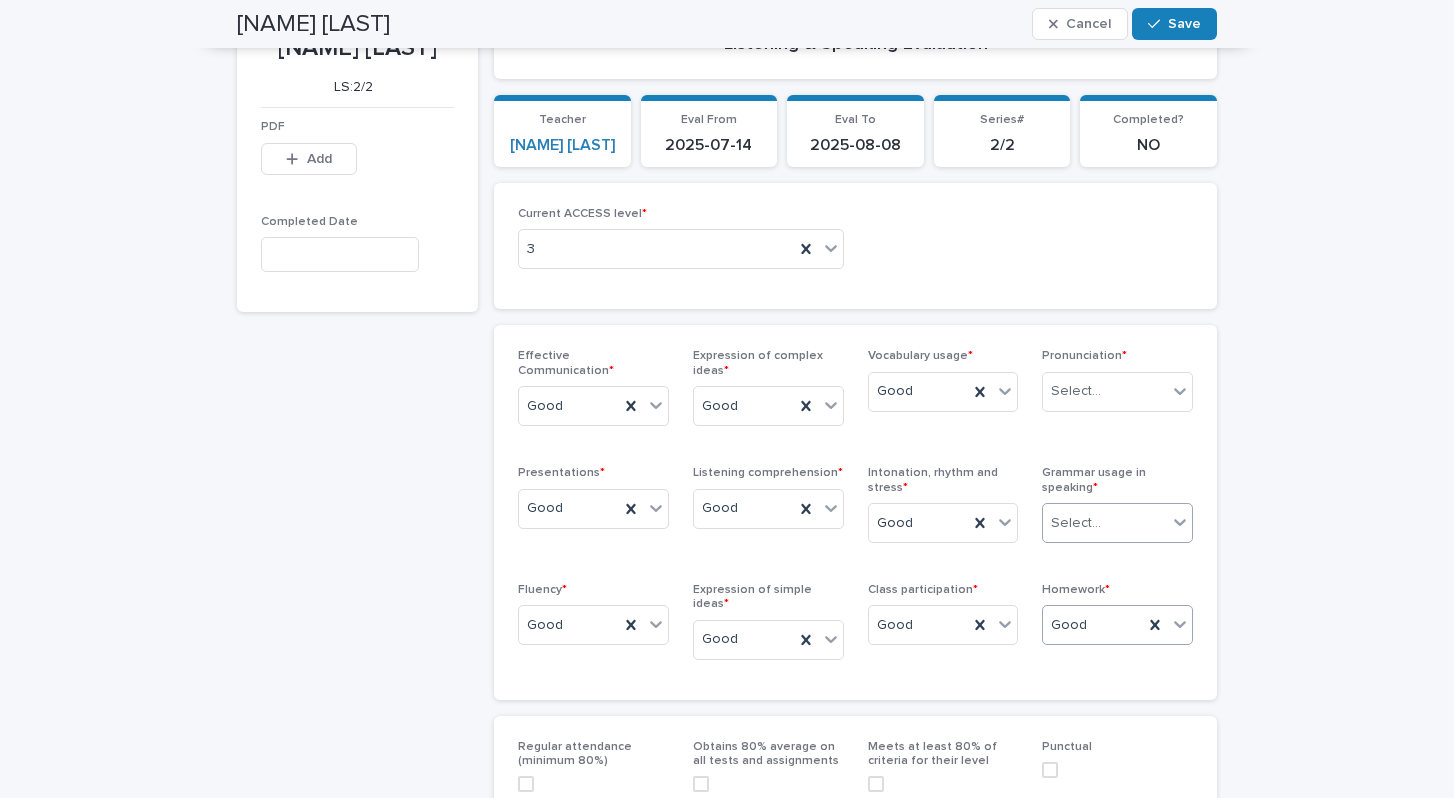 click 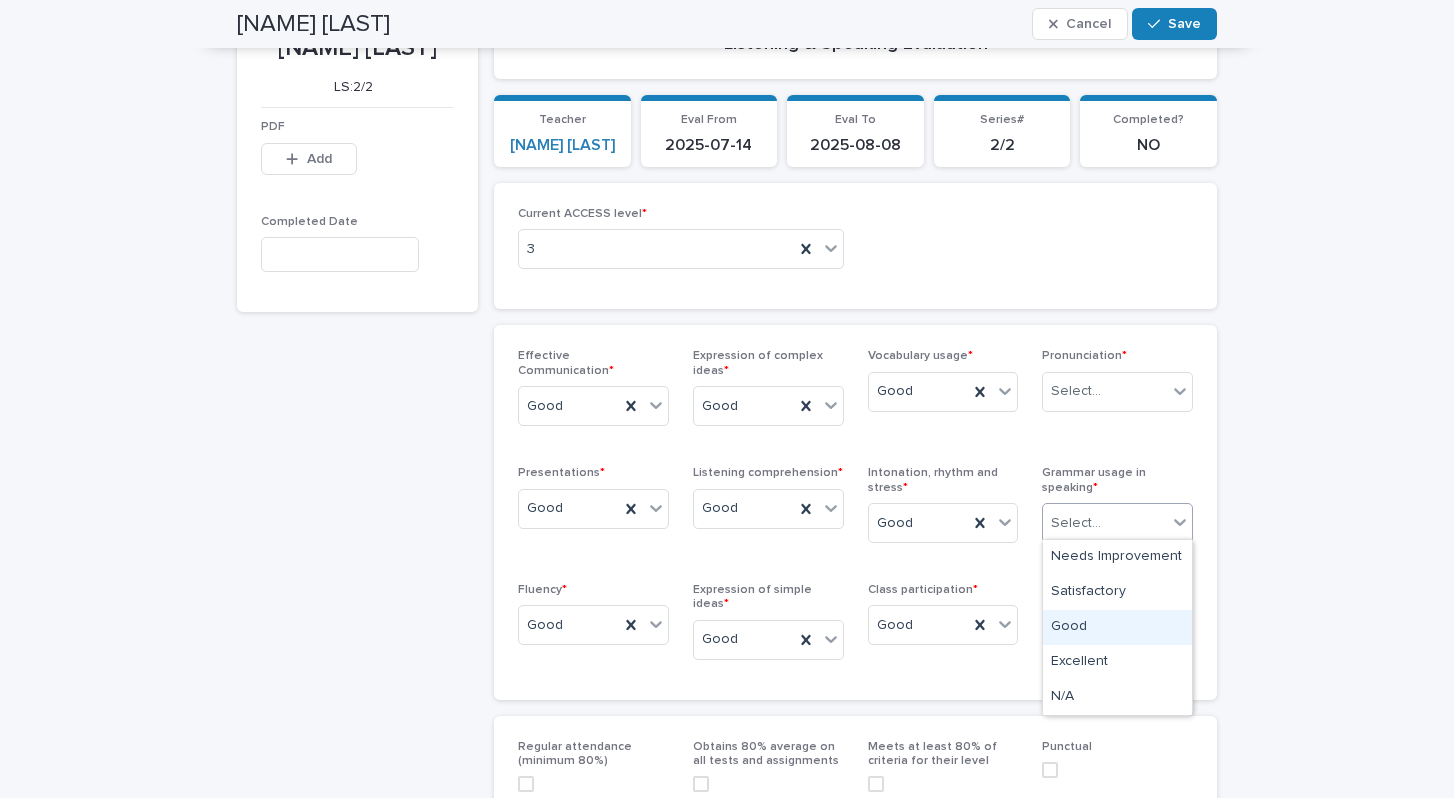 click on "Good" at bounding box center (1117, 627) 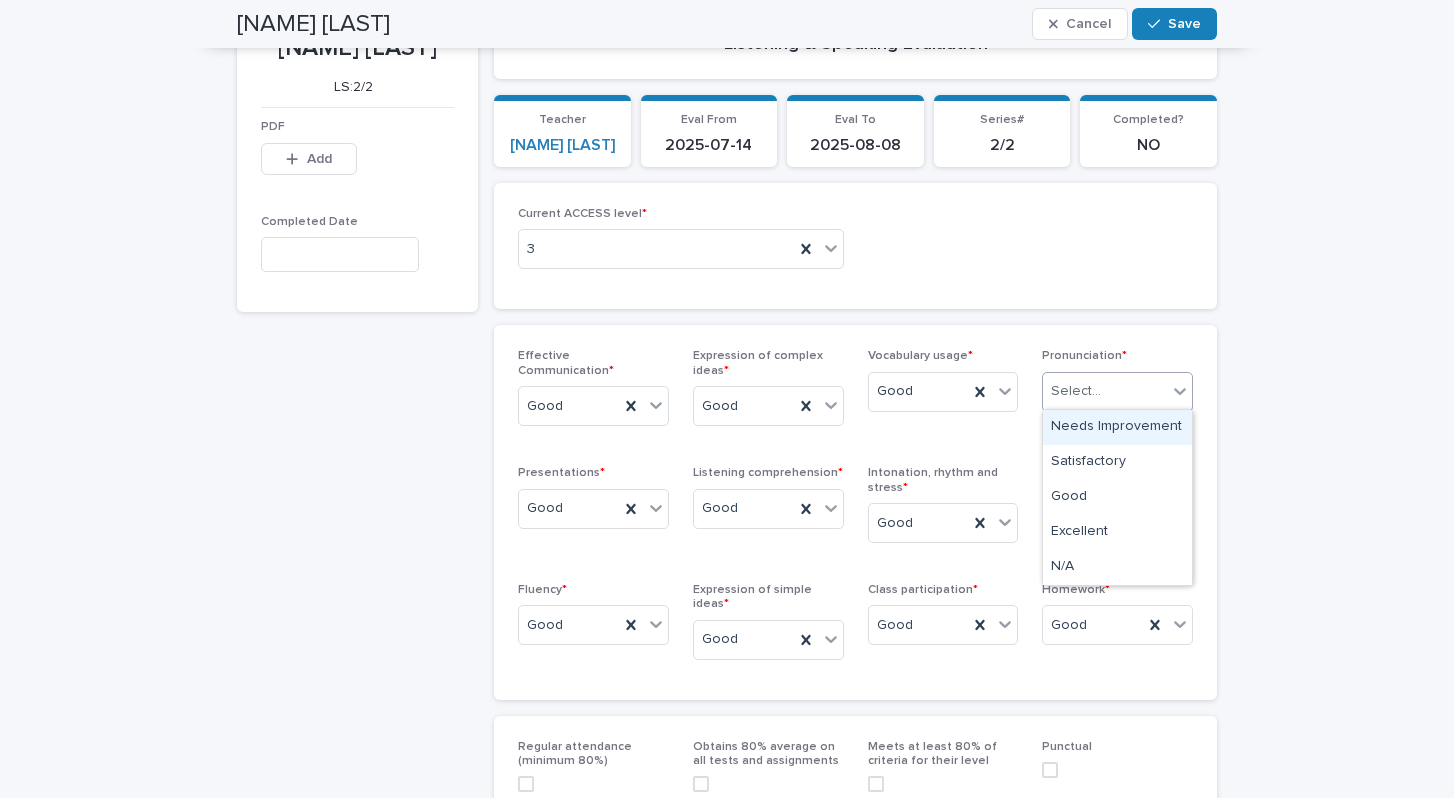 click at bounding box center (1180, 391) 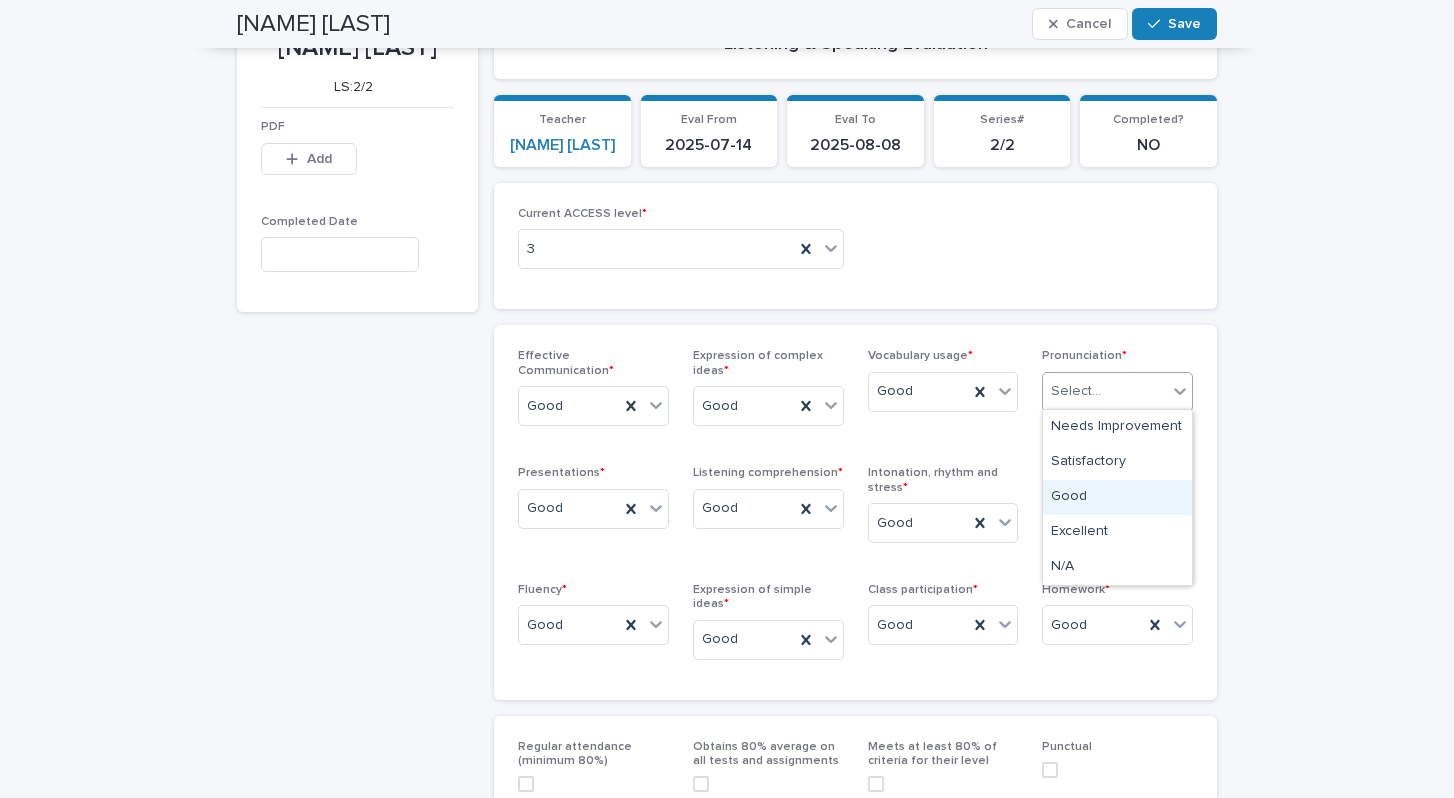 click on "Good" at bounding box center [1117, 497] 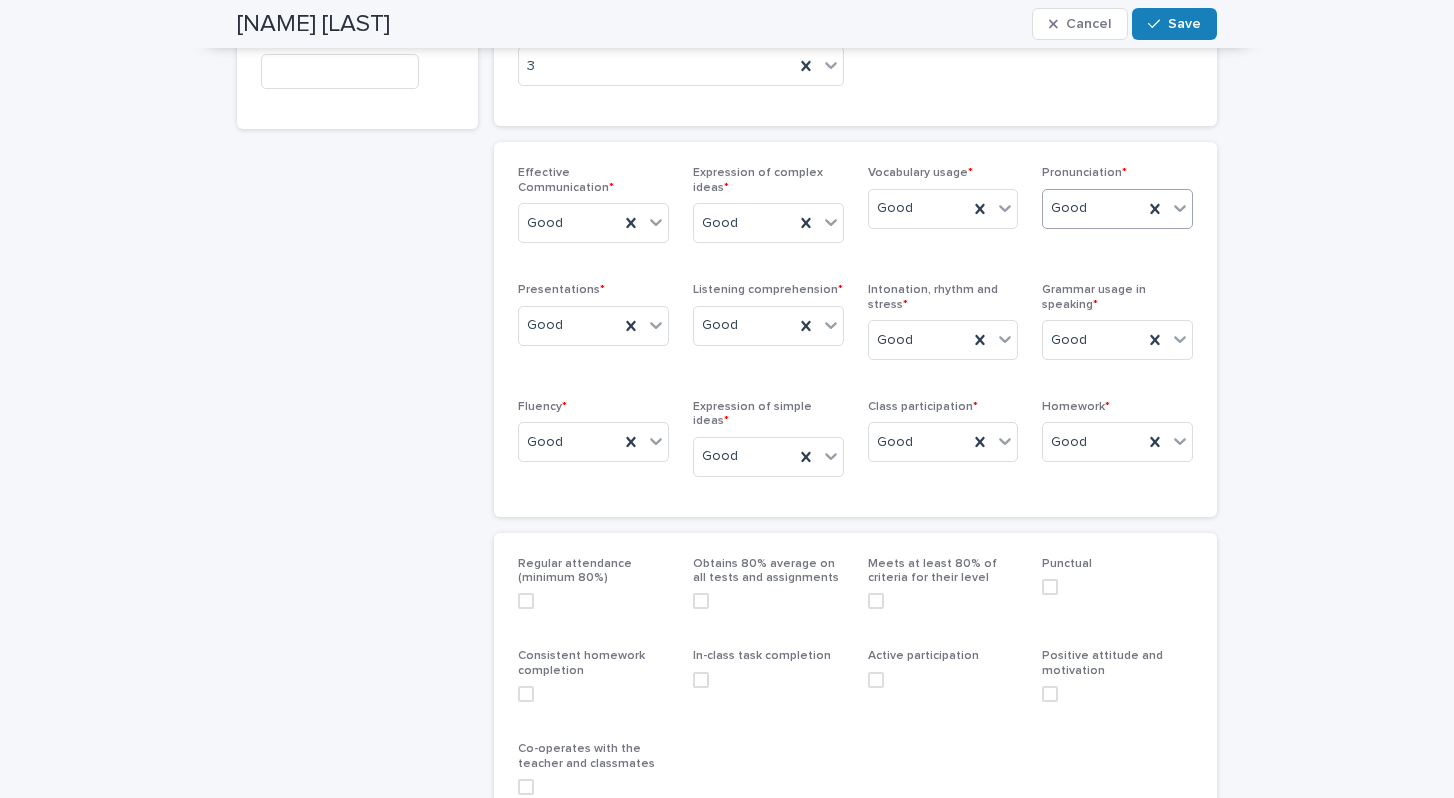 scroll, scrollTop: 408, scrollLeft: 0, axis: vertical 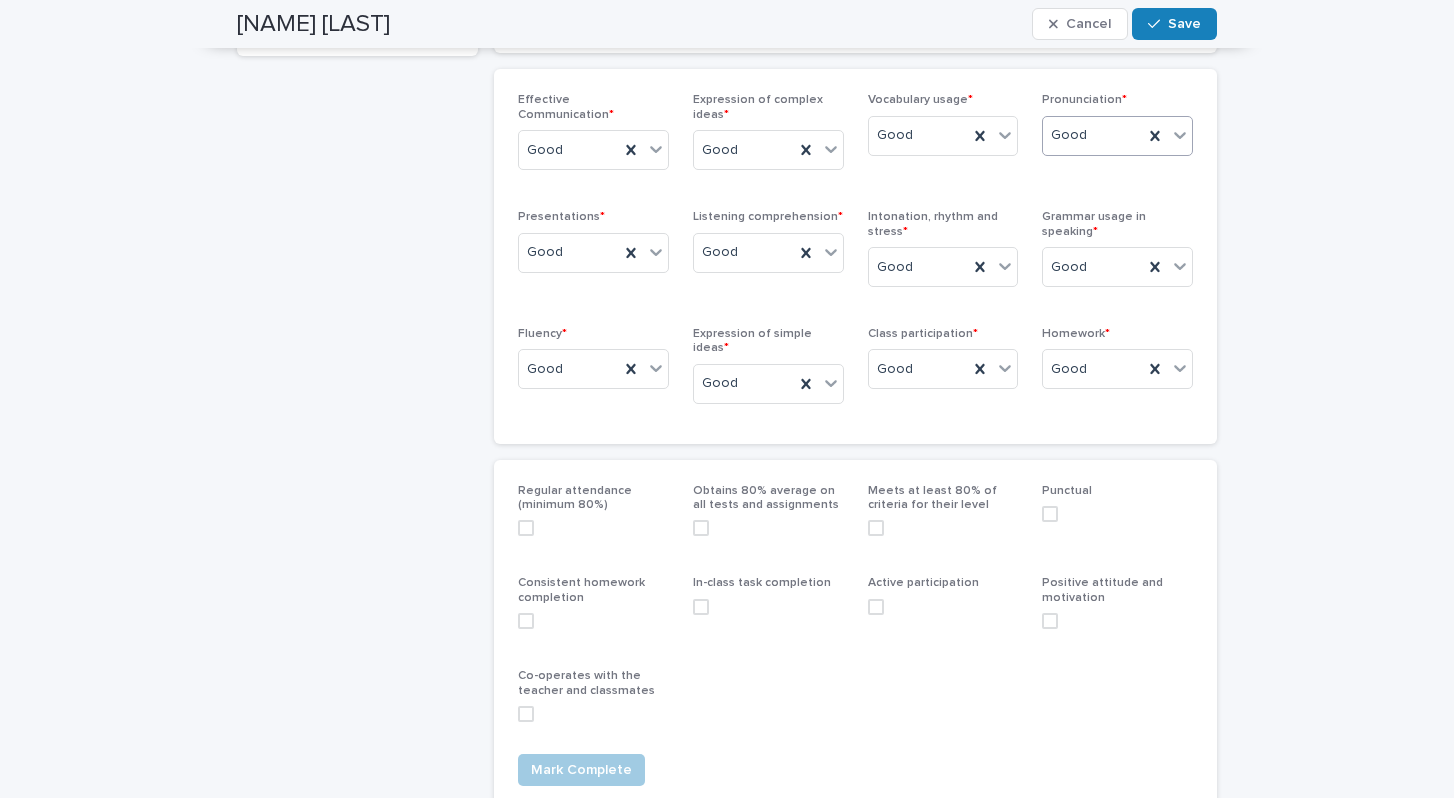 click at bounding box center (526, 528) 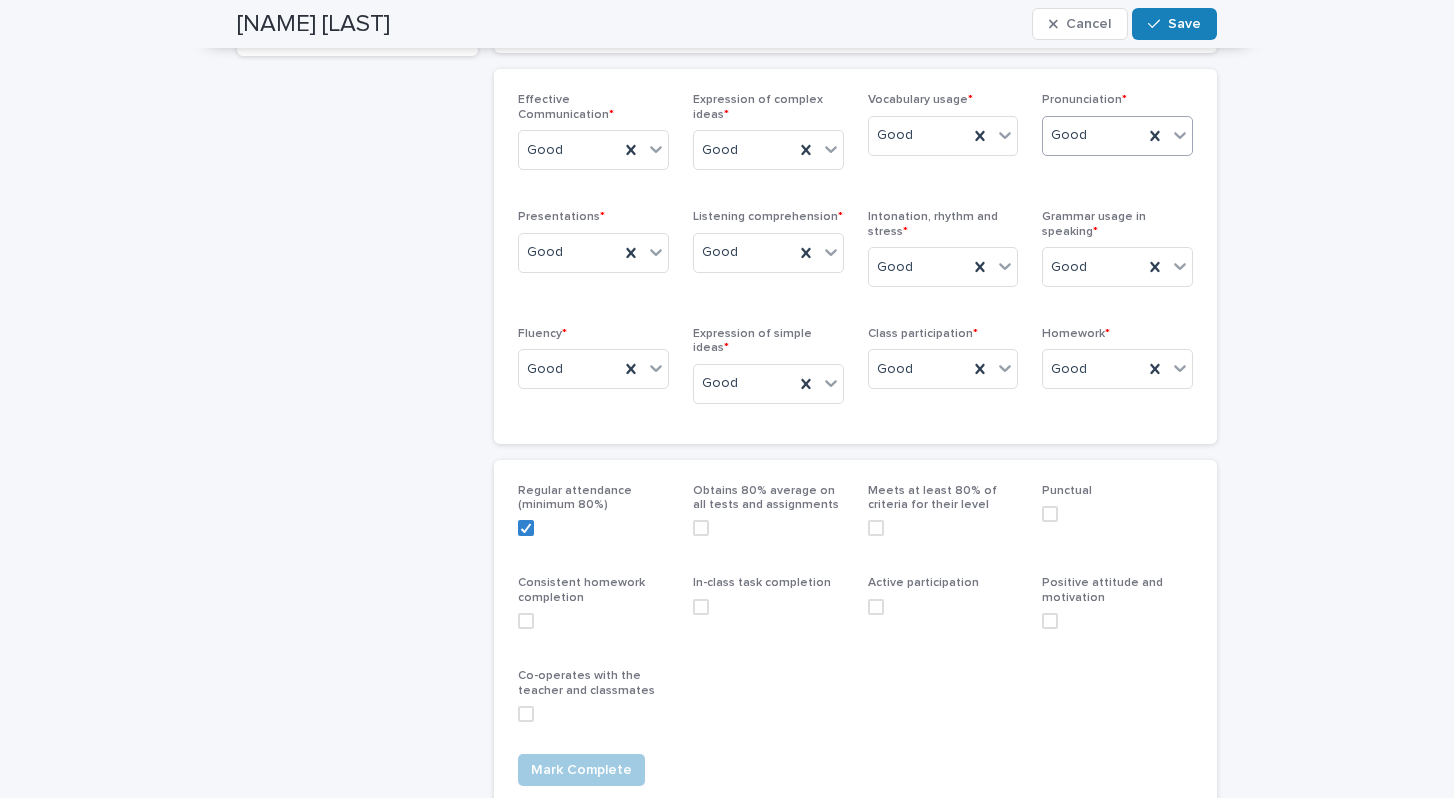 click at bounding box center [526, 621] 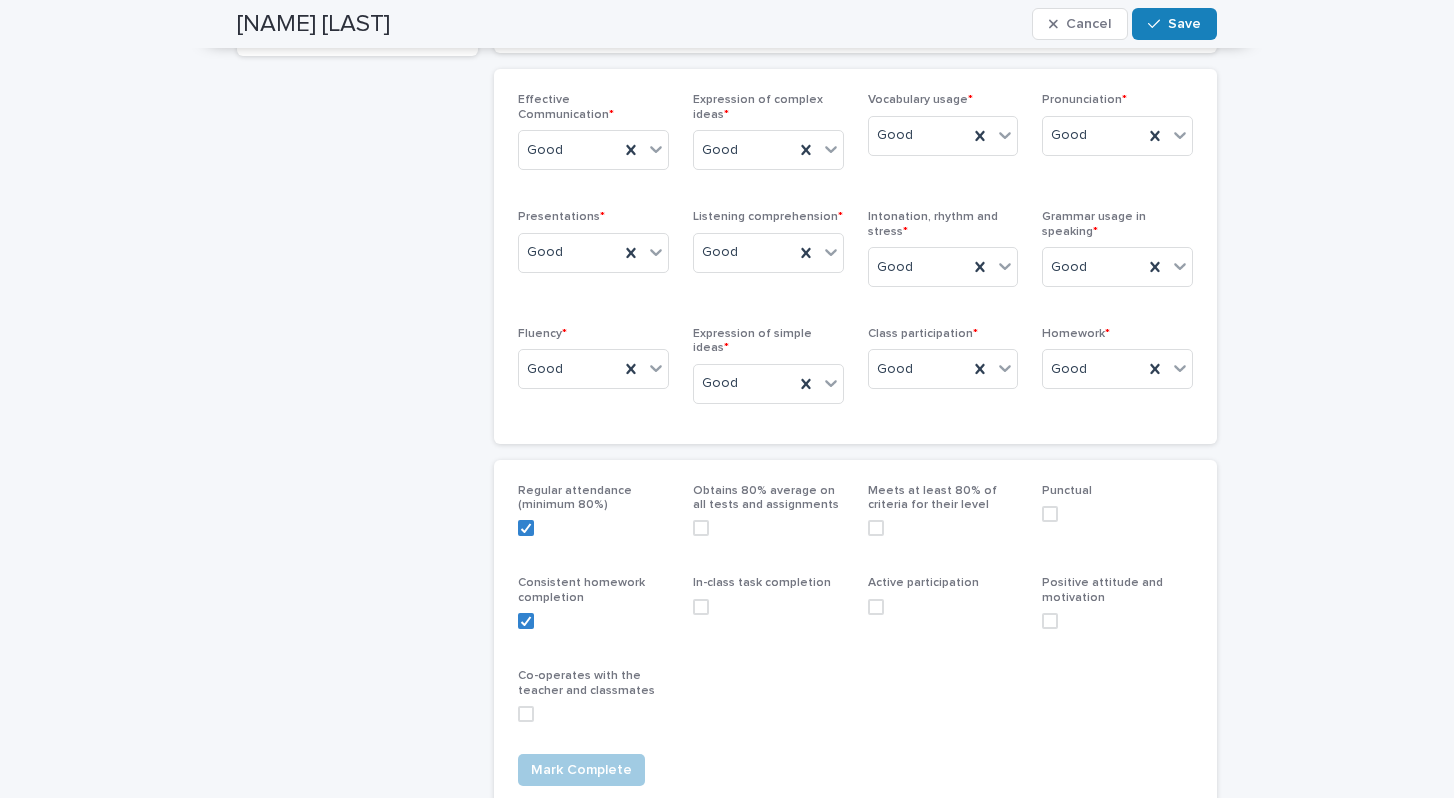 click on "Co-operates with the teacher and classmates" at bounding box center (593, 703) 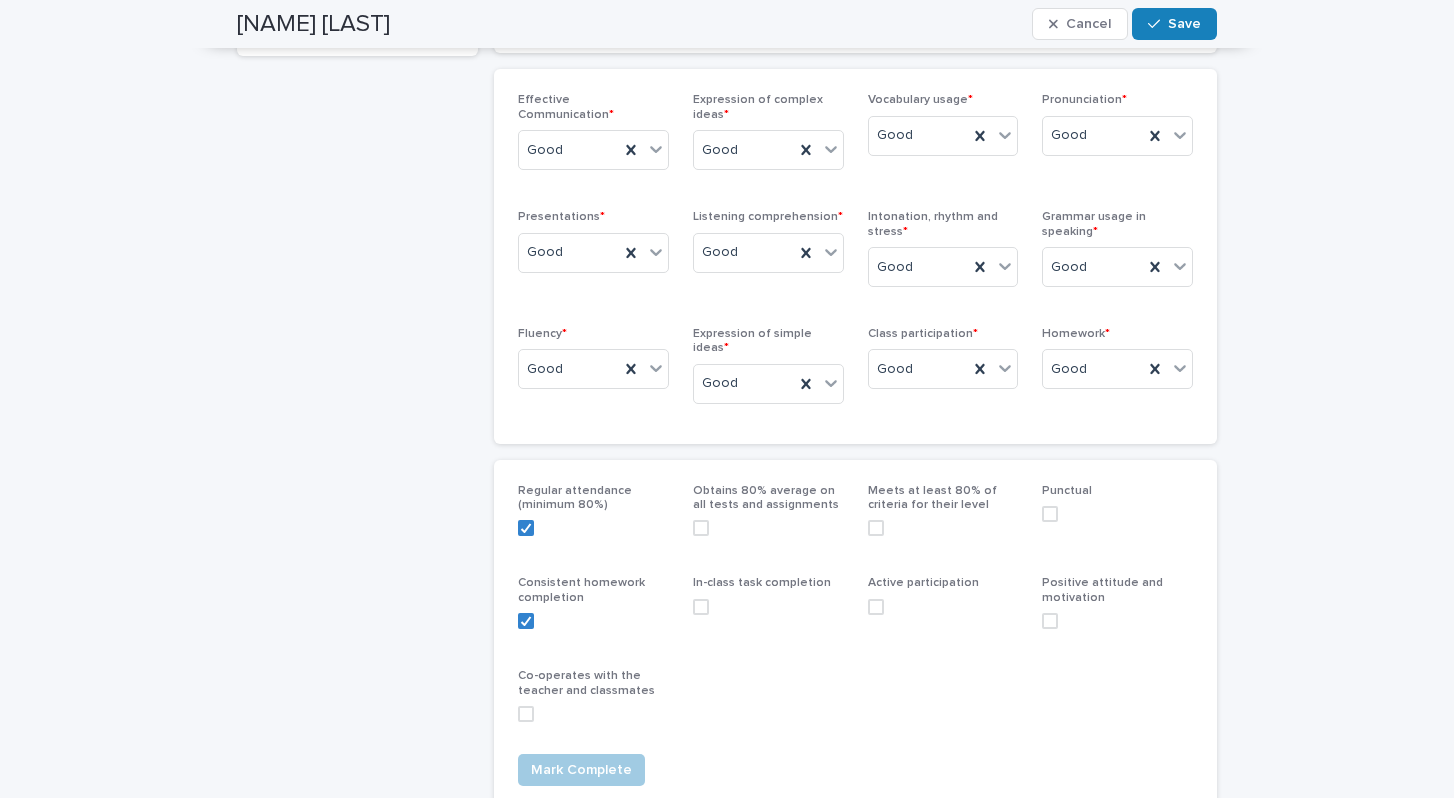 click at bounding box center (526, 714) 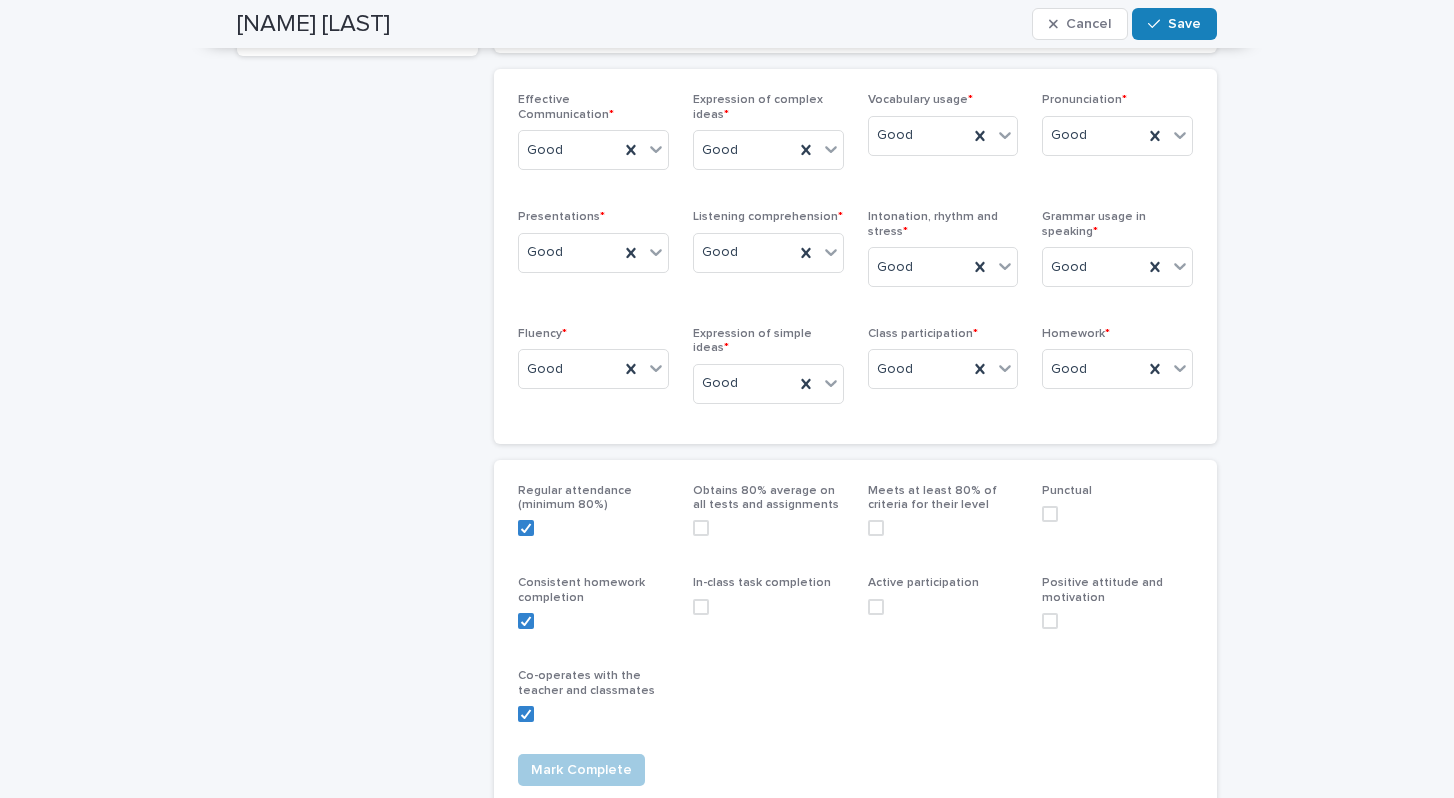 click at bounding box center (701, 607) 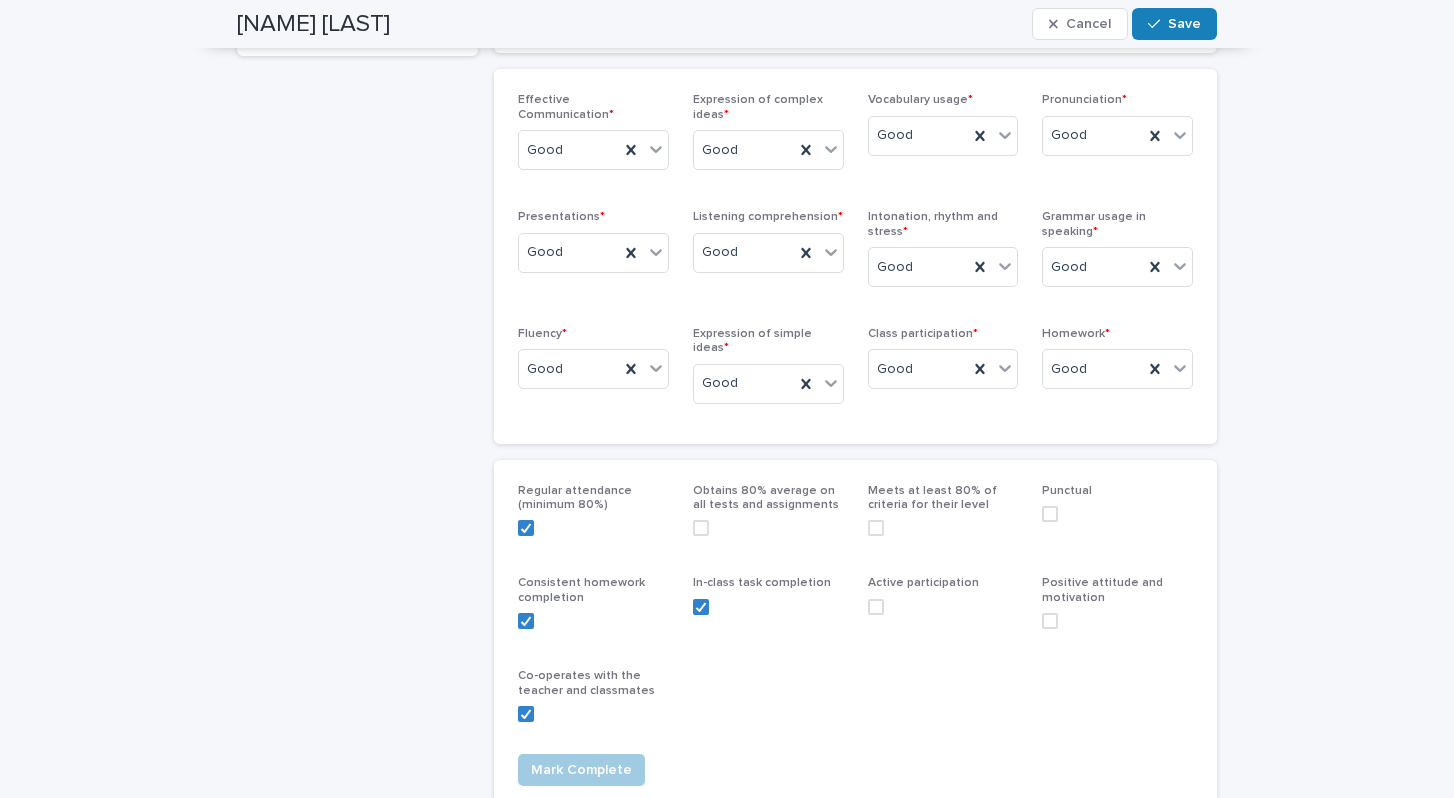 click at bounding box center (701, 528) 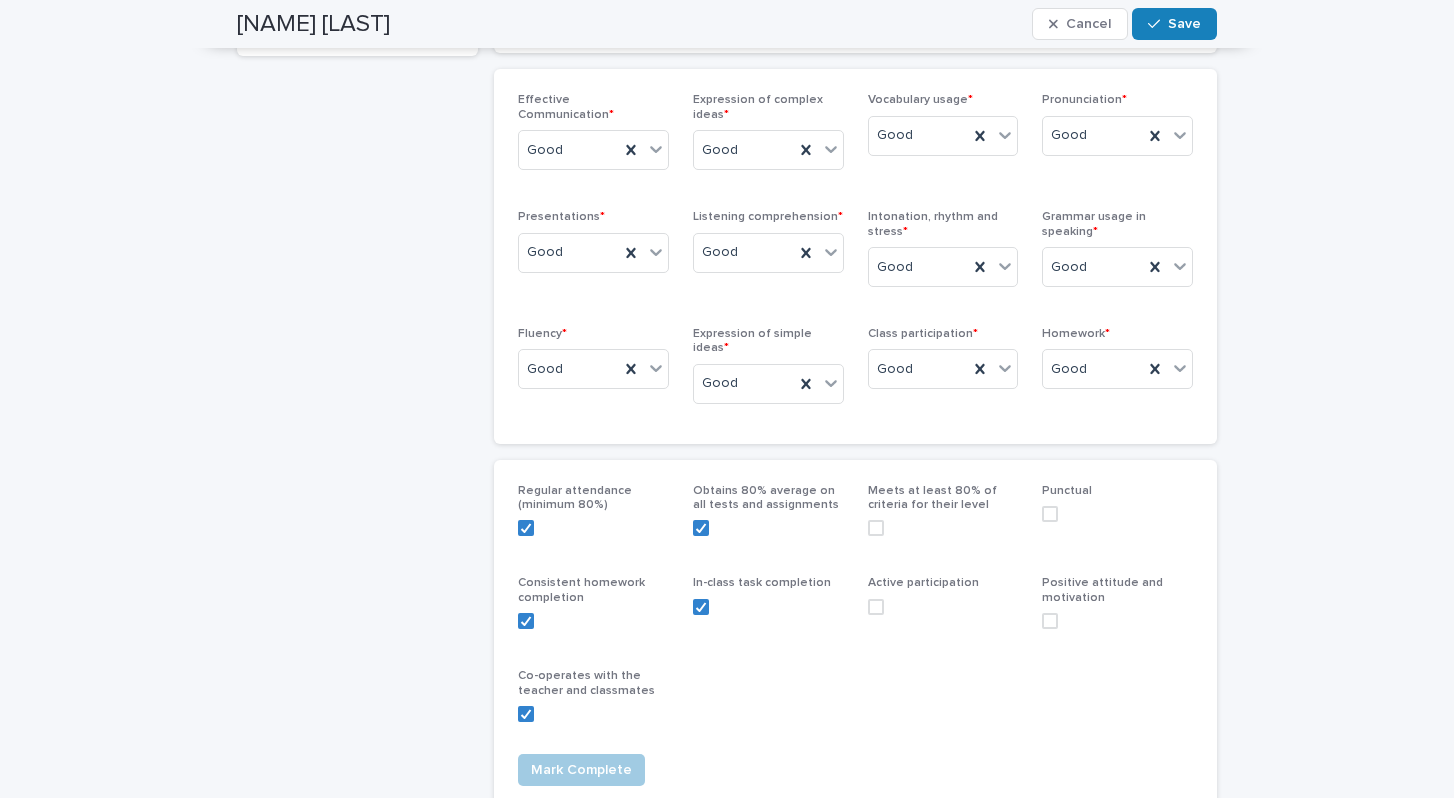 click at bounding box center (876, 607) 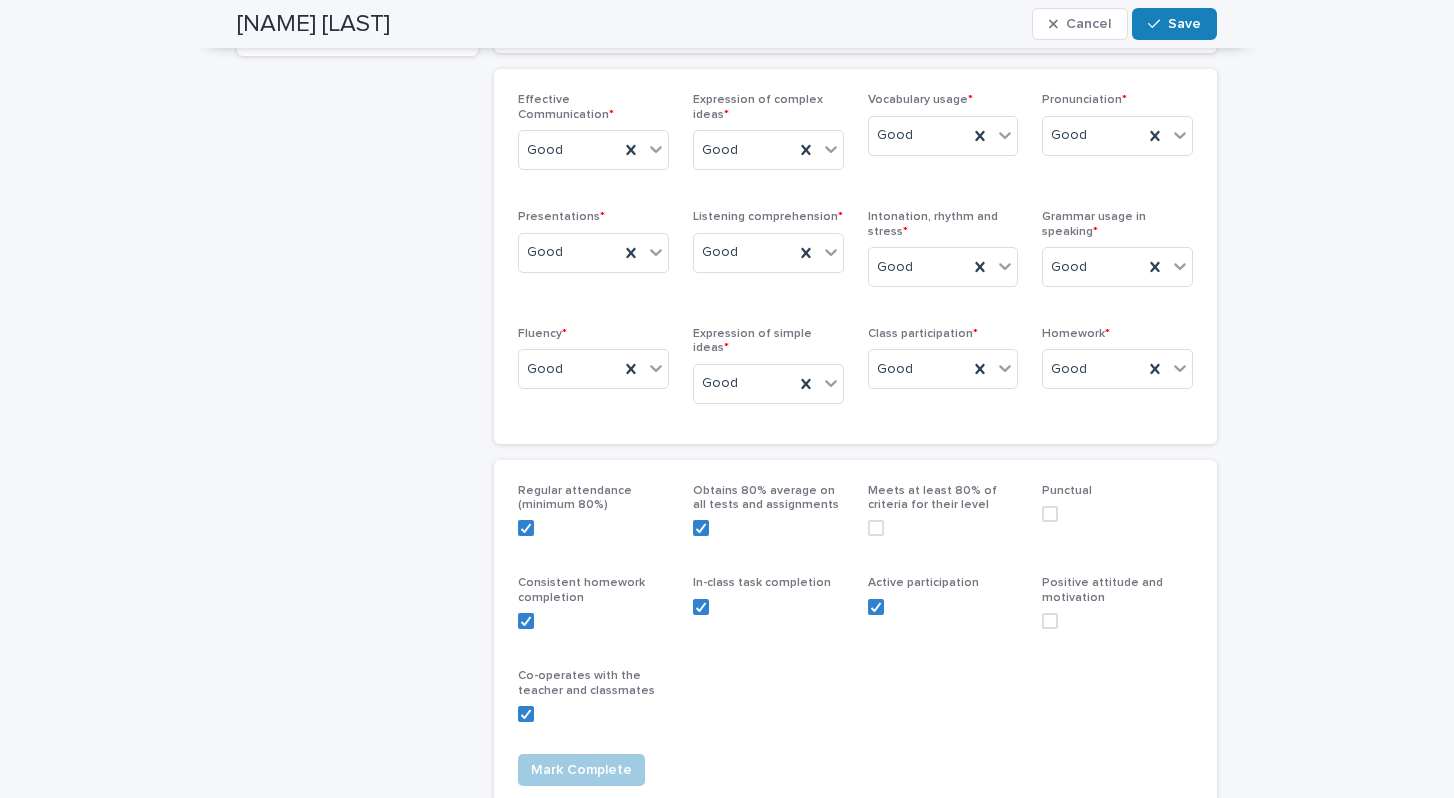 click at bounding box center [1050, 621] 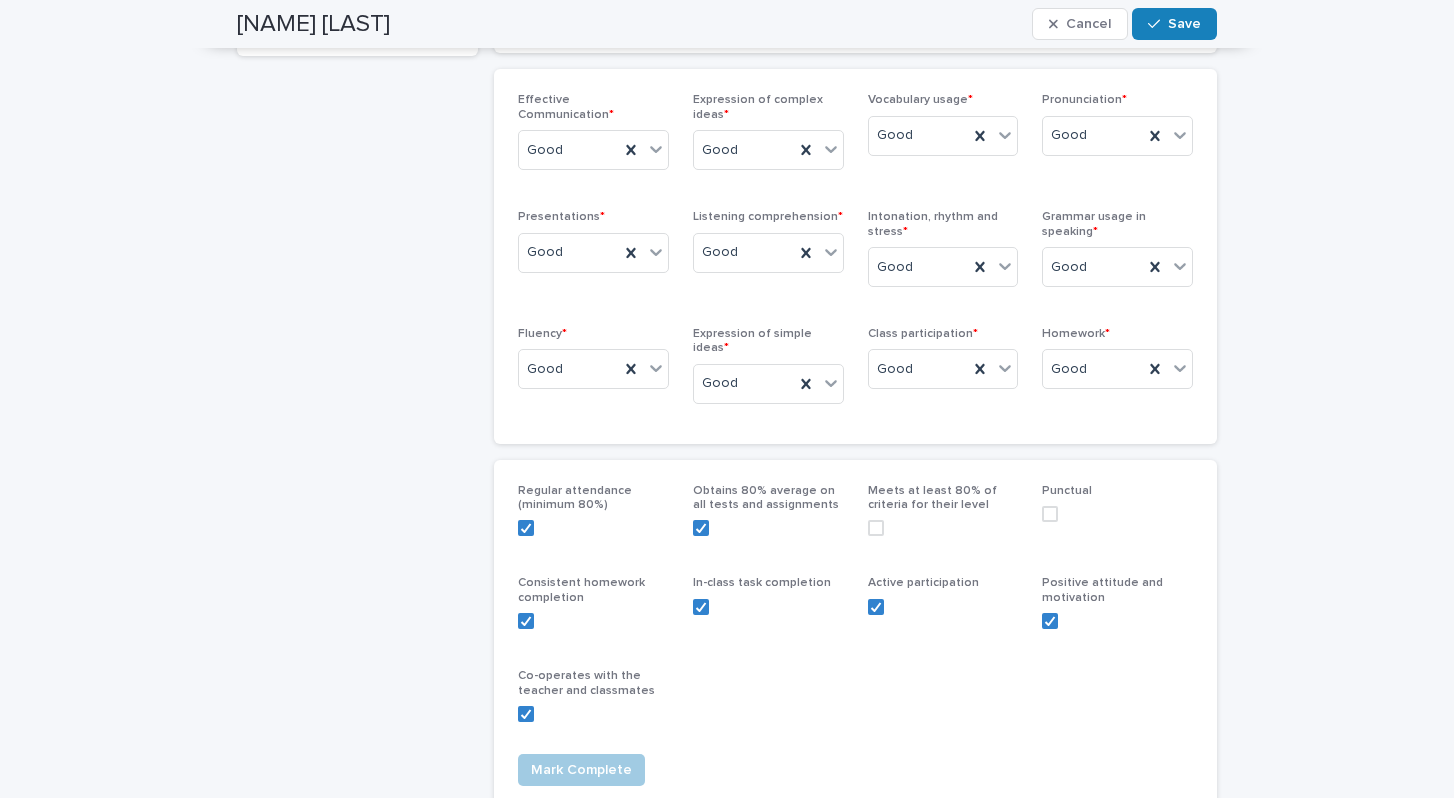 click at bounding box center (1050, 514) 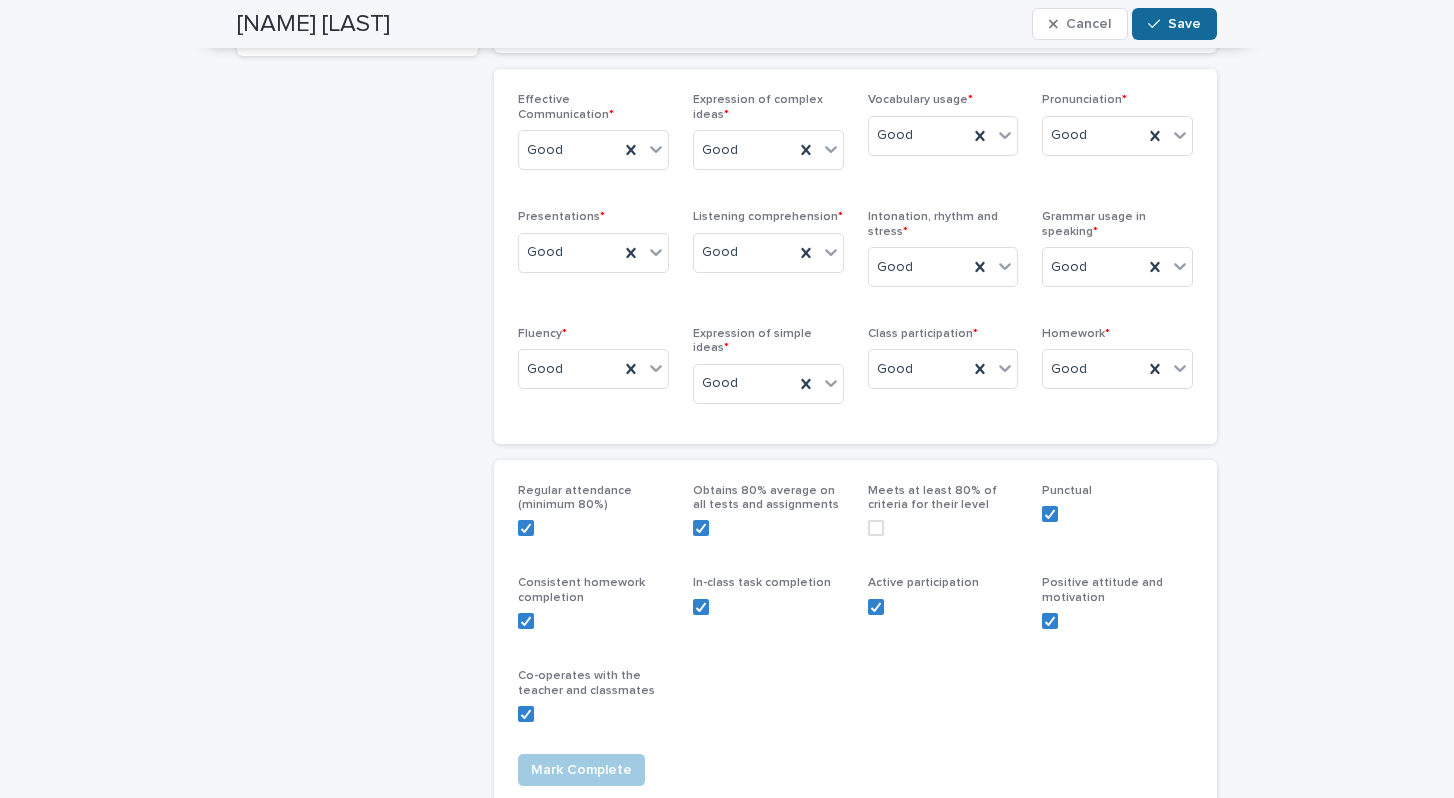 click on "Save" at bounding box center [1184, 24] 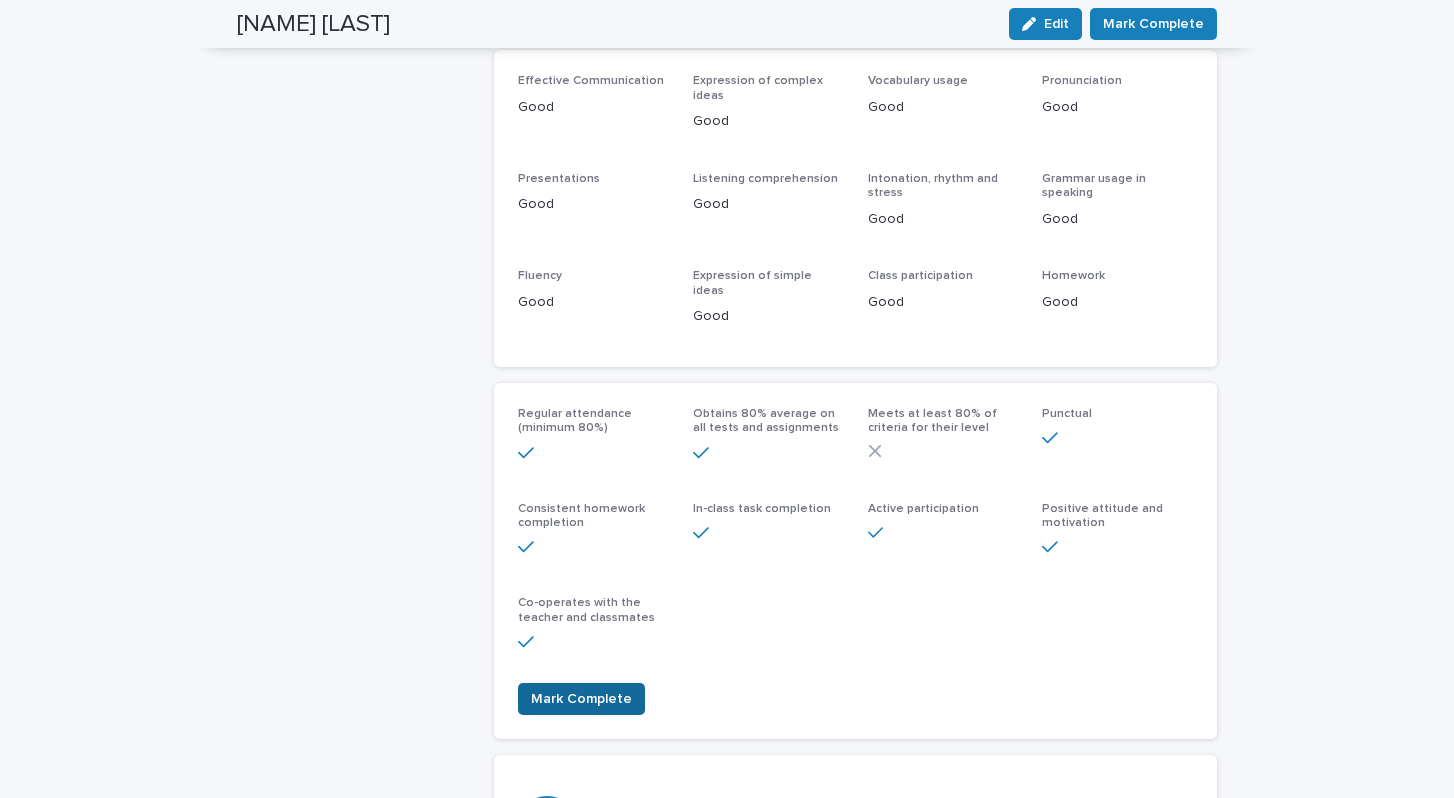click on "Mark Complete" at bounding box center [581, 699] 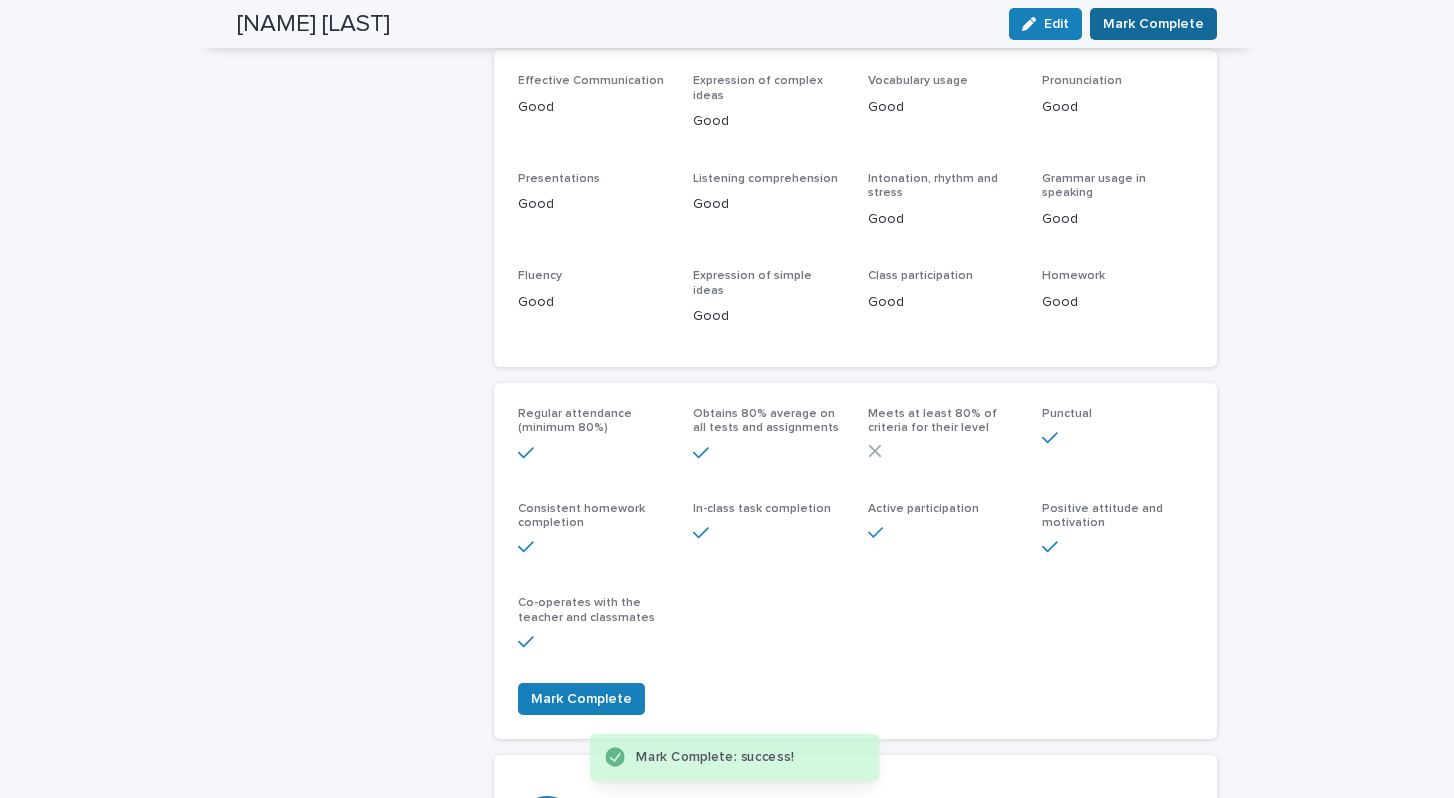 click on "Mark Complete" at bounding box center [1153, 24] 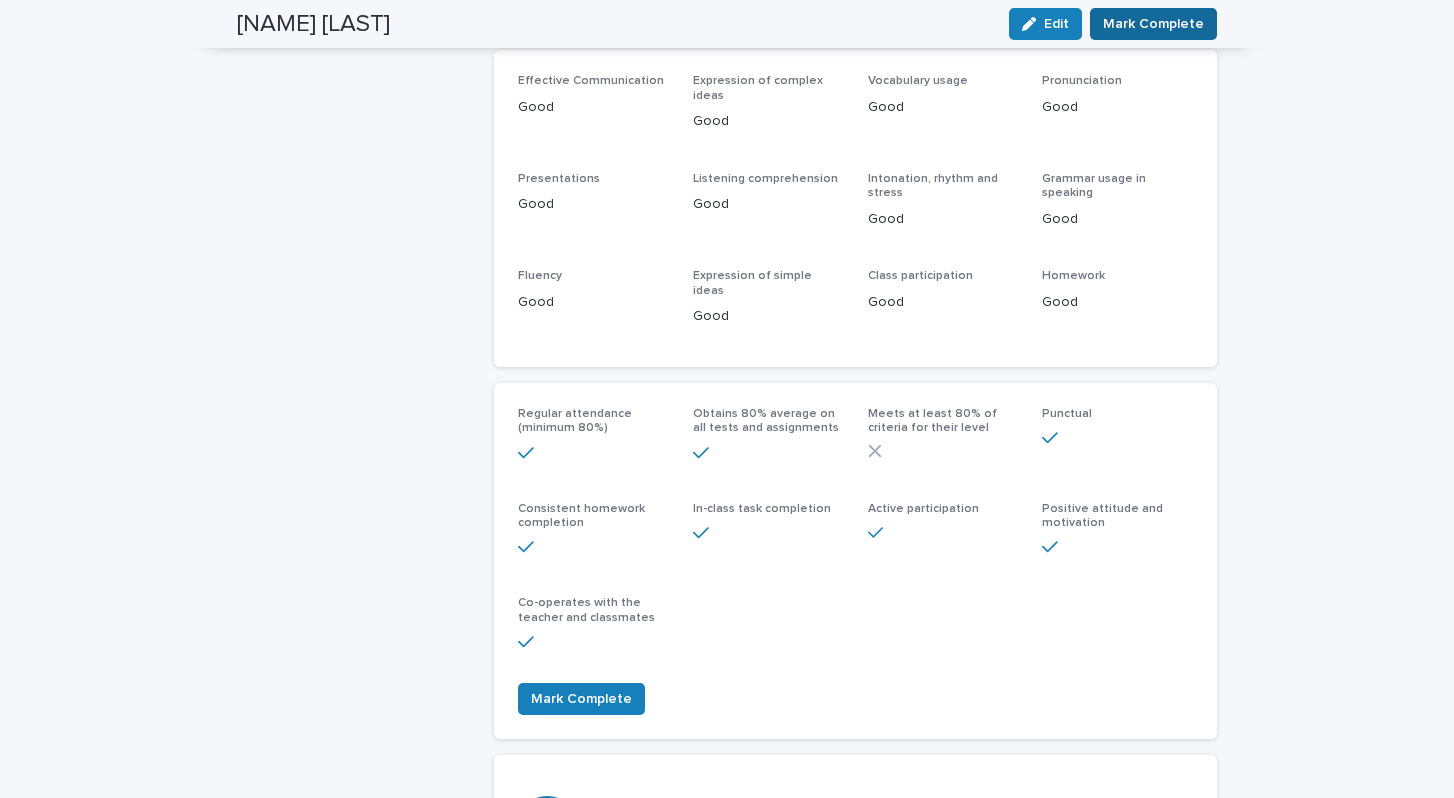 click on "Mark Complete" at bounding box center (1153, 24) 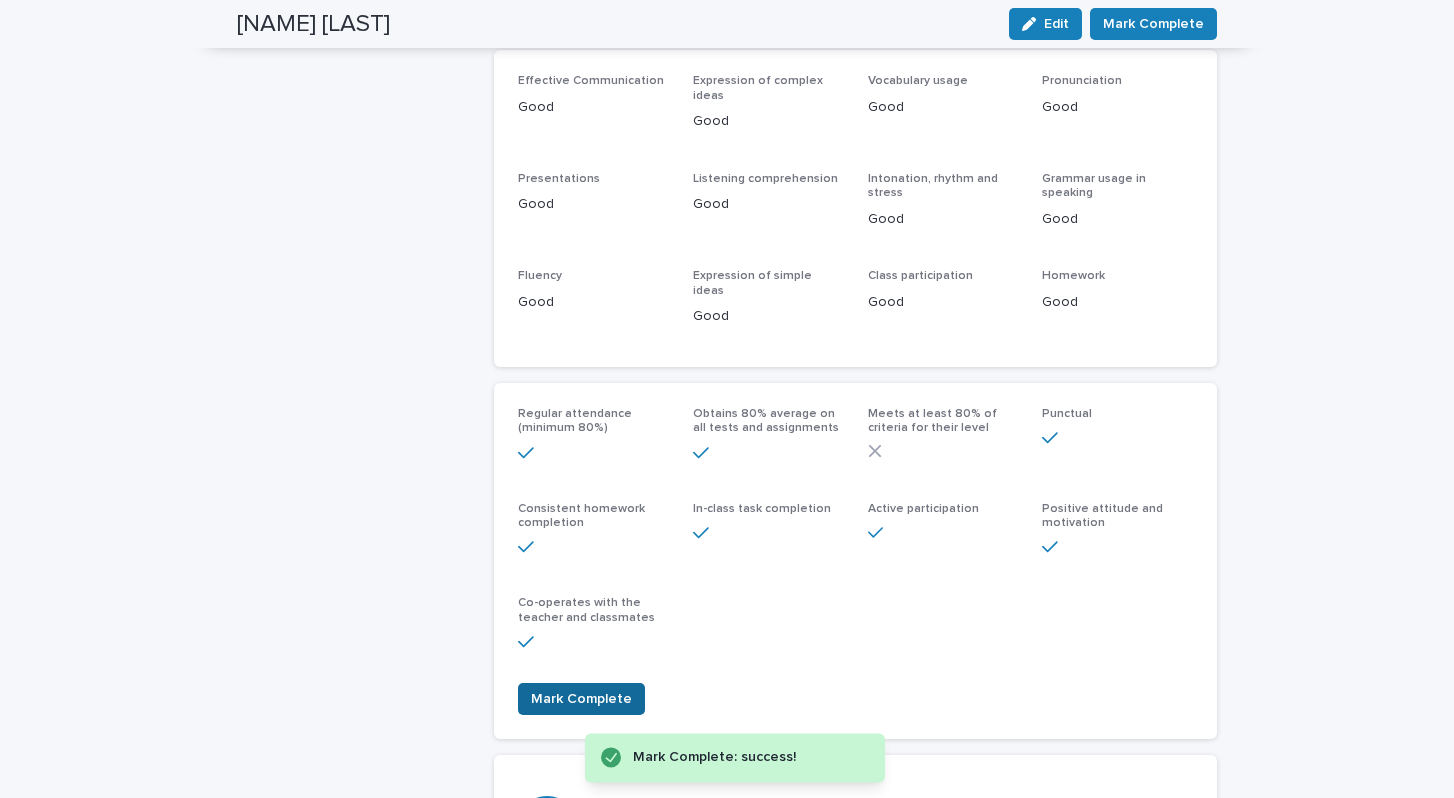 click on "Mark Complete" at bounding box center [581, 699] 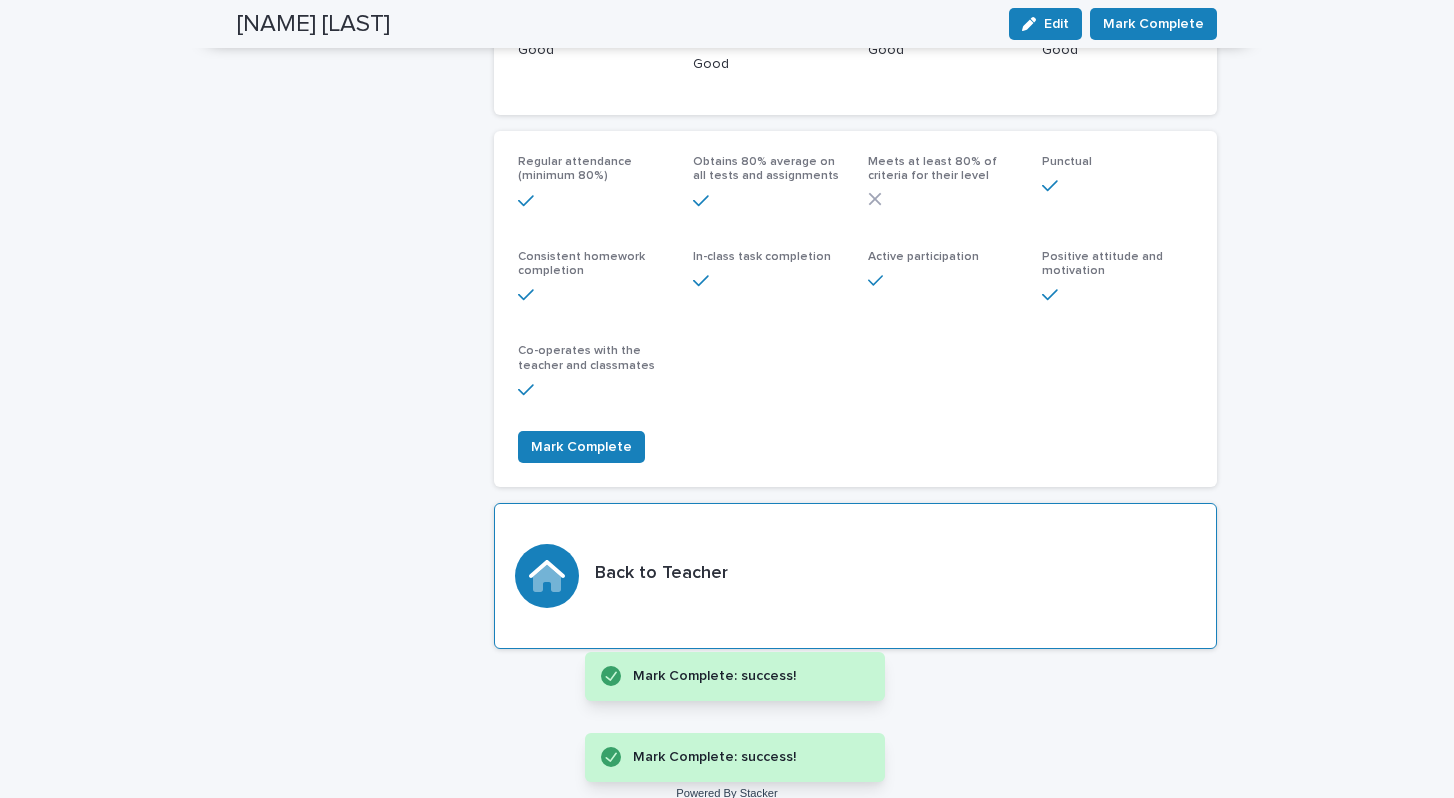 scroll, scrollTop: 659, scrollLeft: 0, axis: vertical 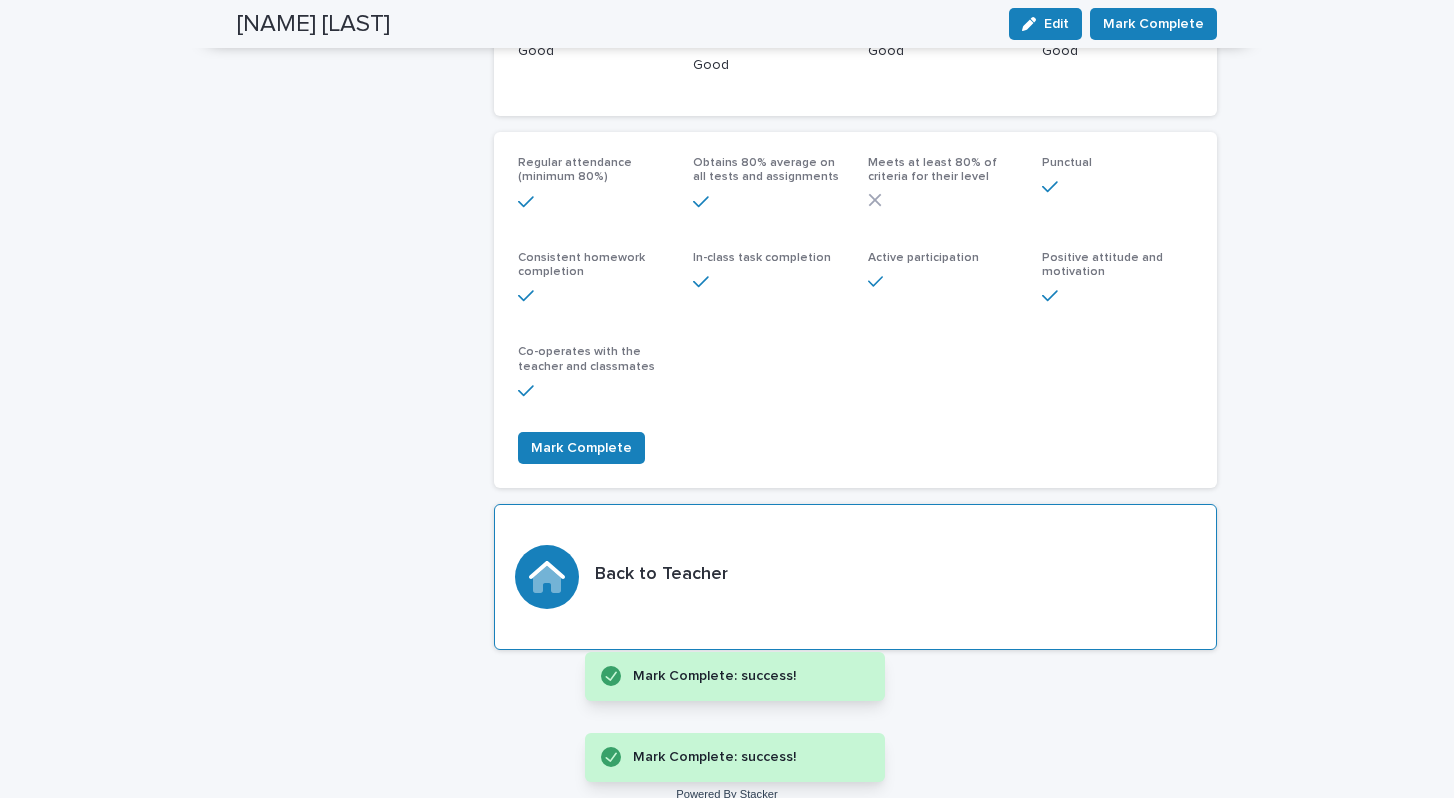 click on "Back to Teacher" at bounding box center [855, 577] 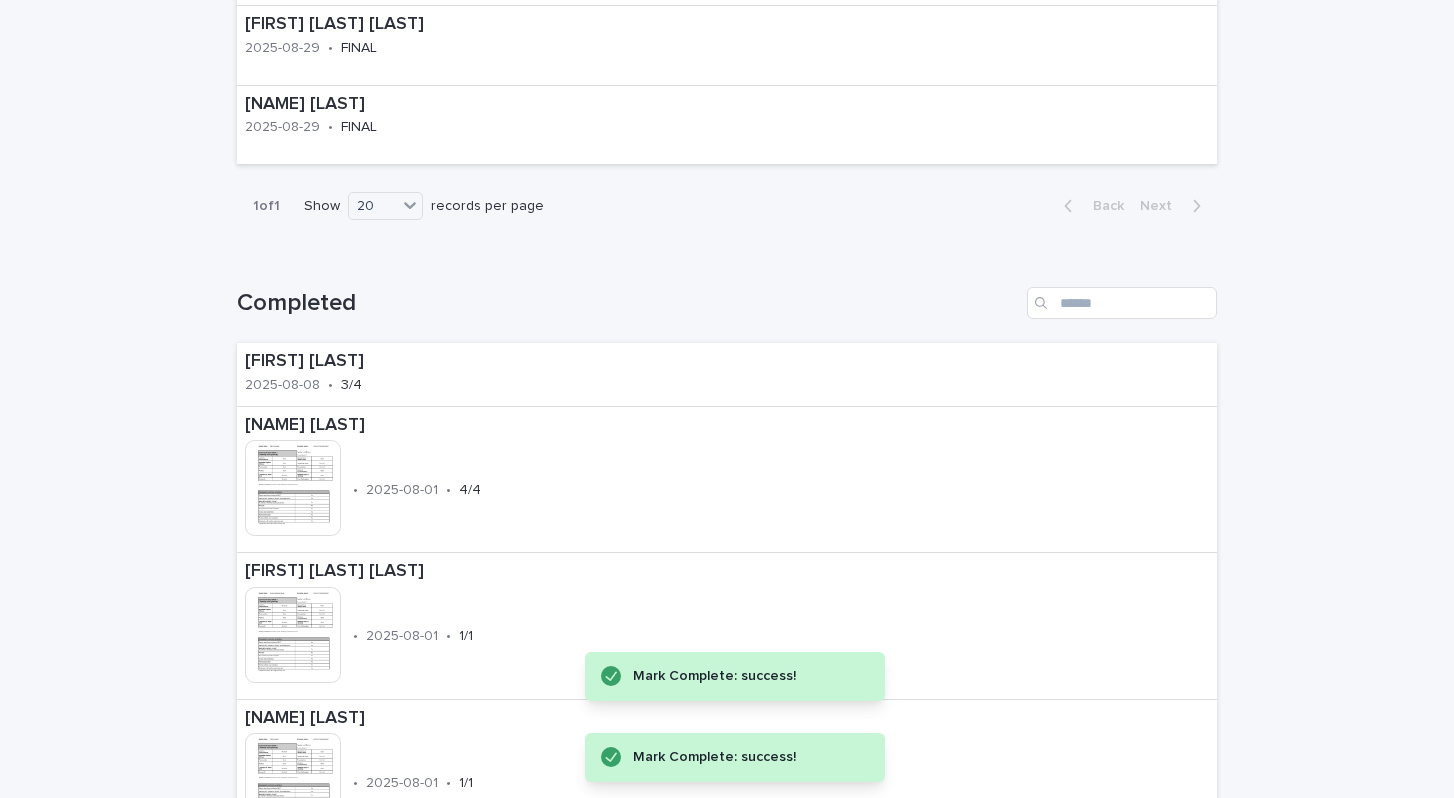 scroll, scrollTop: 0, scrollLeft: 0, axis: both 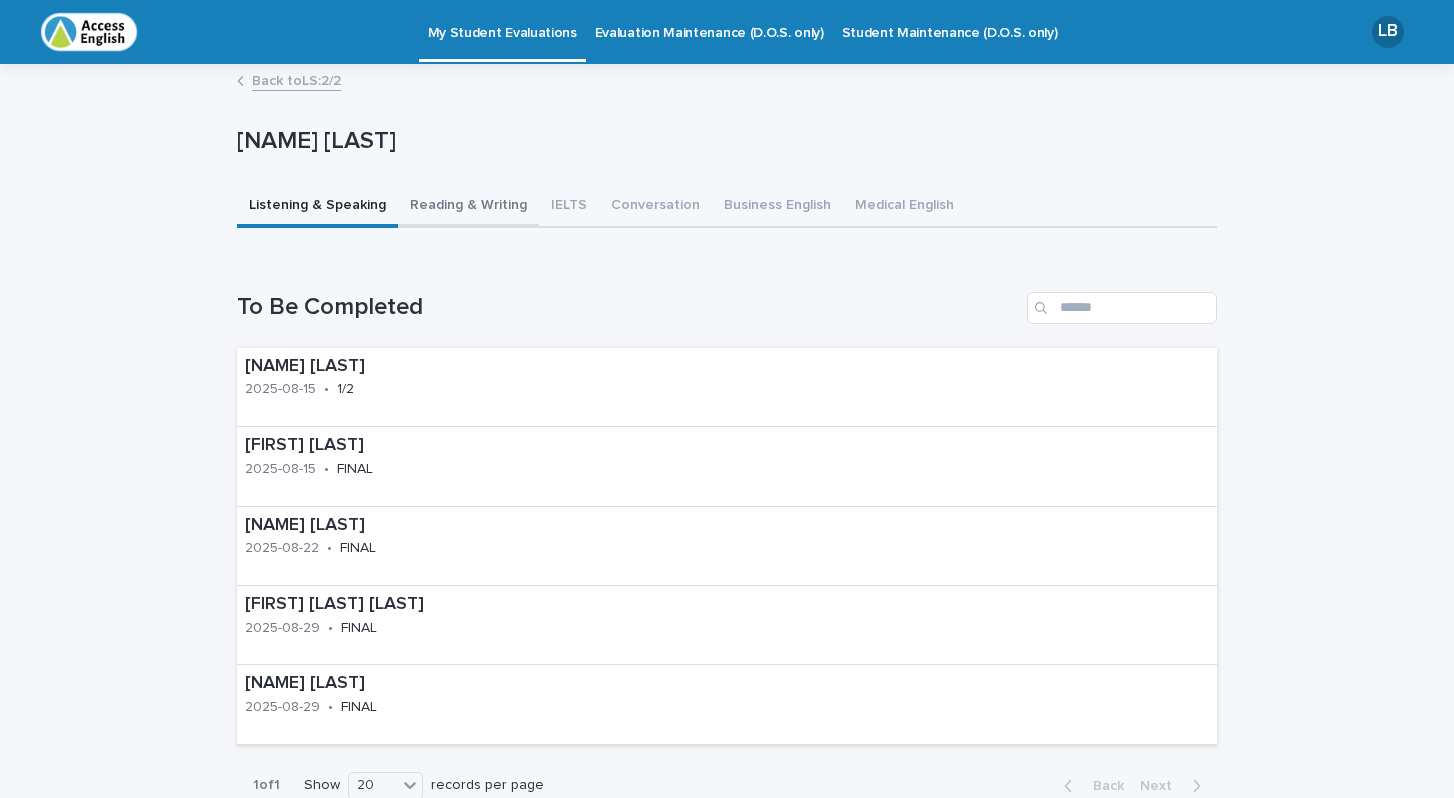 click on "Reading & Writing" at bounding box center [468, 207] 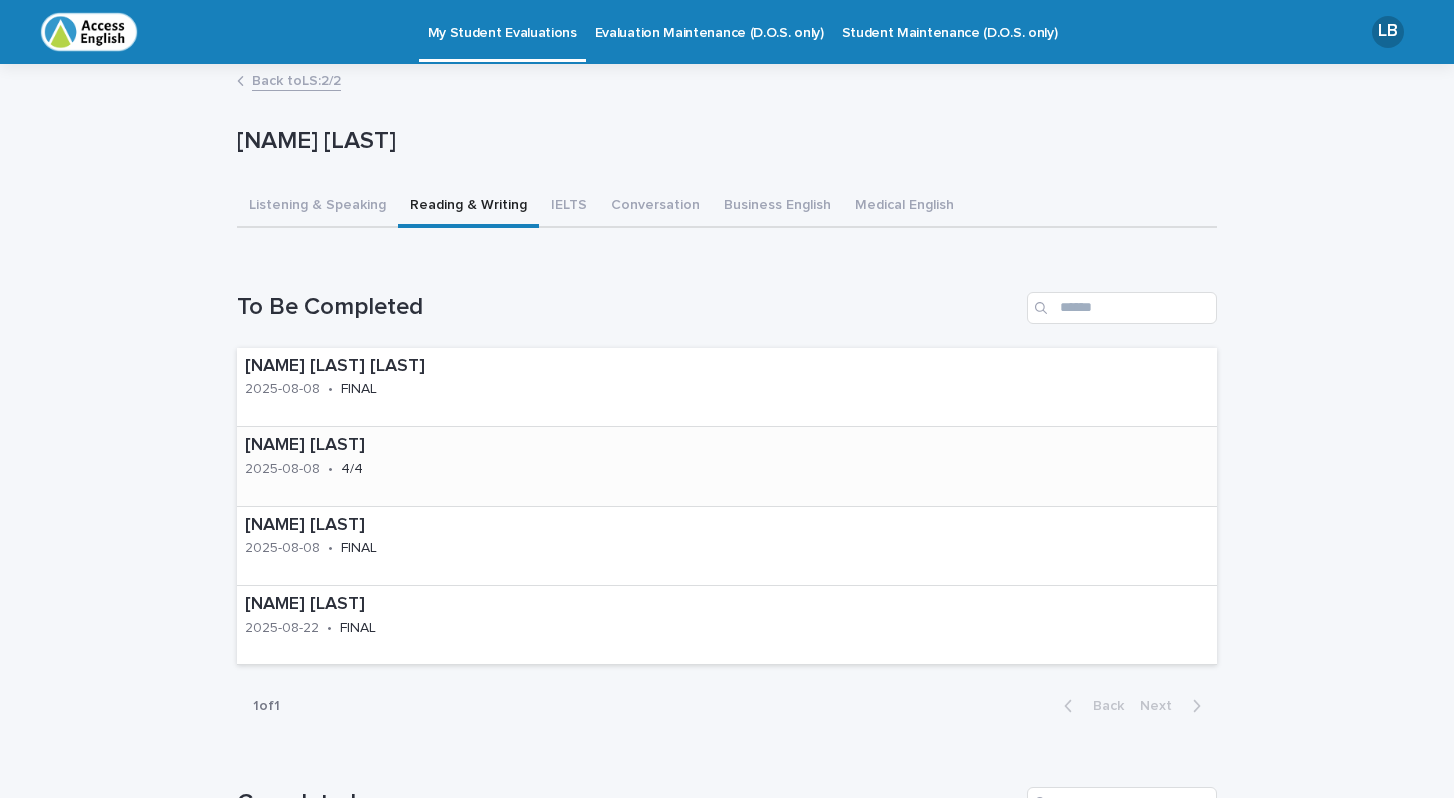 click on "2025-08-08" at bounding box center [282, 469] 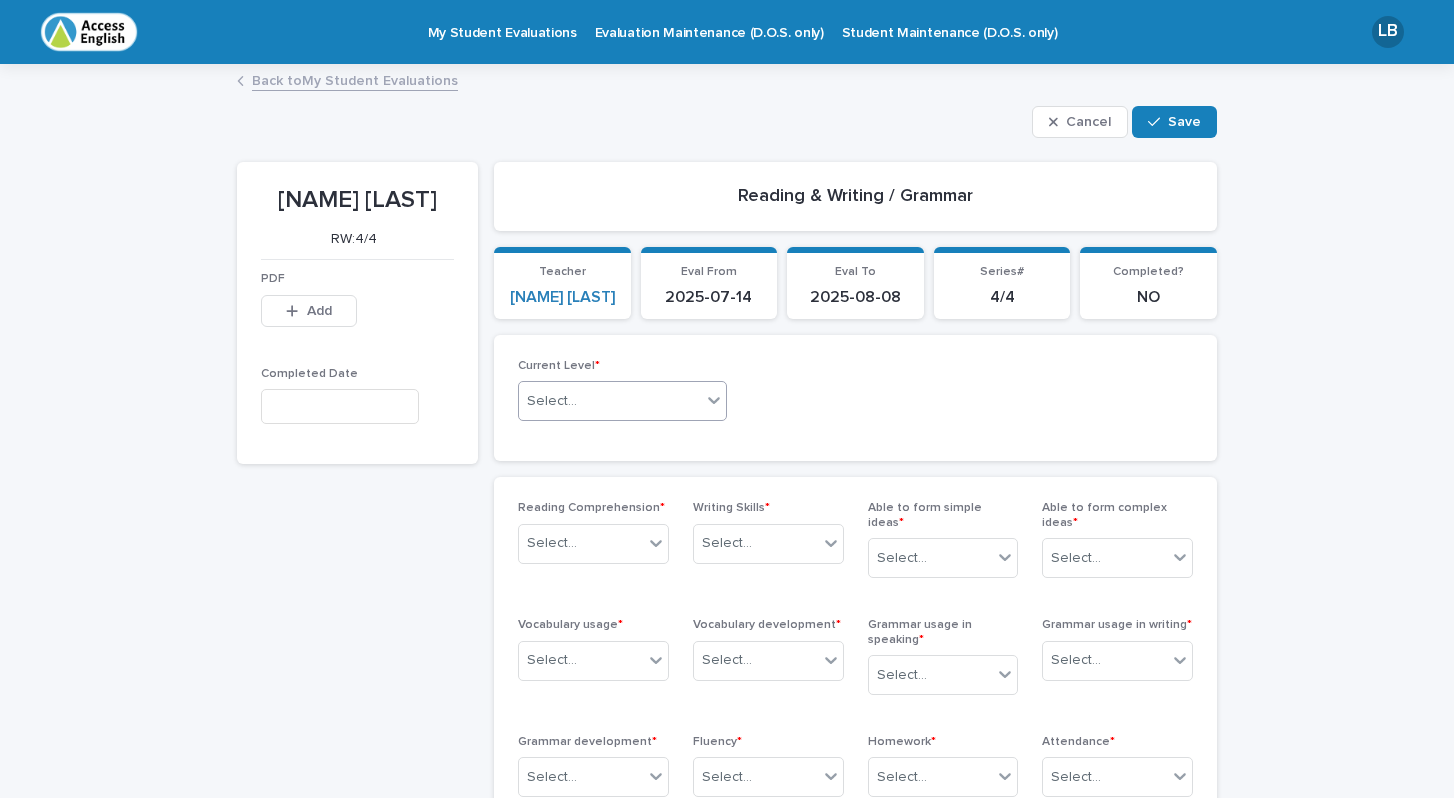 click 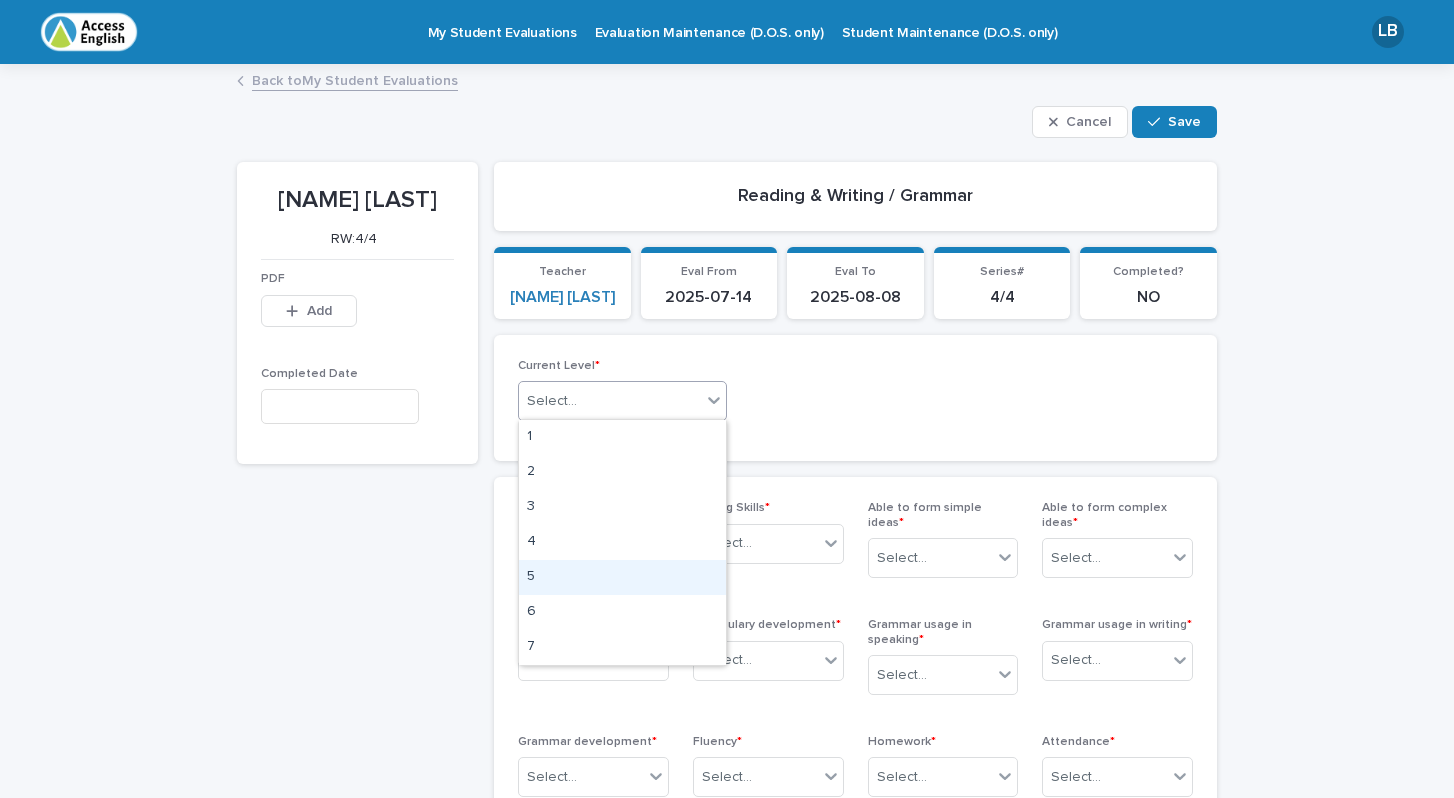 click on "5" at bounding box center [622, 577] 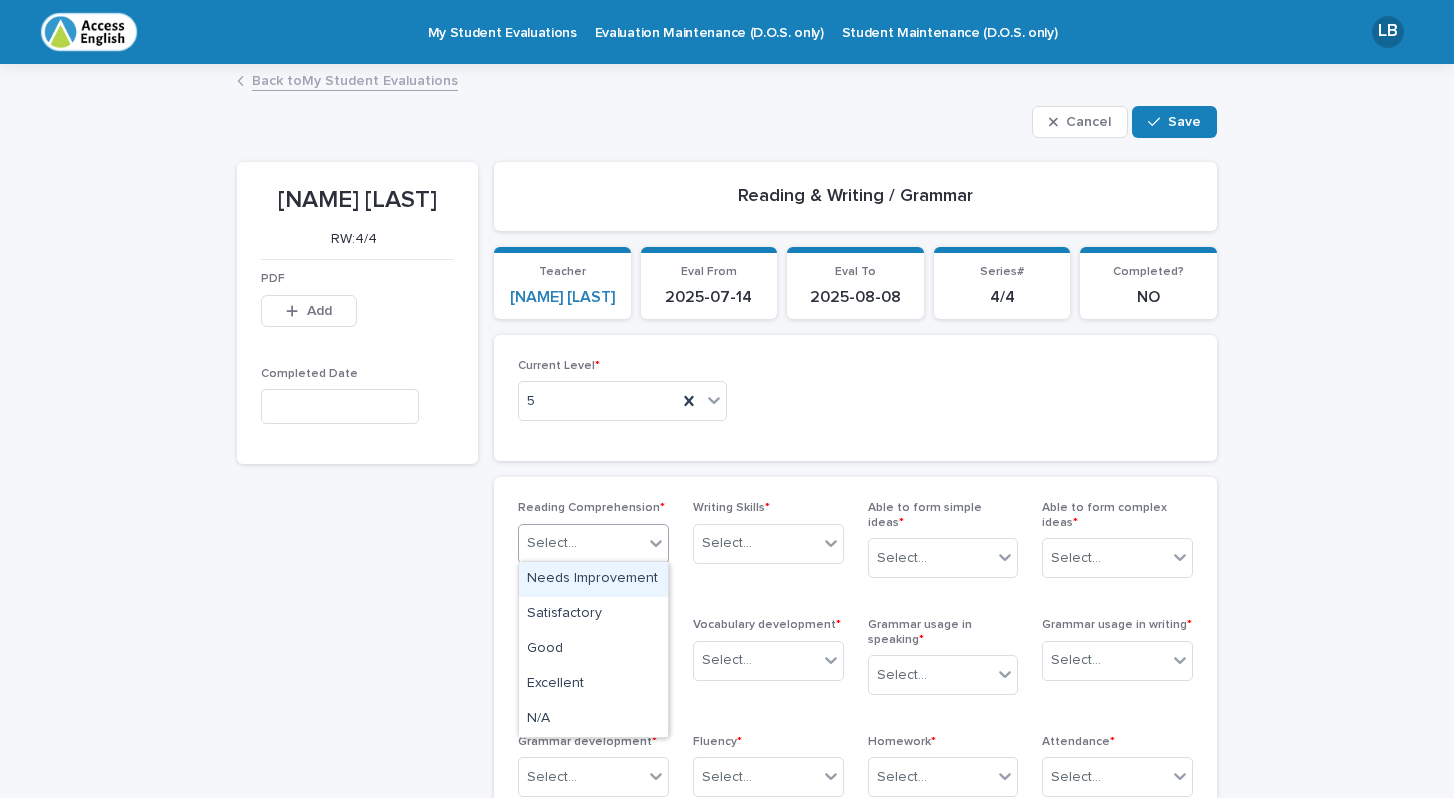 click 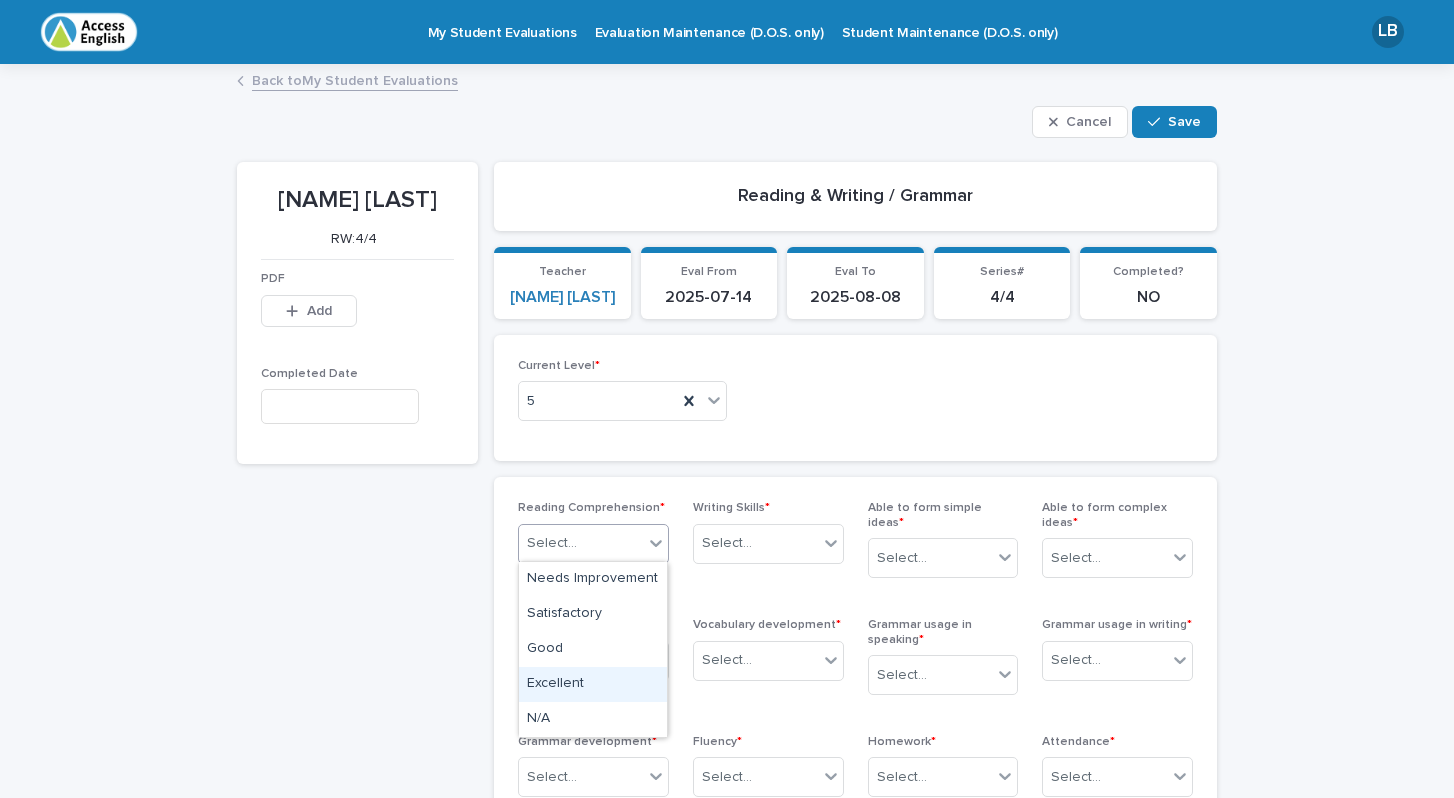 click on "Excellent" at bounding box center (593, 684) 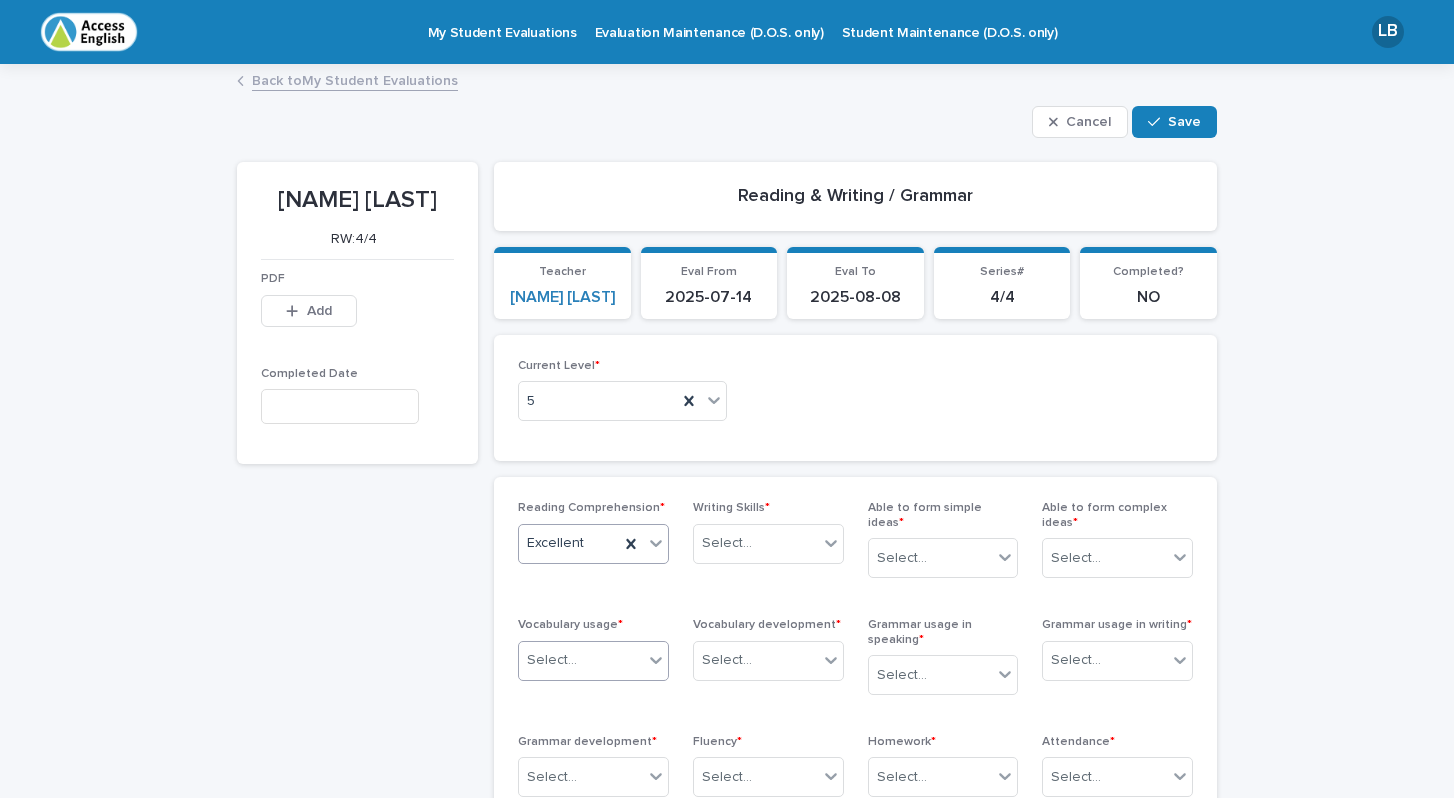 click on "Select..." at bounding box center [581, 660] 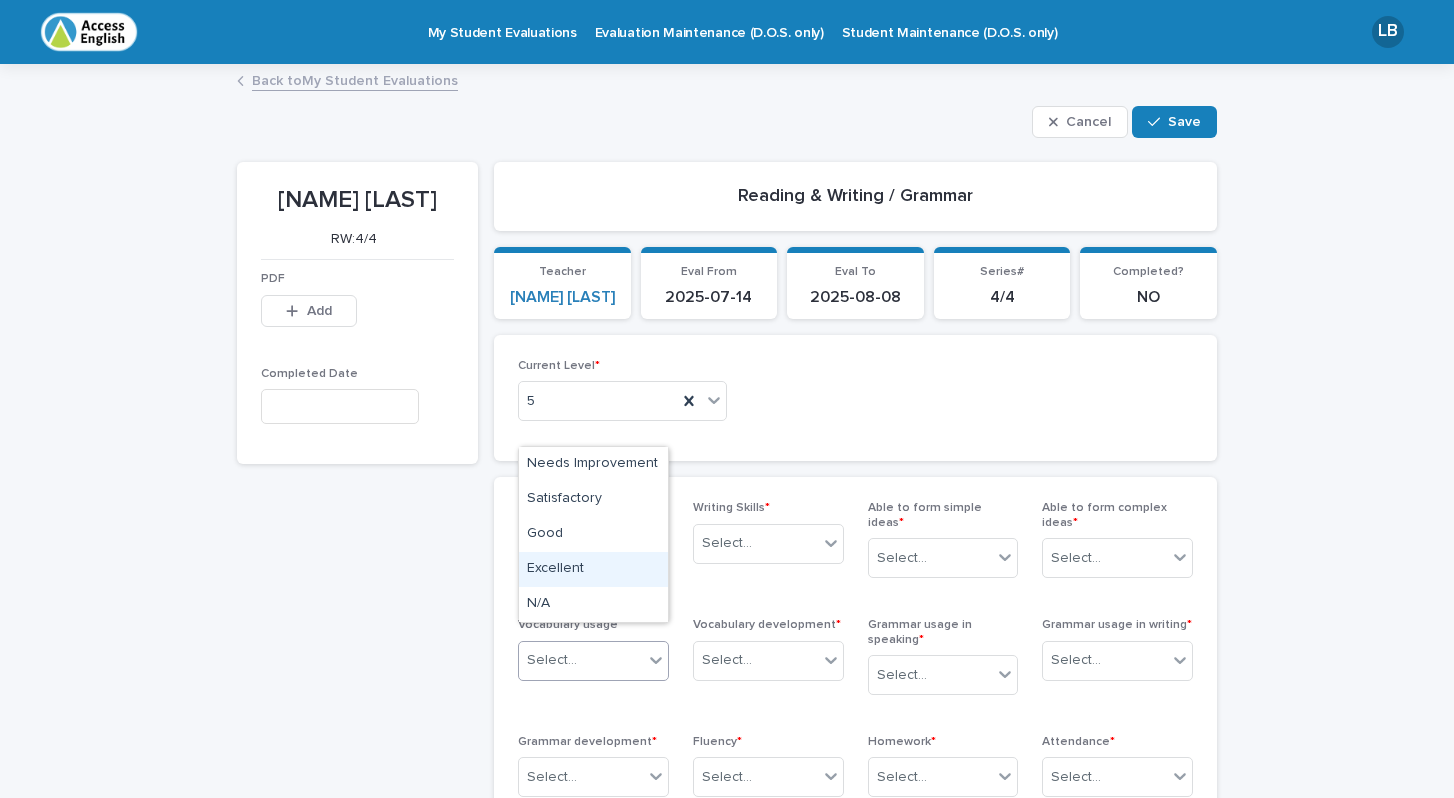 click on "Excellent" at bounding box center [593, 569] 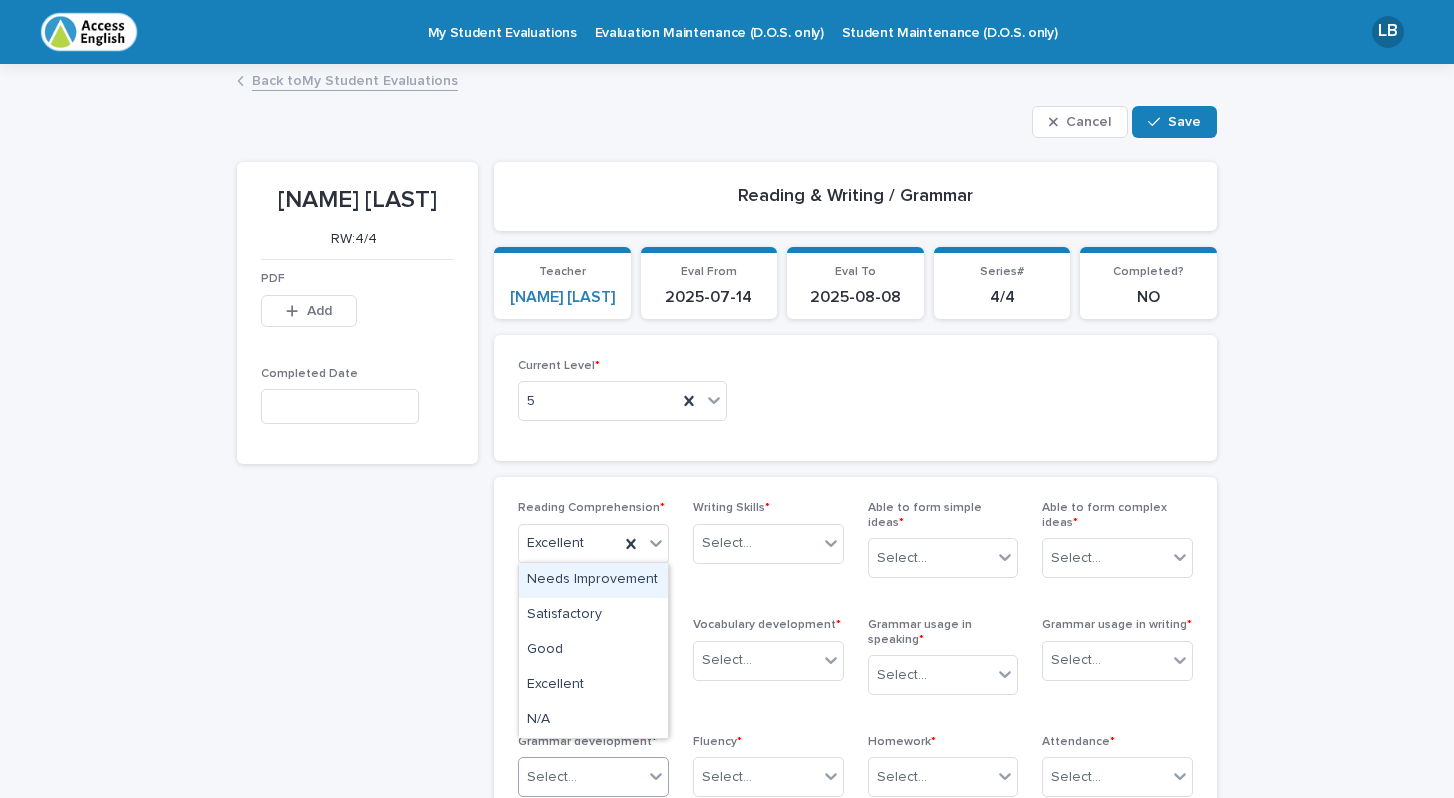 click 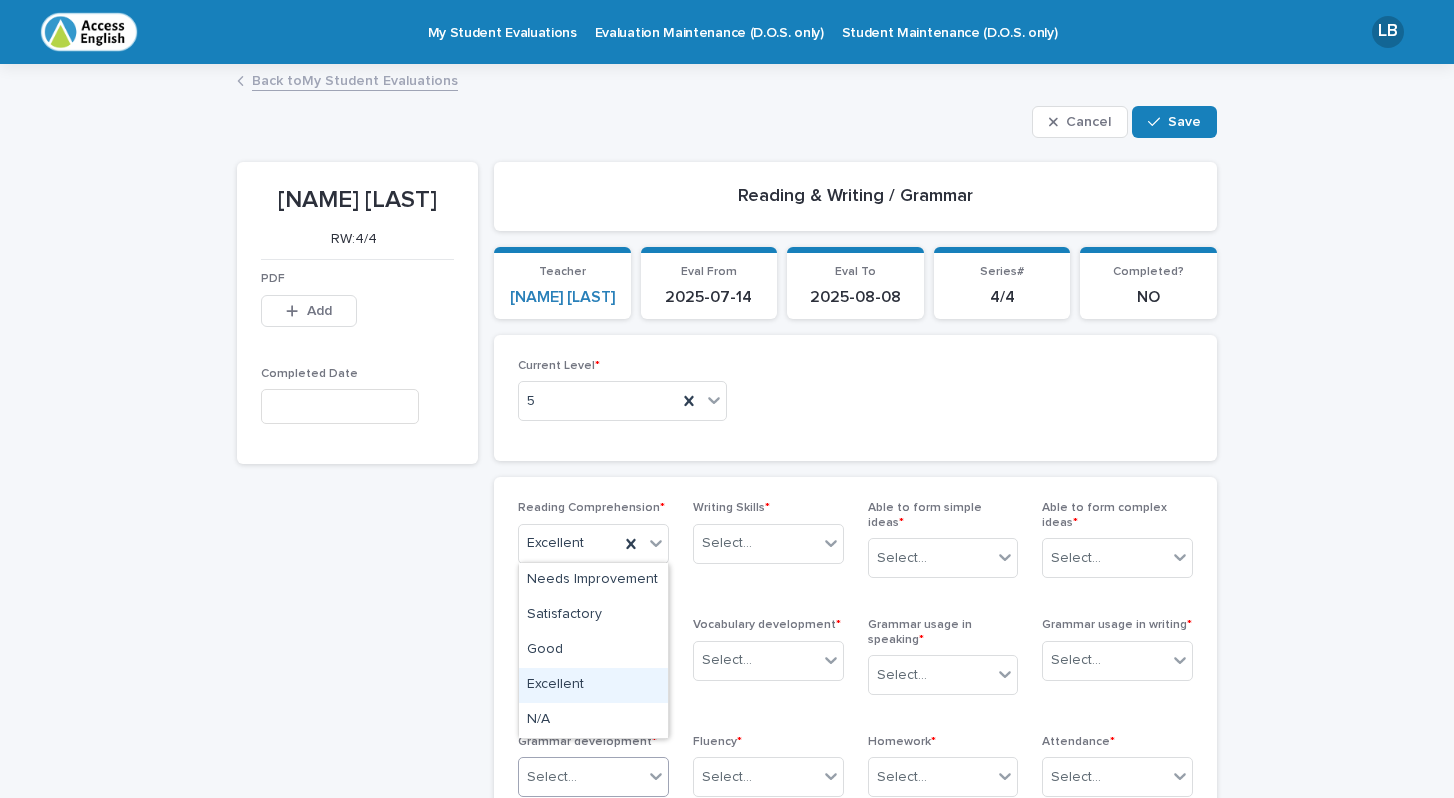 drag, startPoint x: 585, startPoint y: 667, endPoint x: 589, endPoint y: 678, distance: 11.7046995 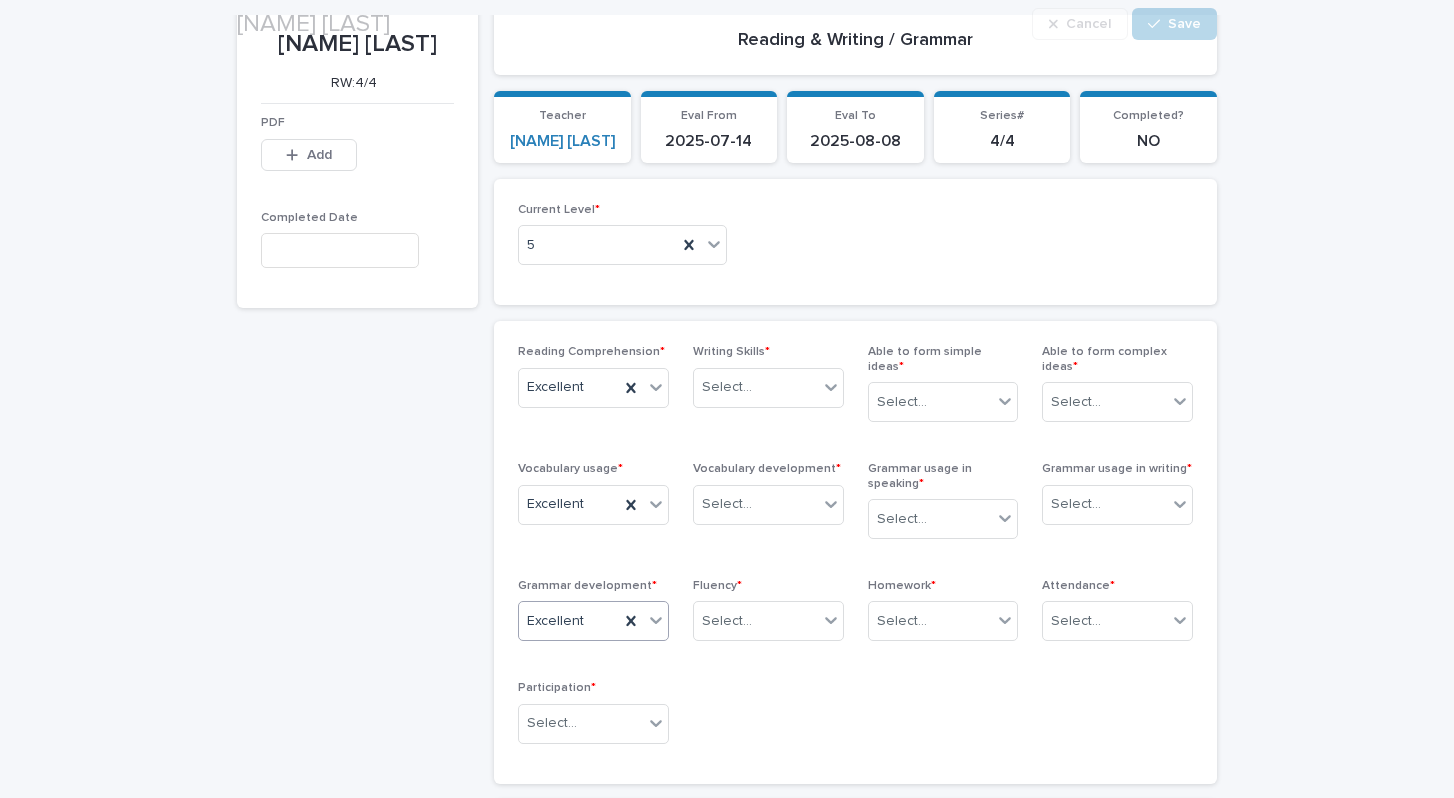 scroll, scrollTop: 158, scrollLeft: 0, axis: vertical 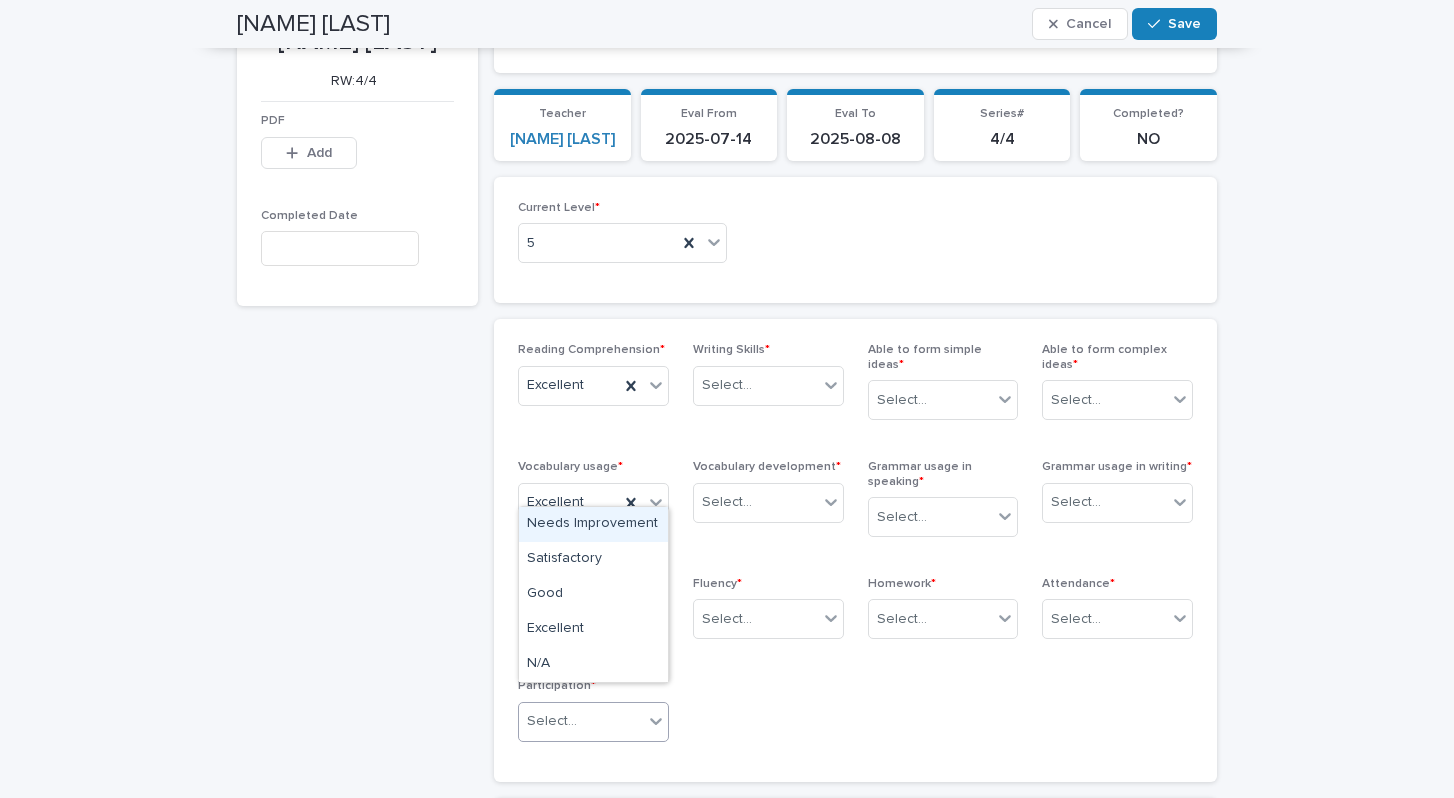 click 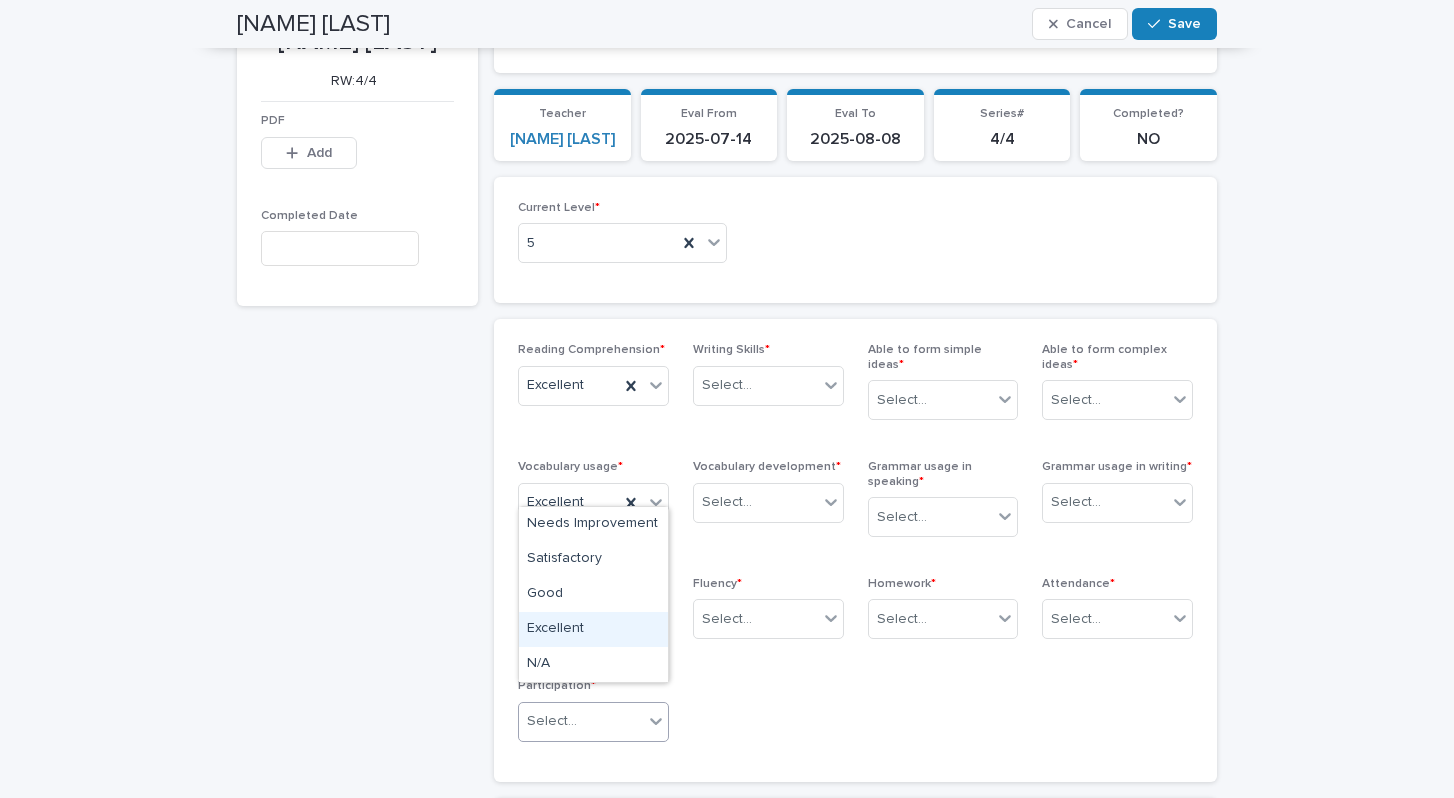 click on "Excellent" at bounding box center [593, 629] 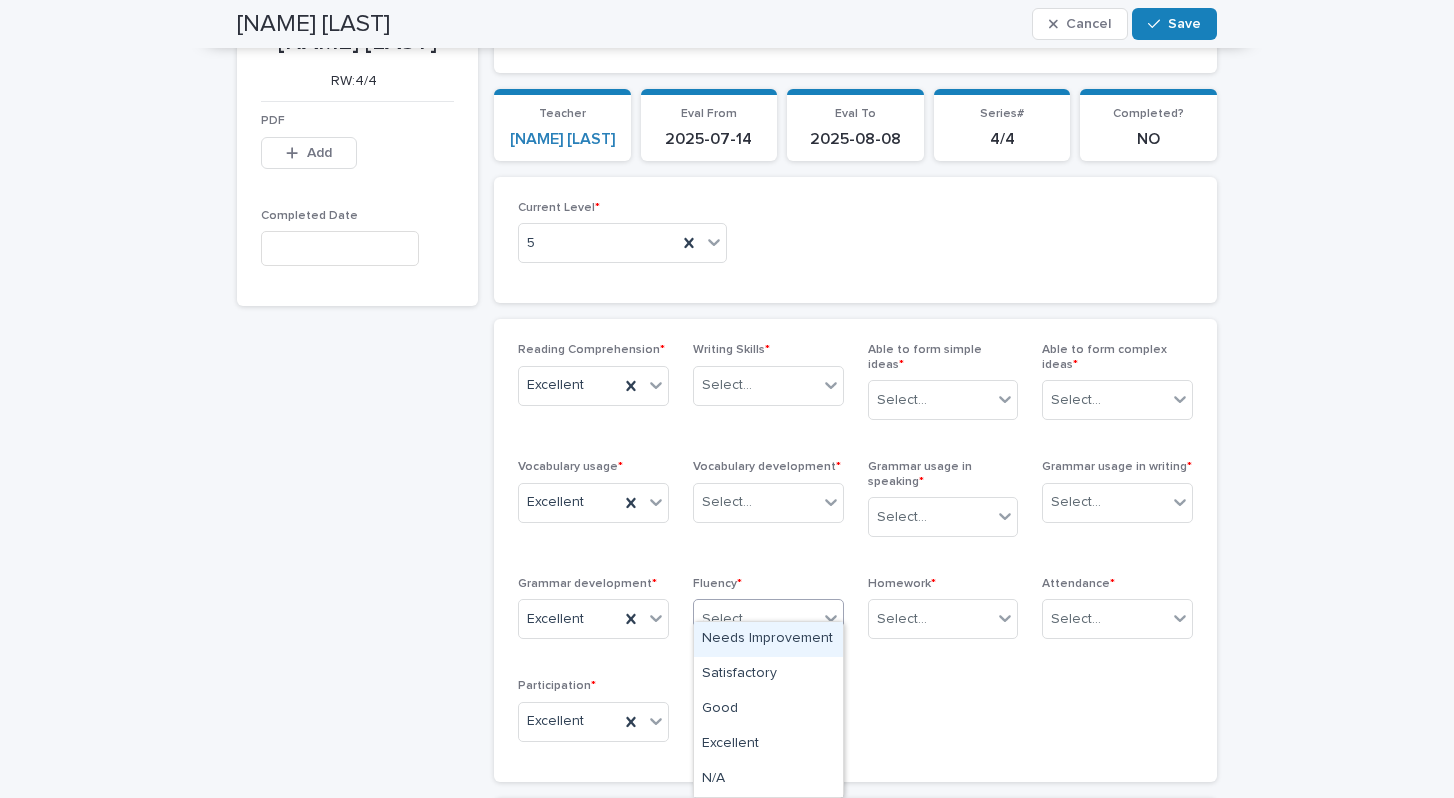 click 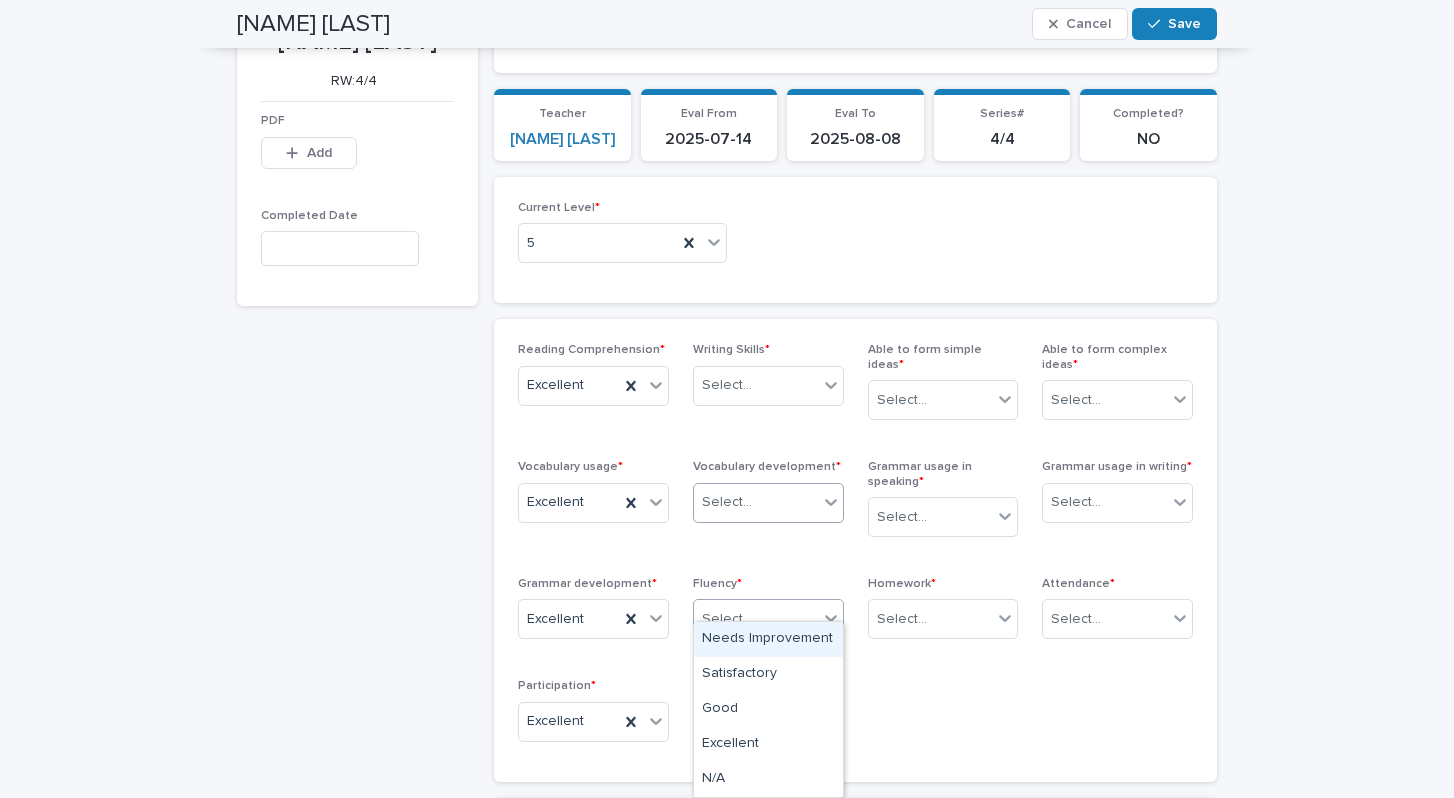 click 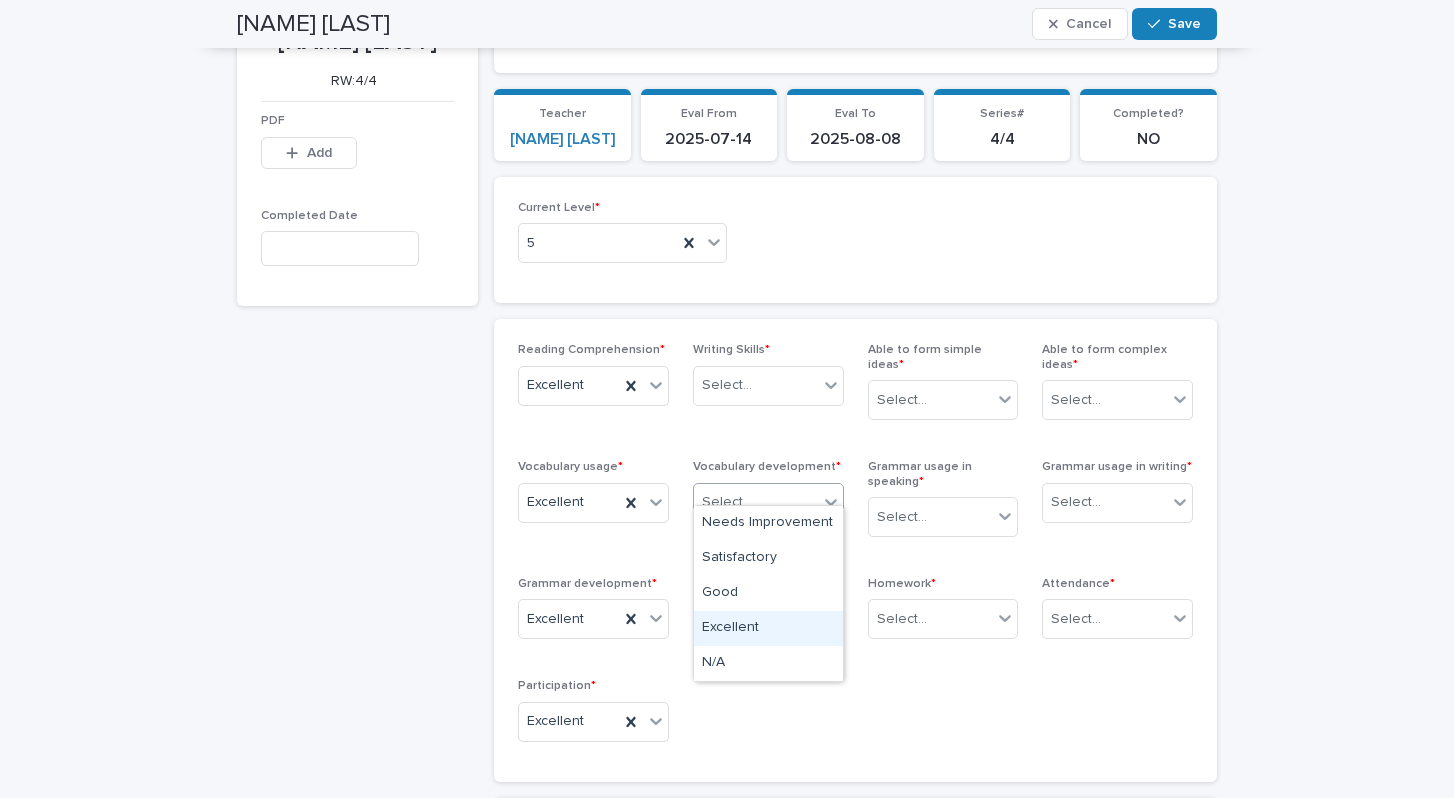 click on "Excellent" at bounding box center [768, 628] 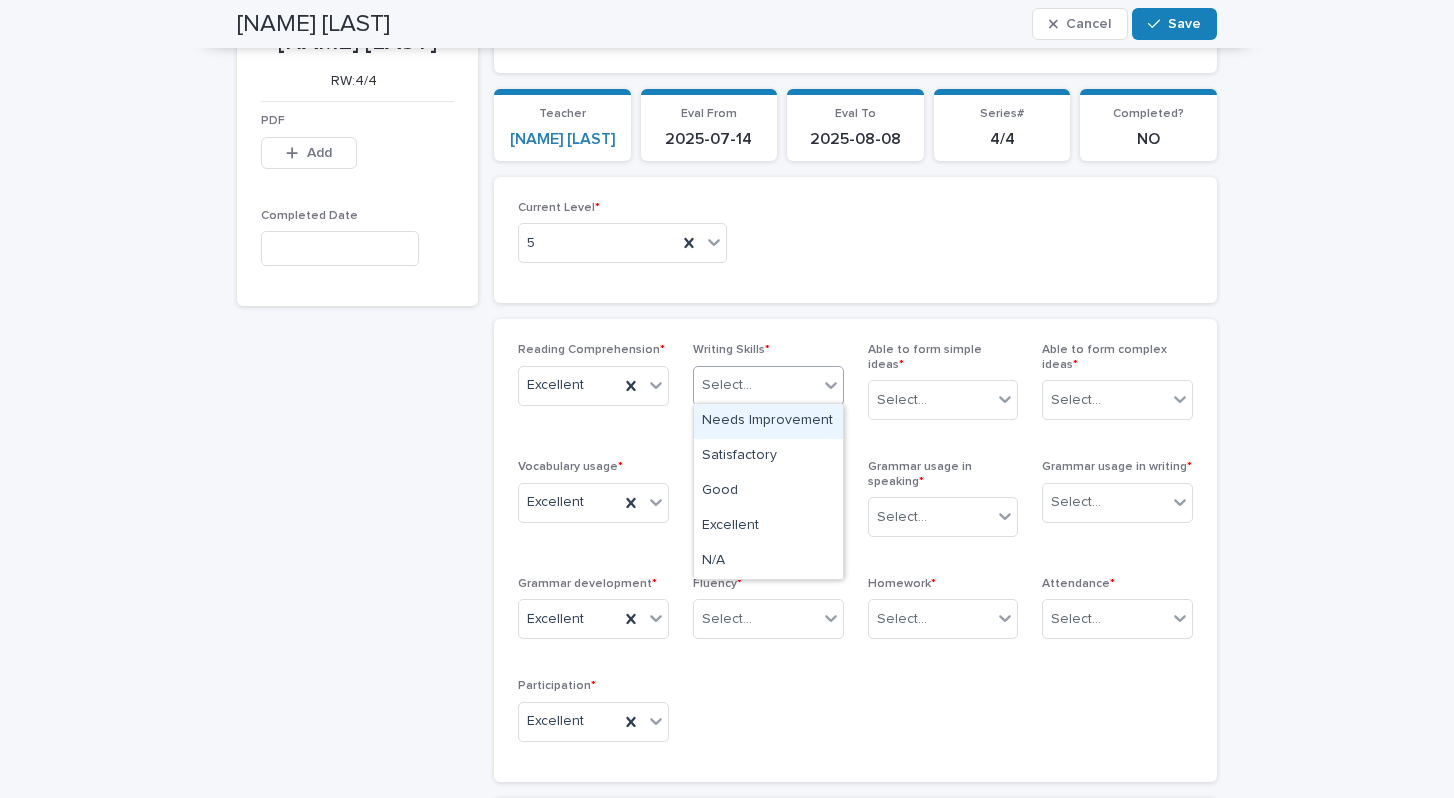 click 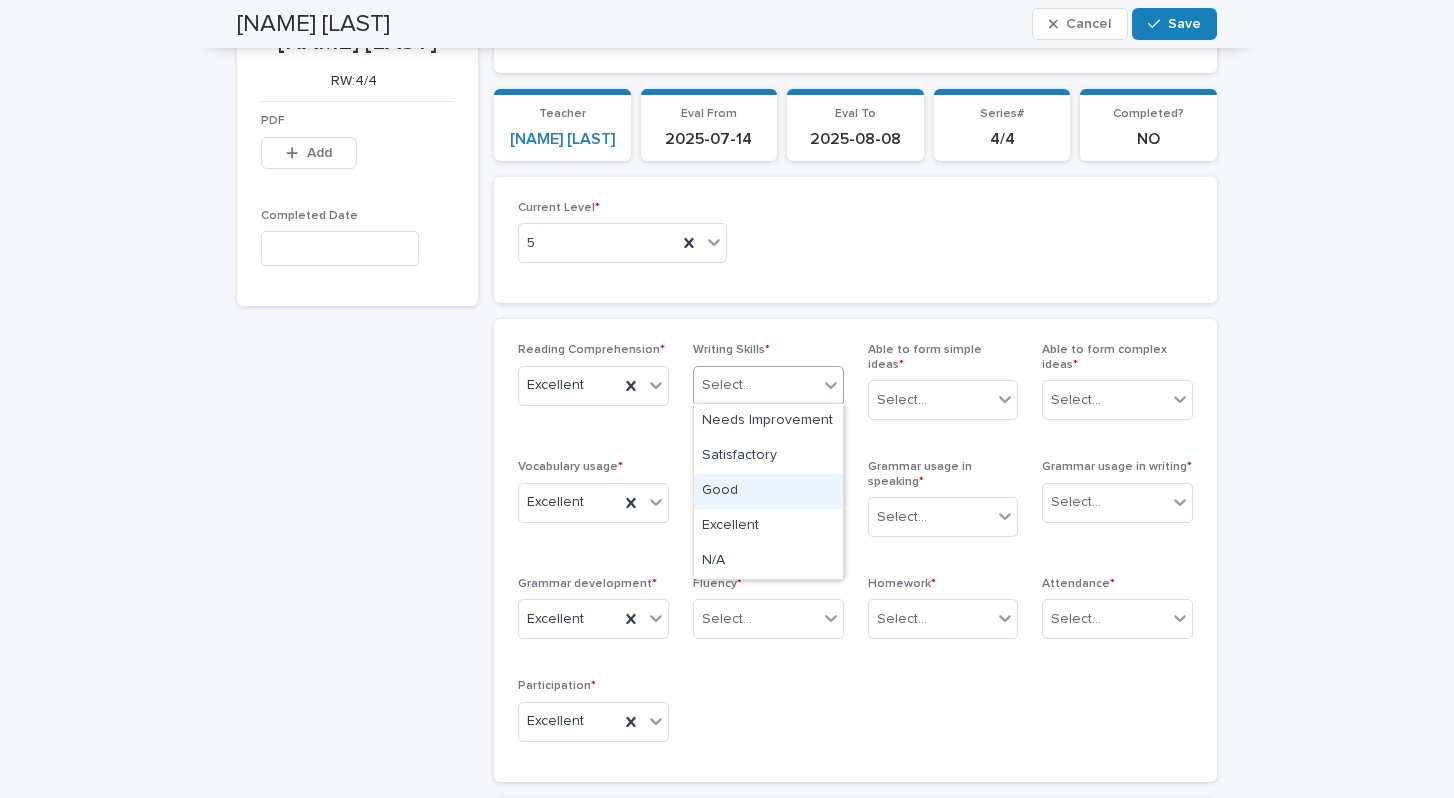 click on "Good" at bounding box center (768, 491) 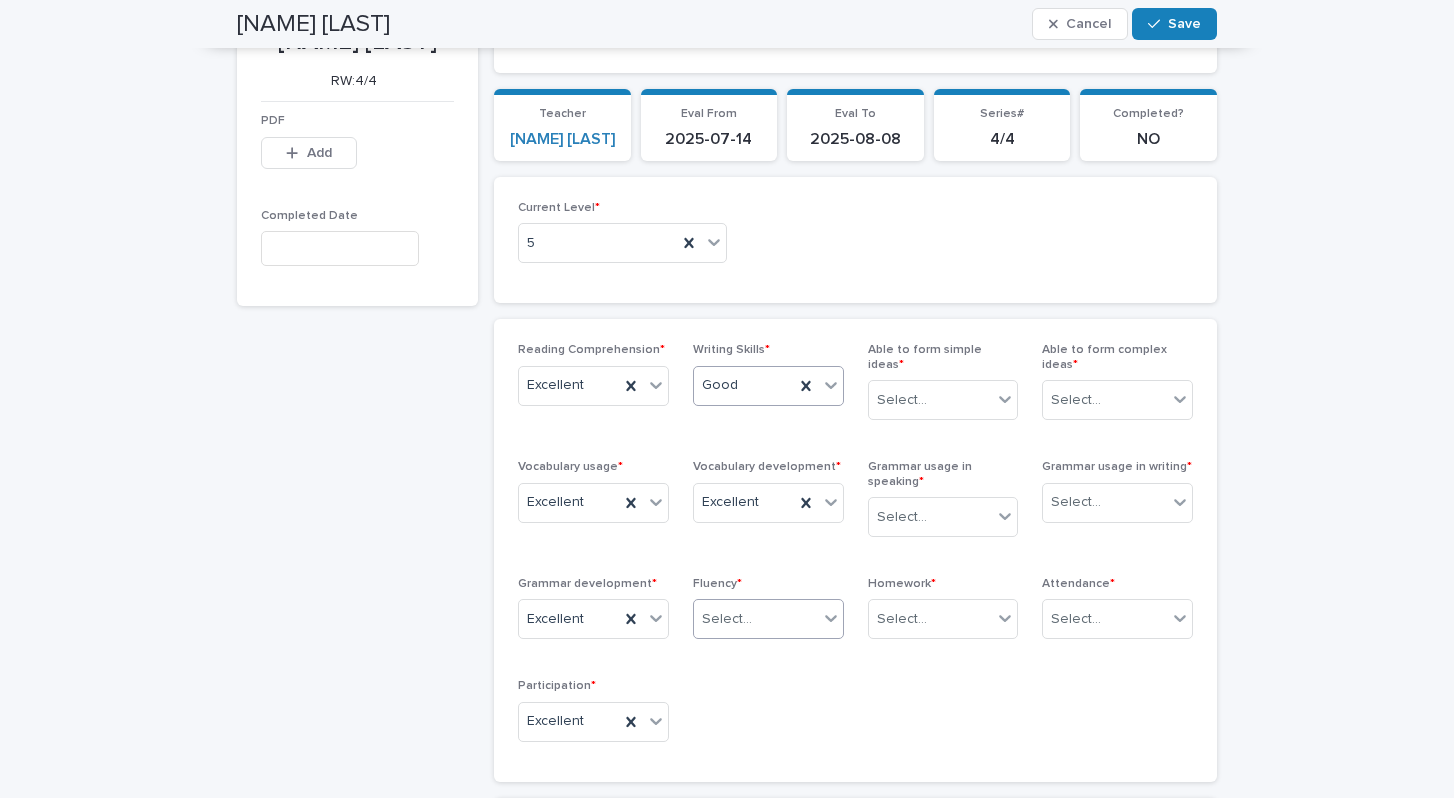 click 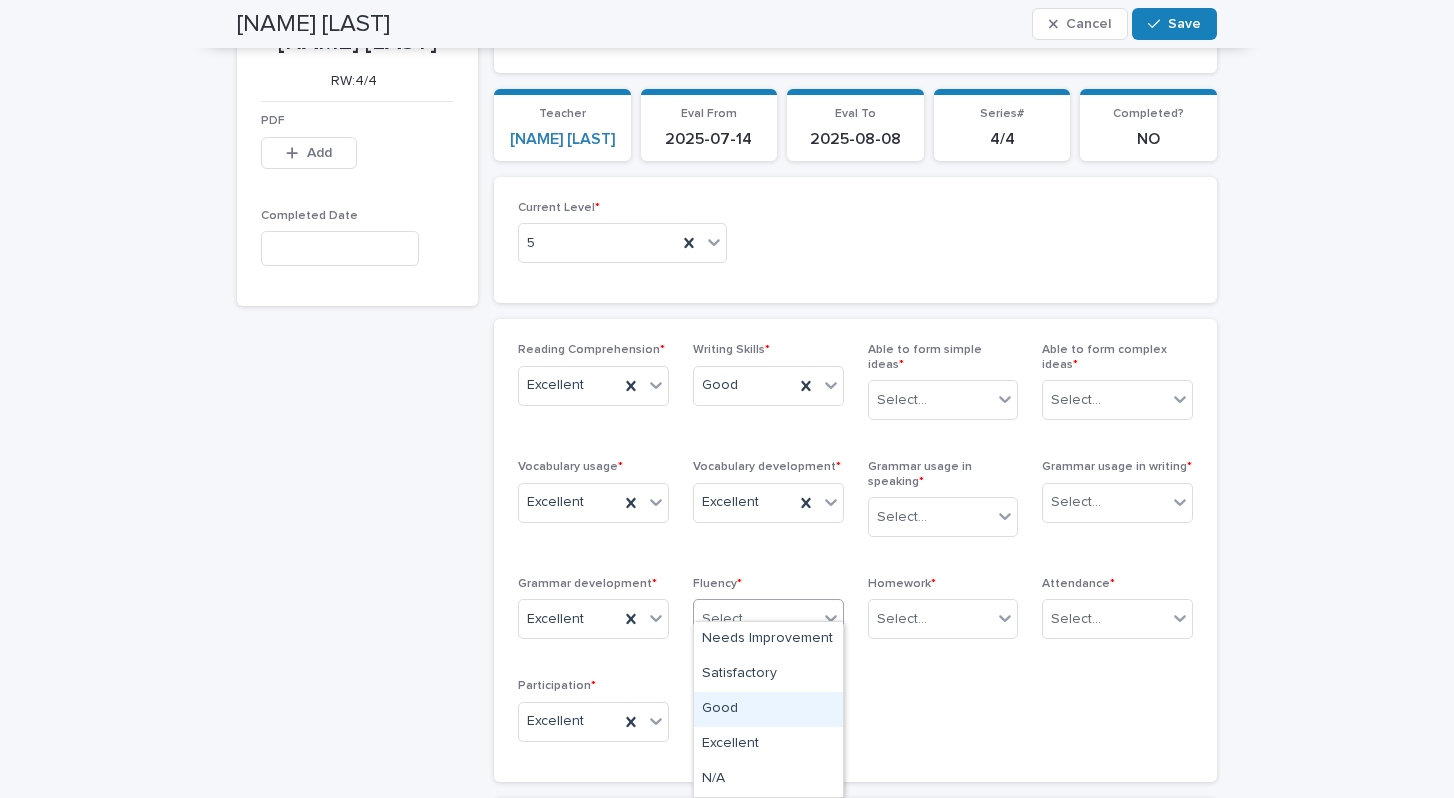click on "Good" at bounding box center (768, 709) 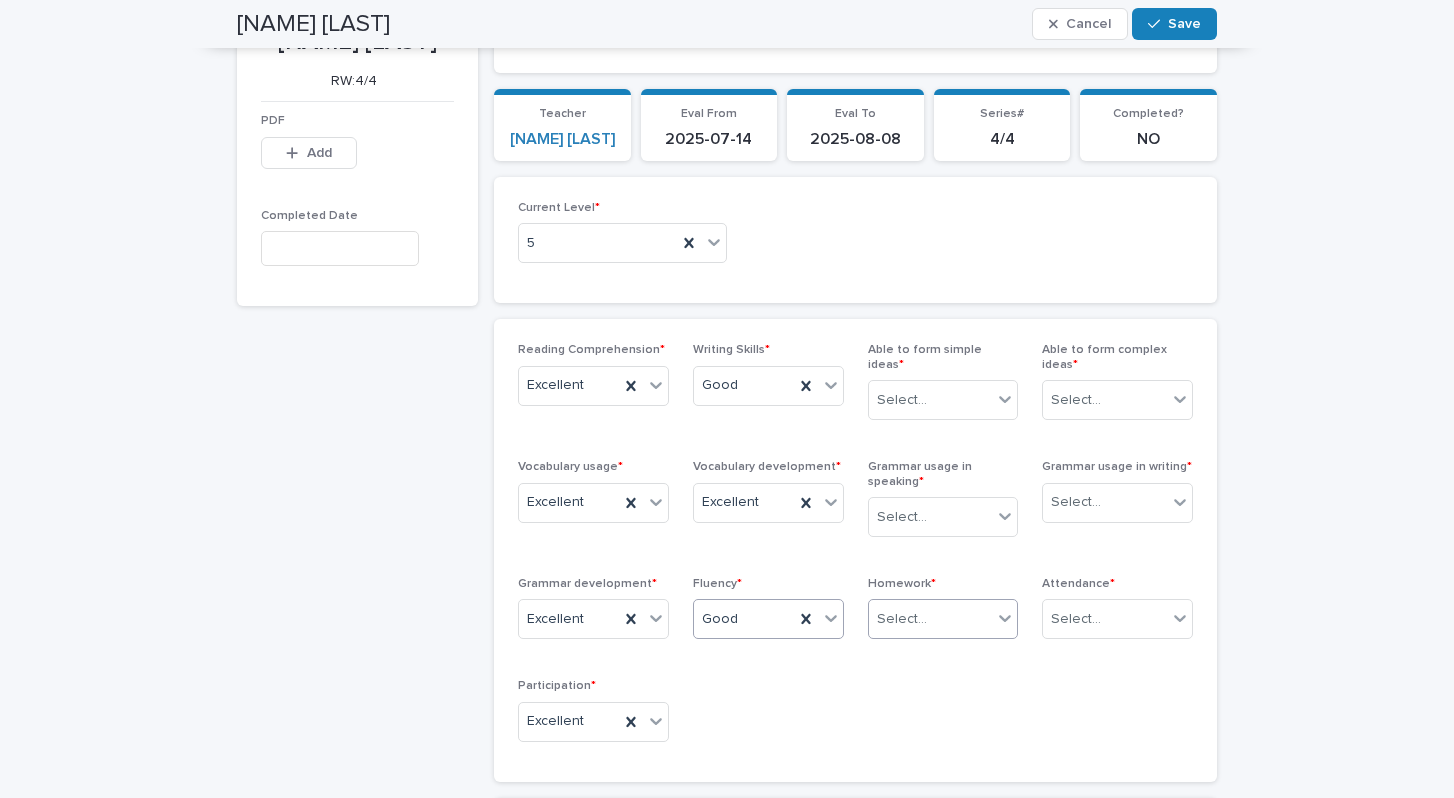 click 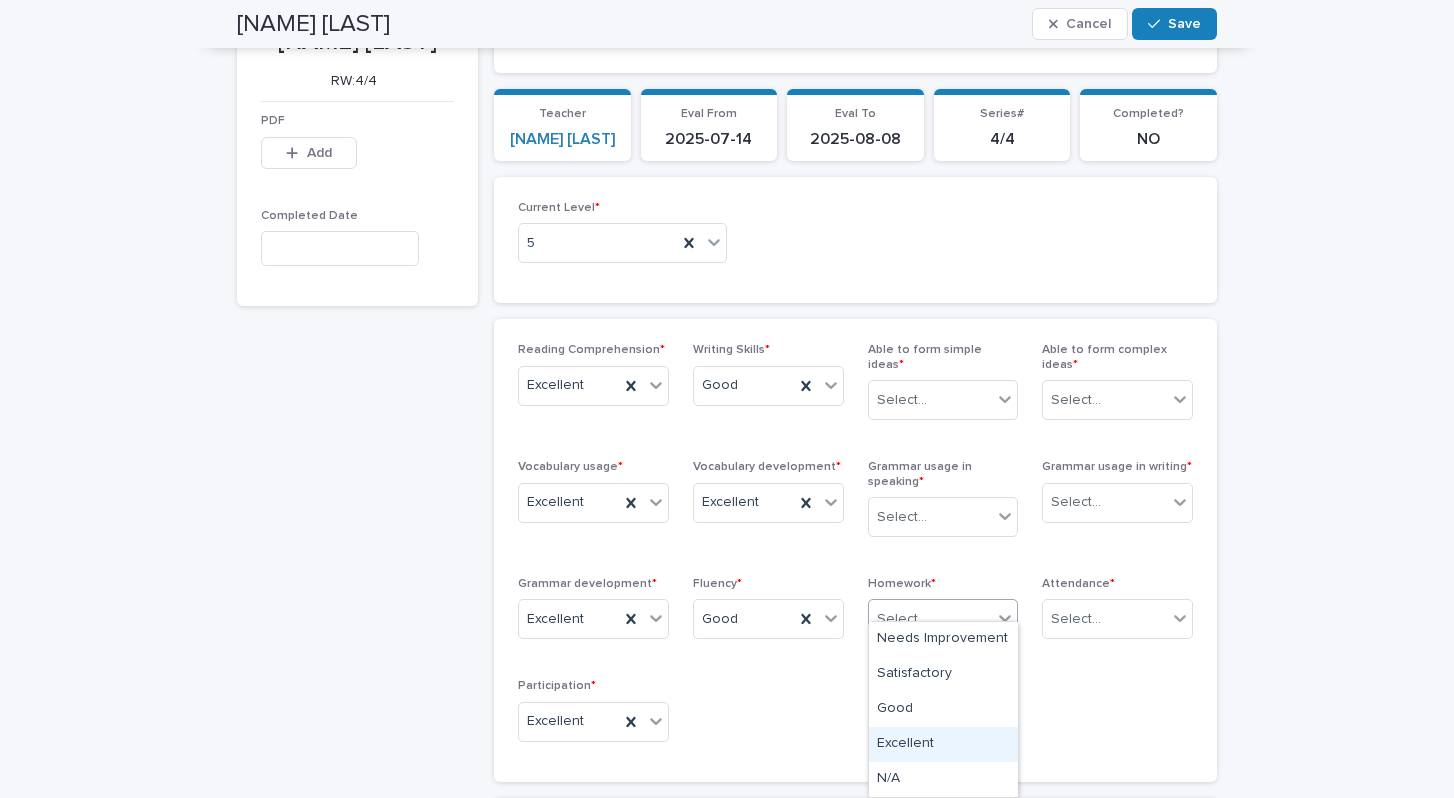 click on "Excellent" at bounding box center [943, 744] 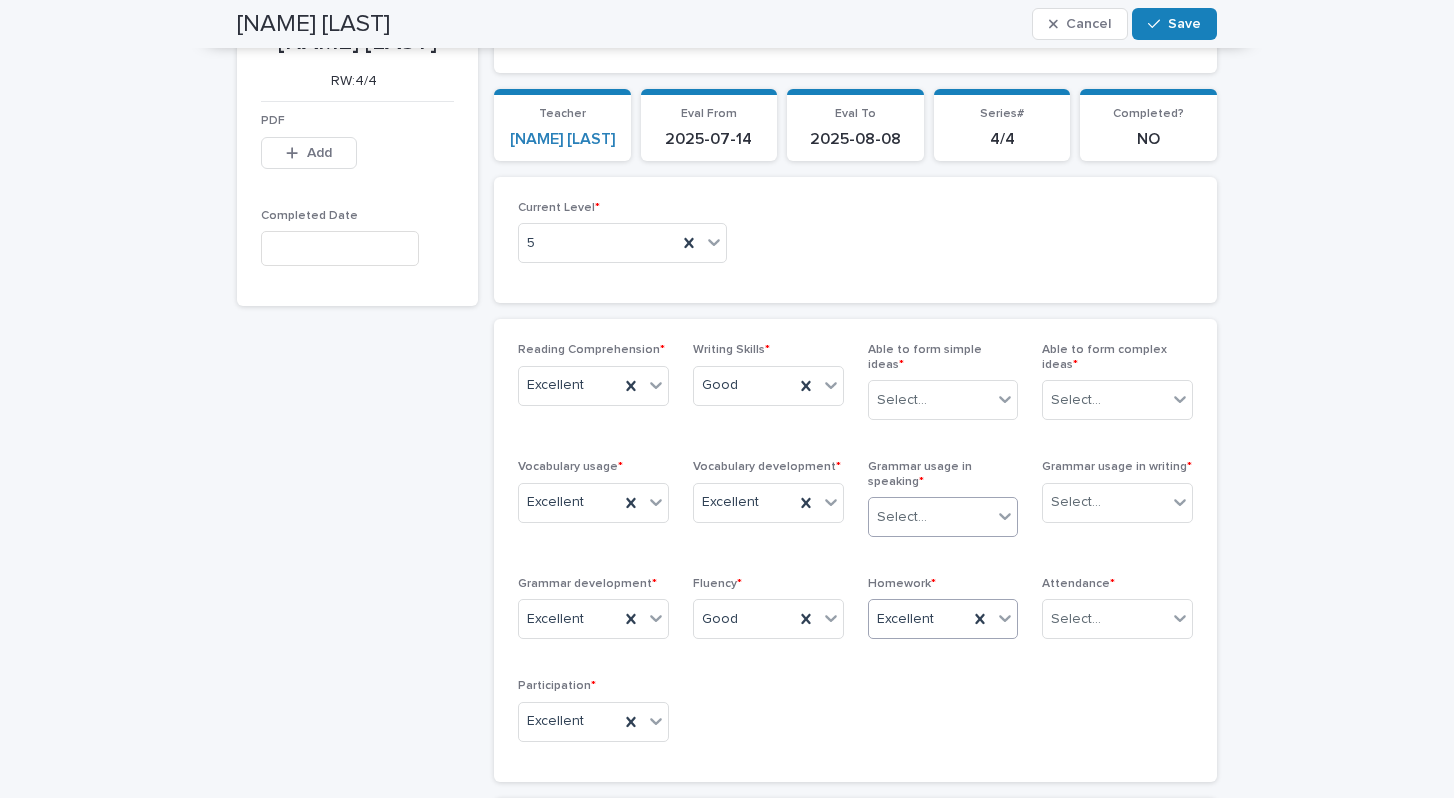 click 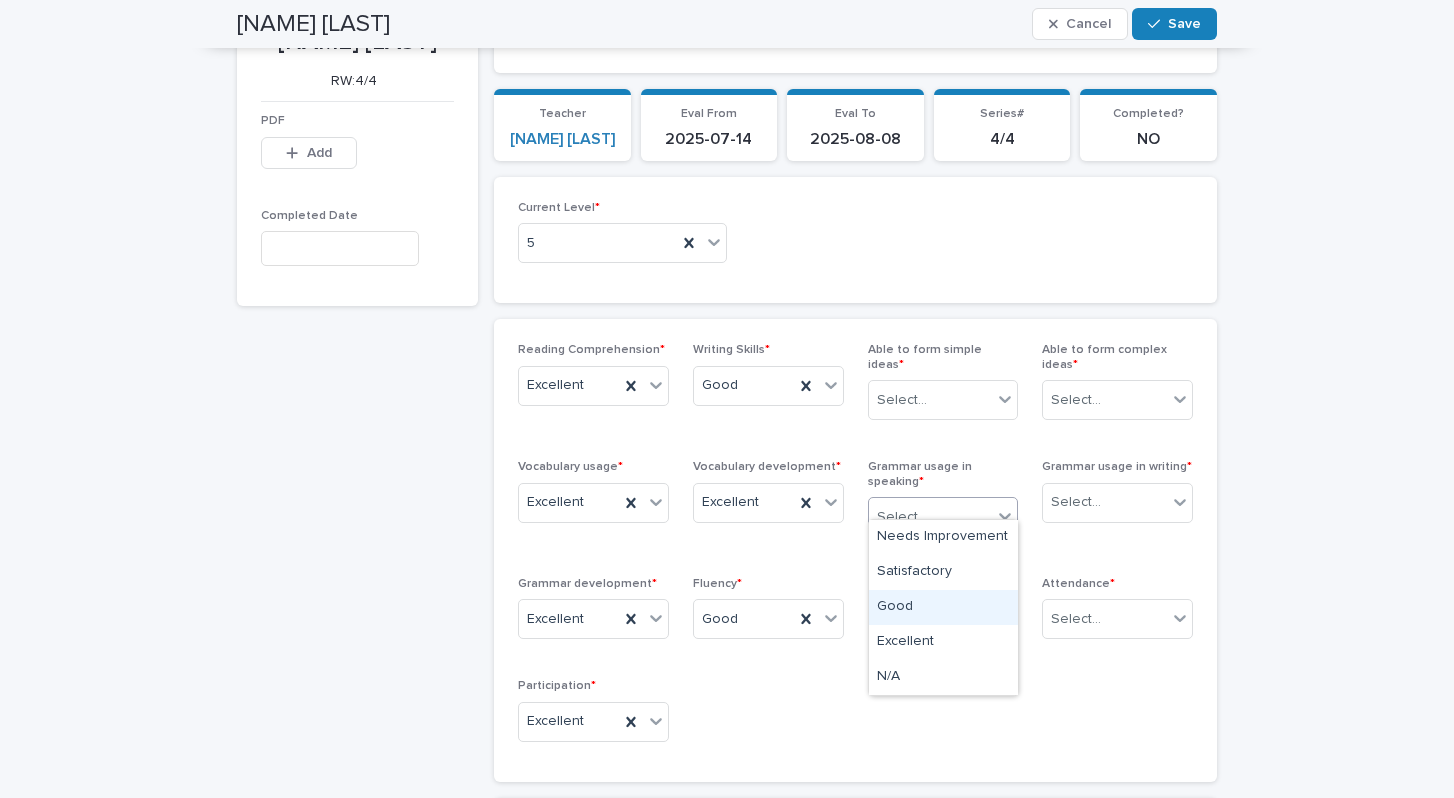 click on "Good" at bounding box center [943, 607] 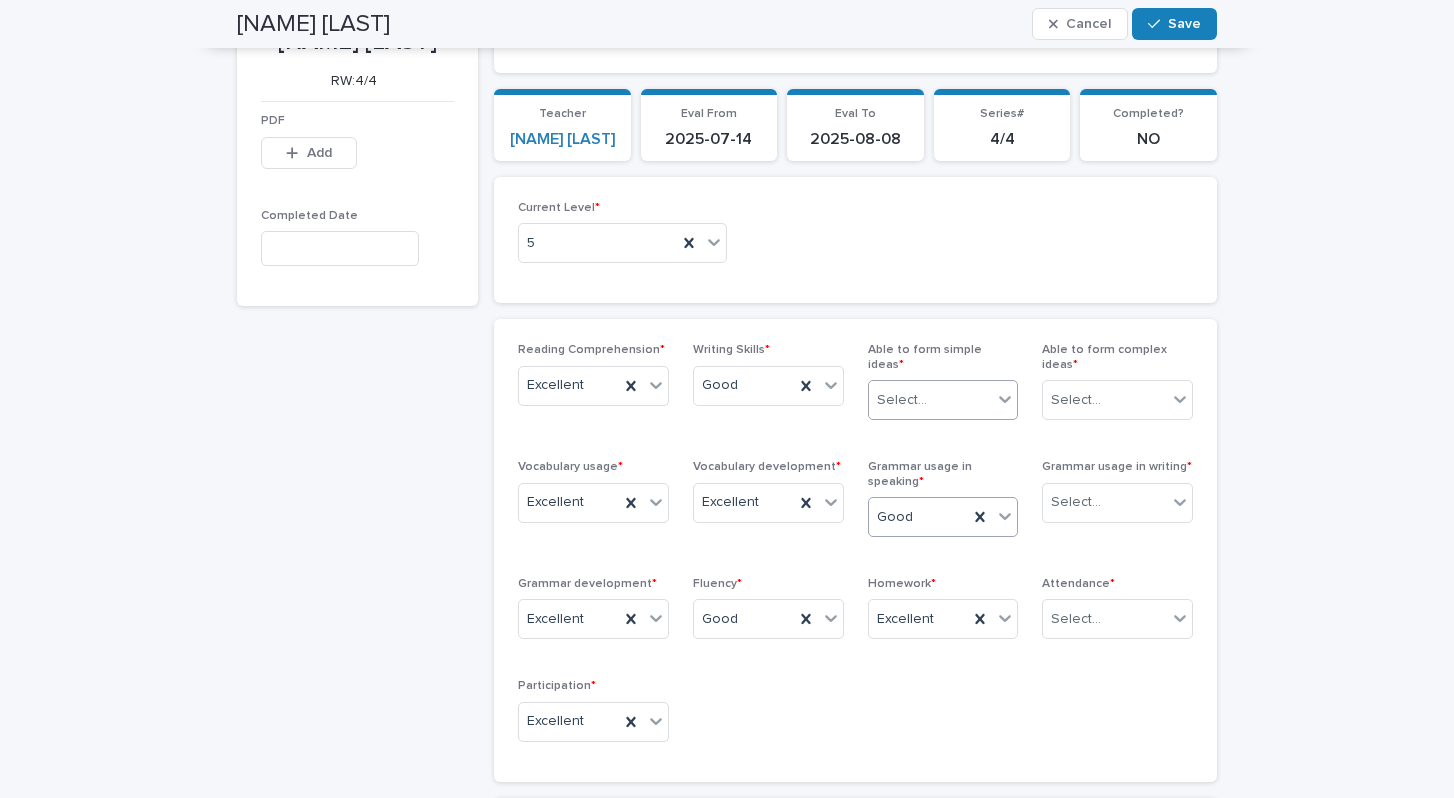 click at bounding box center [1005, 399] 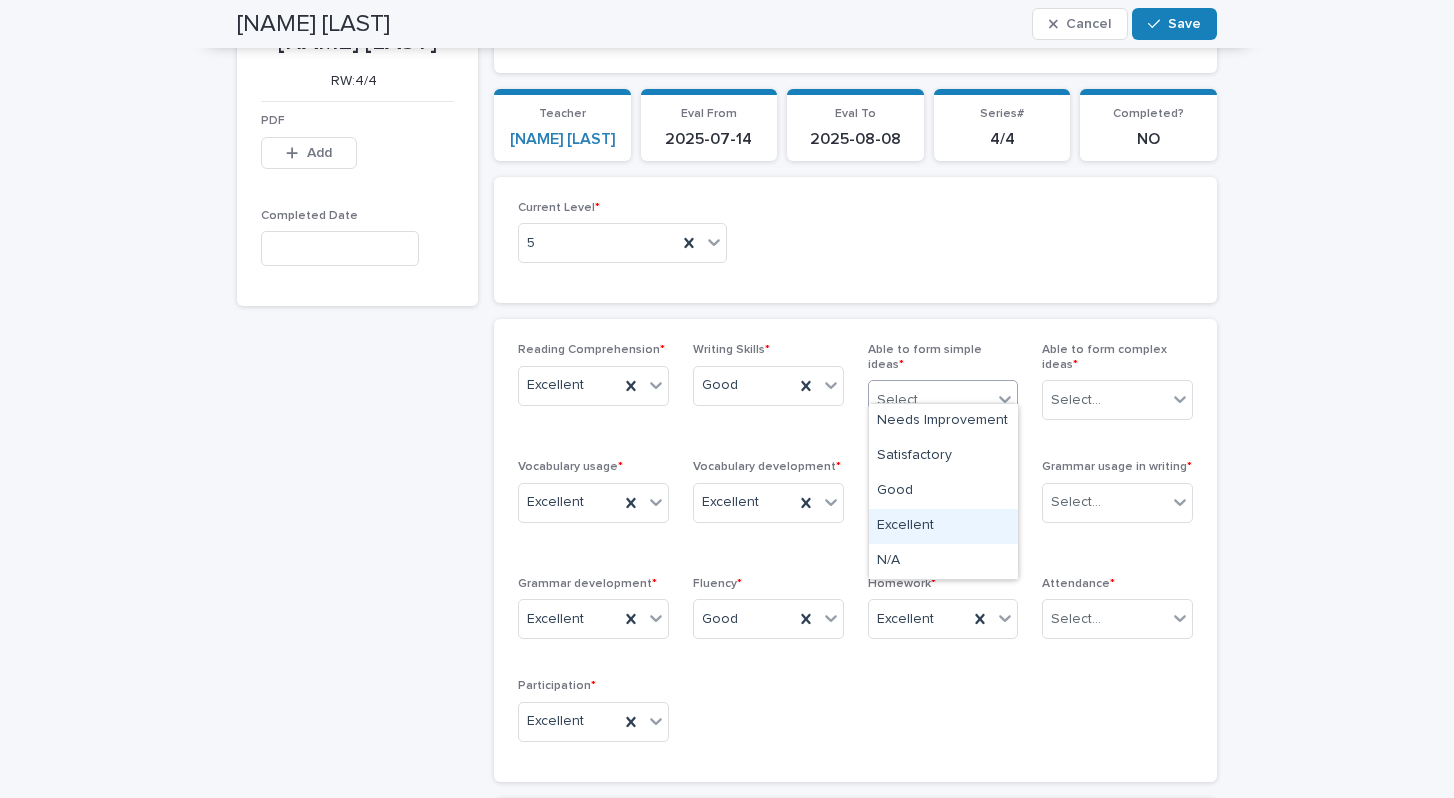 click on "Excellent" at bounding box center (943, 526) 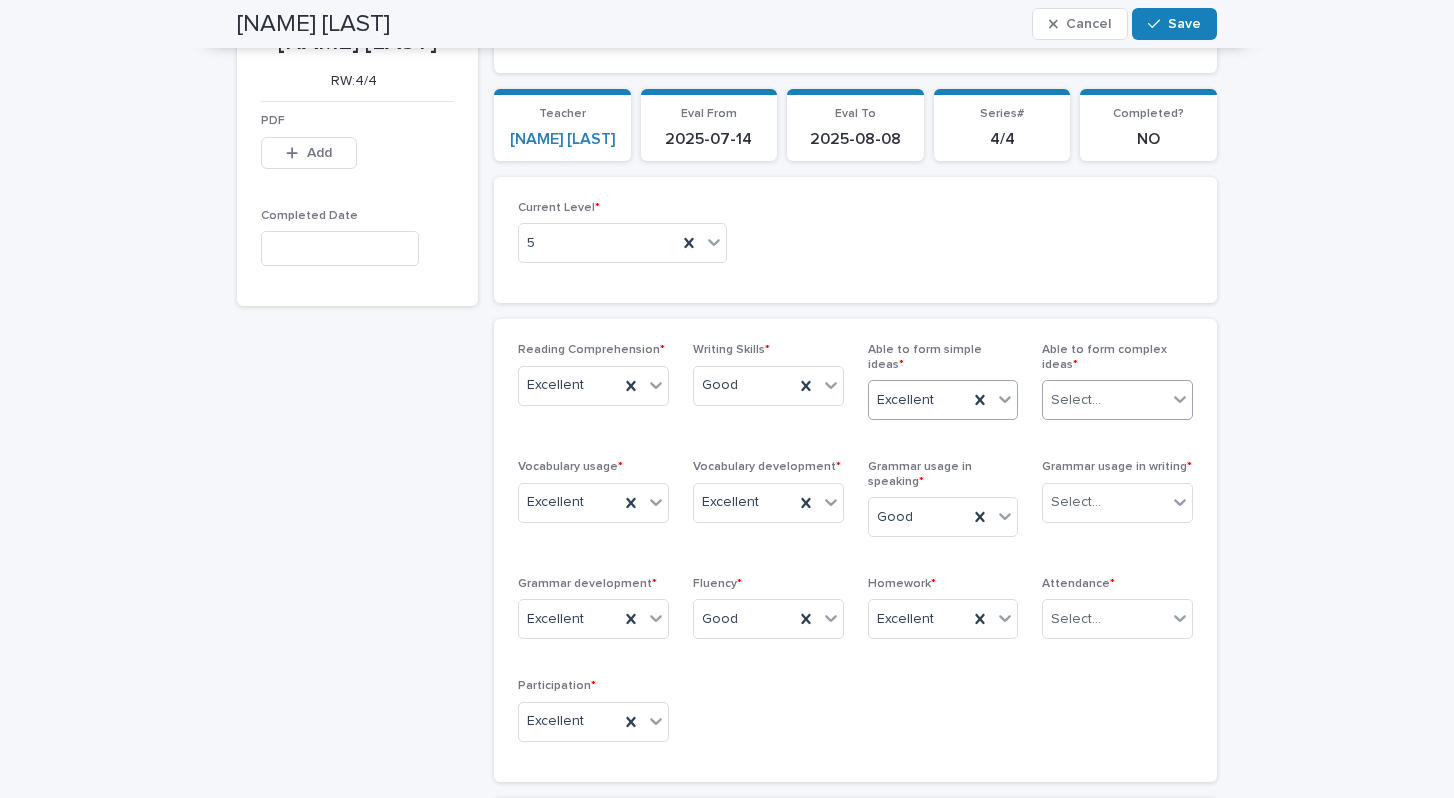 click at bounding box center [1180, 399] 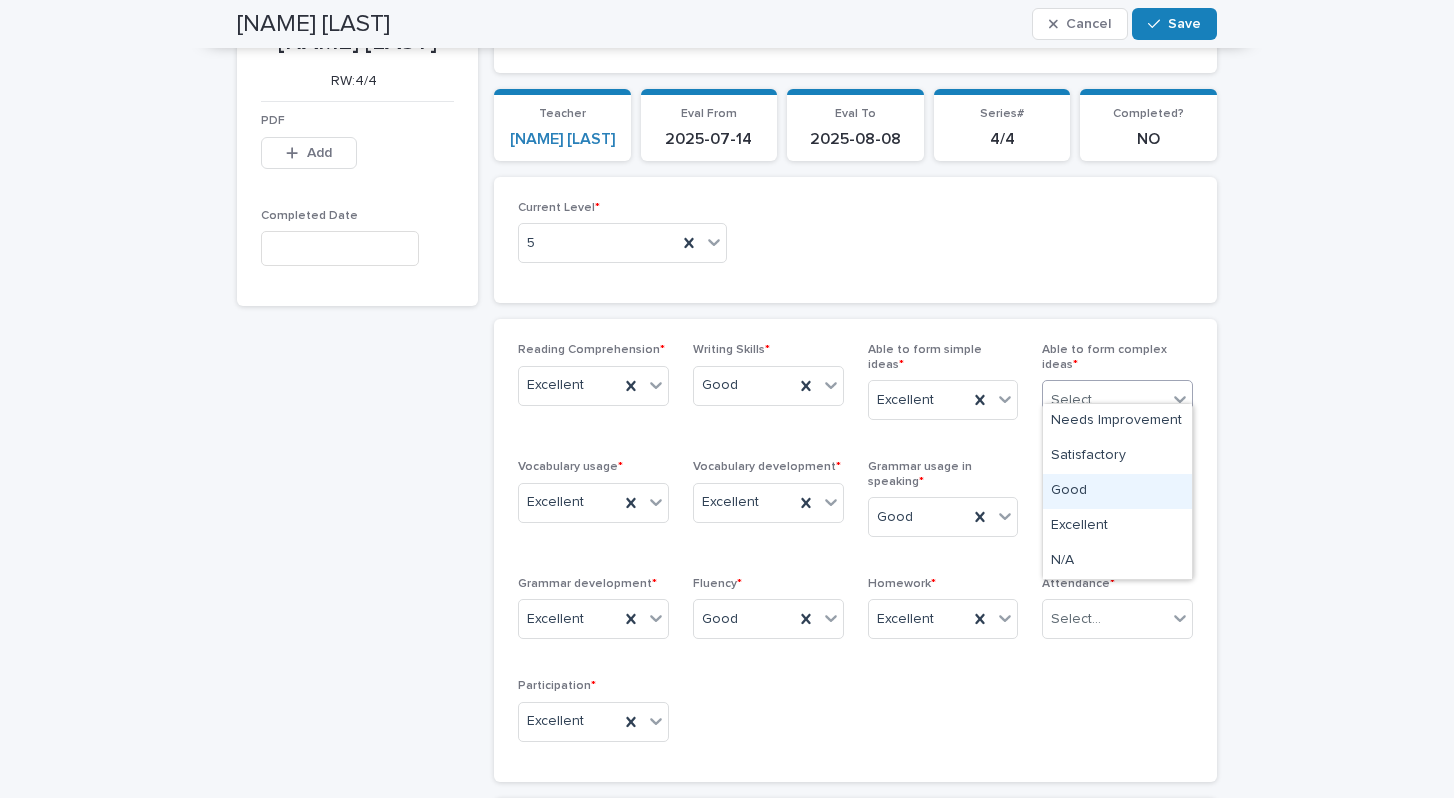 click on "Good" at bounding box center [1117, 491] 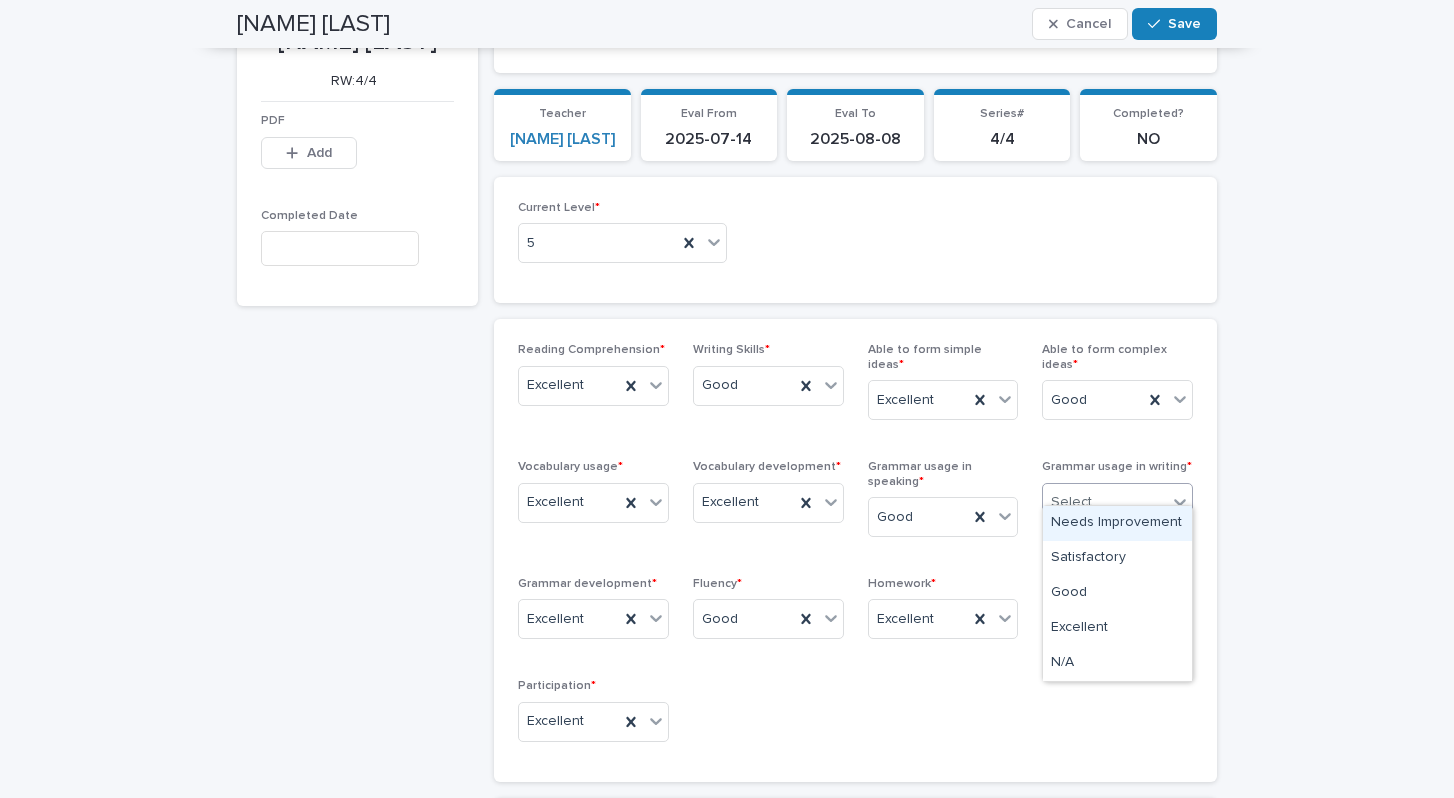 click 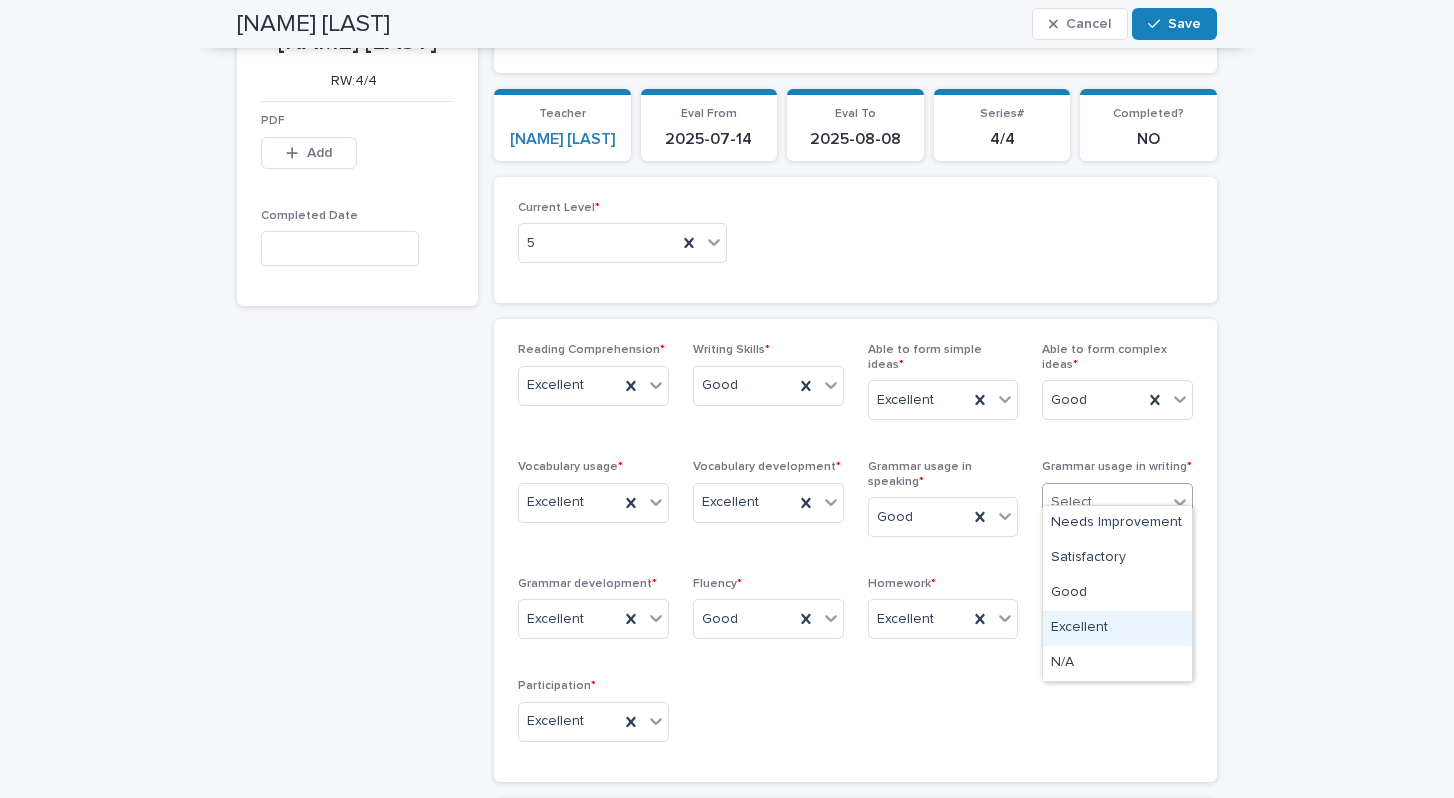 click on "Excellent" at bounding box center [1117, 628] 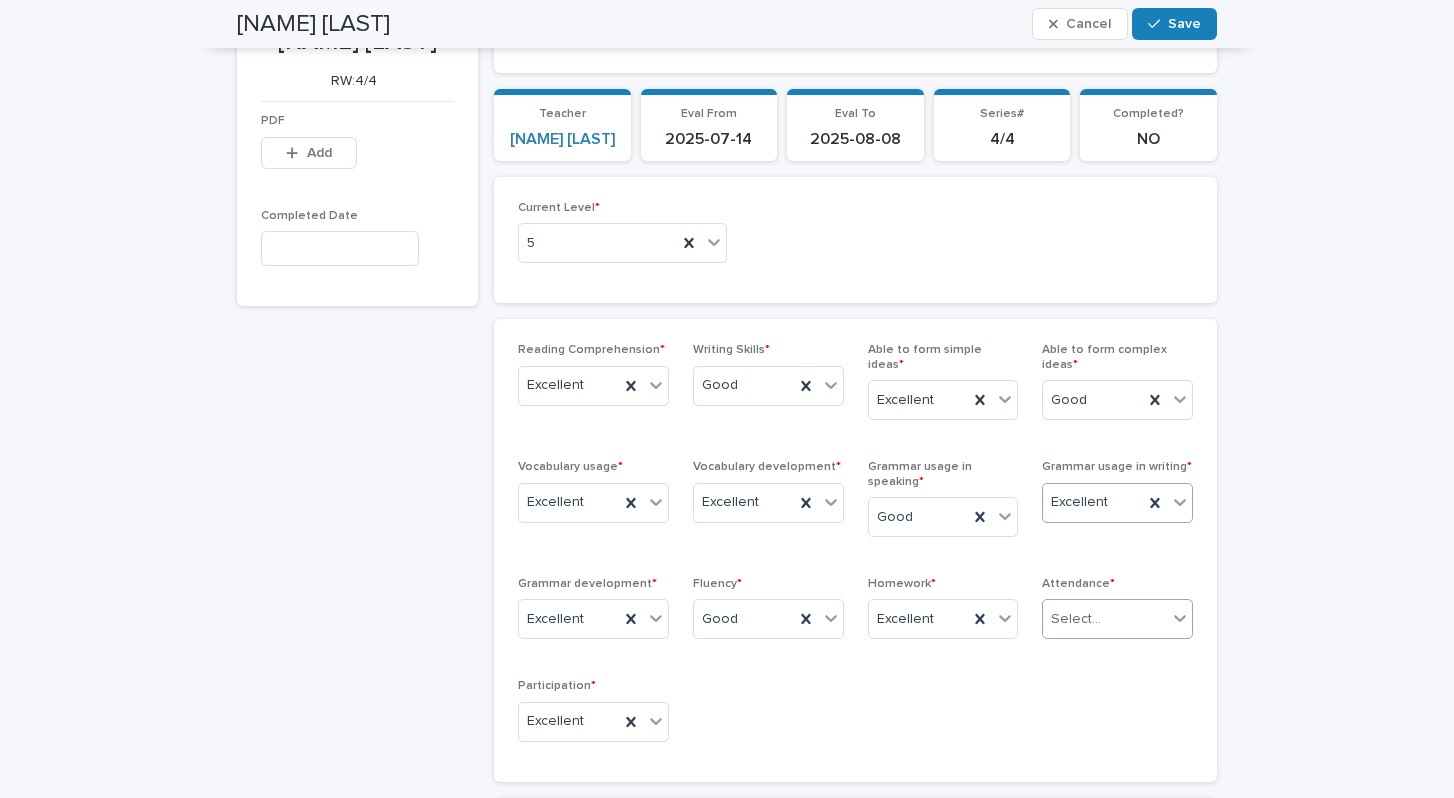 click 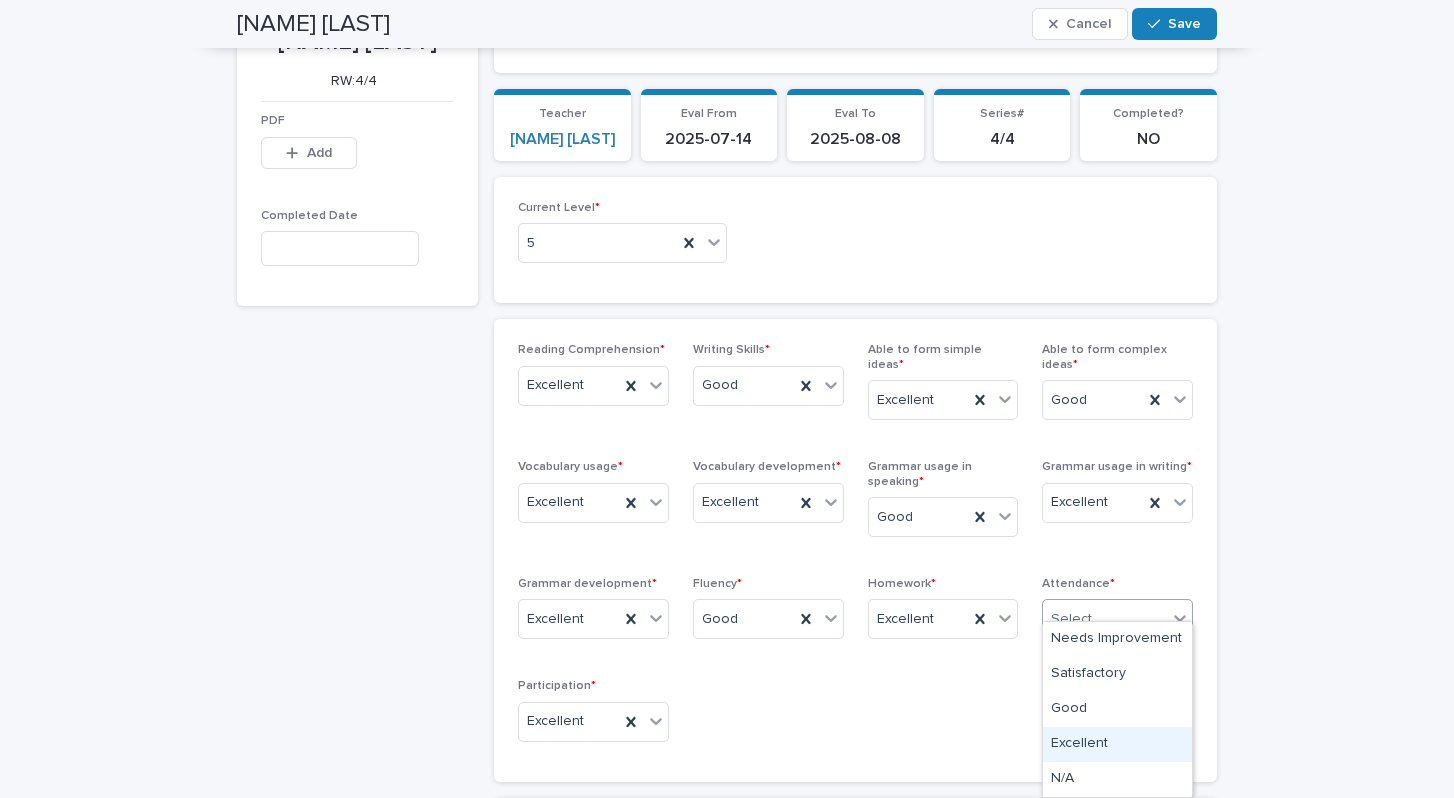 click on "Excellent" at bounding box center [1117, 744] 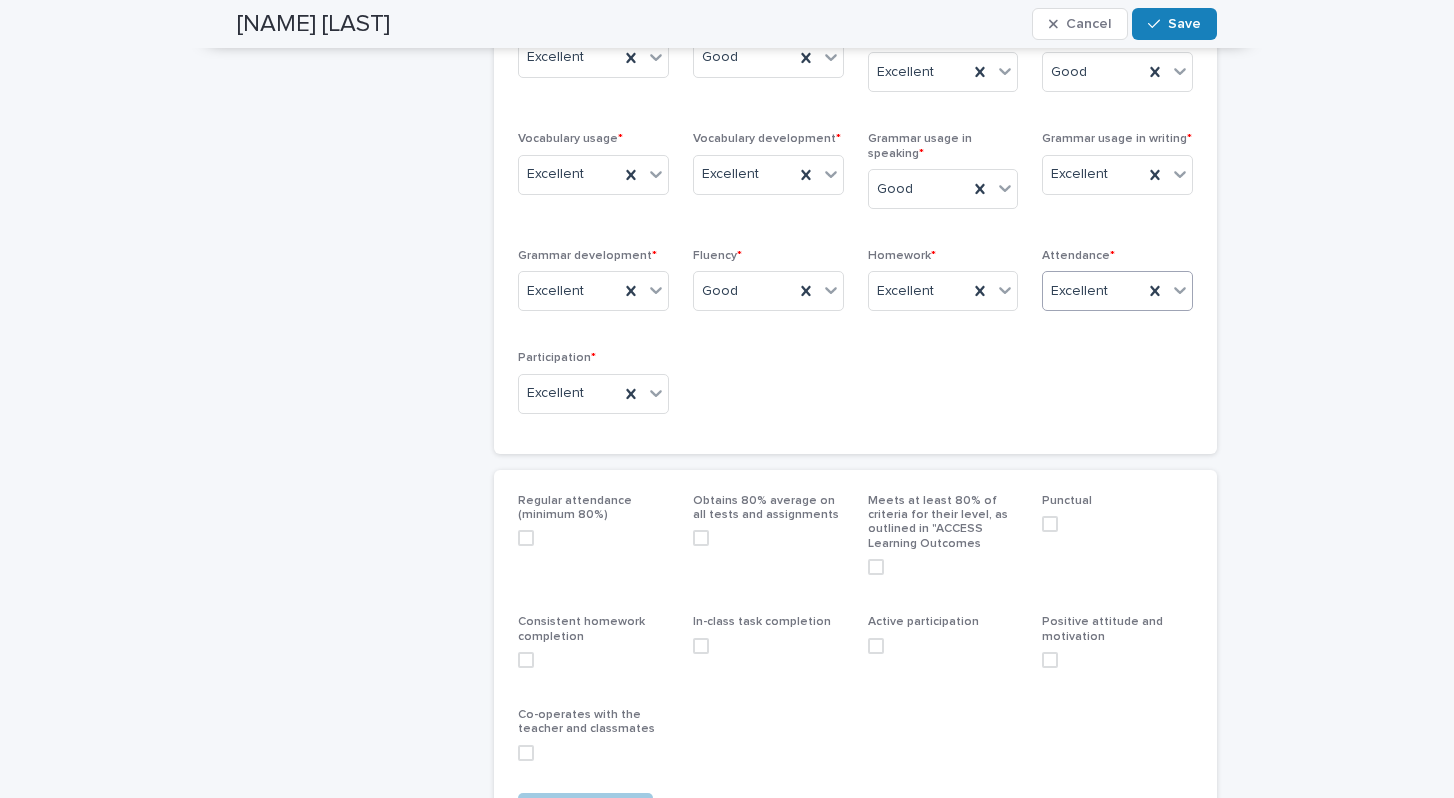 scroll, scrollTop: 489, scrollLeft: 0, axis: vertical 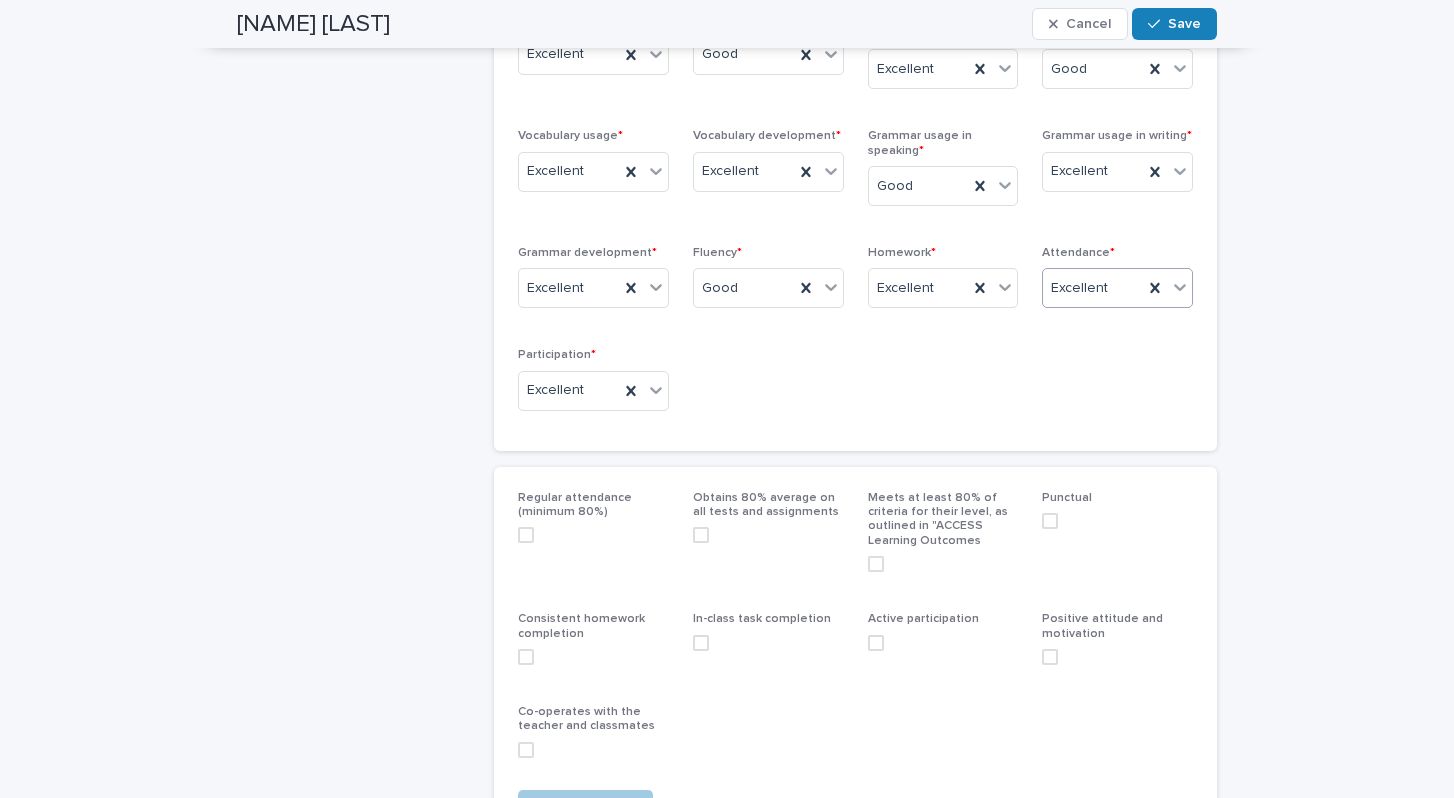 click at bounding box center (526, 535) 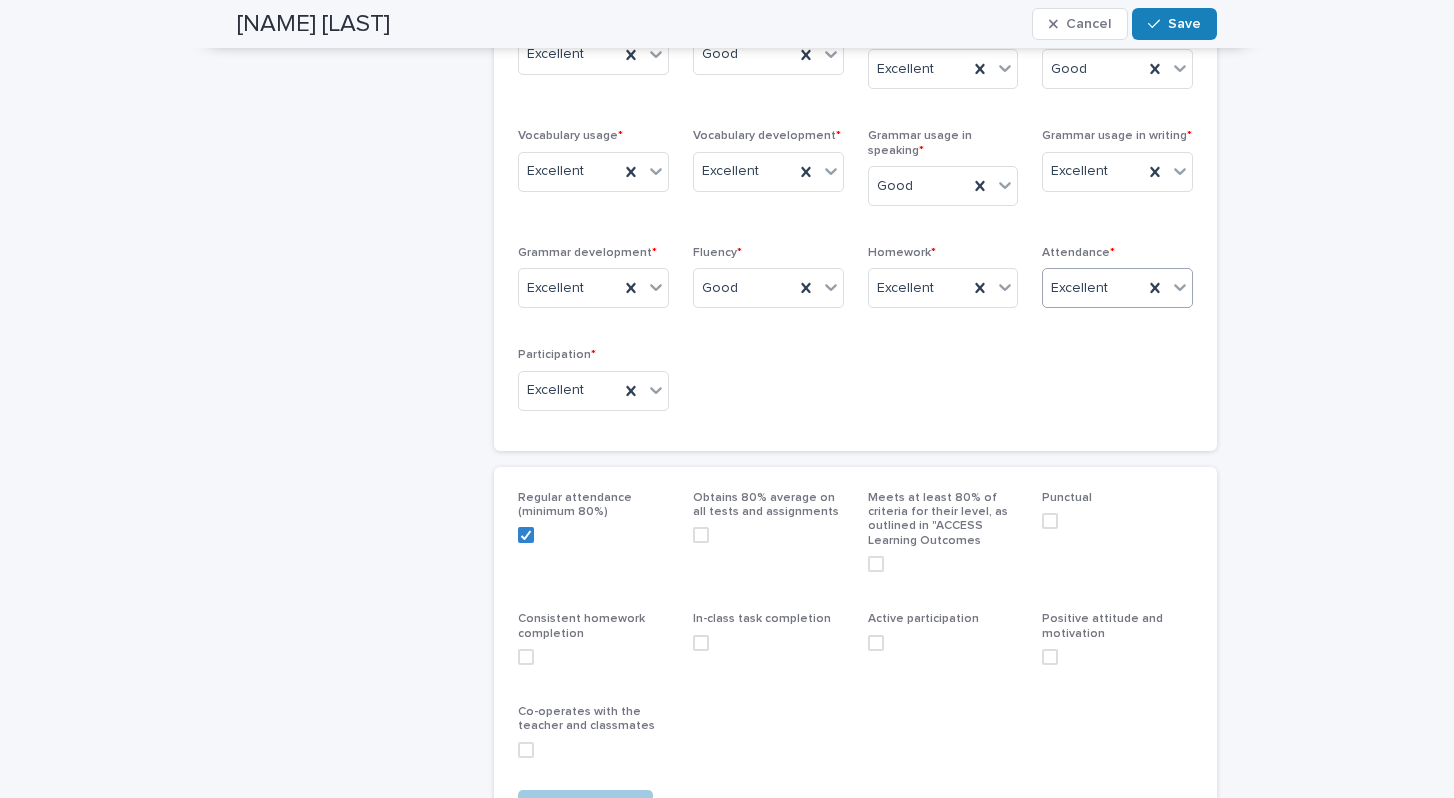 click at bounding box center (526, 657) 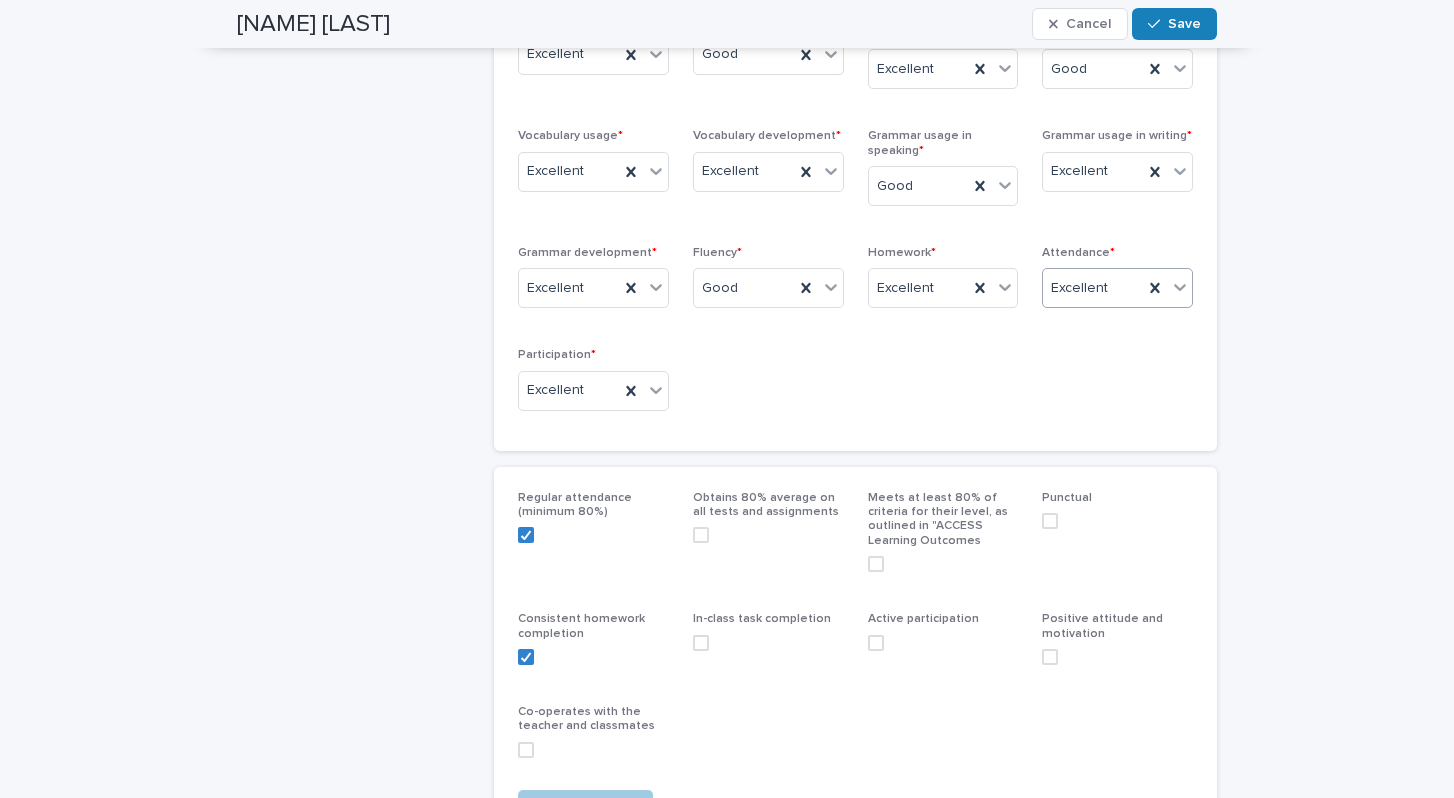 click at bounding box center (526, 750) 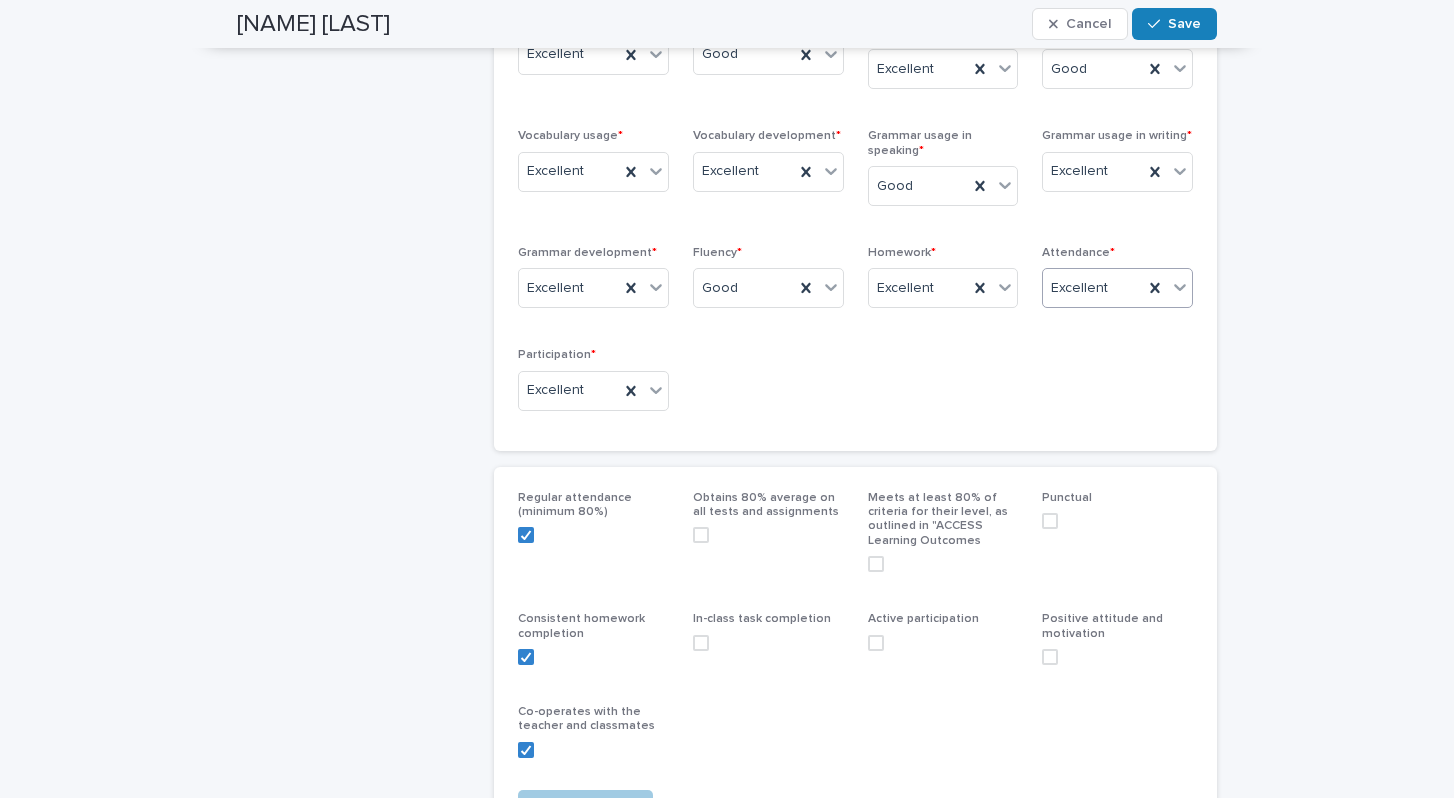 click at bounding box center (701, 643) 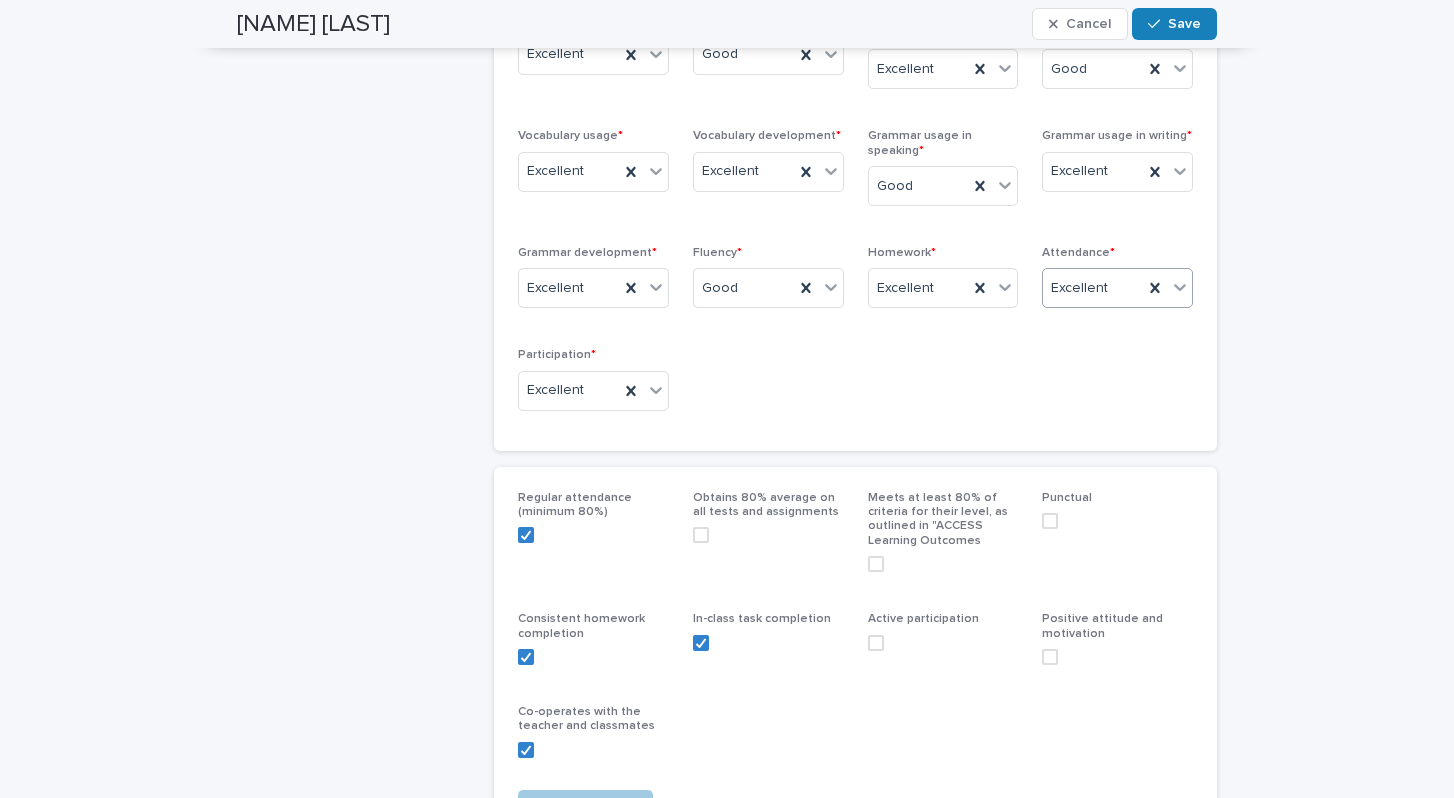 click at bounding box center [701, 535] 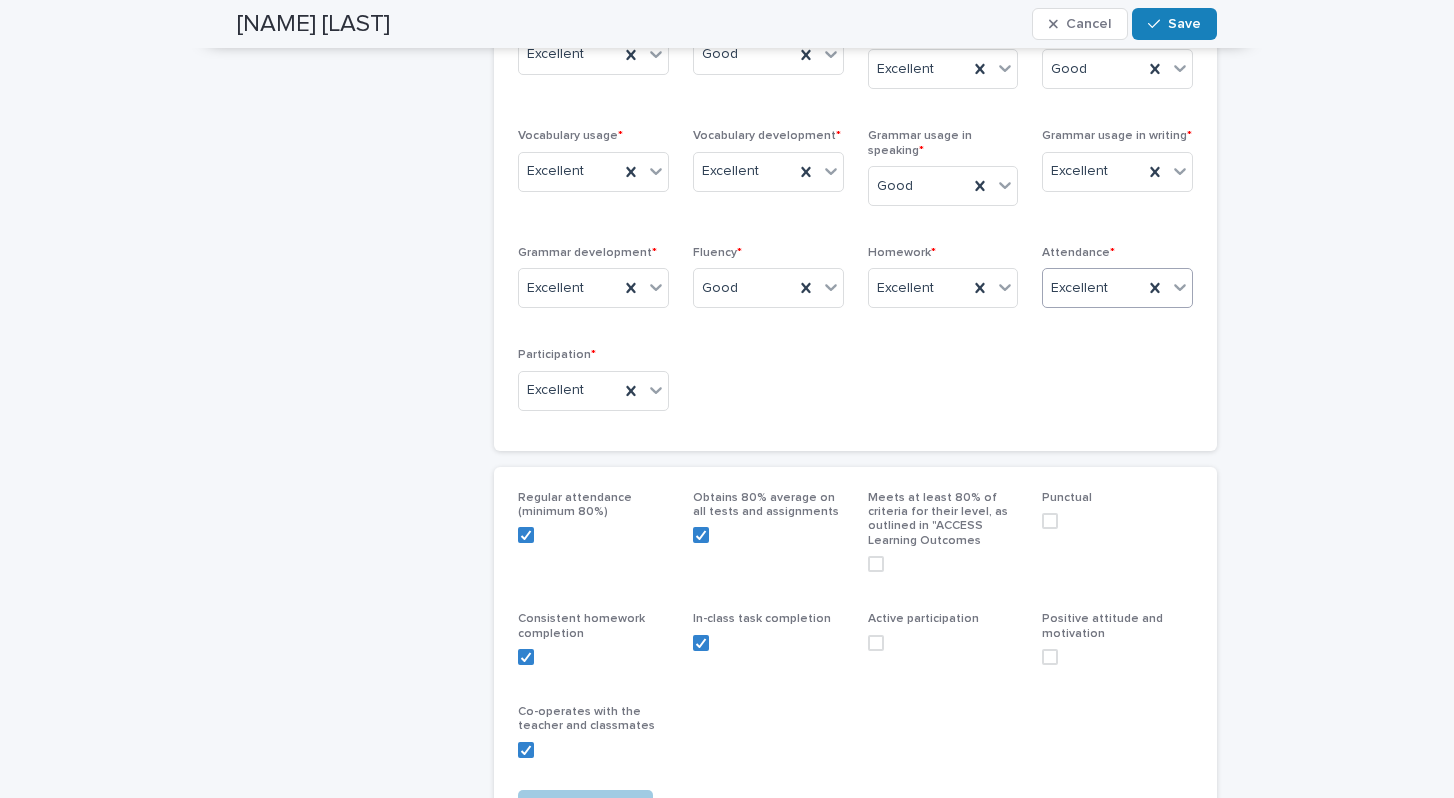 click at bounding box center [876, 643] 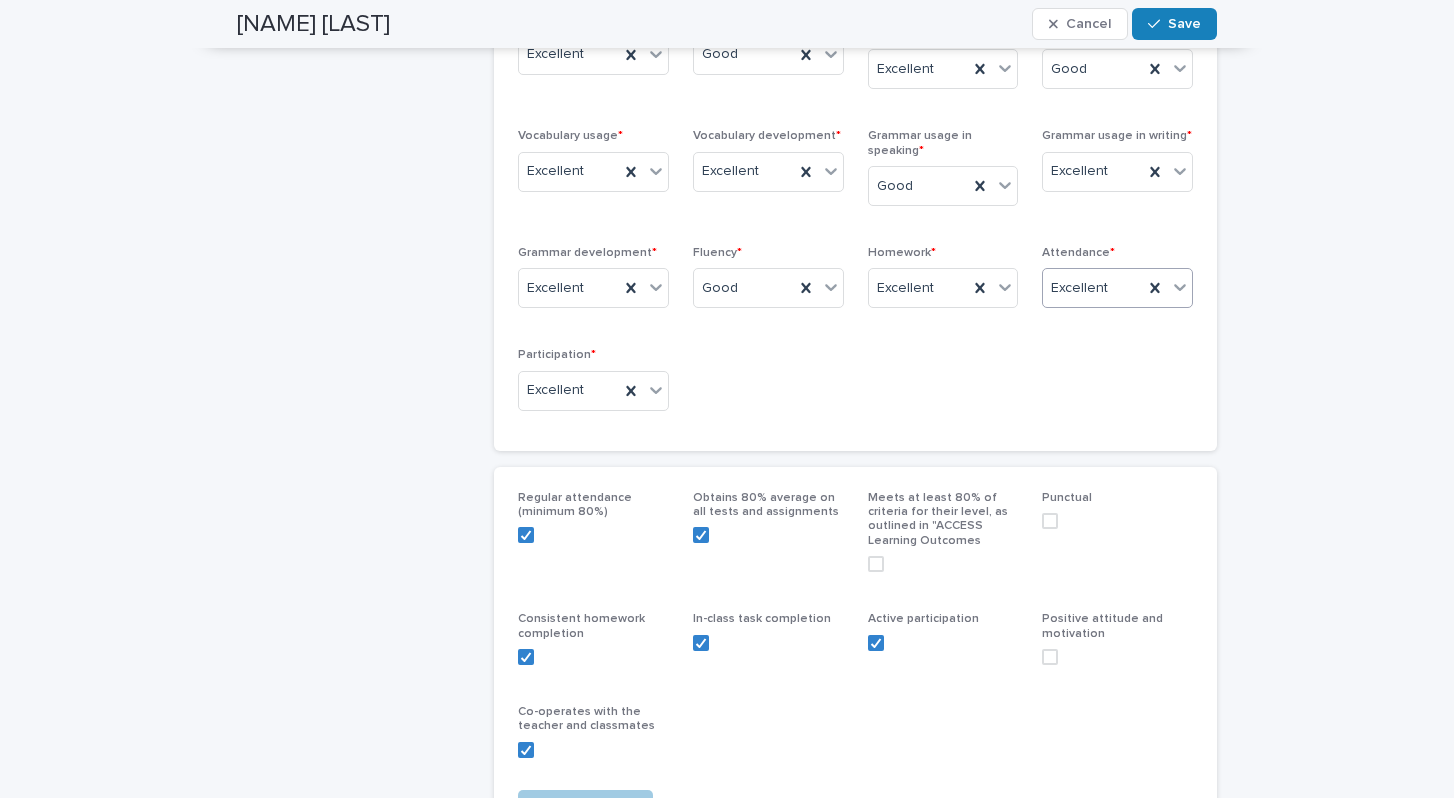 click at bounding box center [1050, 657] 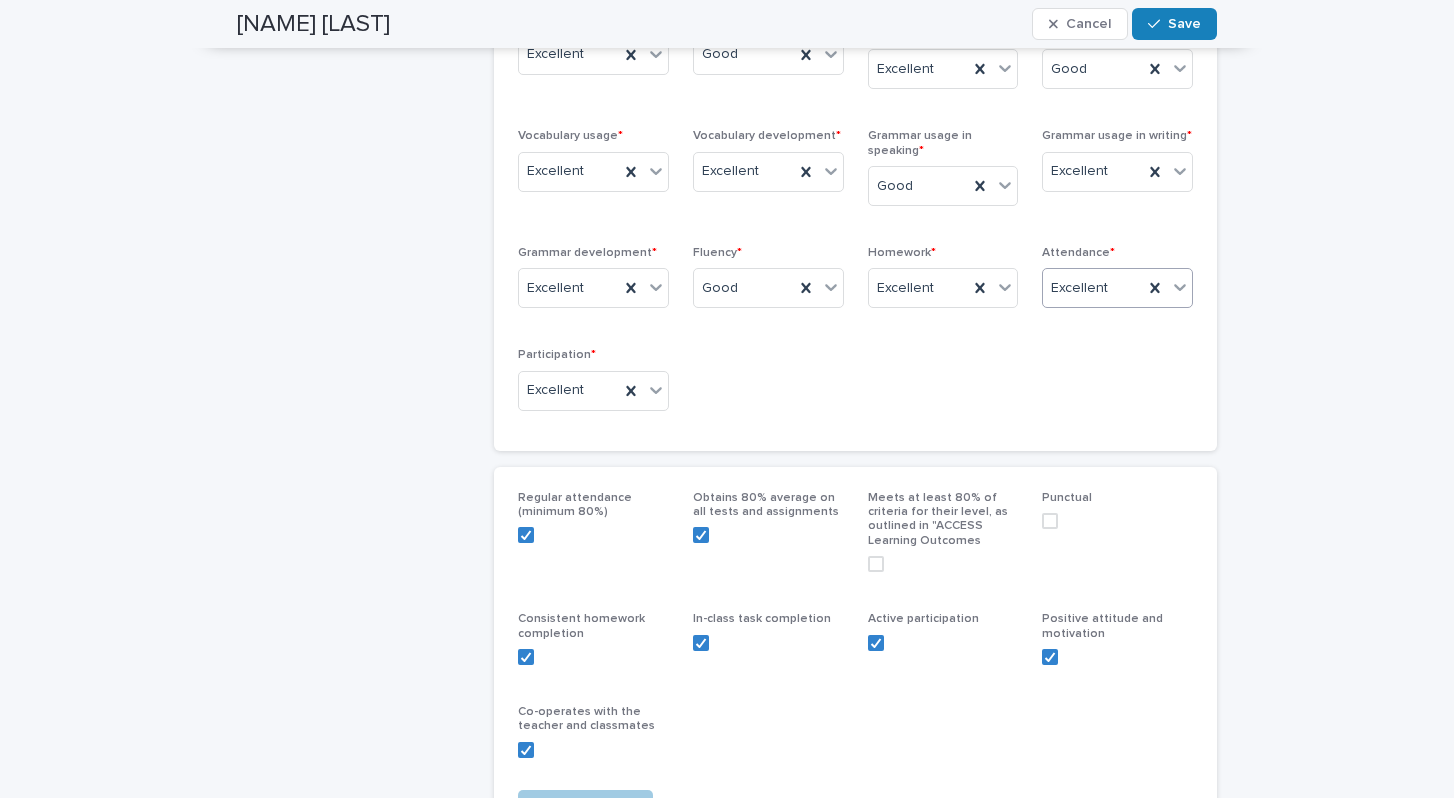 click at bounding box center (1050, 521) 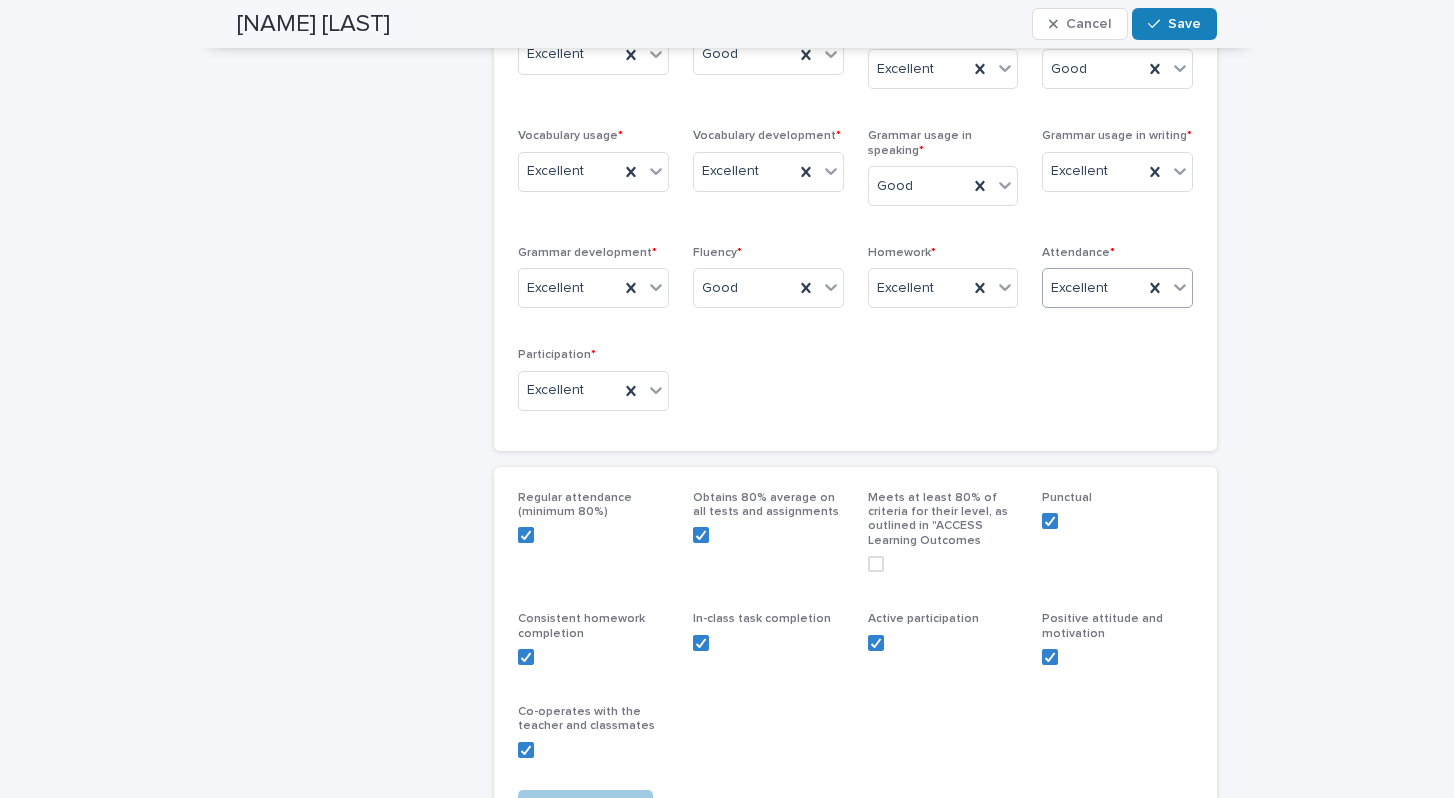 click at bounding box center [876, 564] 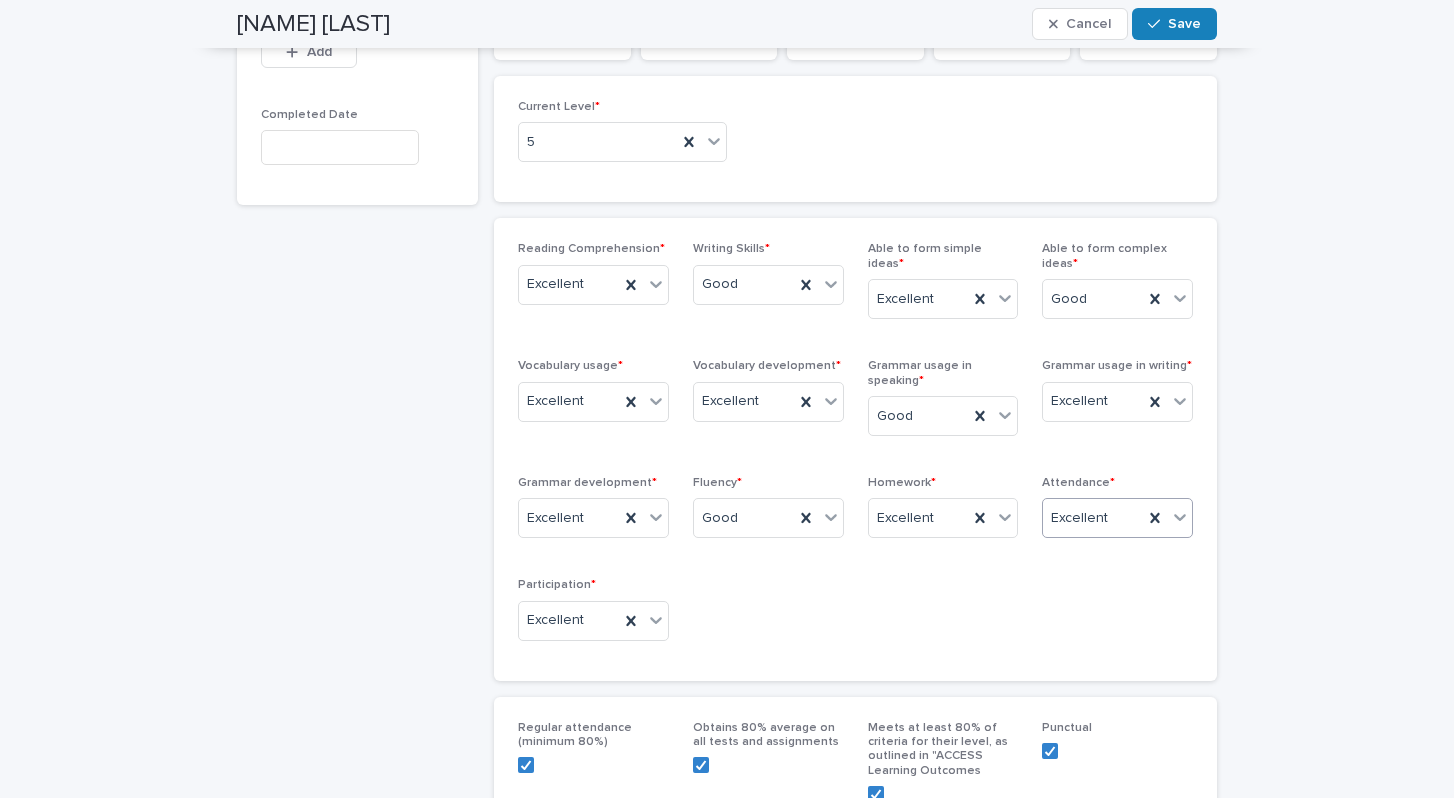 scroll, scrollTop: 256, scrollLeft: 0, axis: vertical 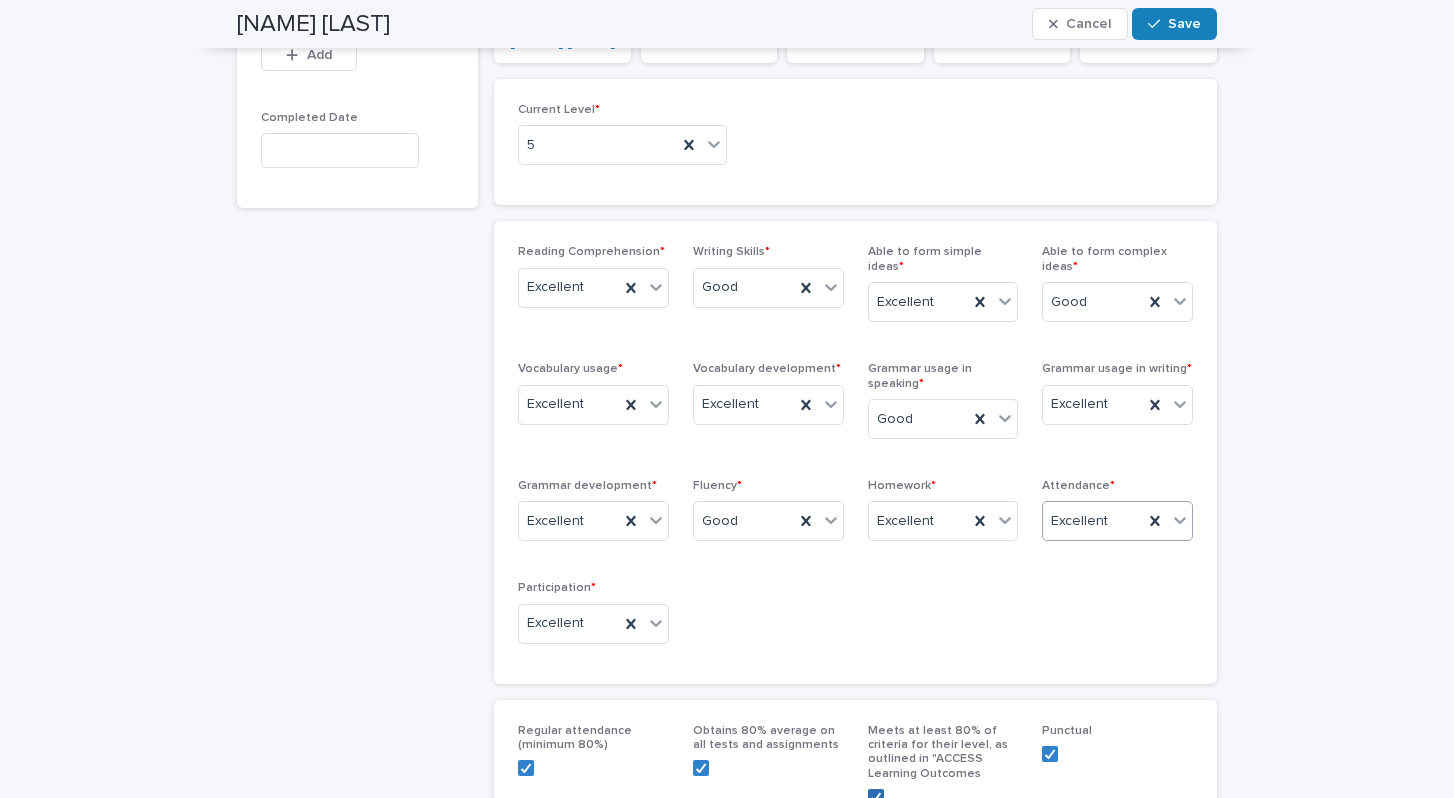 click 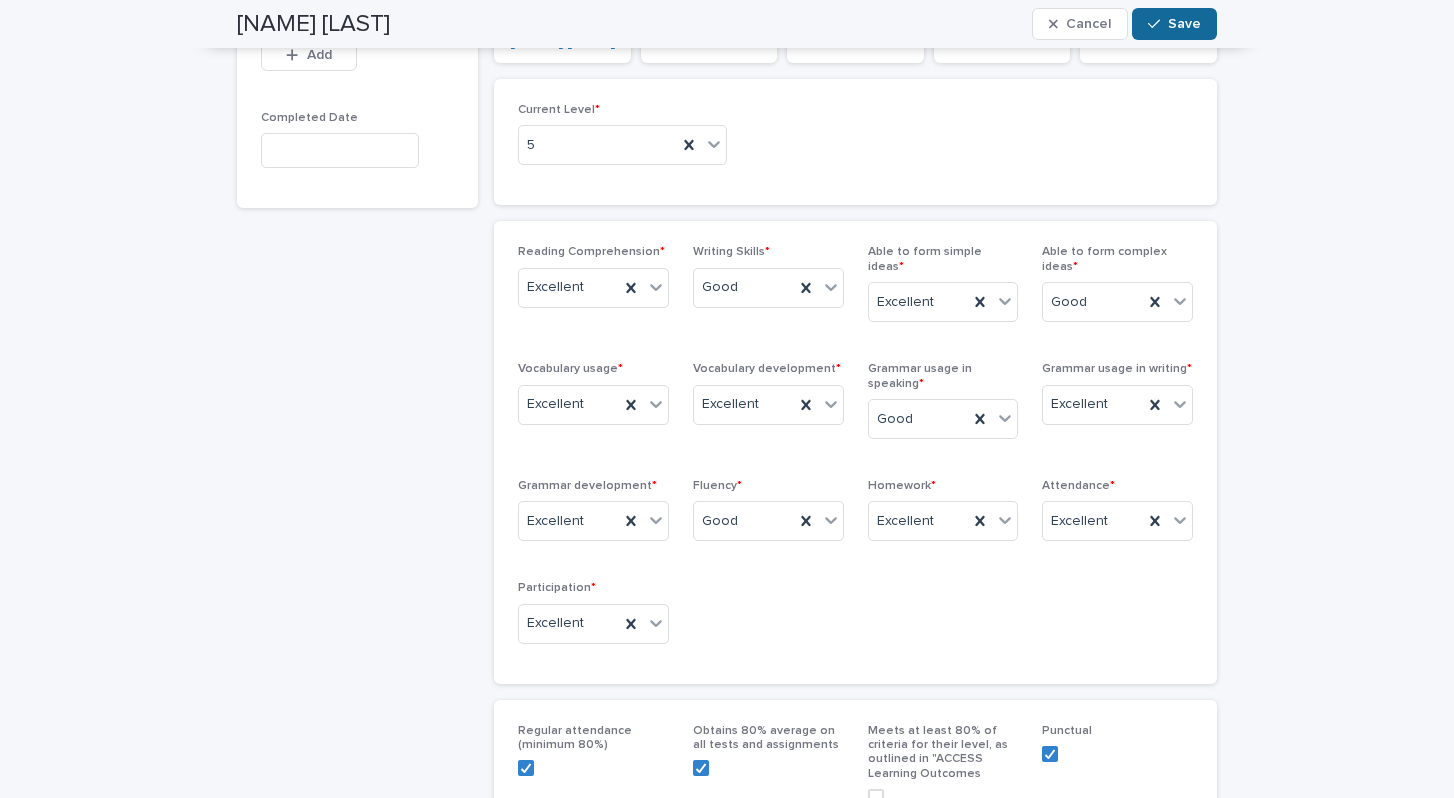 click 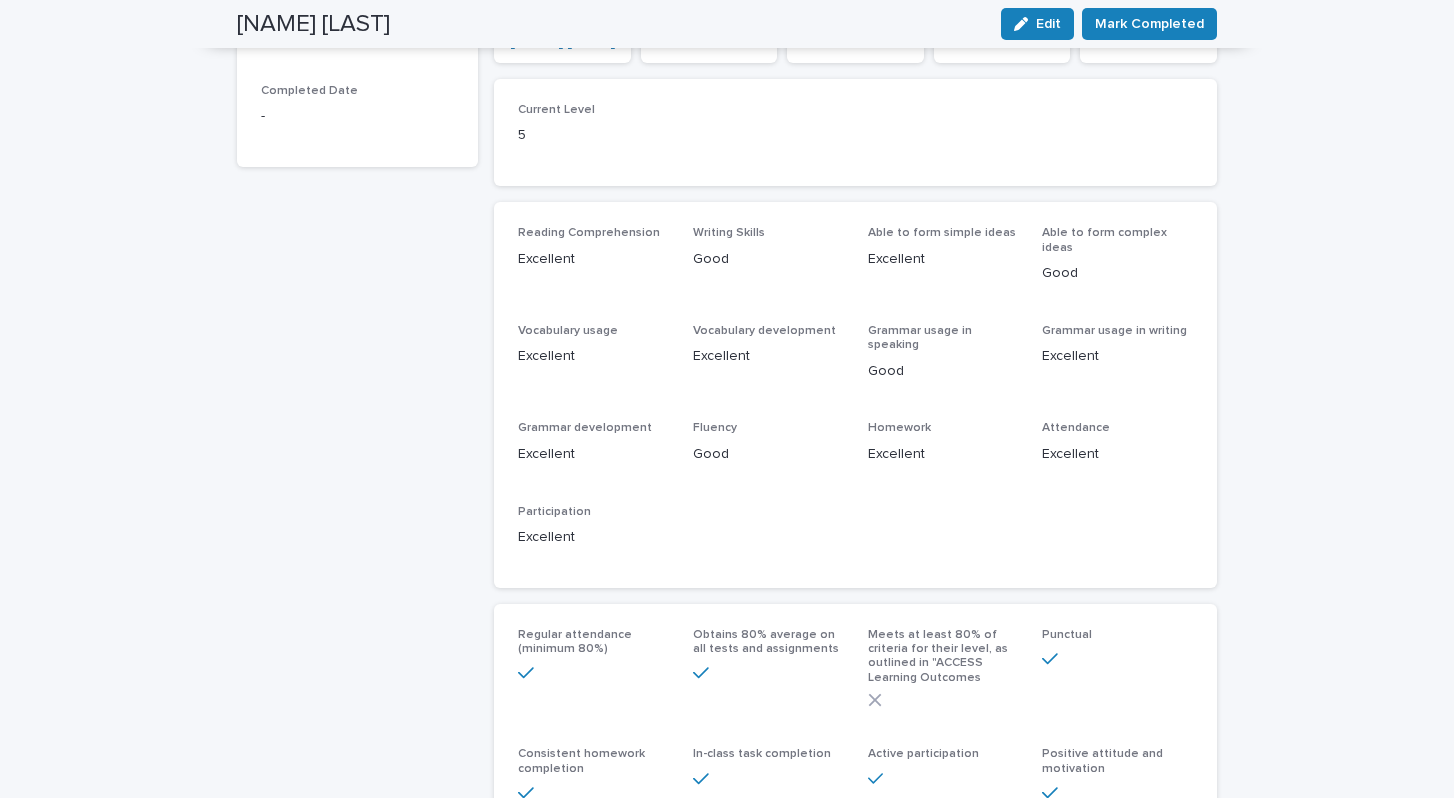 click on "Mark Completed" at bounding box center (1149, 24) 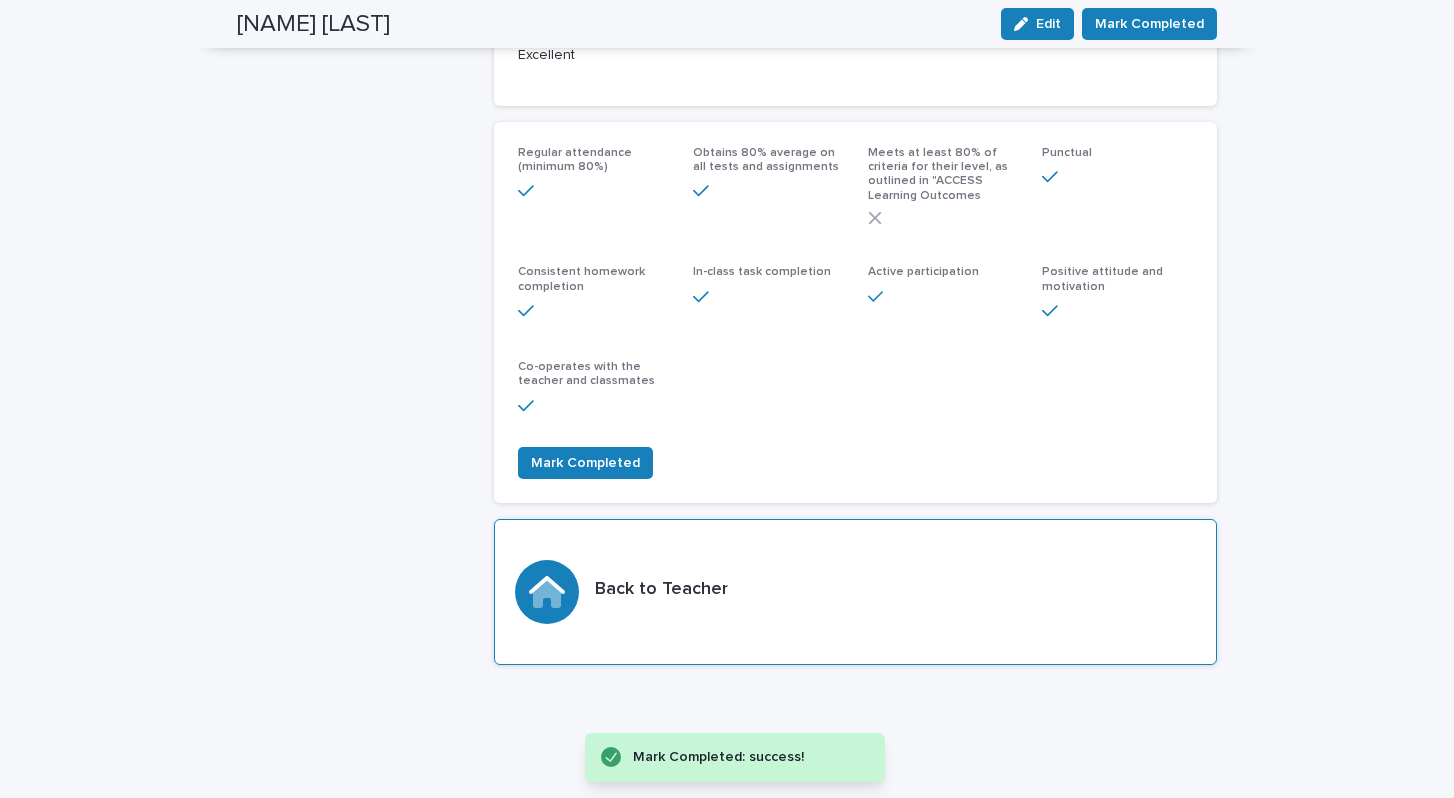 scroll, scrollTop: 737, scrollLeft: 0, axis: vertical 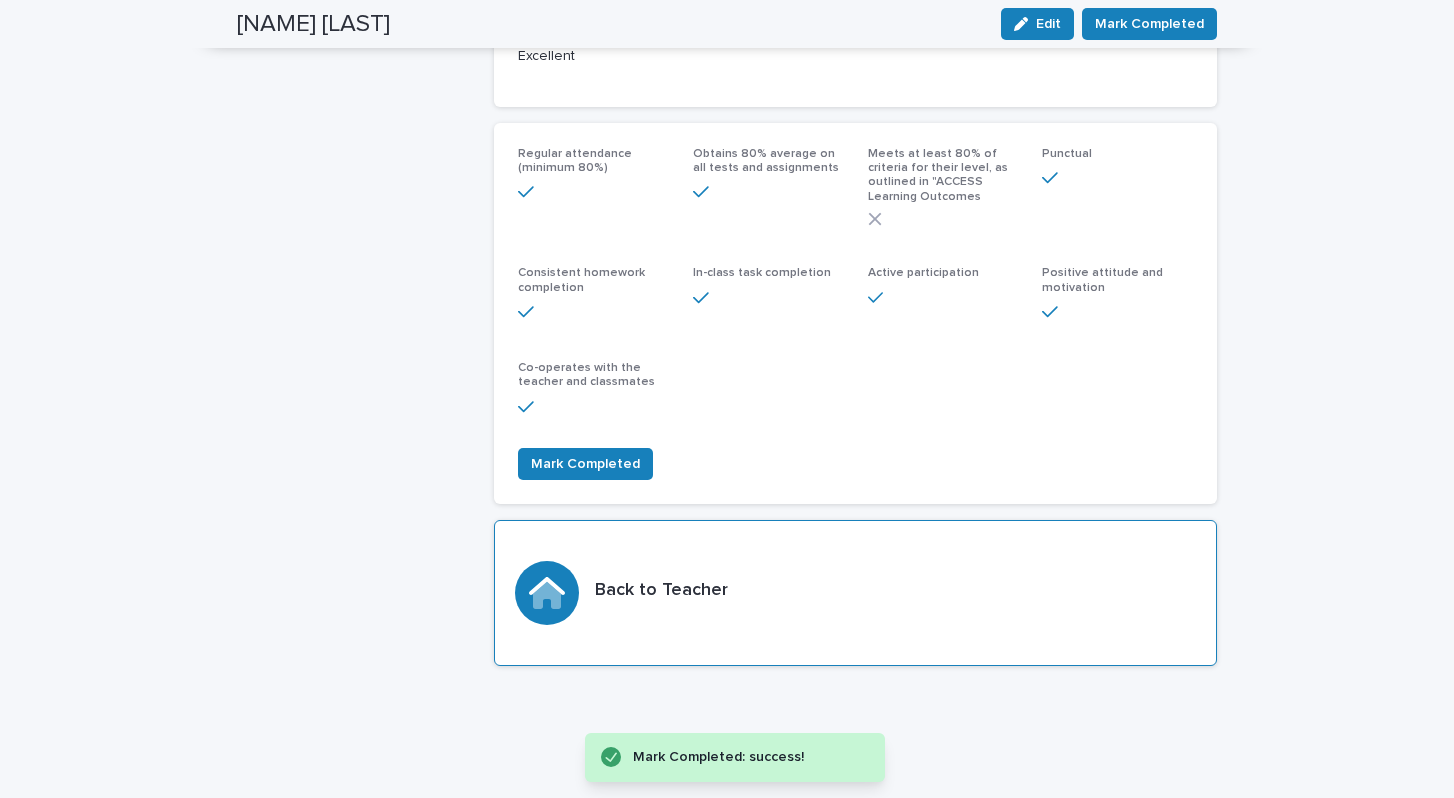 click at bounding box center [547, 593] 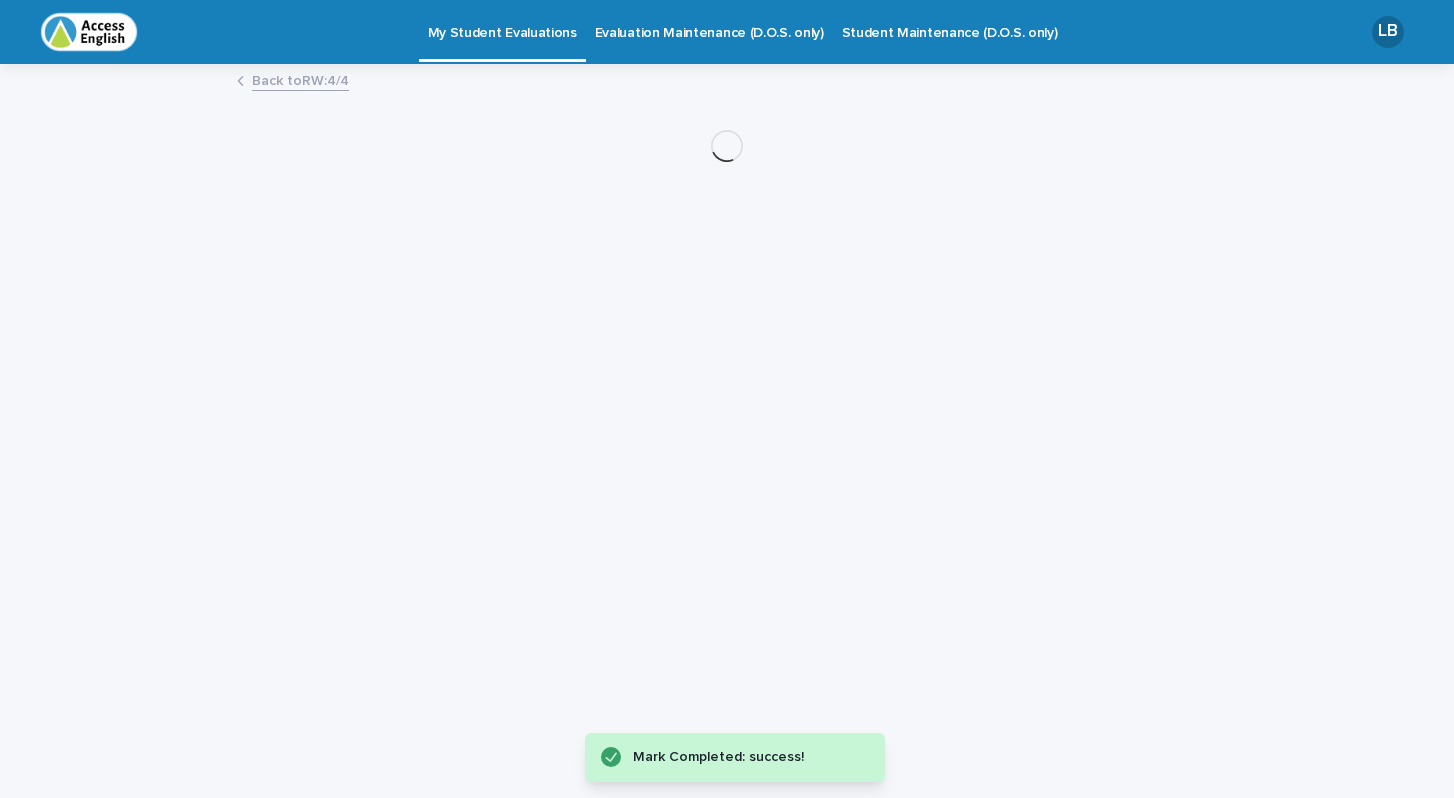scroll, scrollTop: 0, scrollLeft: 0, axis: both 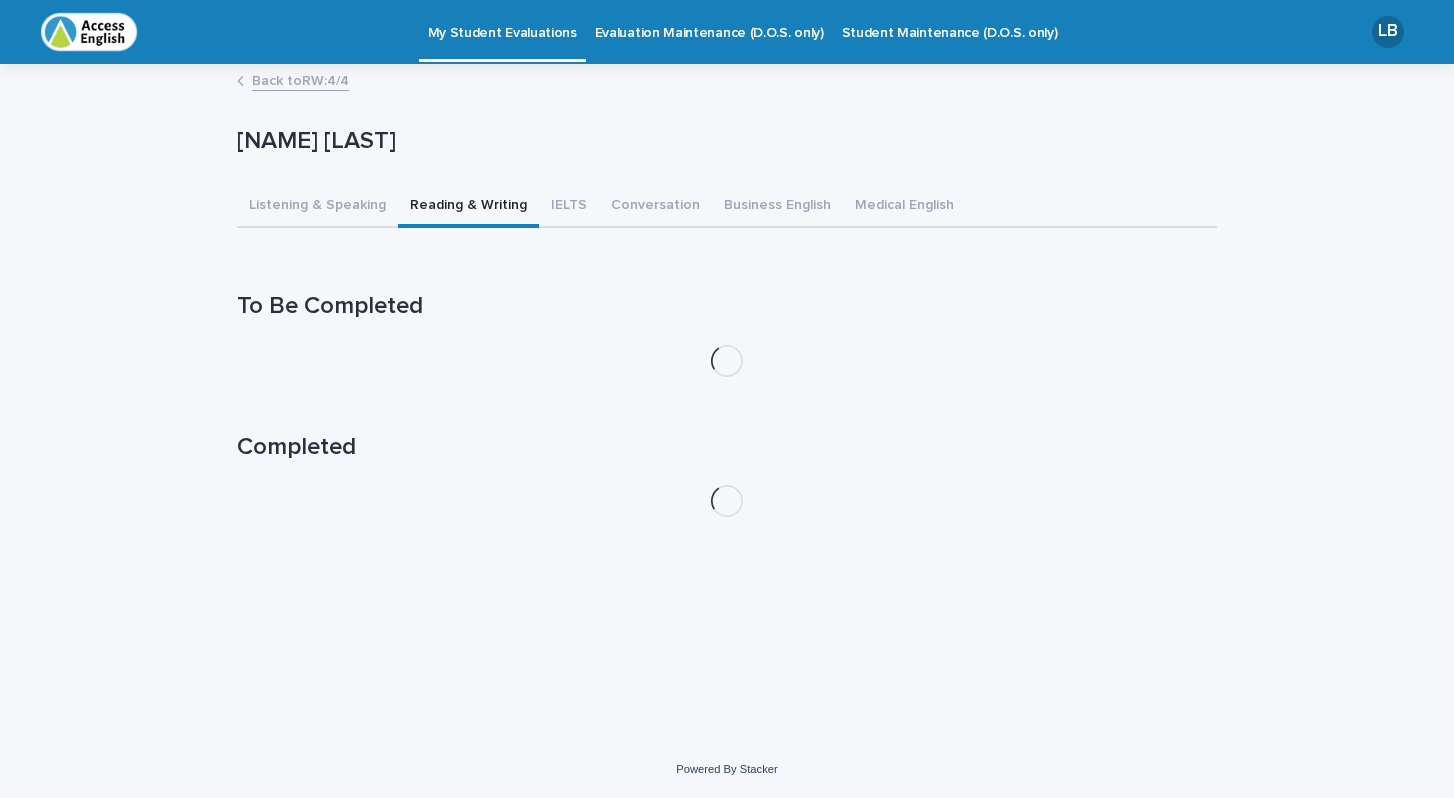 click on "Reading & Writing" at bounding box center (468, 207) 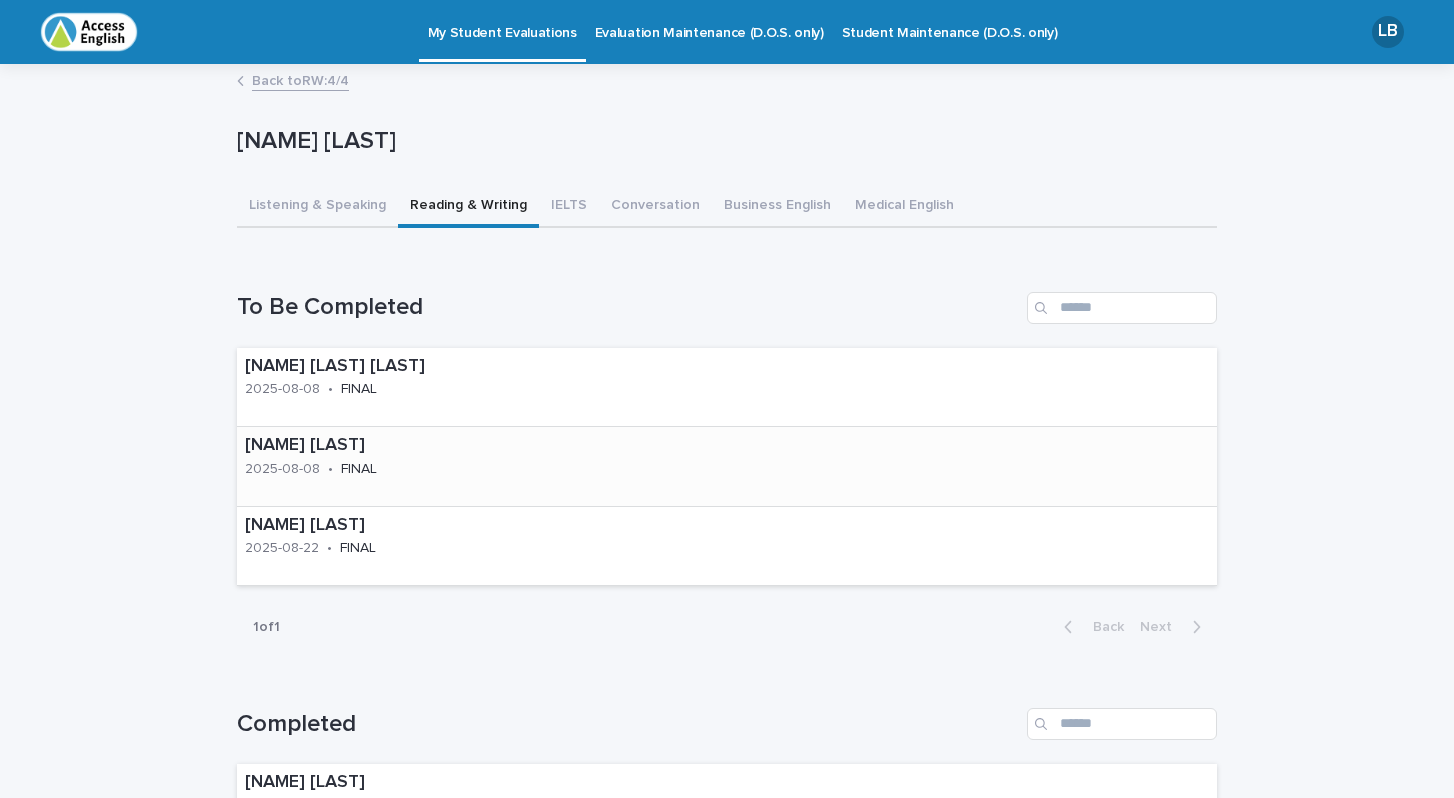 click on "[NAME] [LAST]" at bounding box center (371, 446) 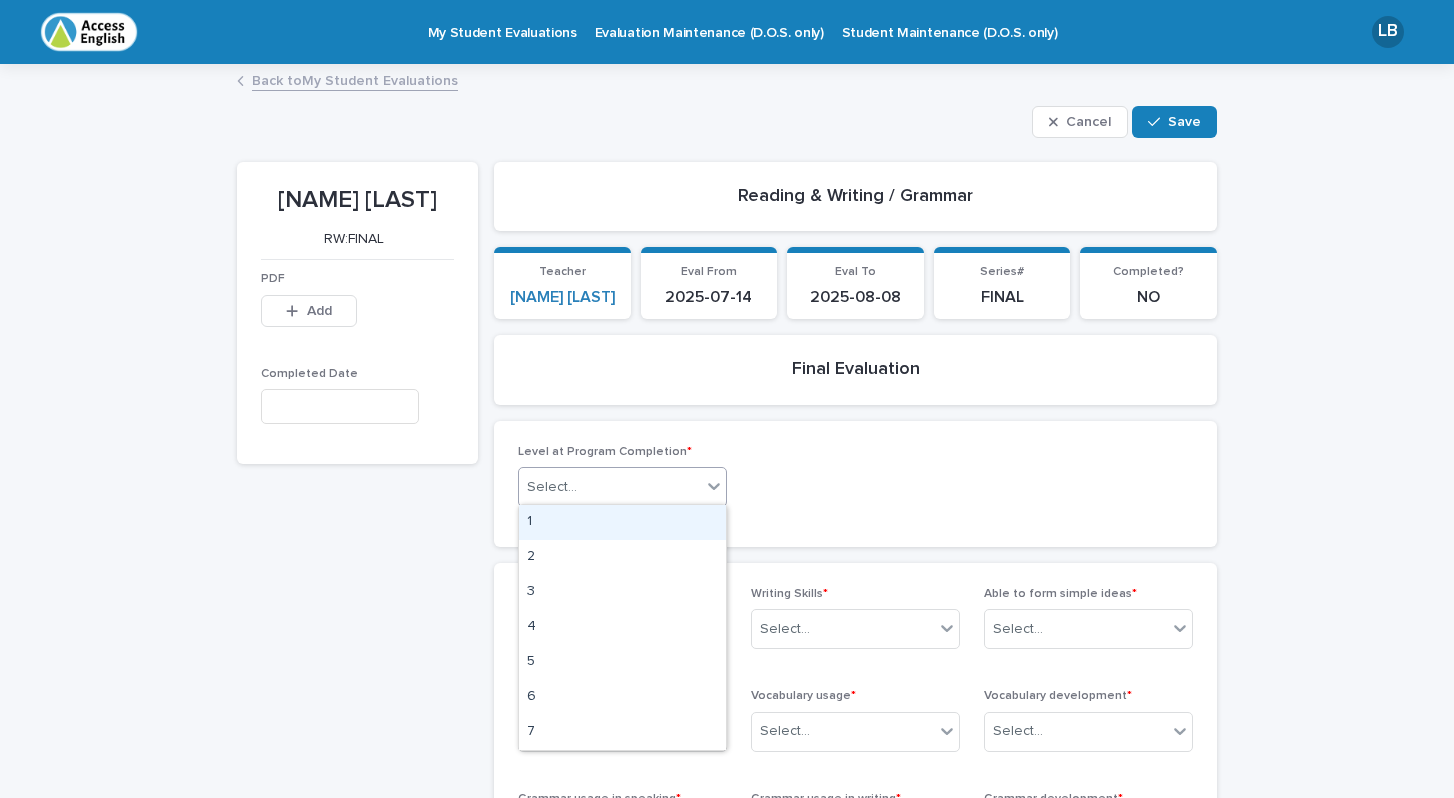 click 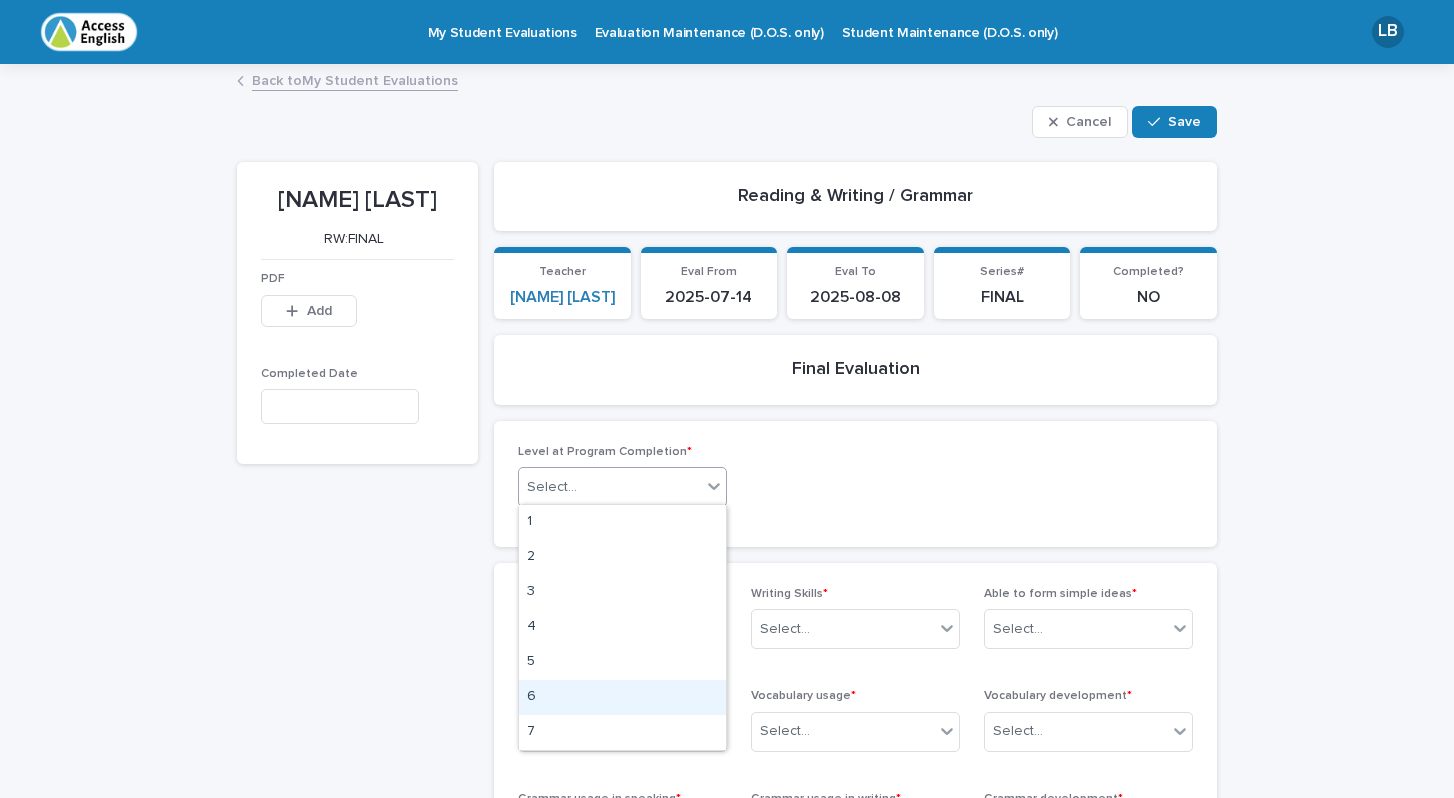 click on "6" at bounding box center (622, 697) 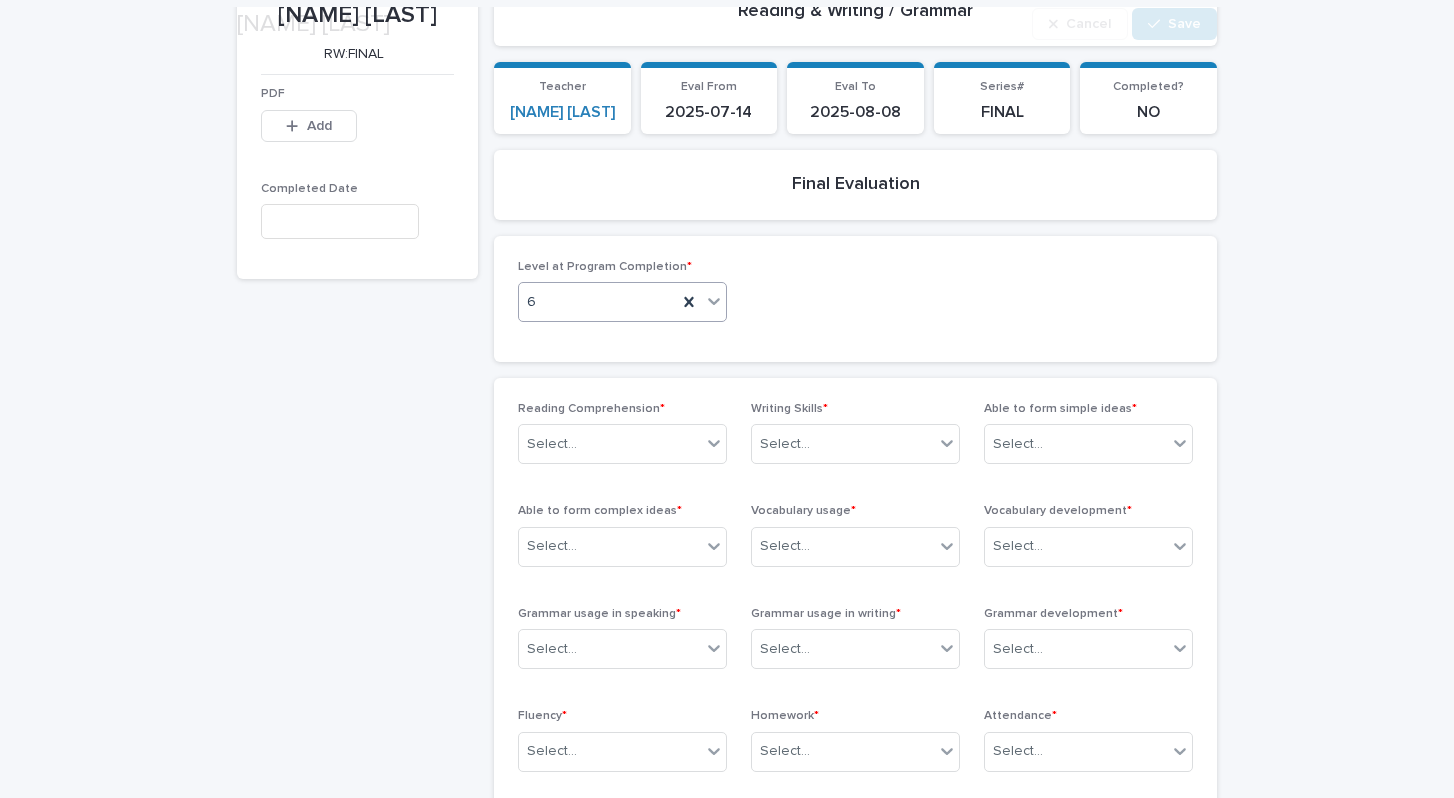 scroll, scrollTop: 190, scrollLeft: 0, axis: vertical 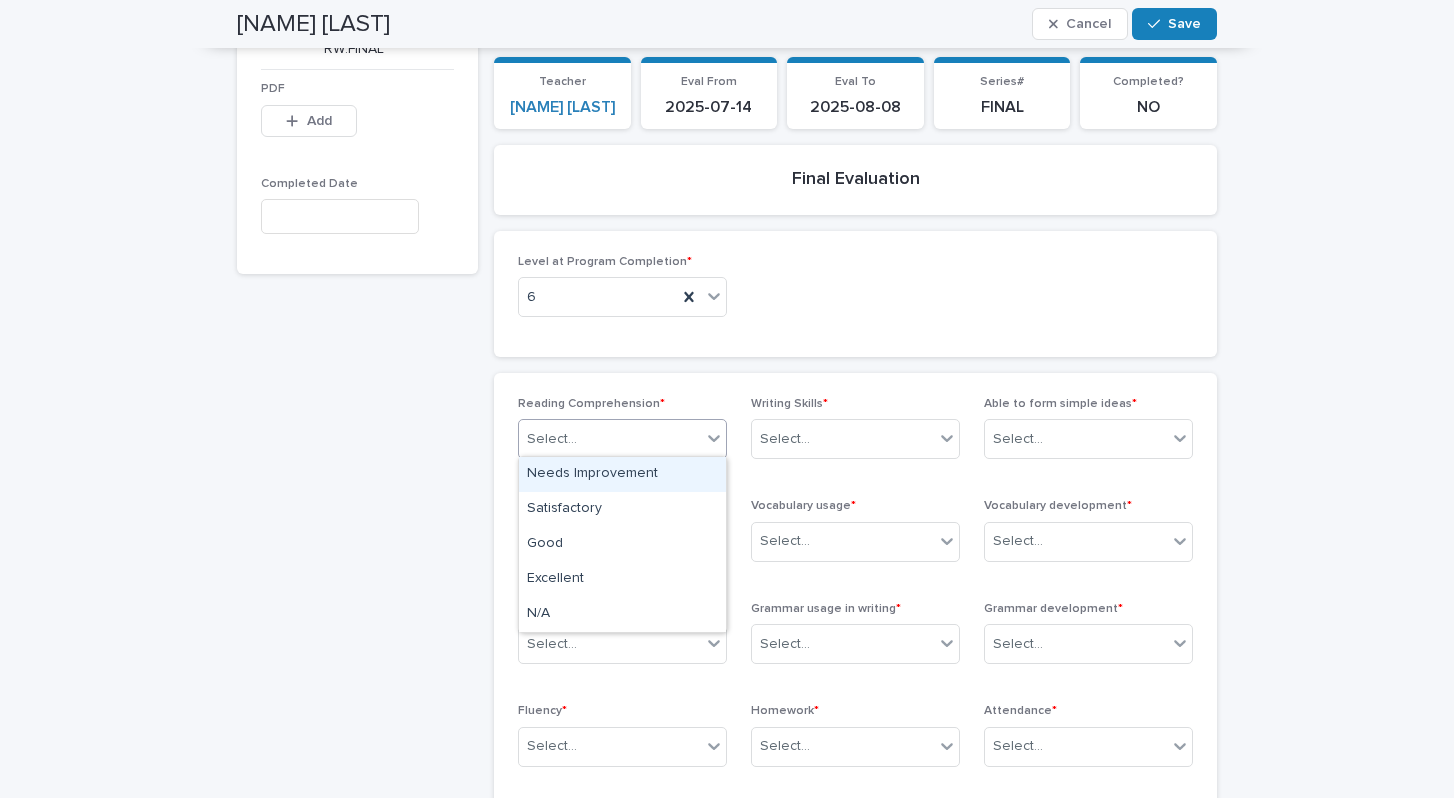 click 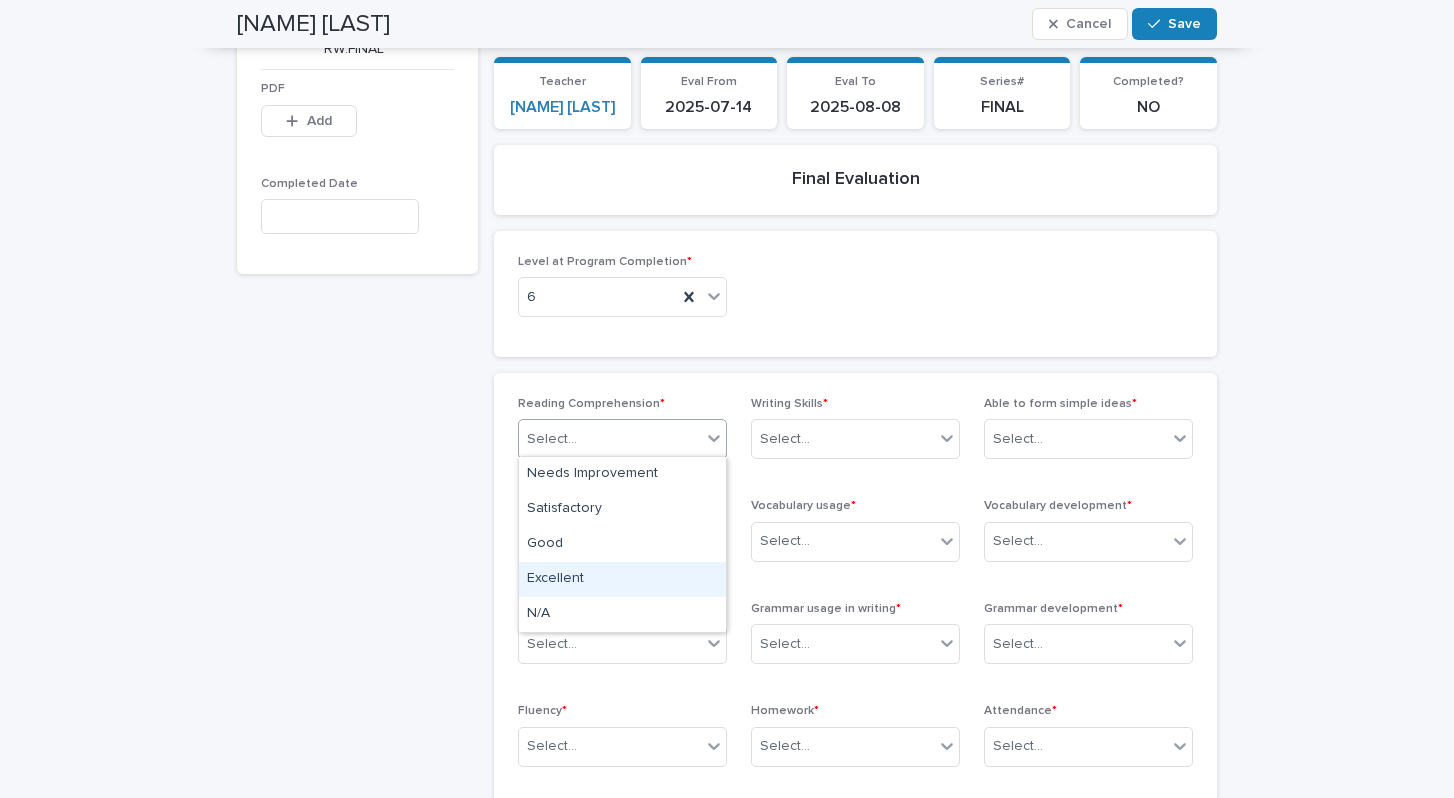 click on "Excellent" at bounding box center [622, 579] 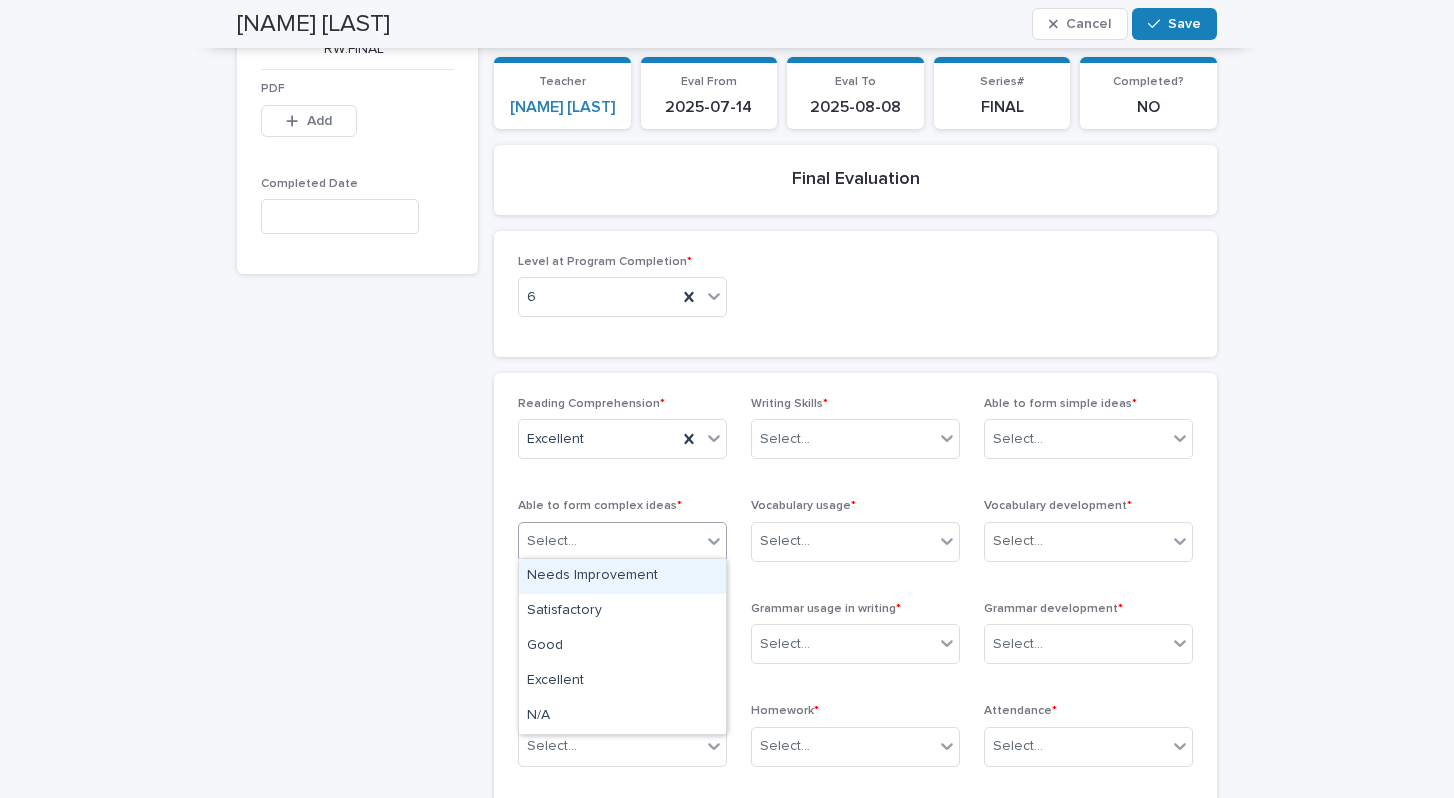 click 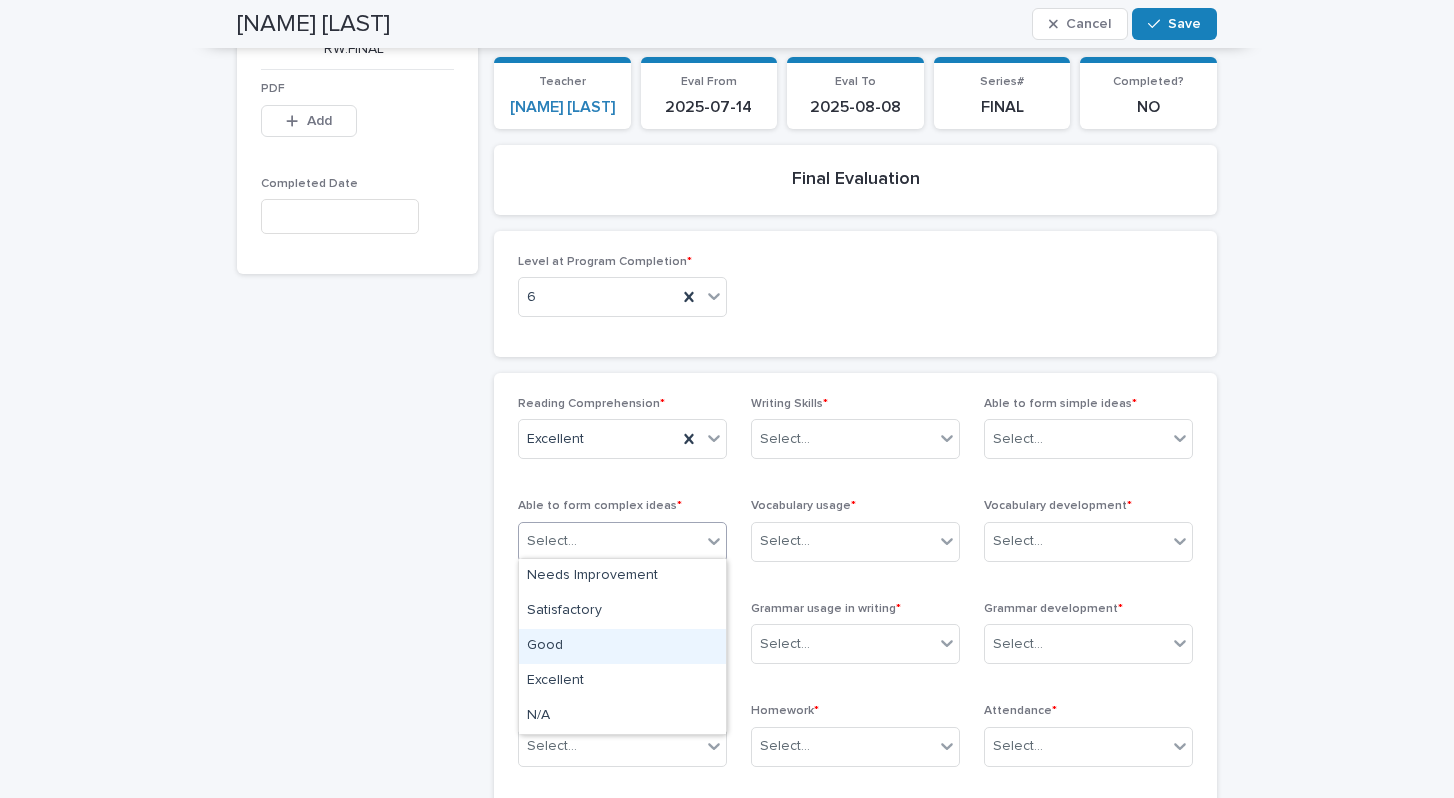 click on "Good" at bounding box center [622, 646] 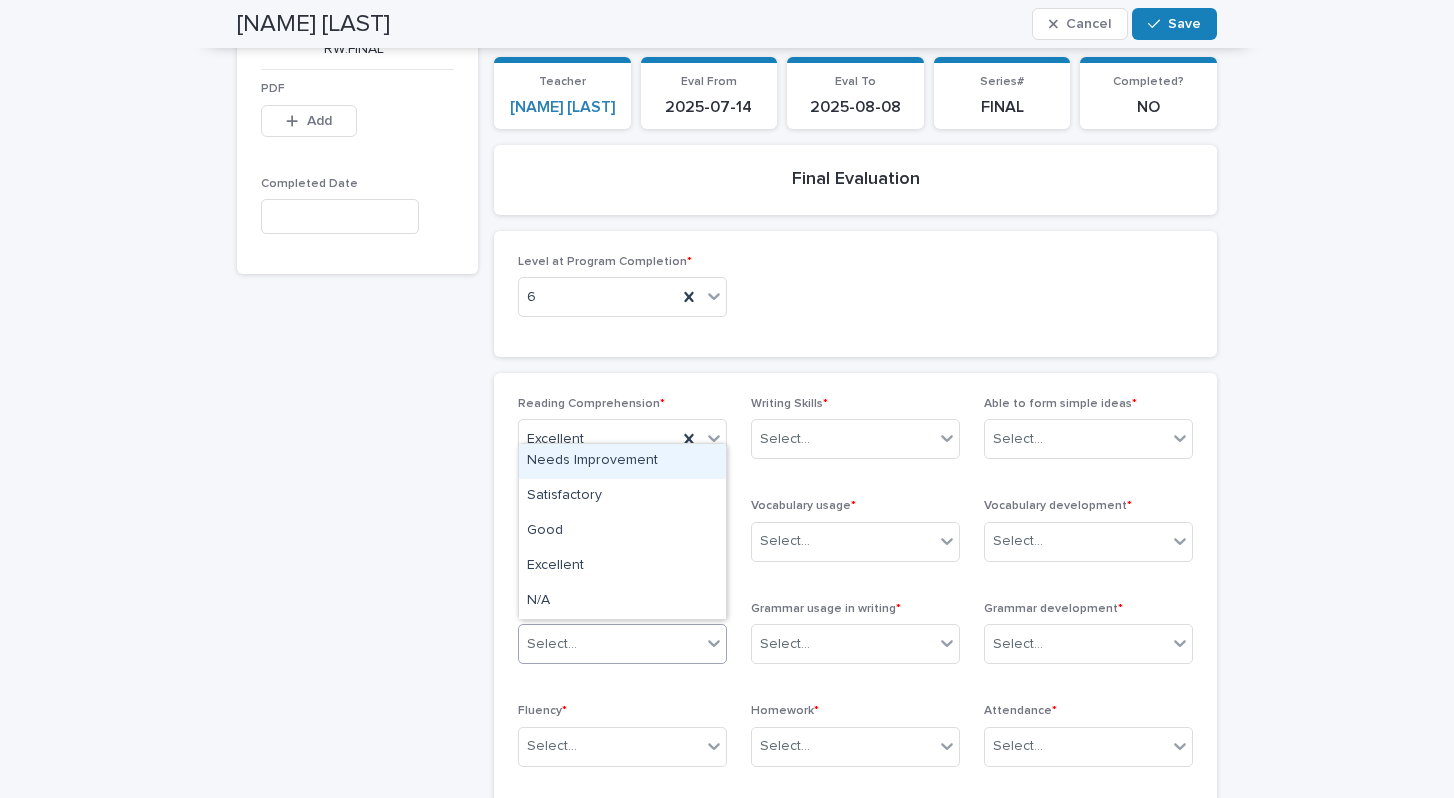 click 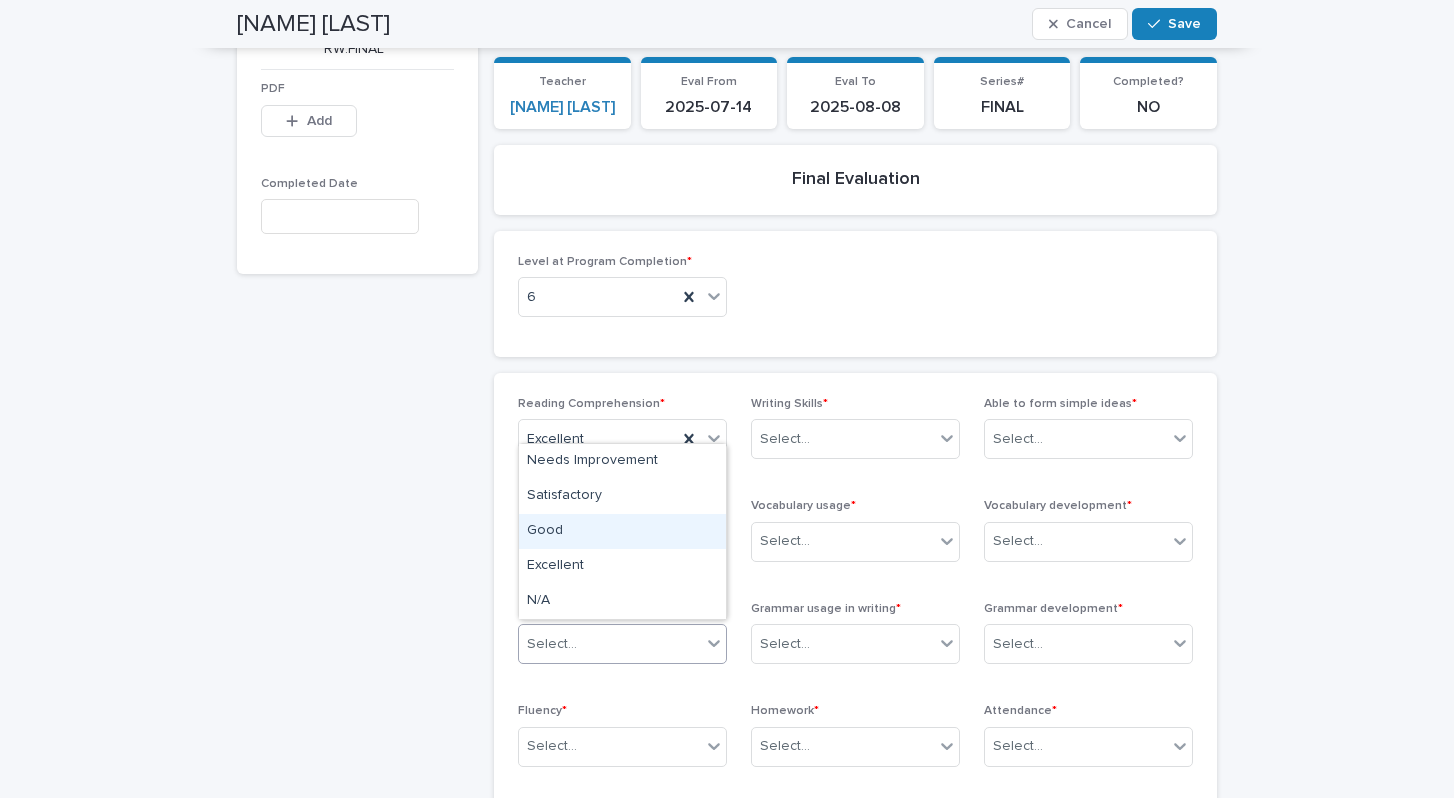 click on "Good" at bounding box center [622, 531] 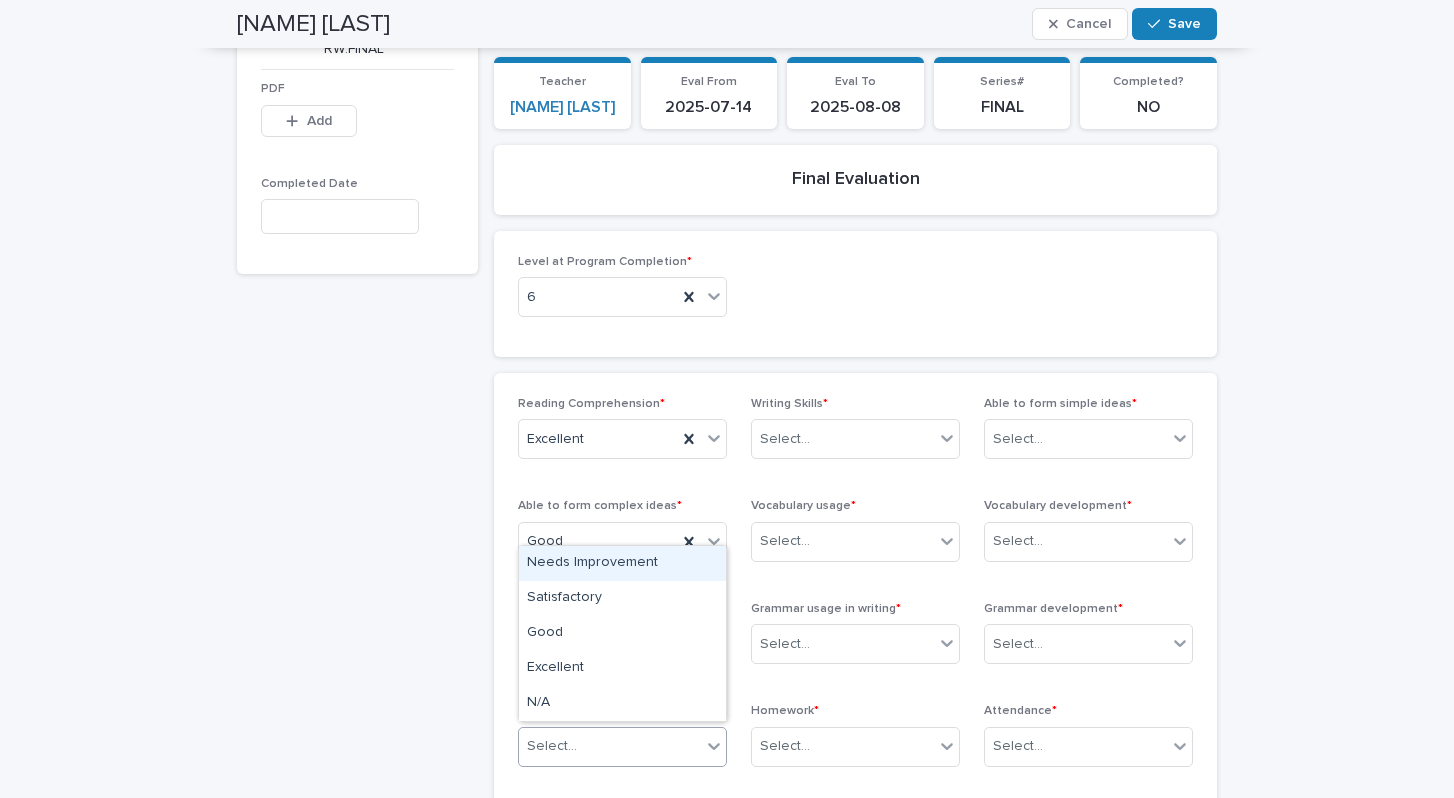 click 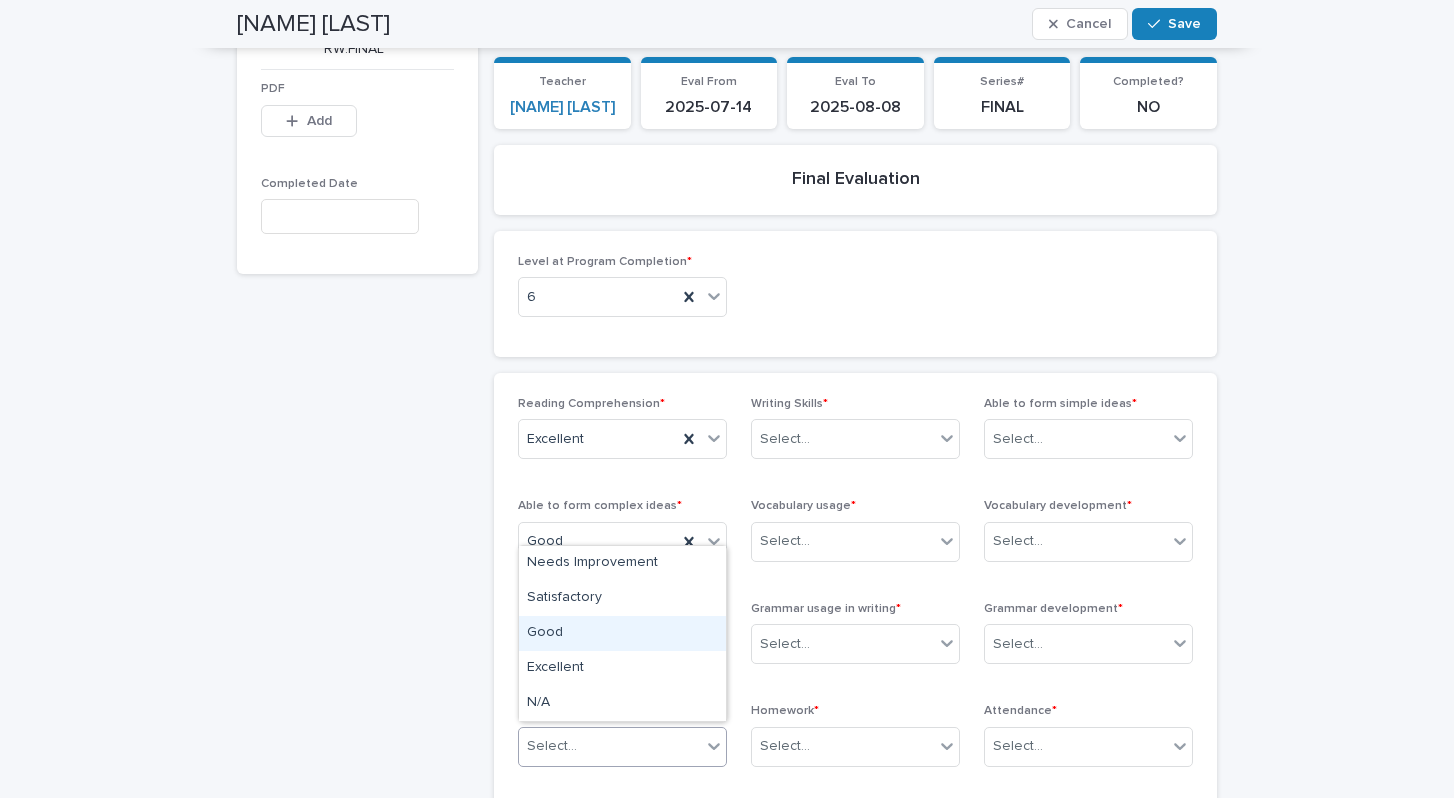 click on "Good" at bounding box center (622, 633) 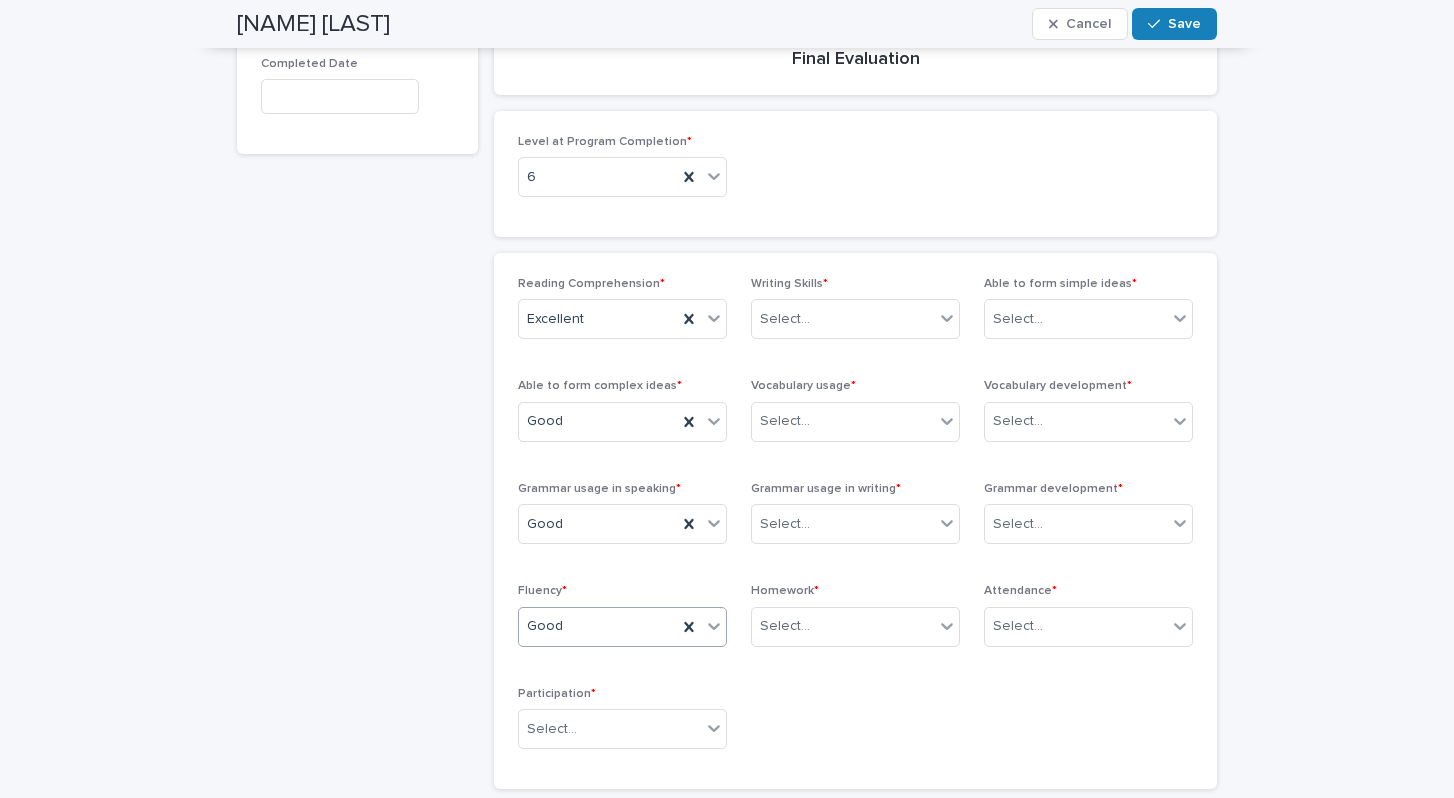 scroll, scrollTop: 311, scrollLeft: 0, axis: vertical 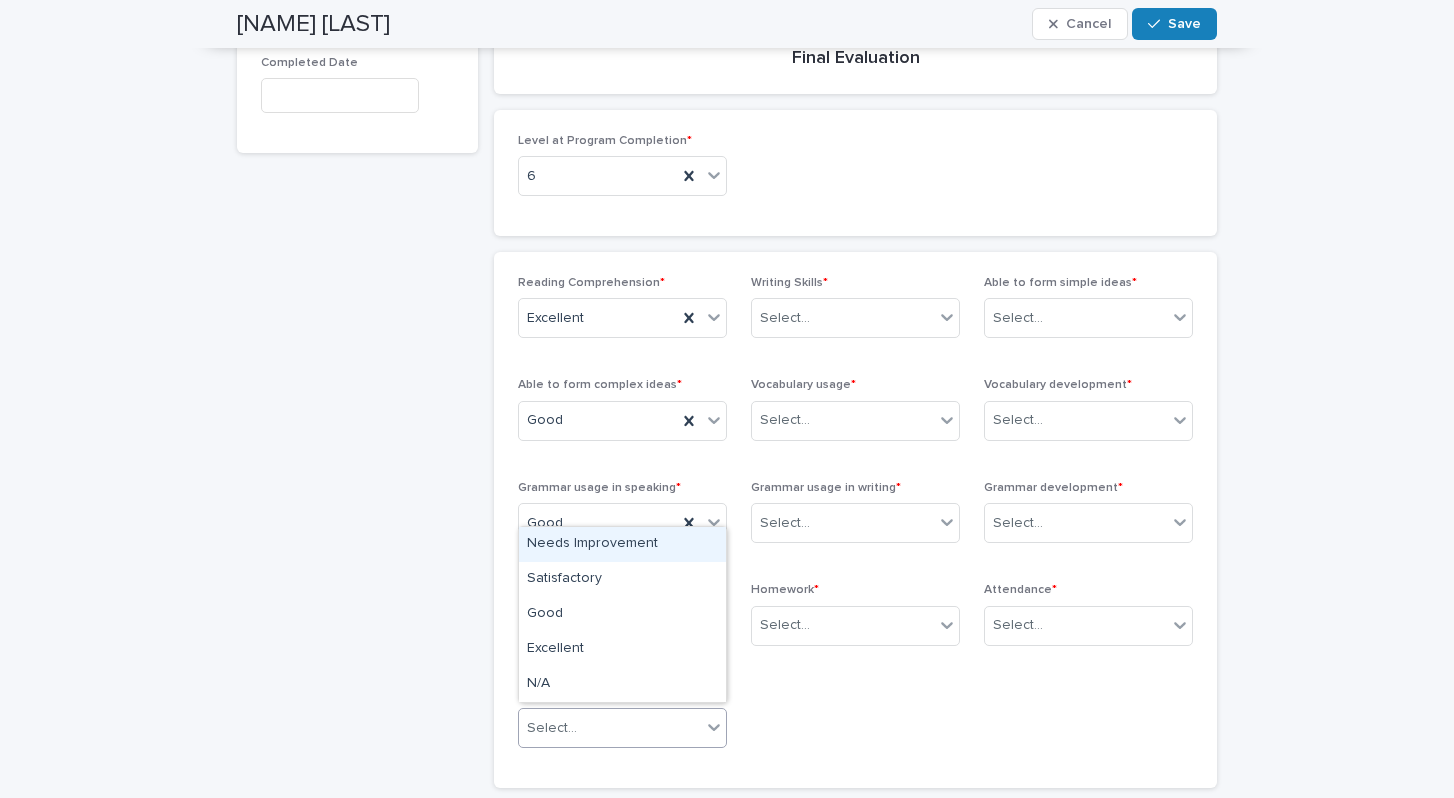 click at bounding box center [714, 727] 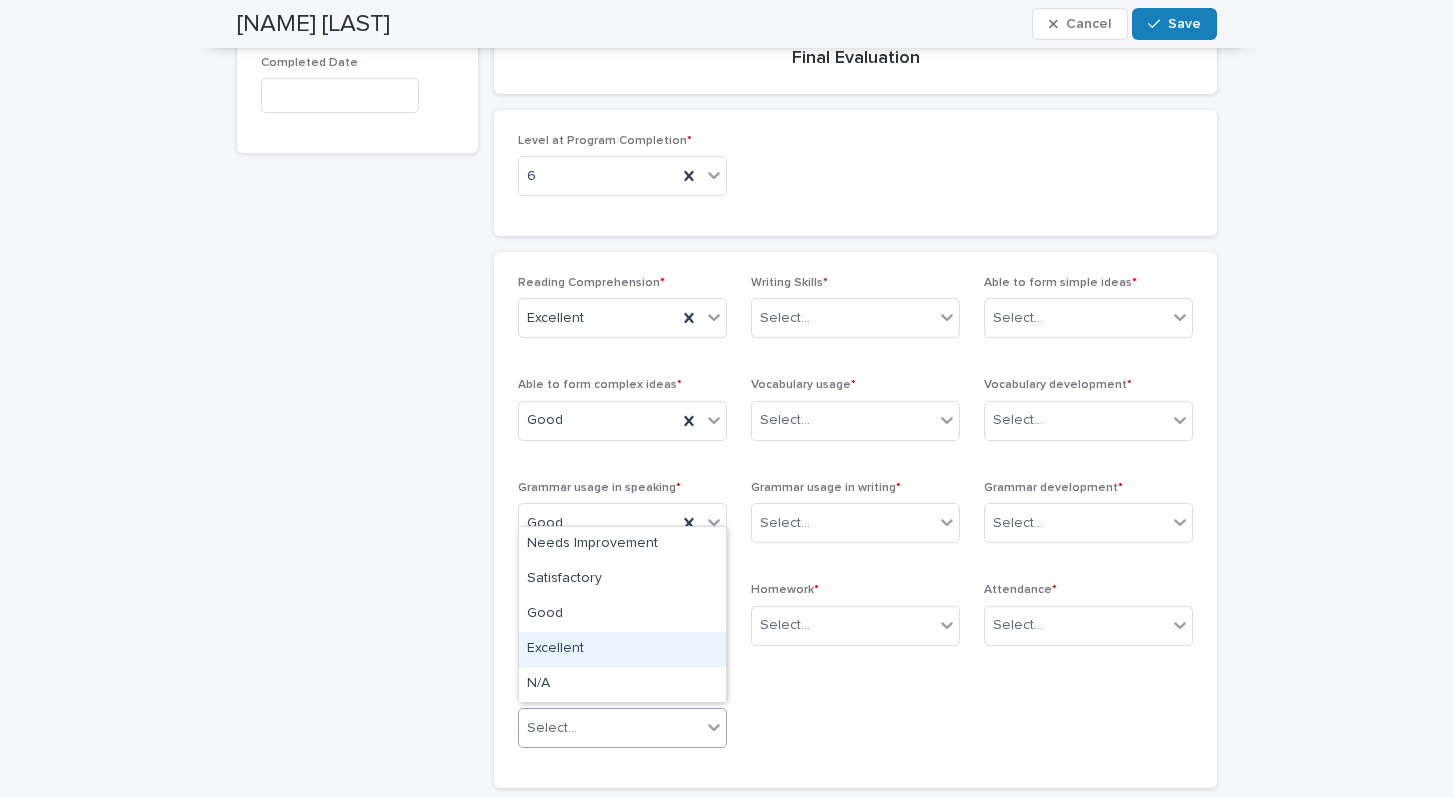 click on "Excellent" at bounding box center [622, 649] 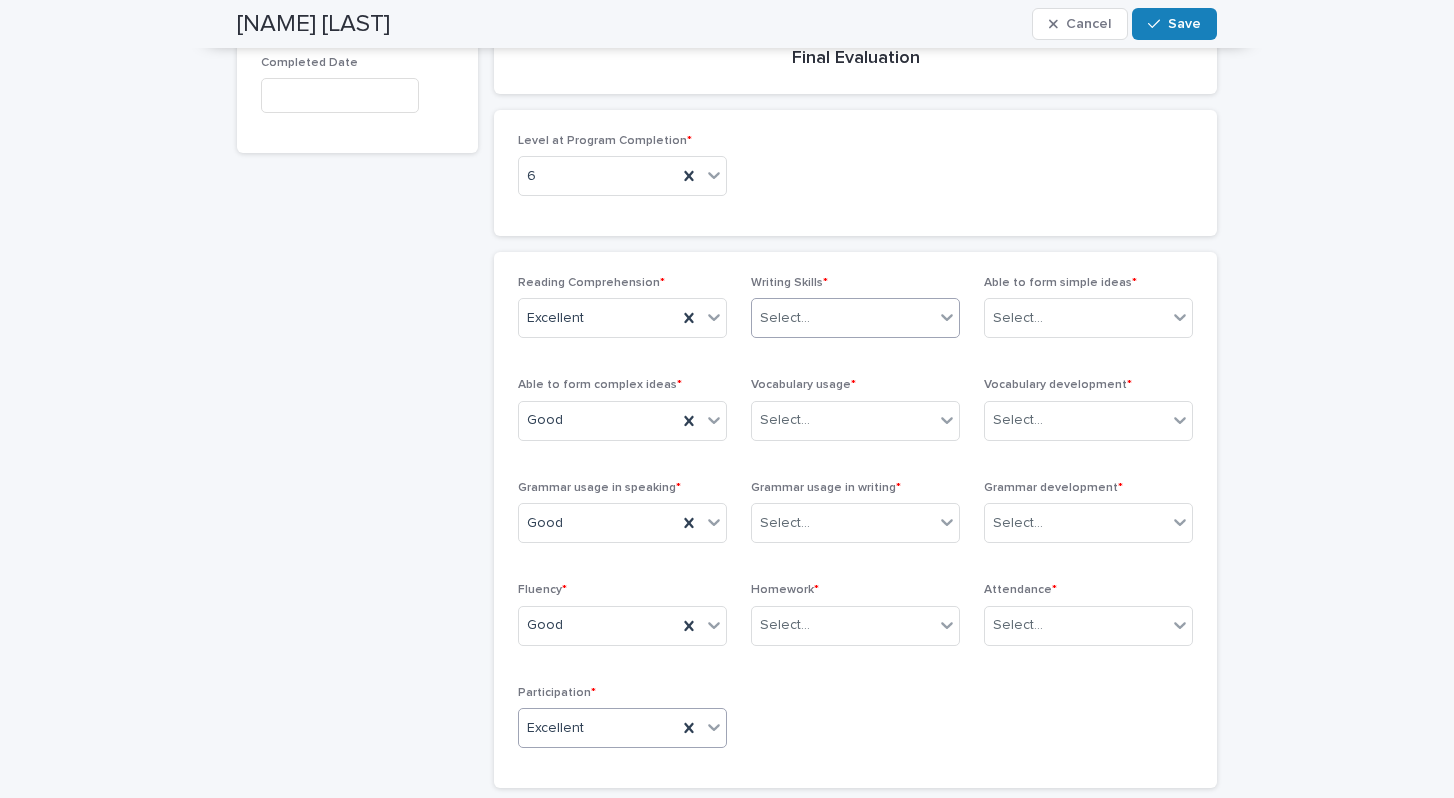 click on "Select..." at bounding box center [843, 318] 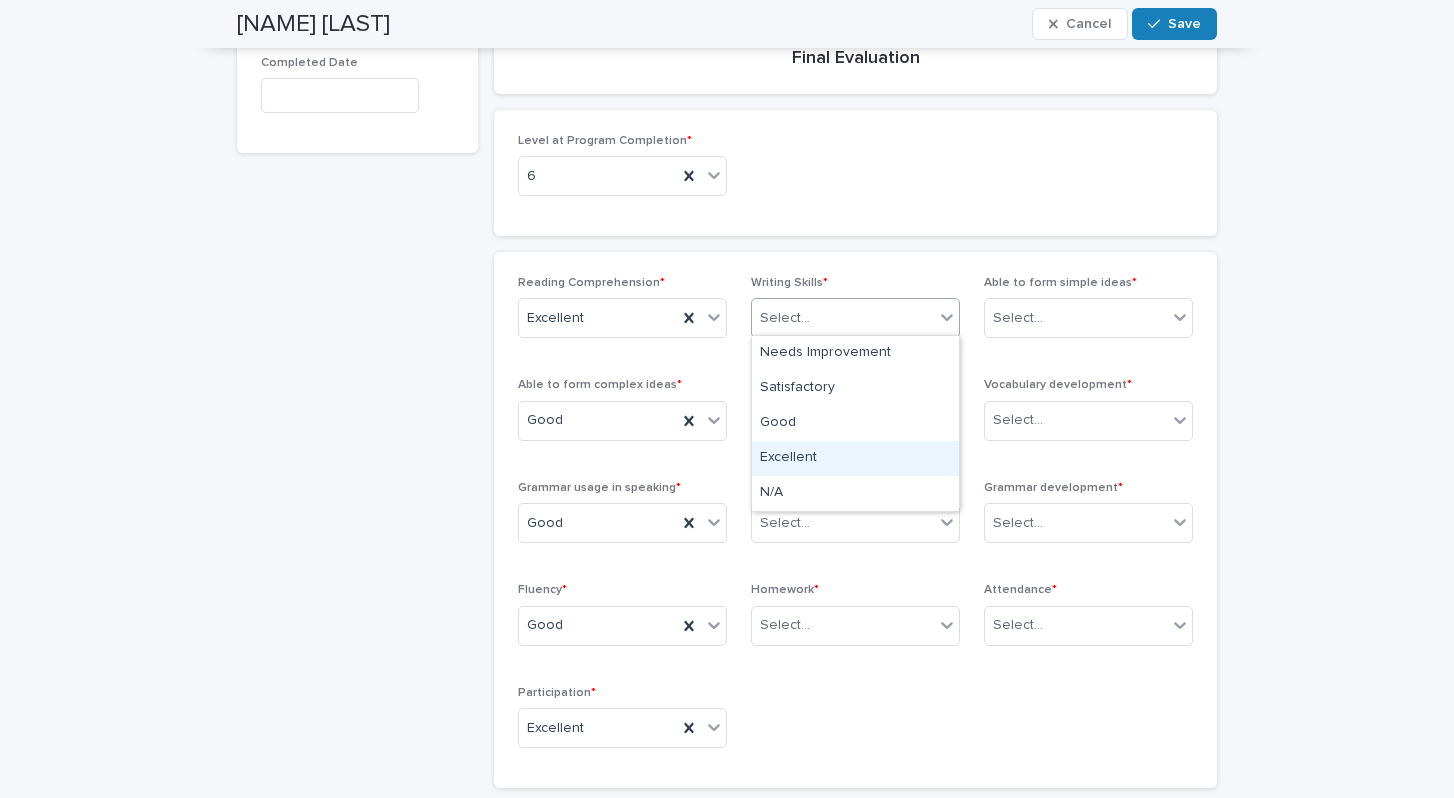 click on "Excellent" at bounding box center (855, 458) 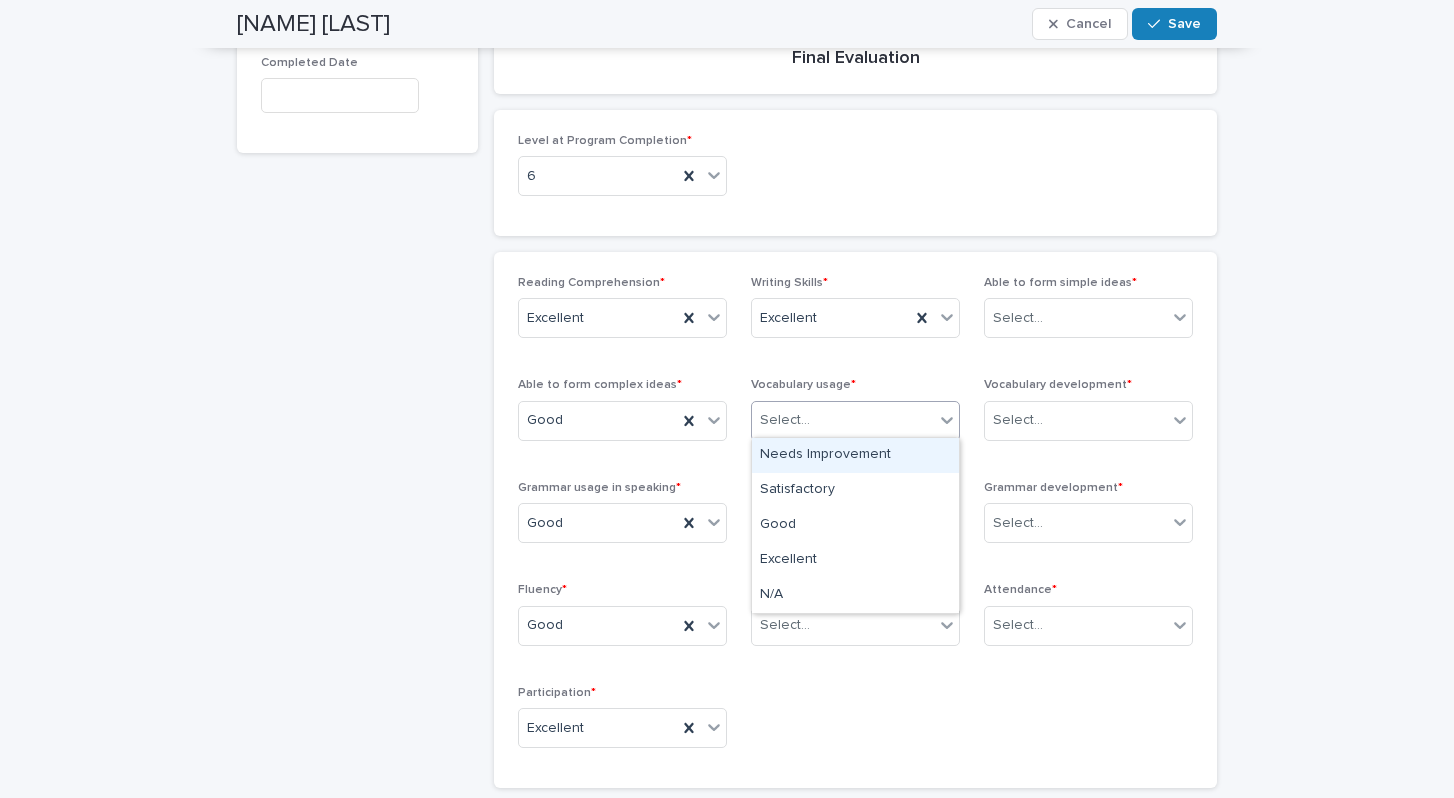 click on "Select..." at bounding box center [843, 420] 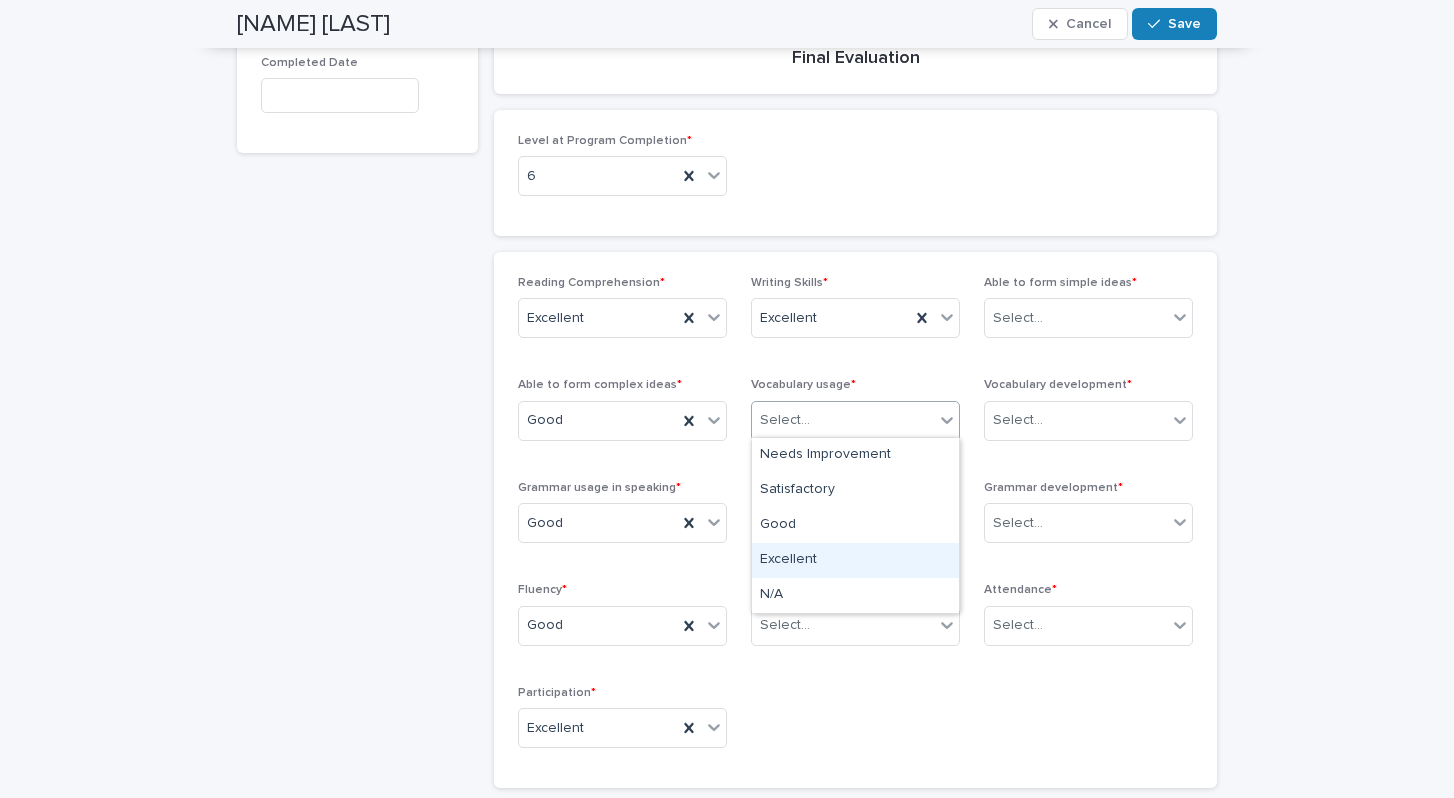 click on "Excellent" at bounding box center [855, 560] 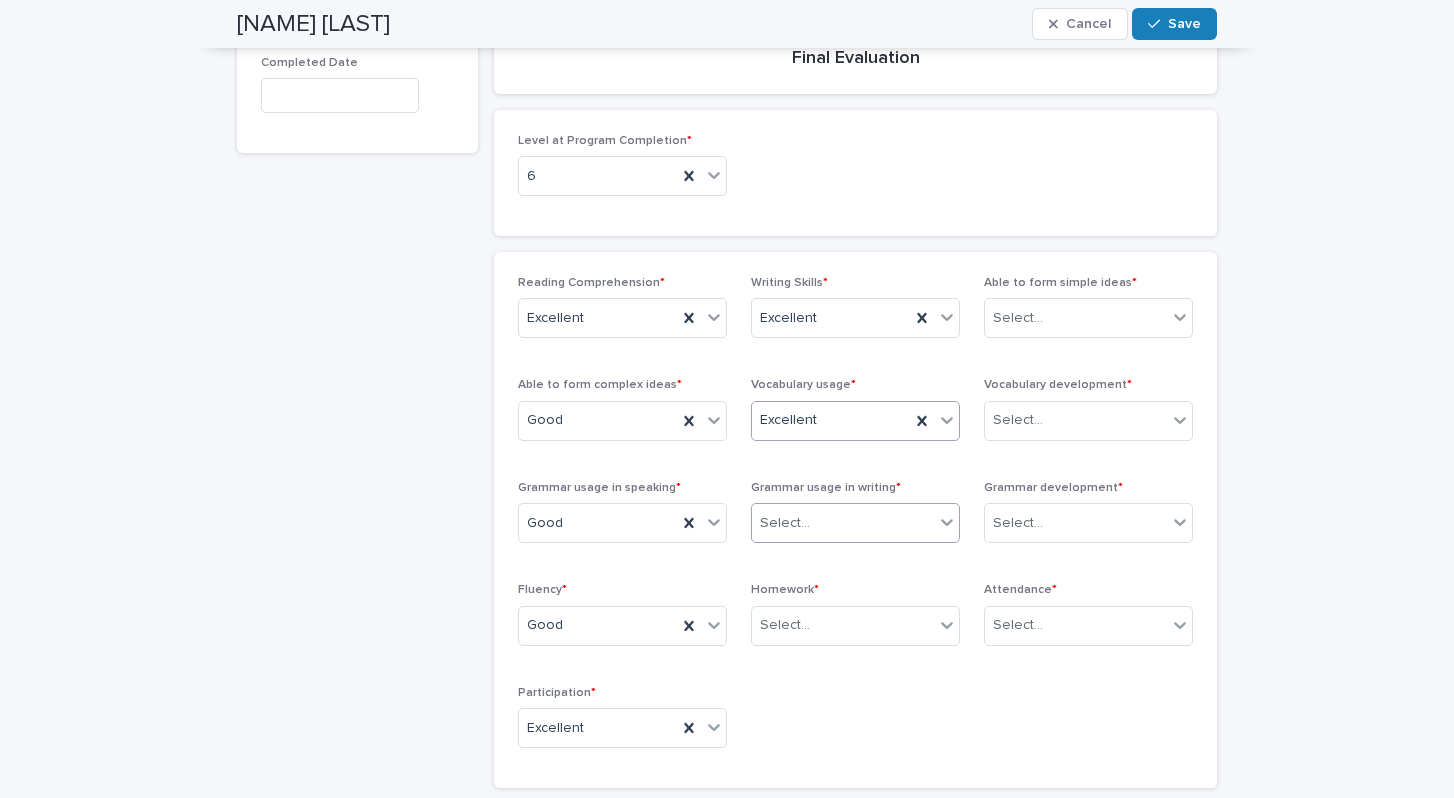 click 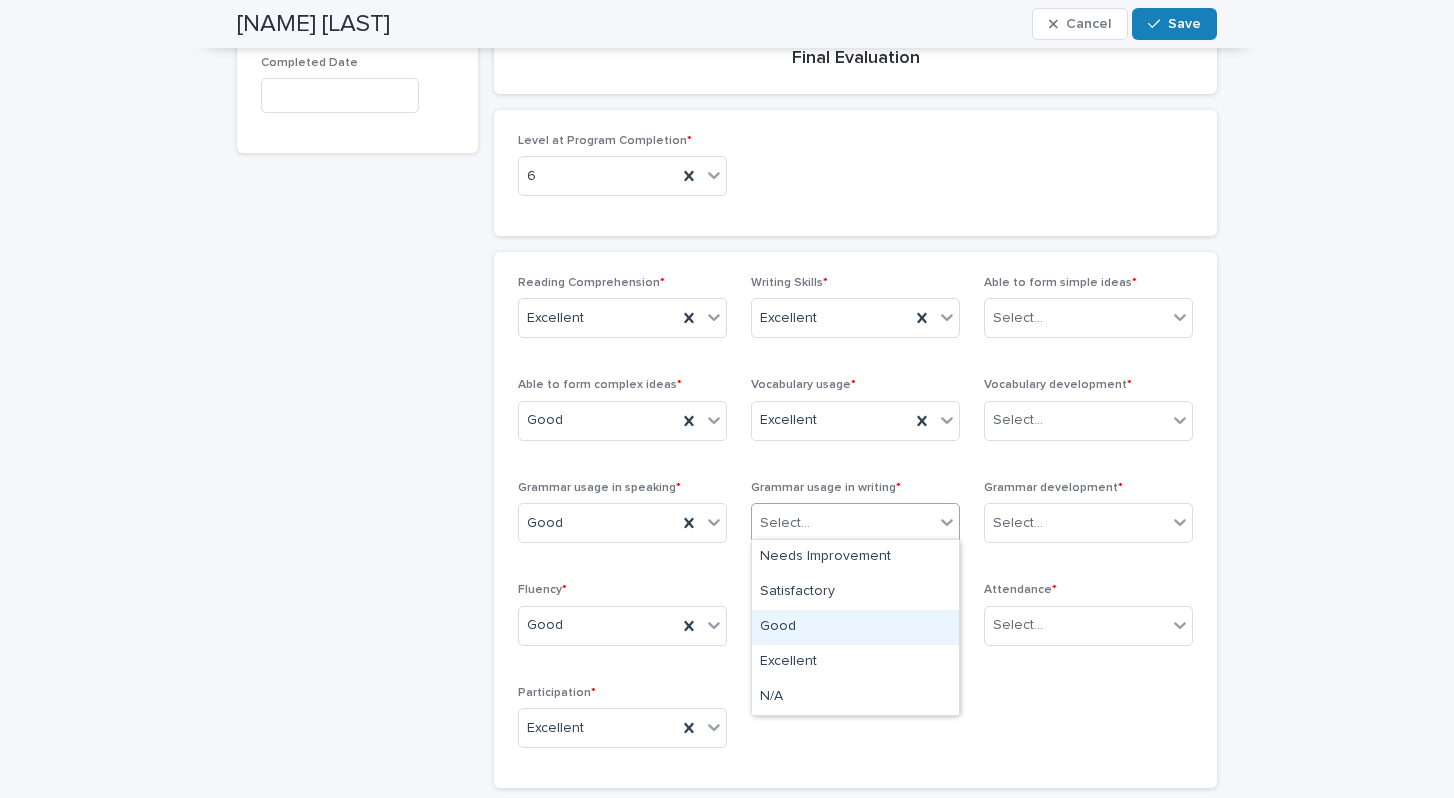 click on "Good" at bounding box center (855, 627) 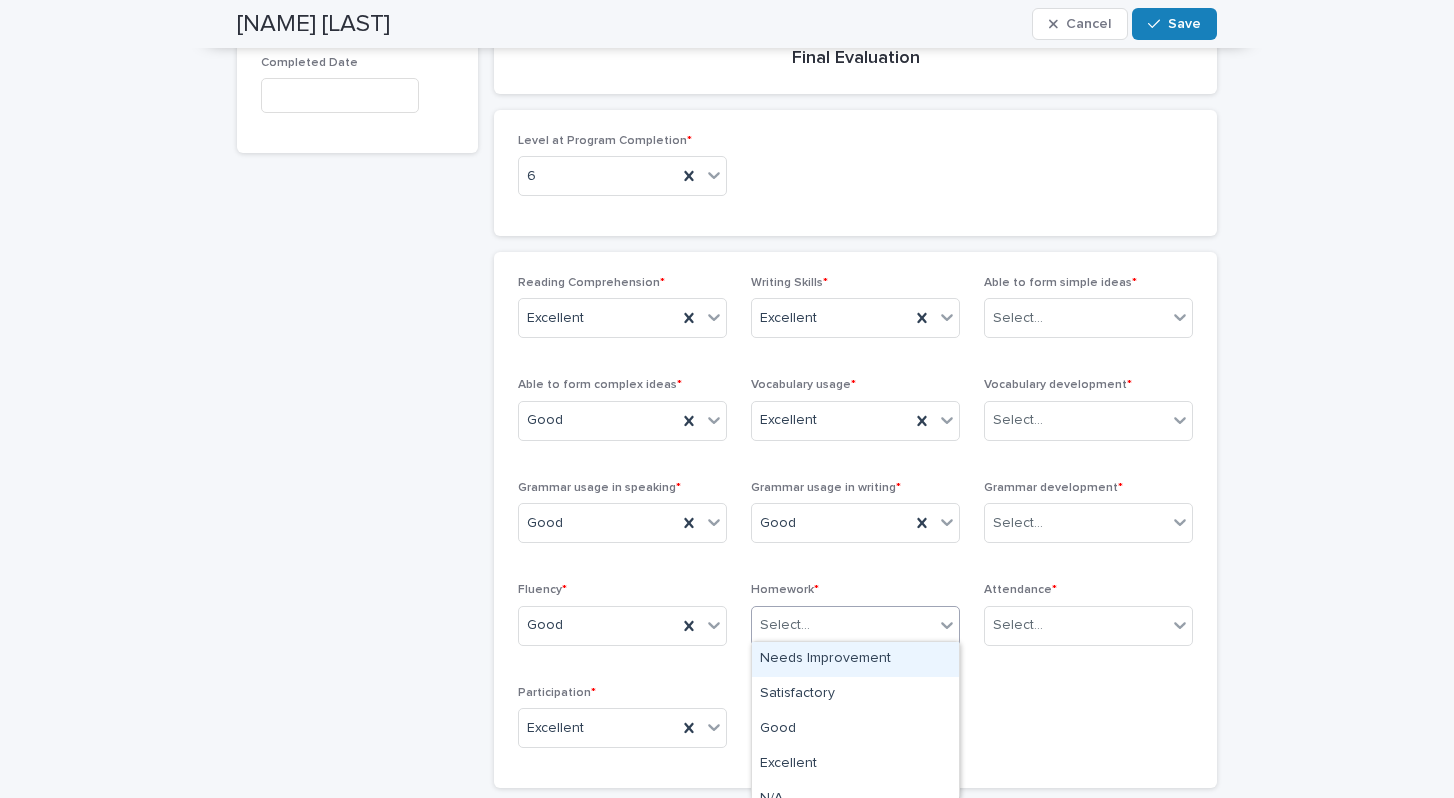 click 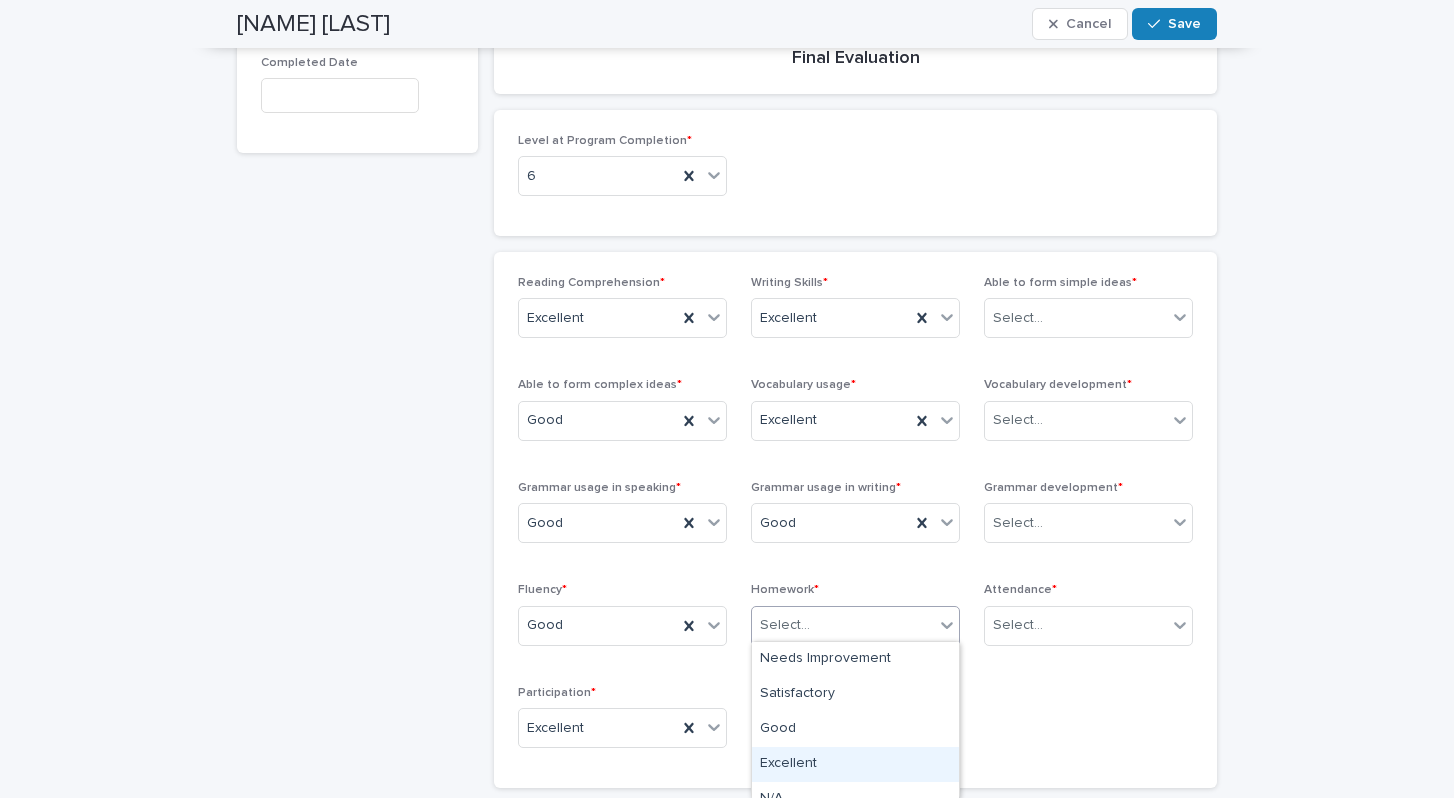 click on "Excellent" at bounding box center [855, 764] 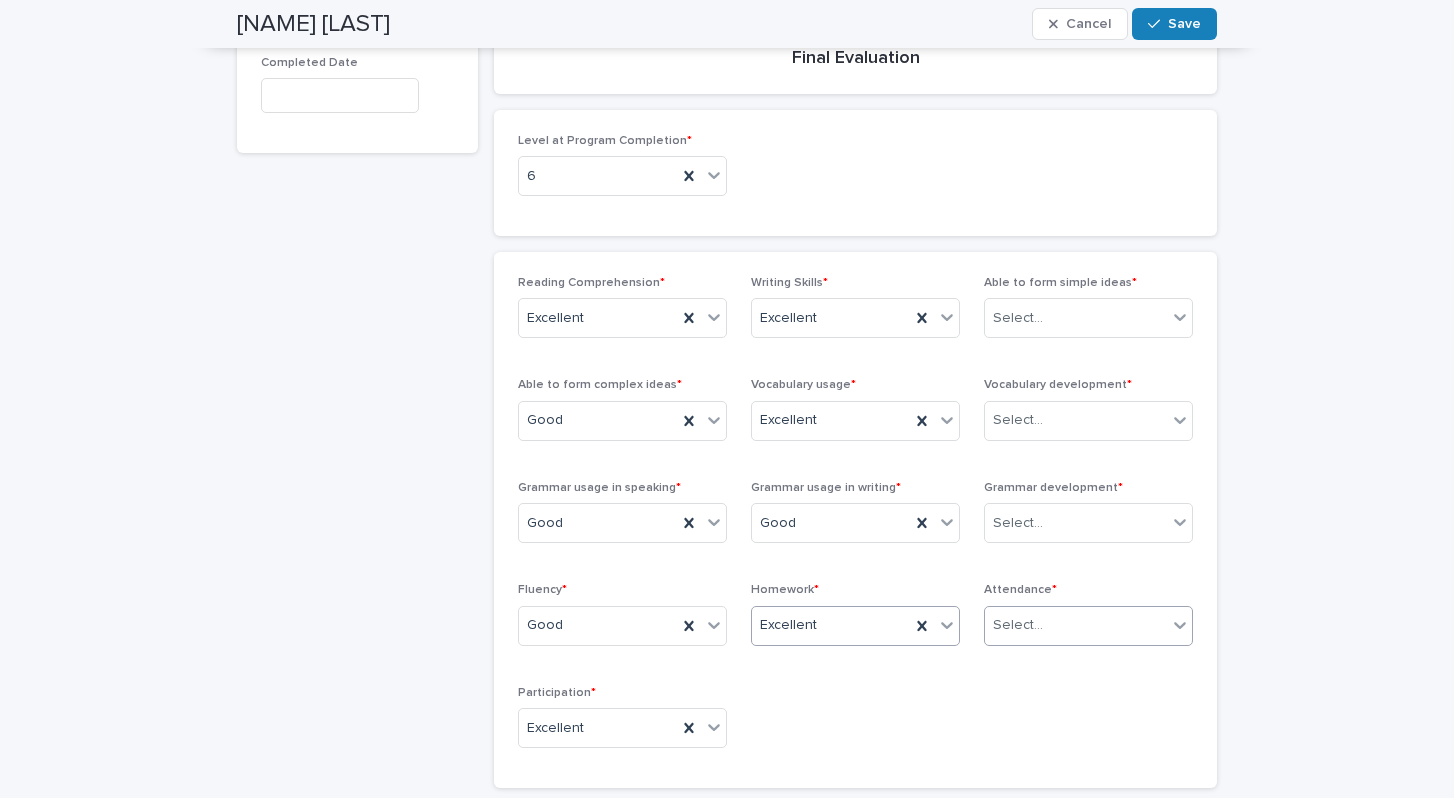 click 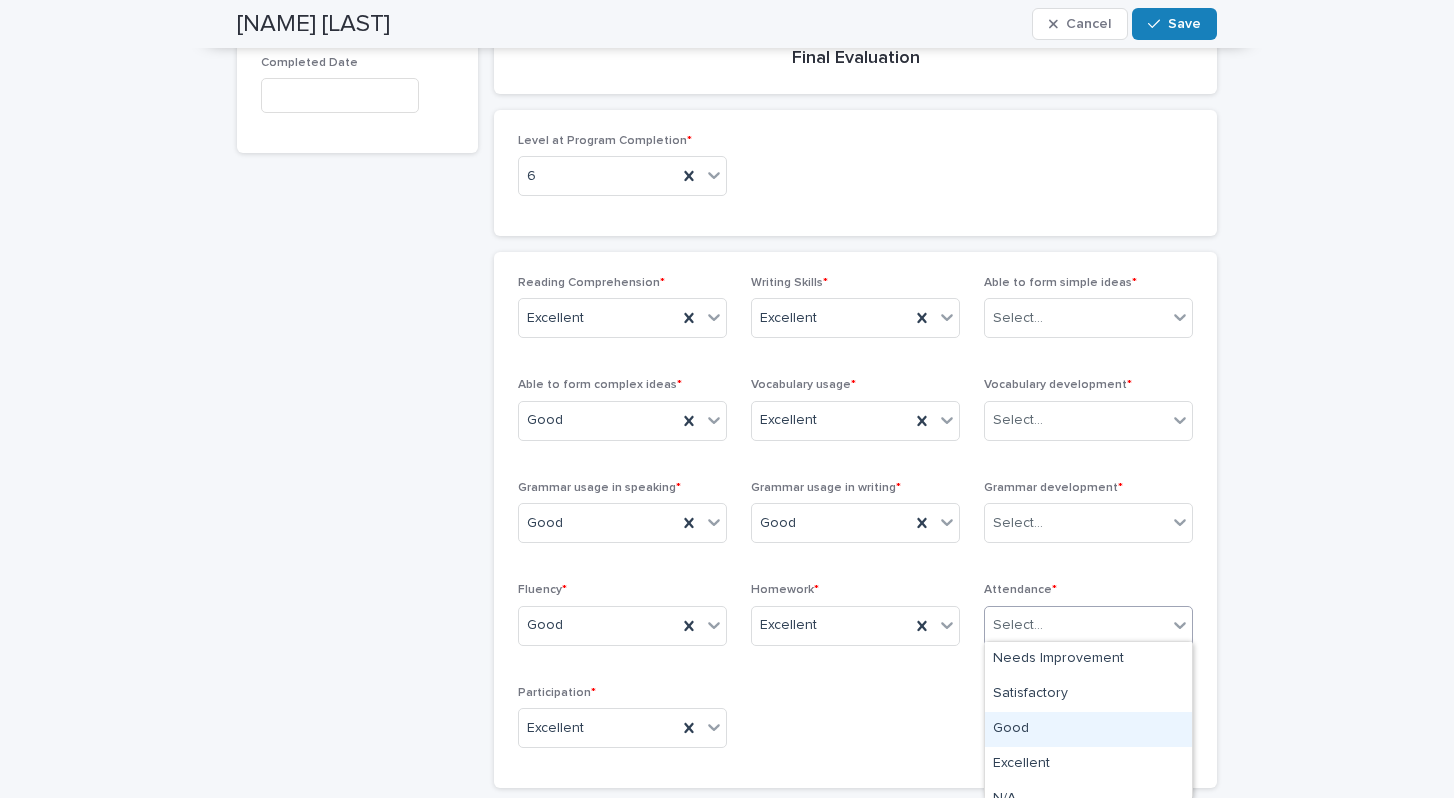 click on "Good" at bounding box center (1088, 729) 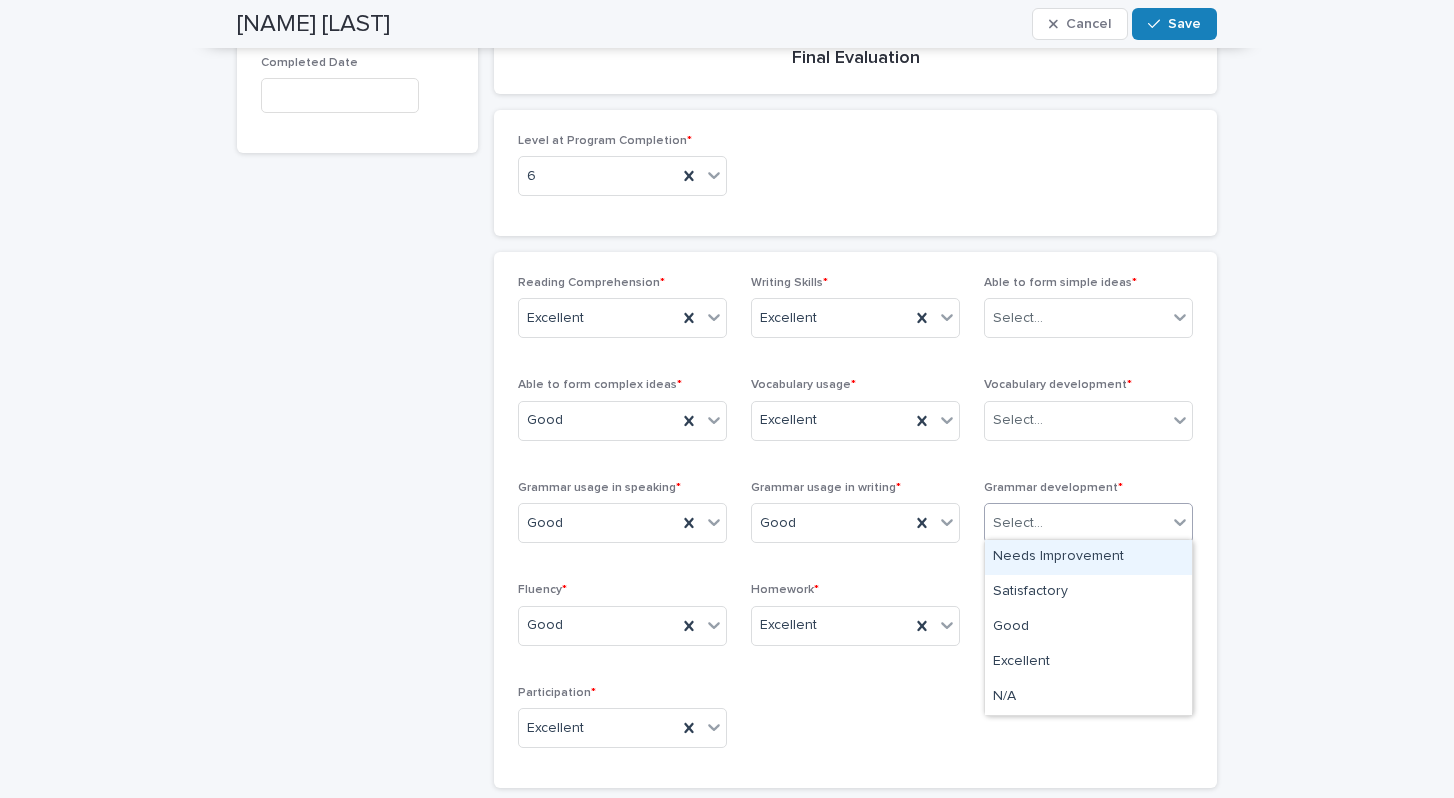 click on "Select..." at bounding box center [1076, 523] 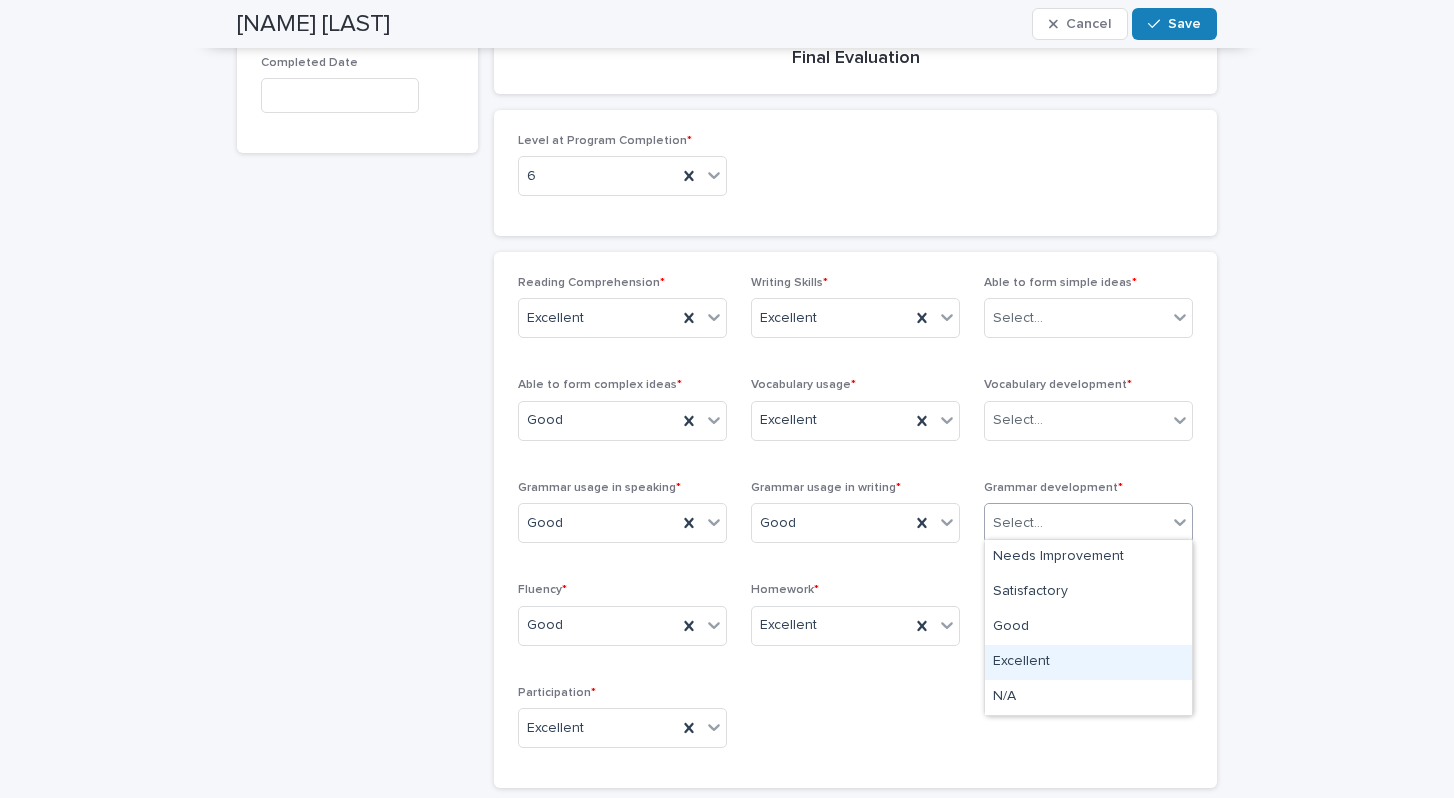 click on "Excellent" at bounding box center [1088, 662] 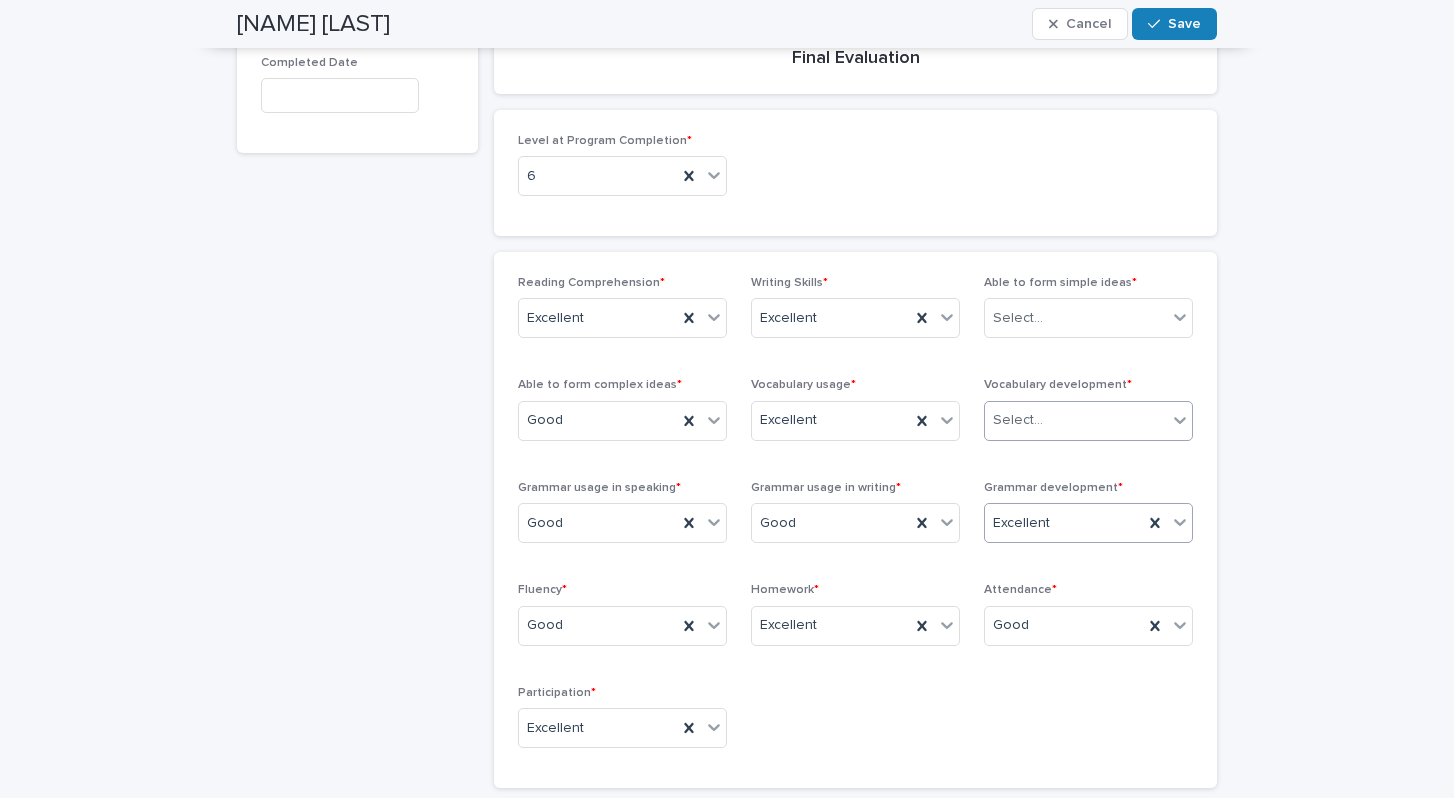 click 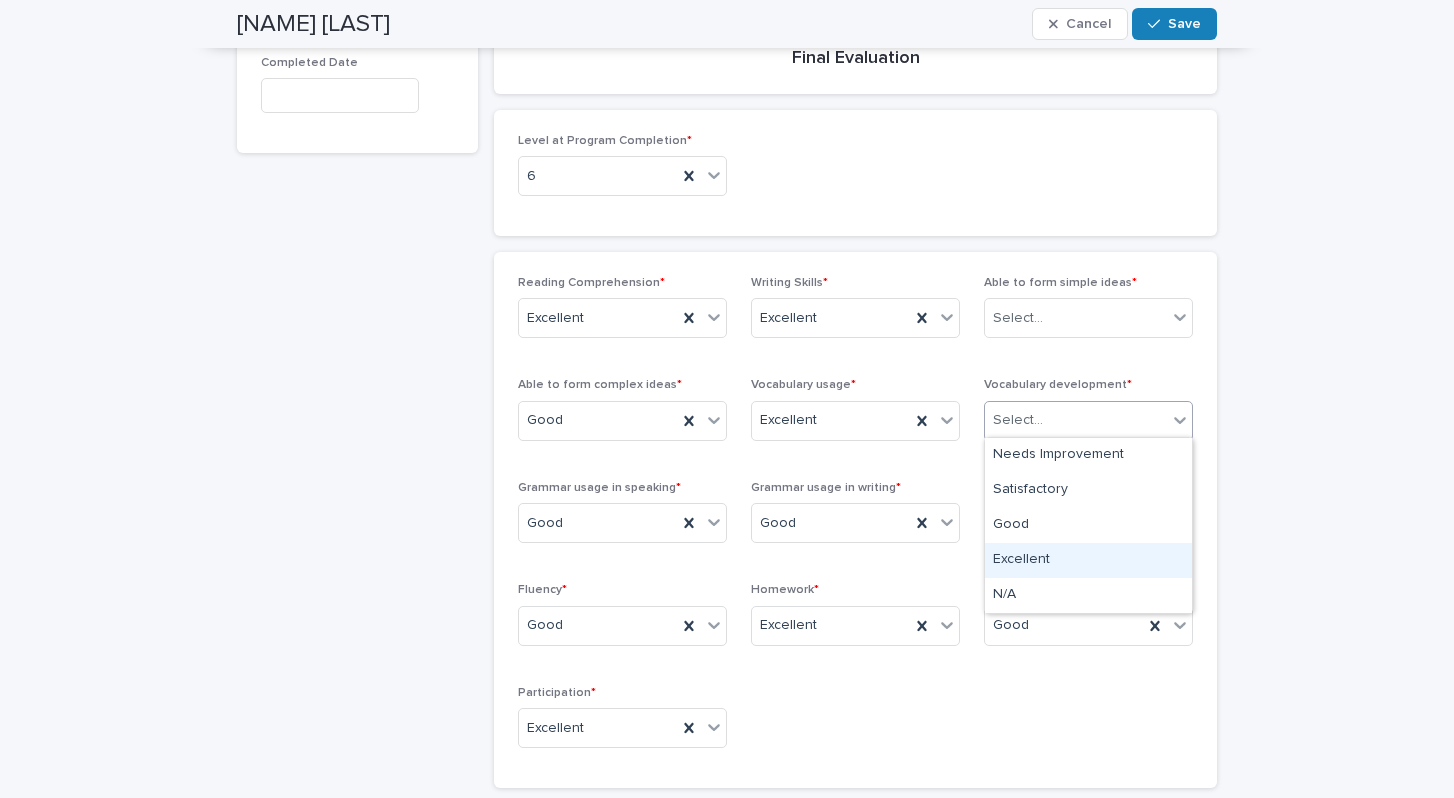 click on "Excellent" at bounding box center [1088, 560] 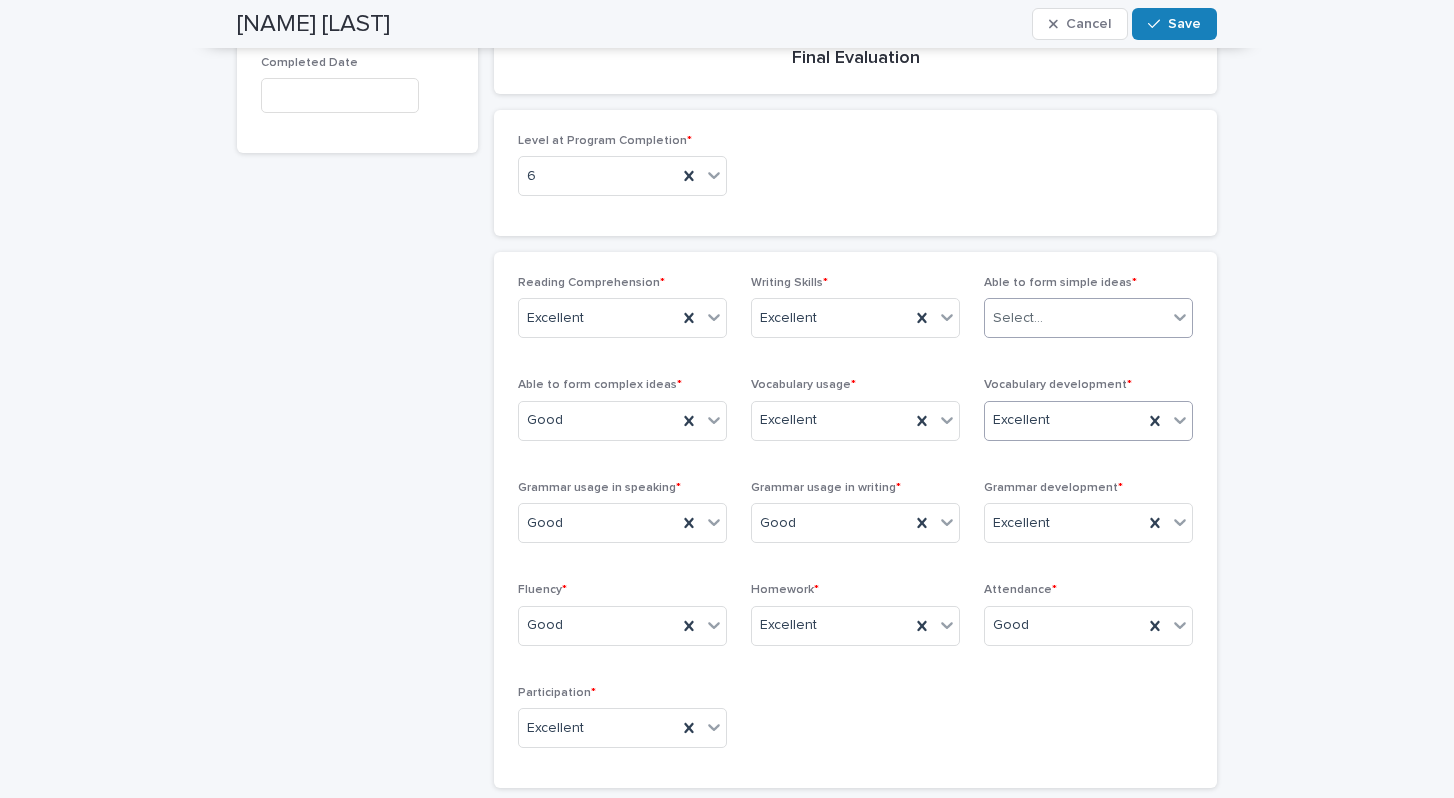 click on "Select..." at bounding box center [1076, 318] 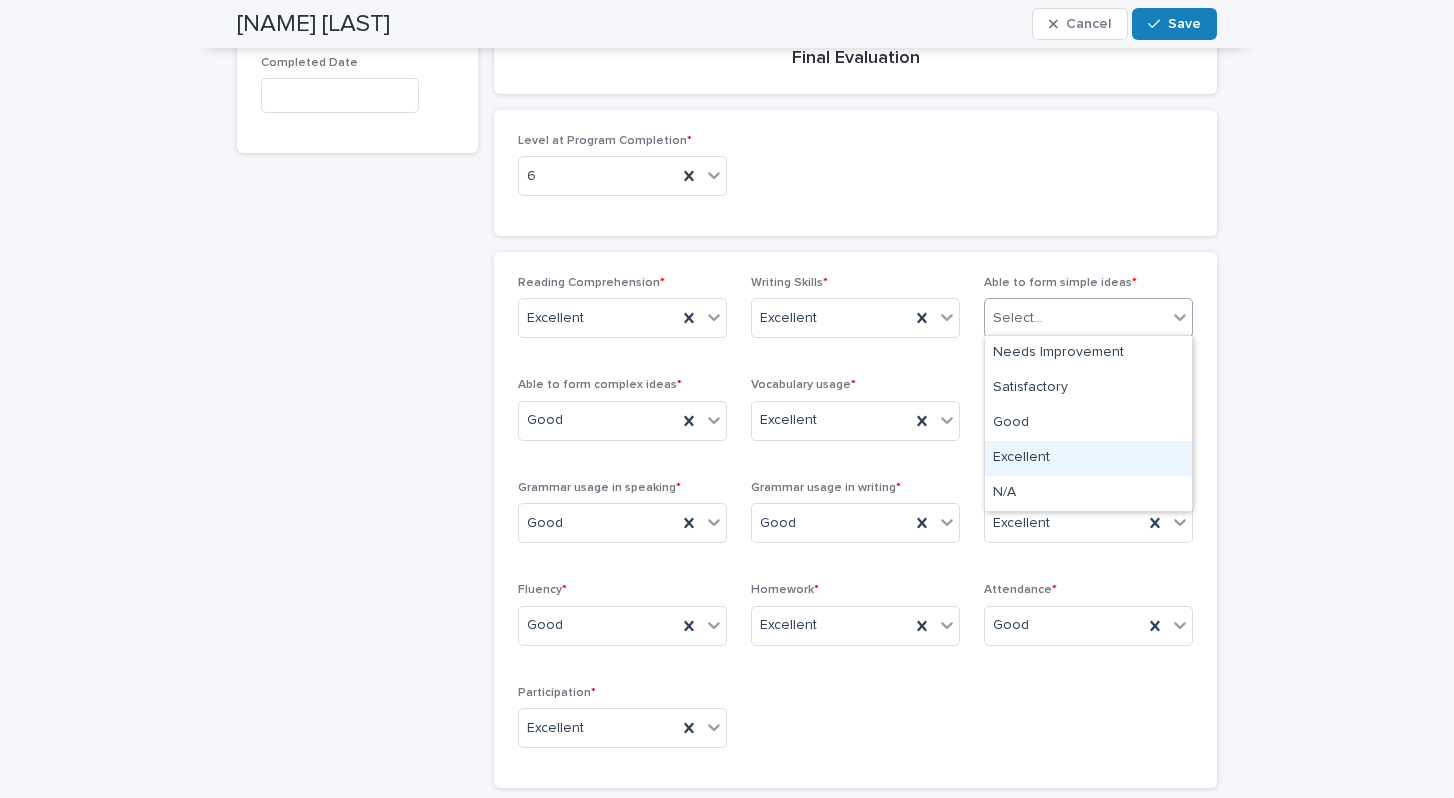 click on "Excellent" at bounding box center (1088, 458) 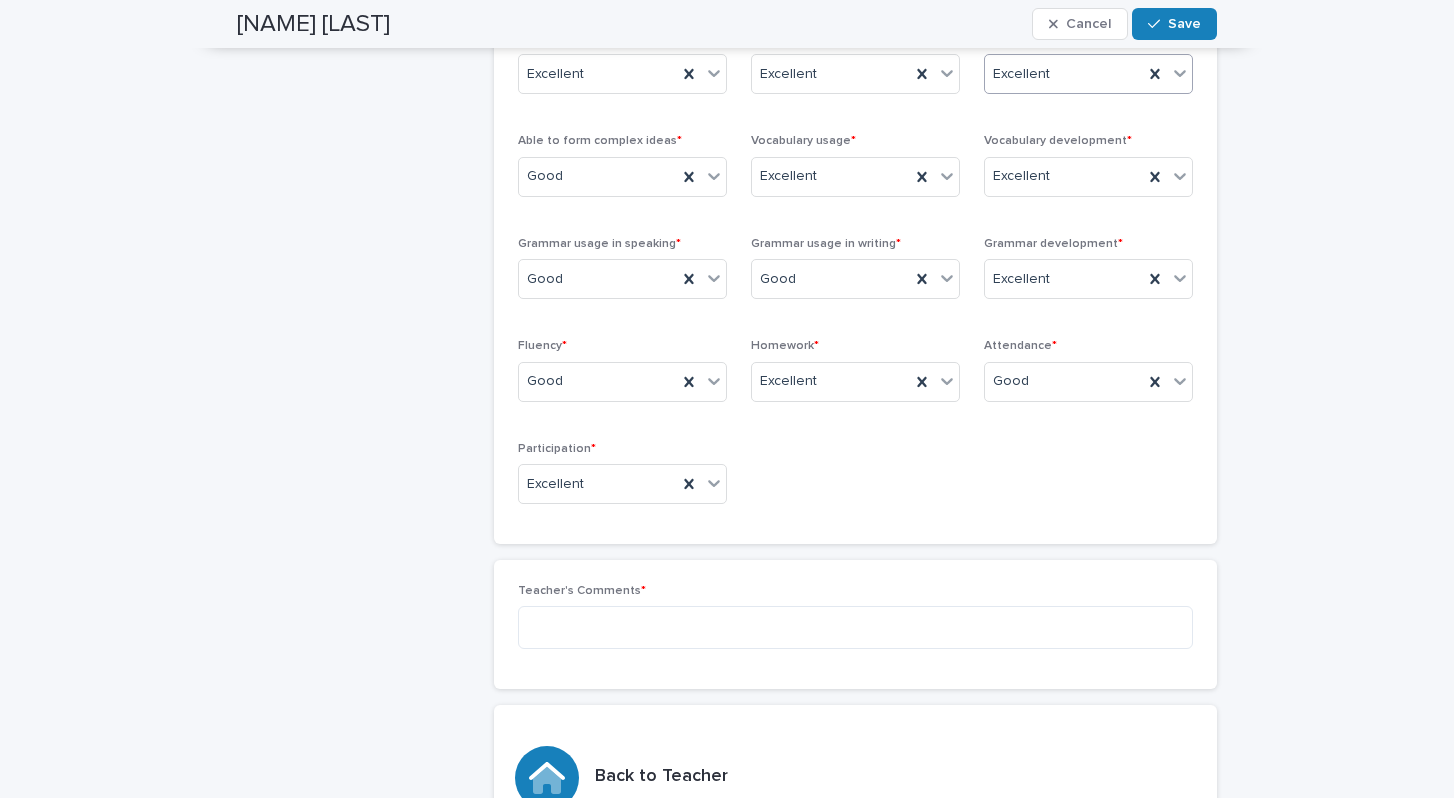 scroll, scrollTop: 562, scrollLeft: 0, axis: vertical 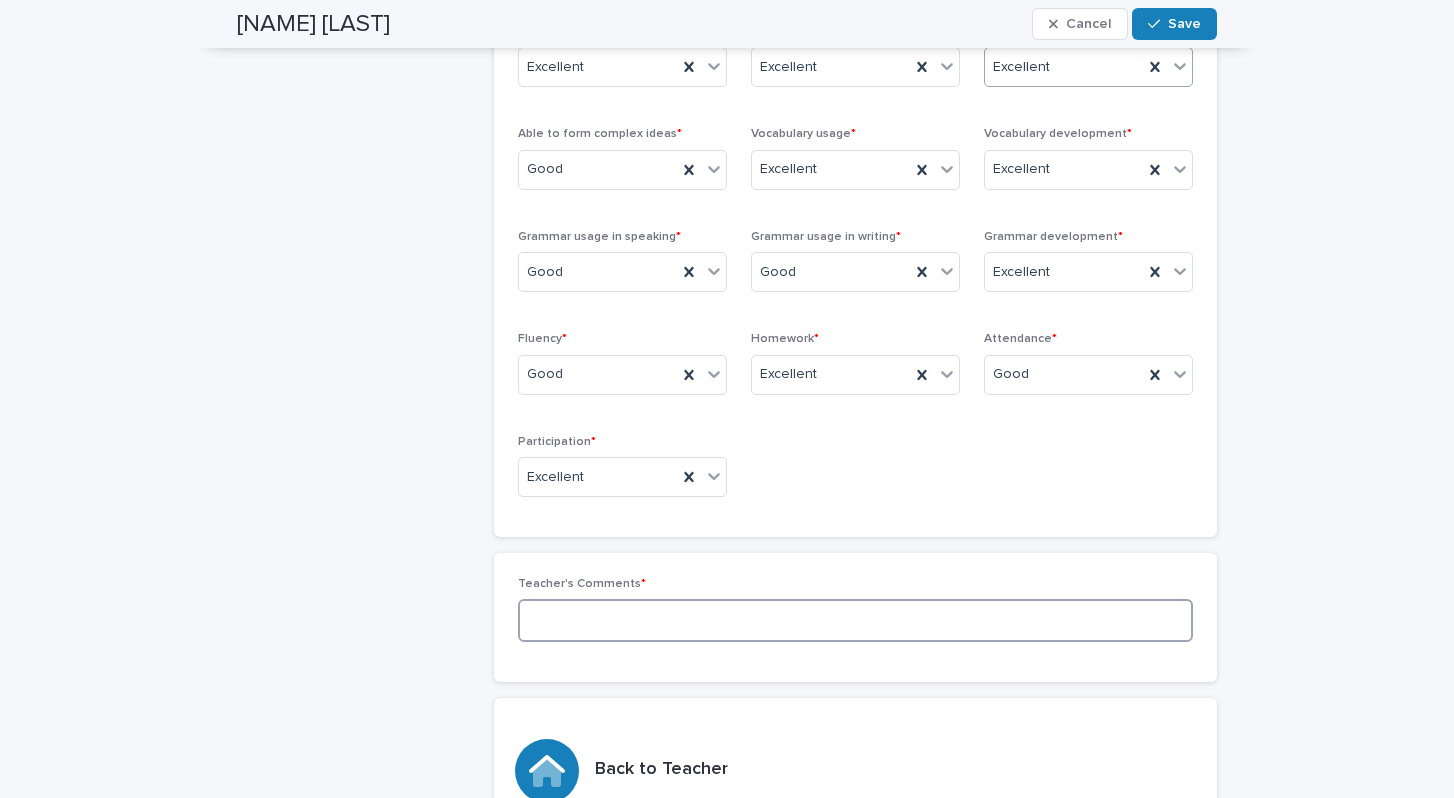 click at bounding box center (855, 620) 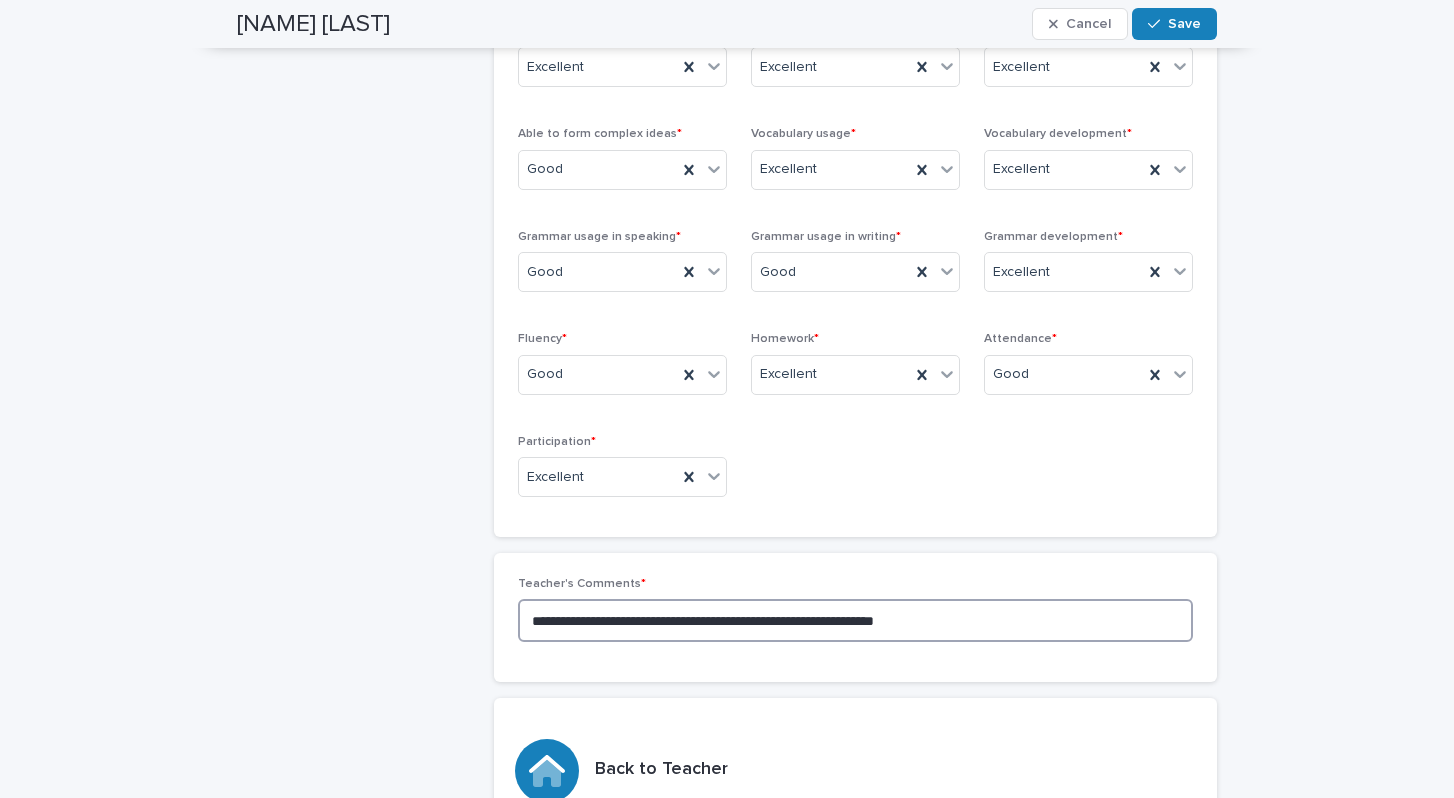 paste on "**********" 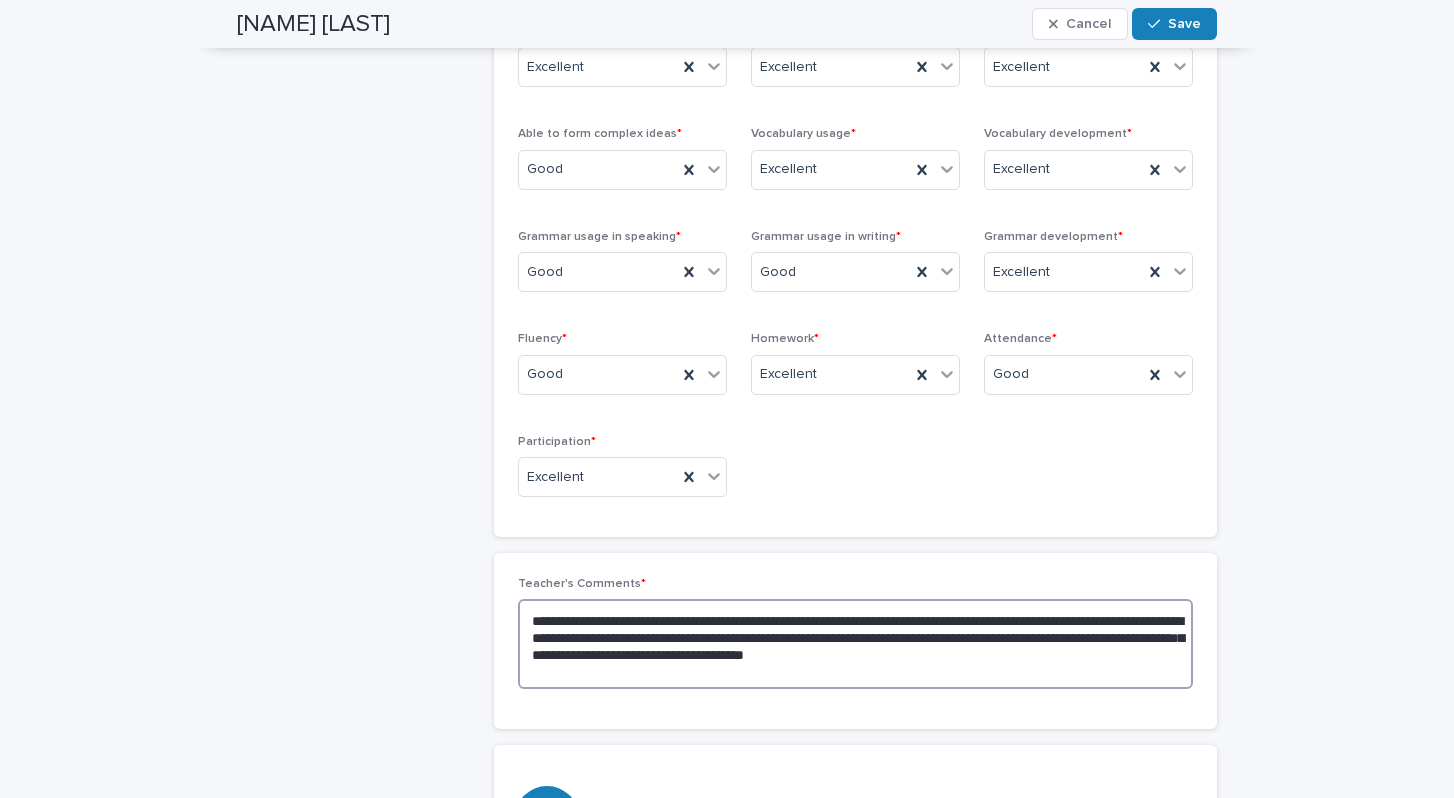 click on "**********" at bounding box center [855, 644] 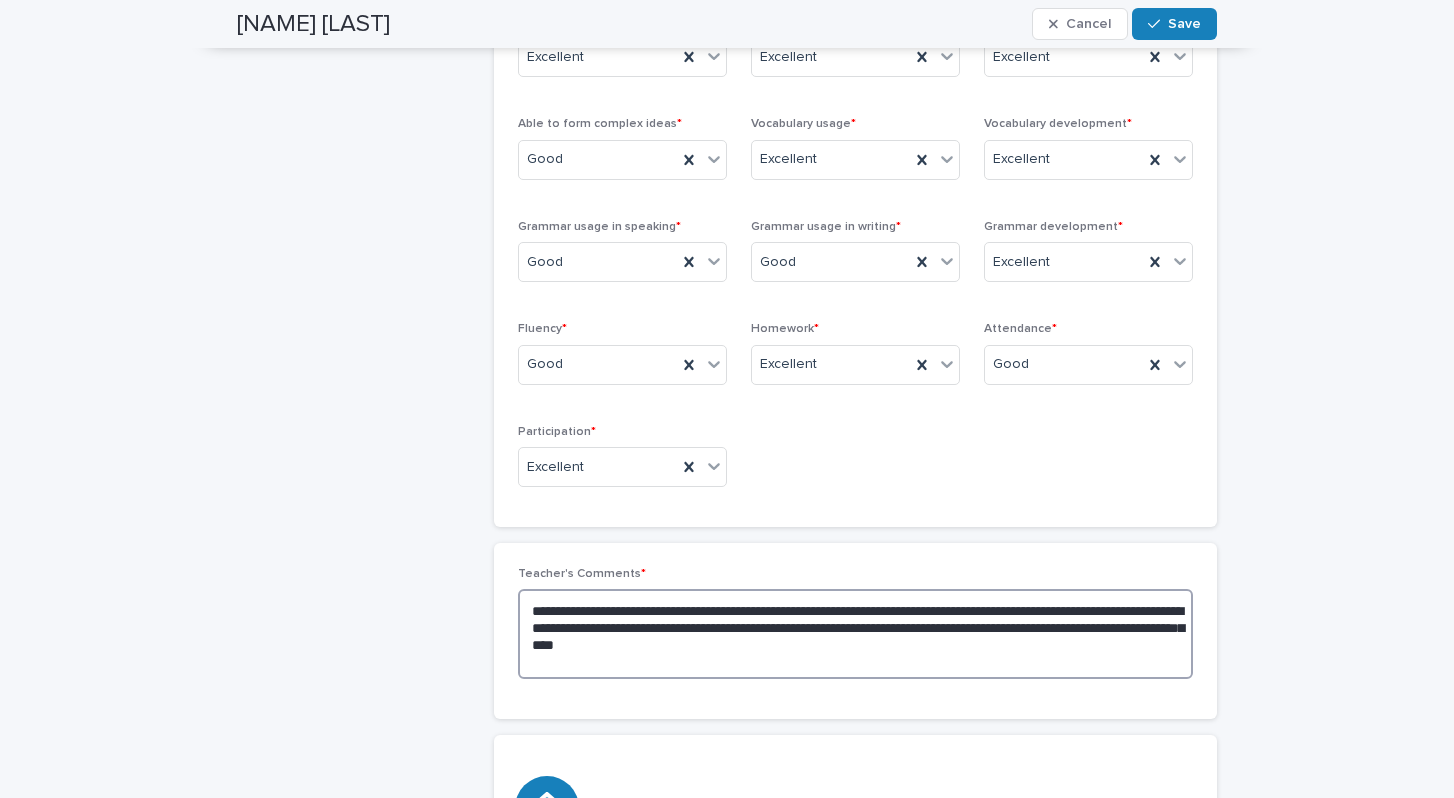 scroll, scrollTop: 576, scrollLeft: 0, axis: vertical 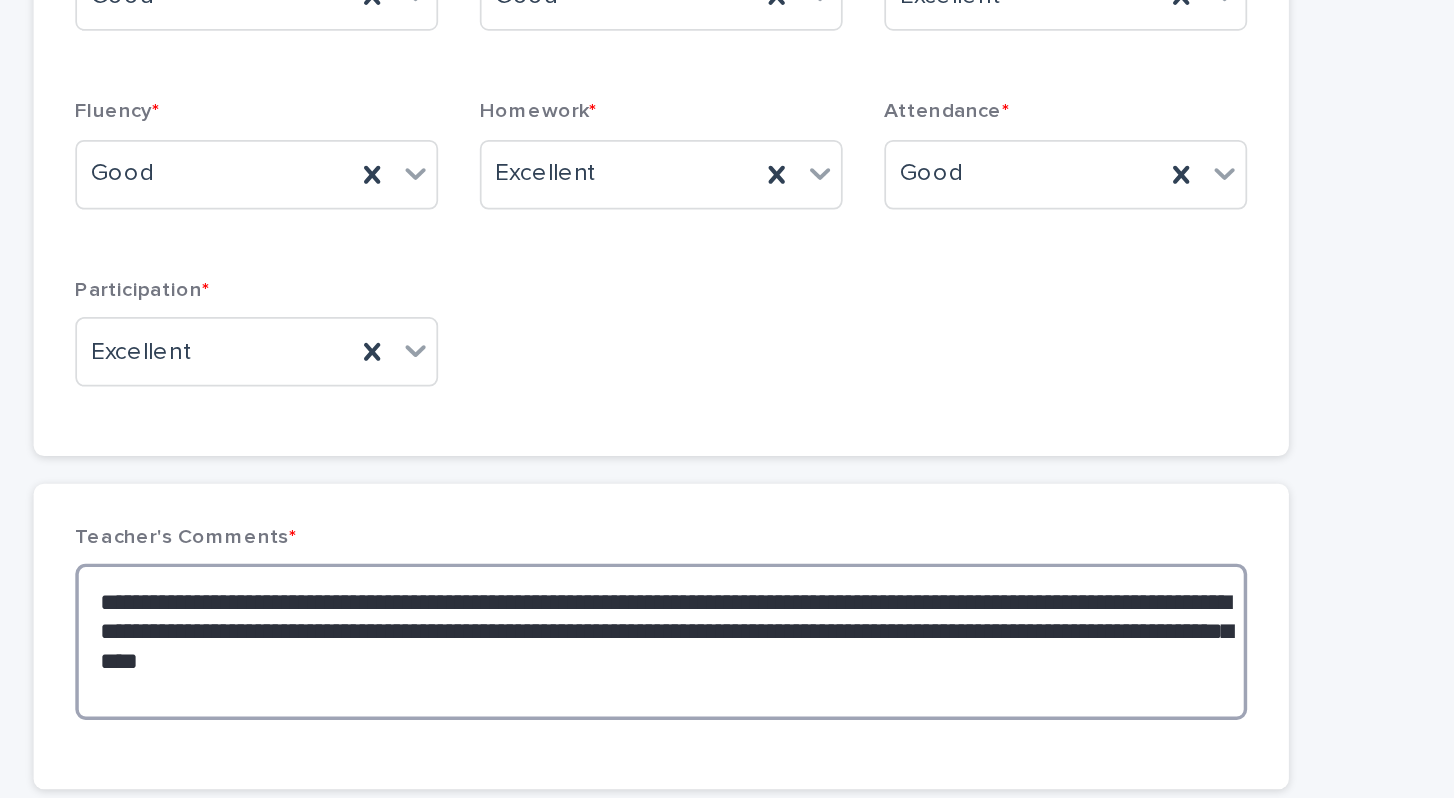 click on "**********" at bounding box center [855, 630] 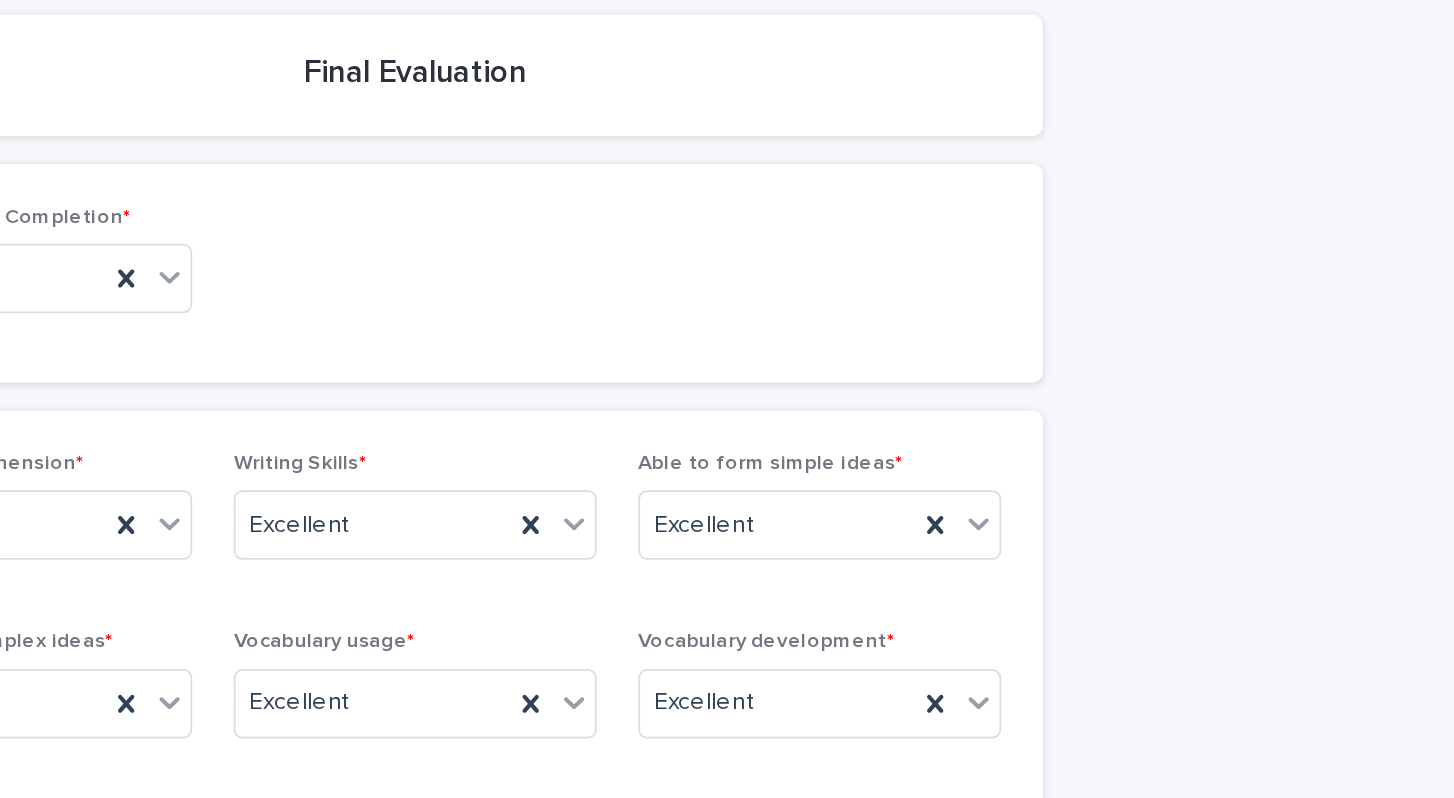 scroll, scrollTop: 78, scrollLeft: 0, axis: vertical 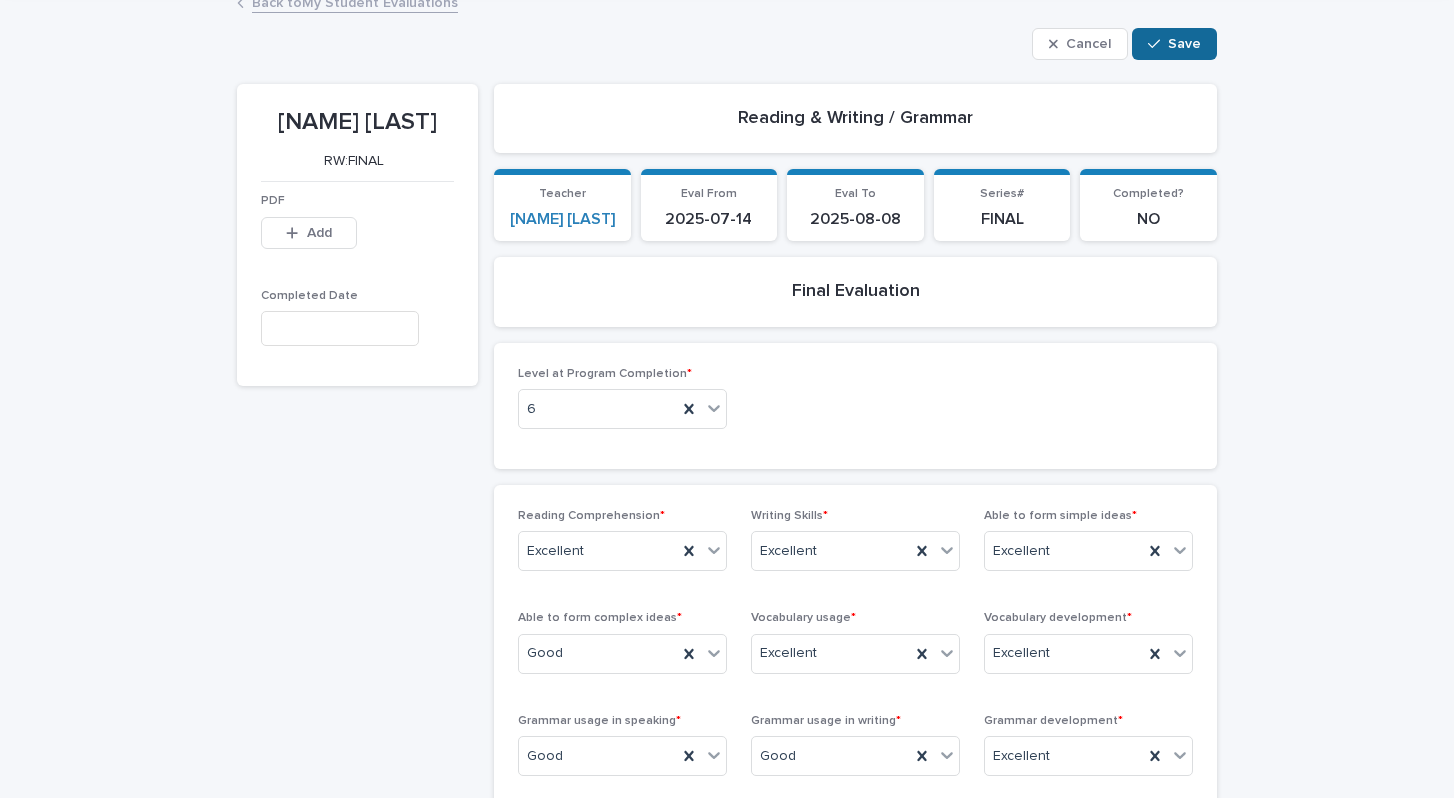 type on "**********" 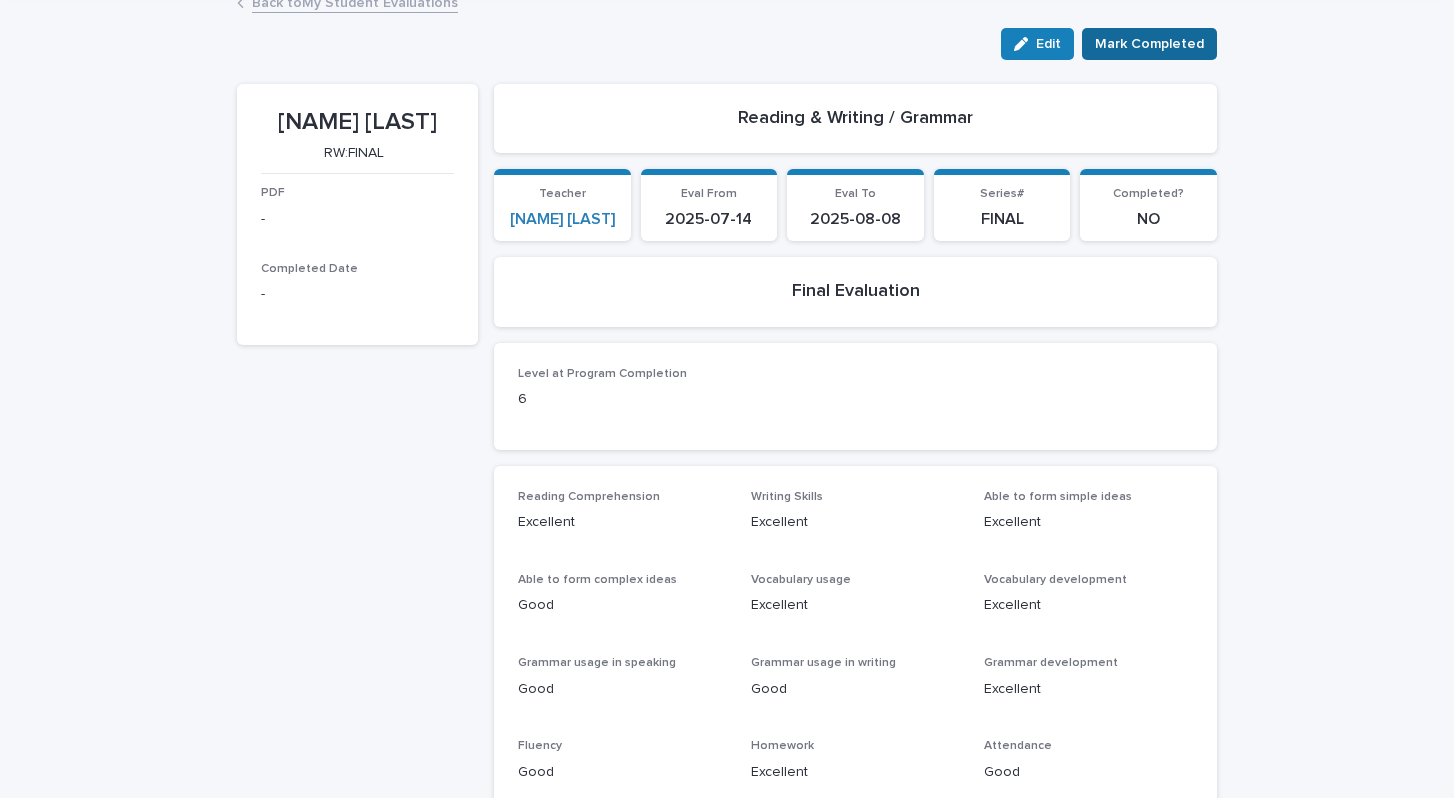 click on "Mark Completed" at bounding box center (1149, 44) 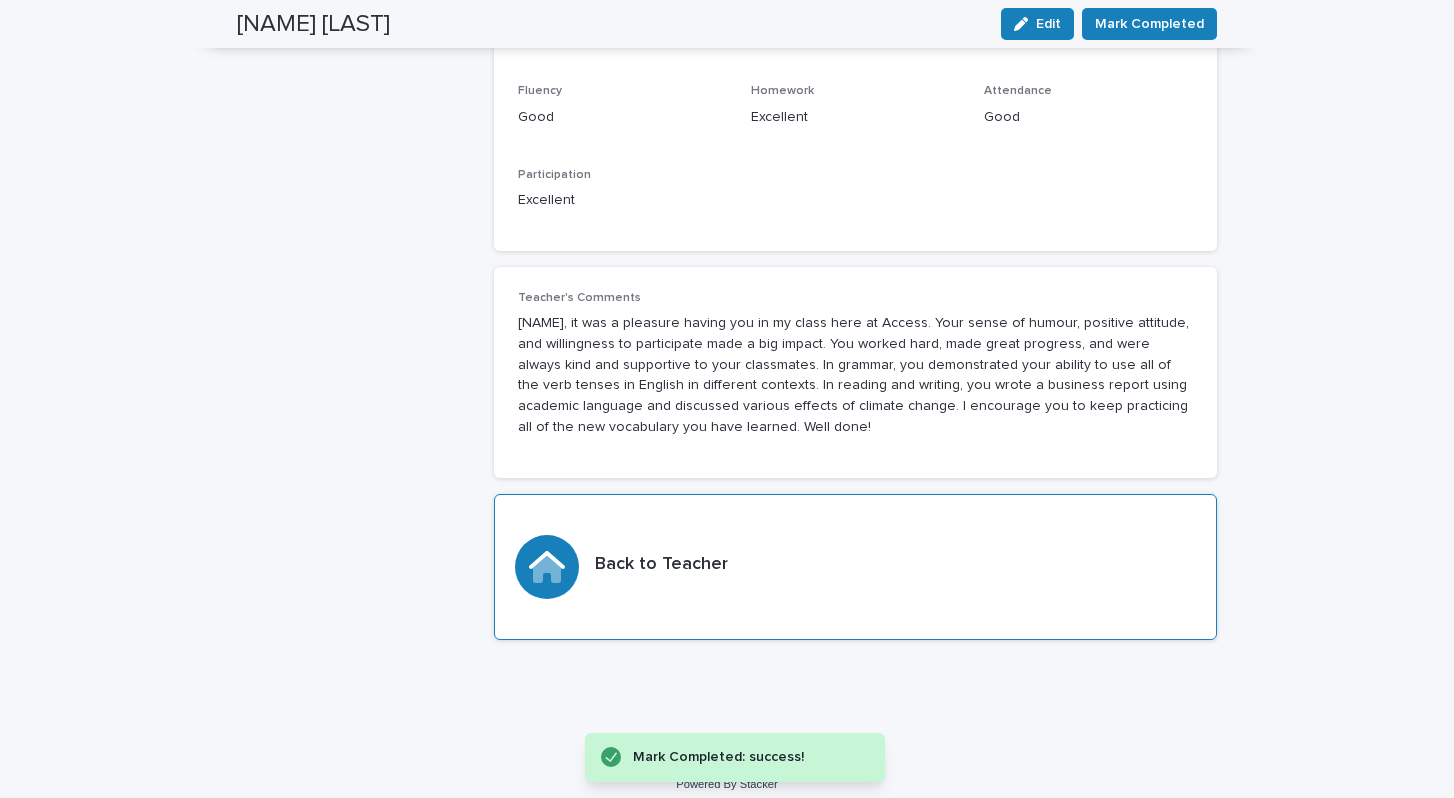 scroll, scrollTop: 732, scrollLeft: 0, axis: vertical 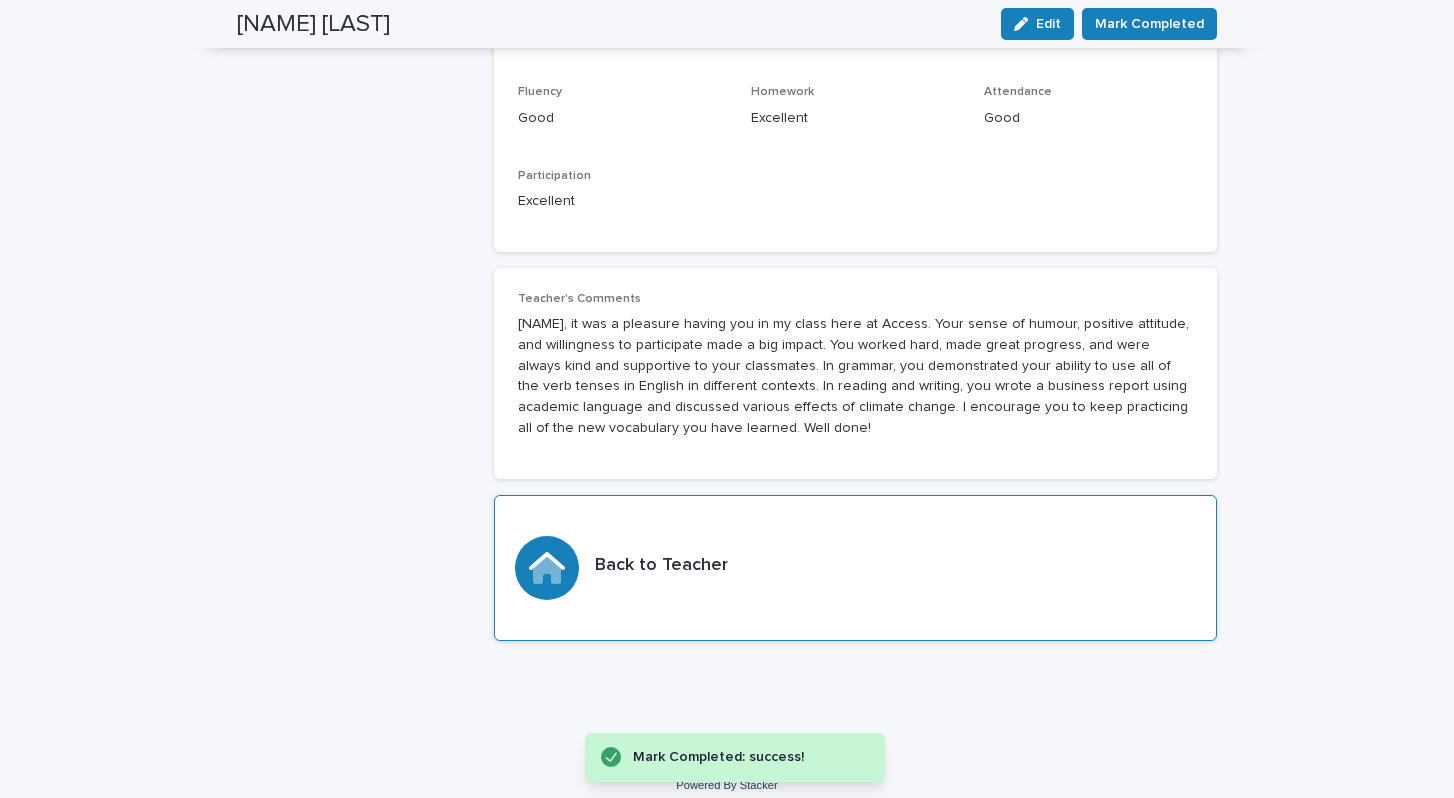 click on "Back to Teacher" at bounding box center [855, 568] 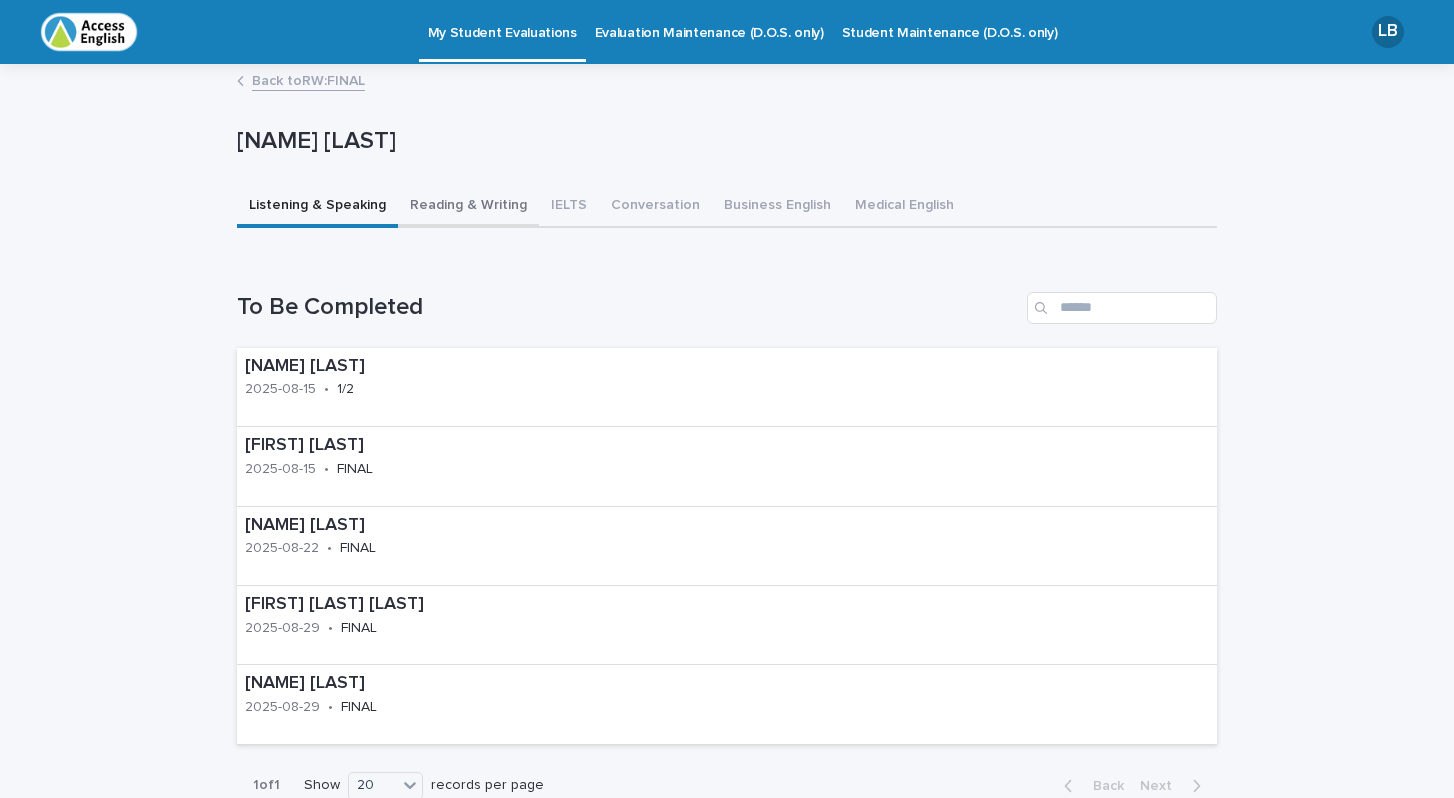 click on "Reading & Writing" at bounding box center (468, 207) 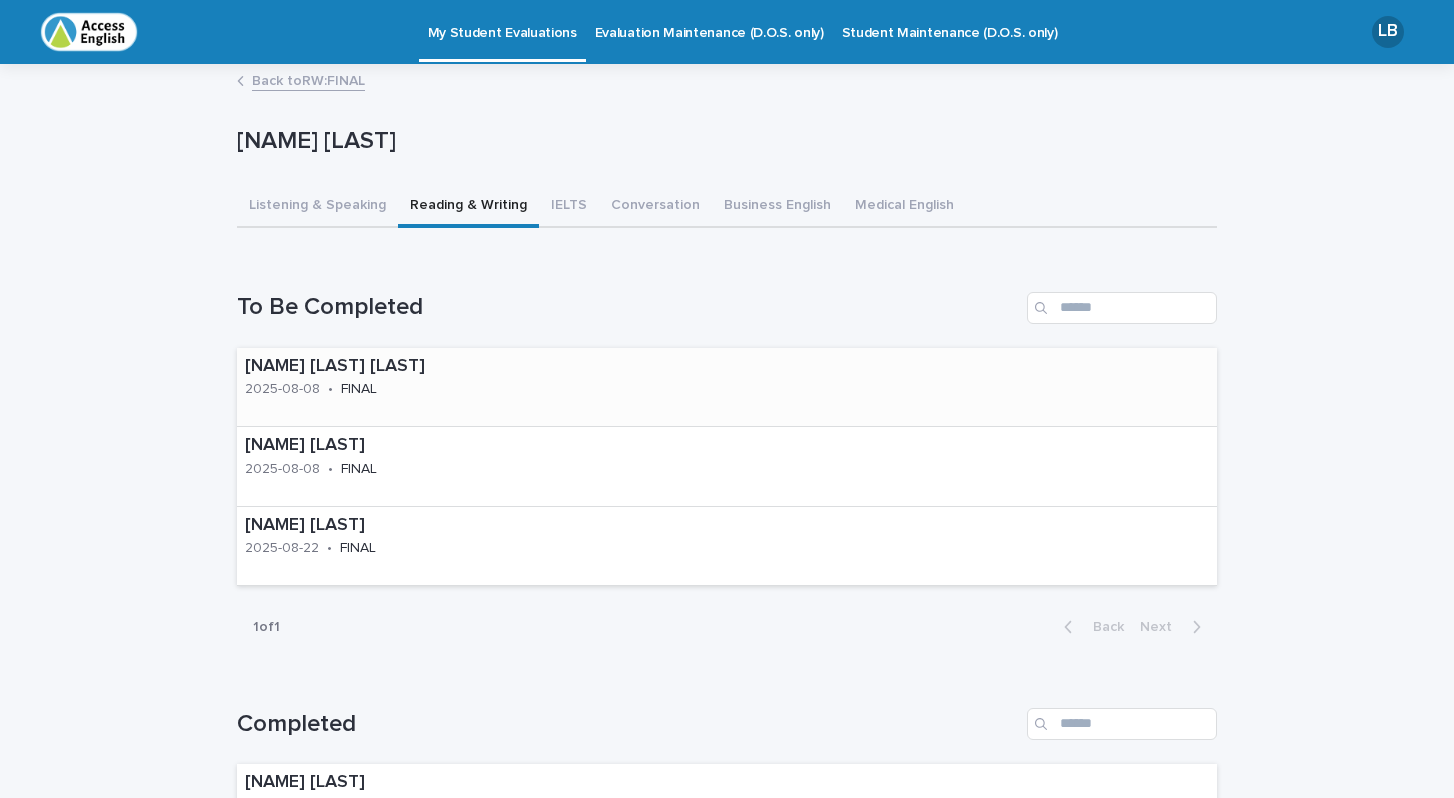click on "2025-08-08" at bounding box center [282, 387] 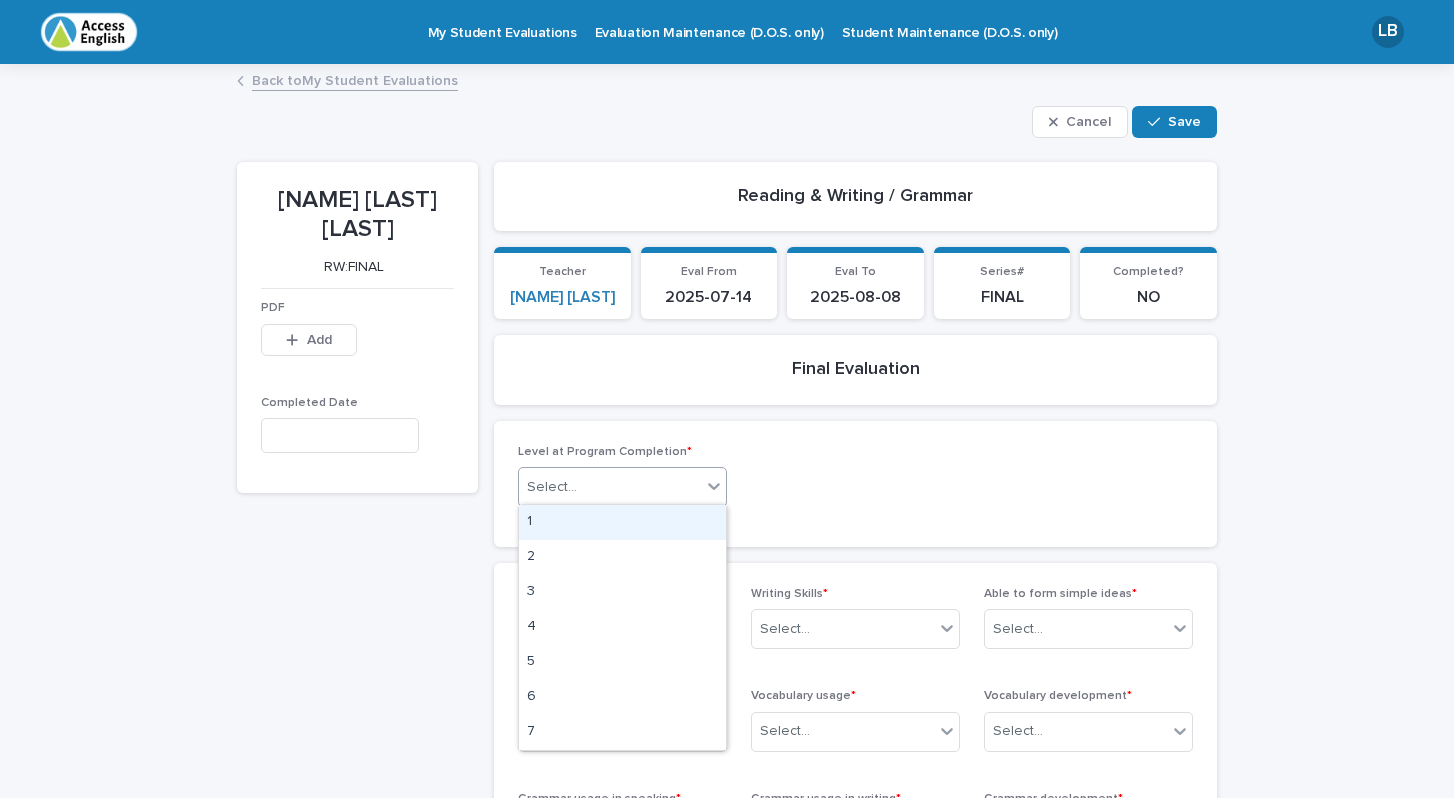 click on "option 1 focused, 1 of 7. 7 results available. Use Up and Down to choose options, press Enter to select the currently focused option, press Escape to exit the menu, press Tab to select the option and exit the menu. Select..." at bounding box center [622, 487] 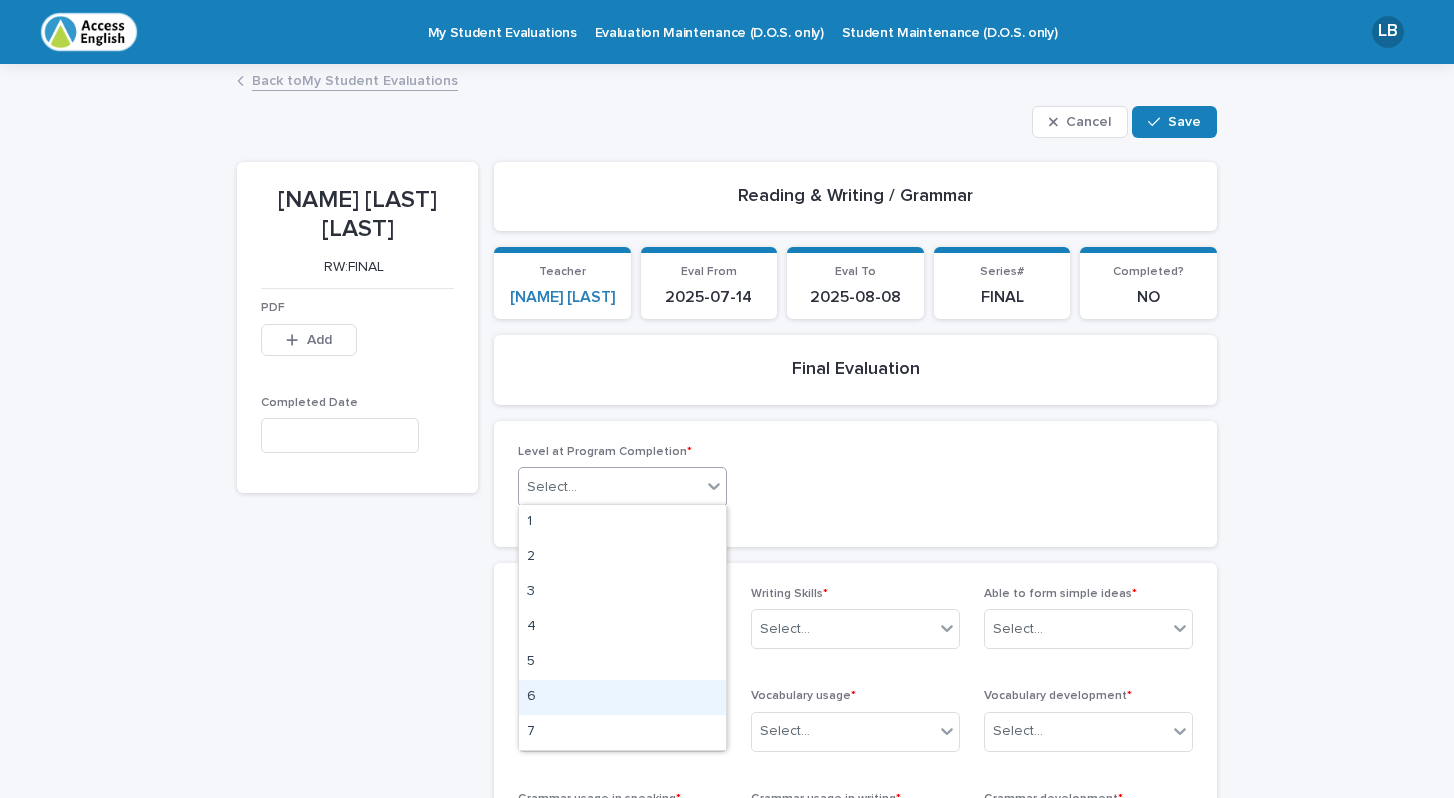 click on "6" at bounding box center (622, 697) 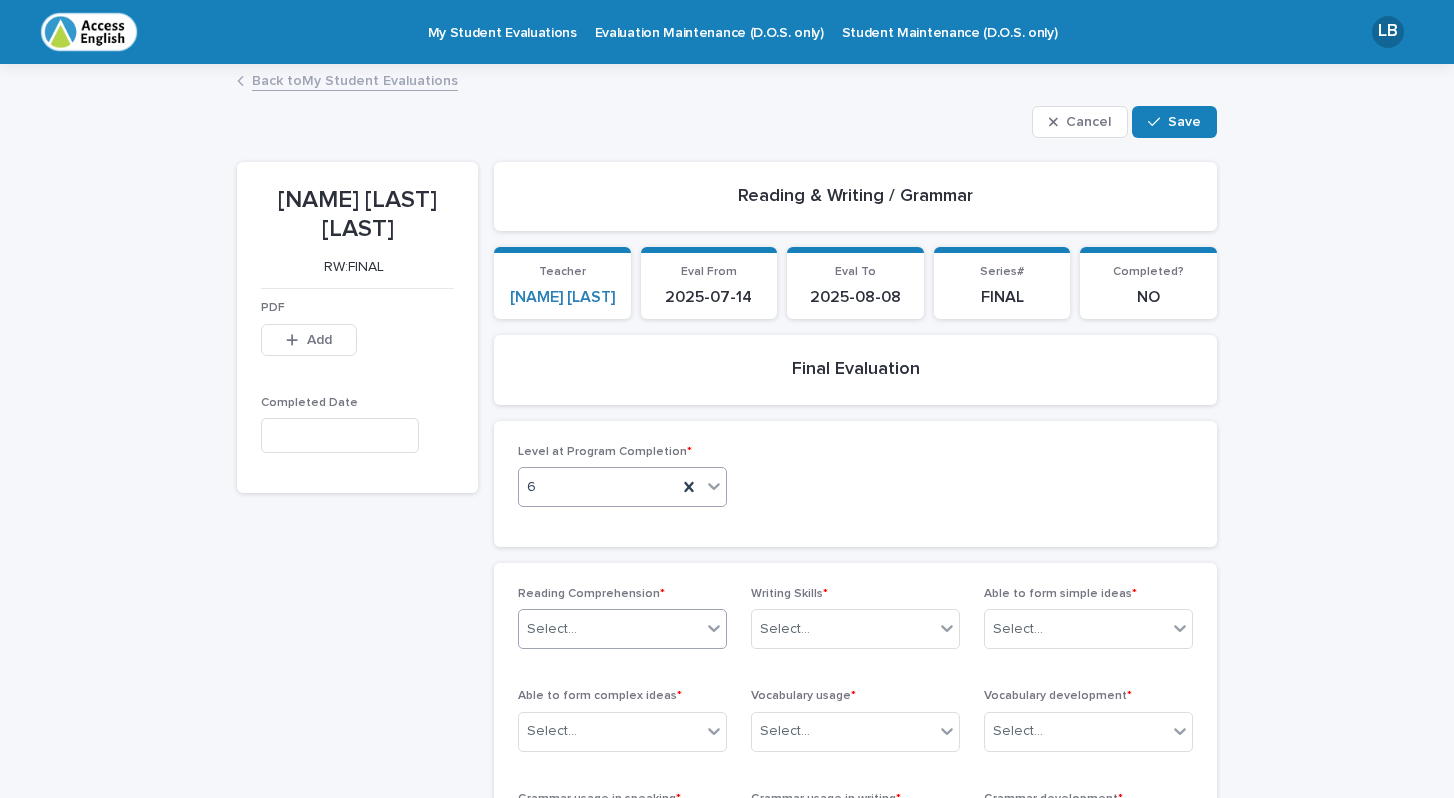 click 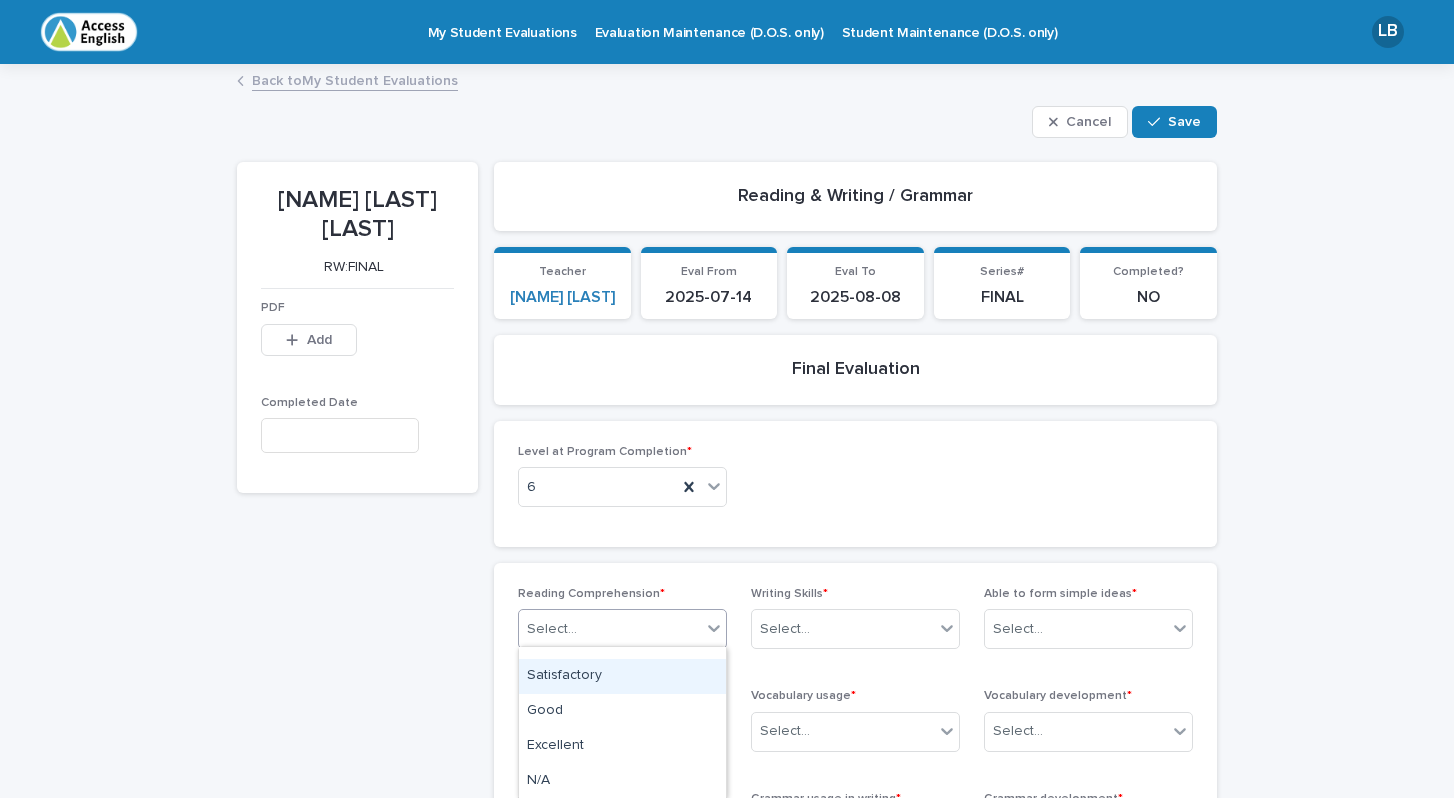 scroll, scrollTop: 23, scrollLeft: 0, axis: vertical 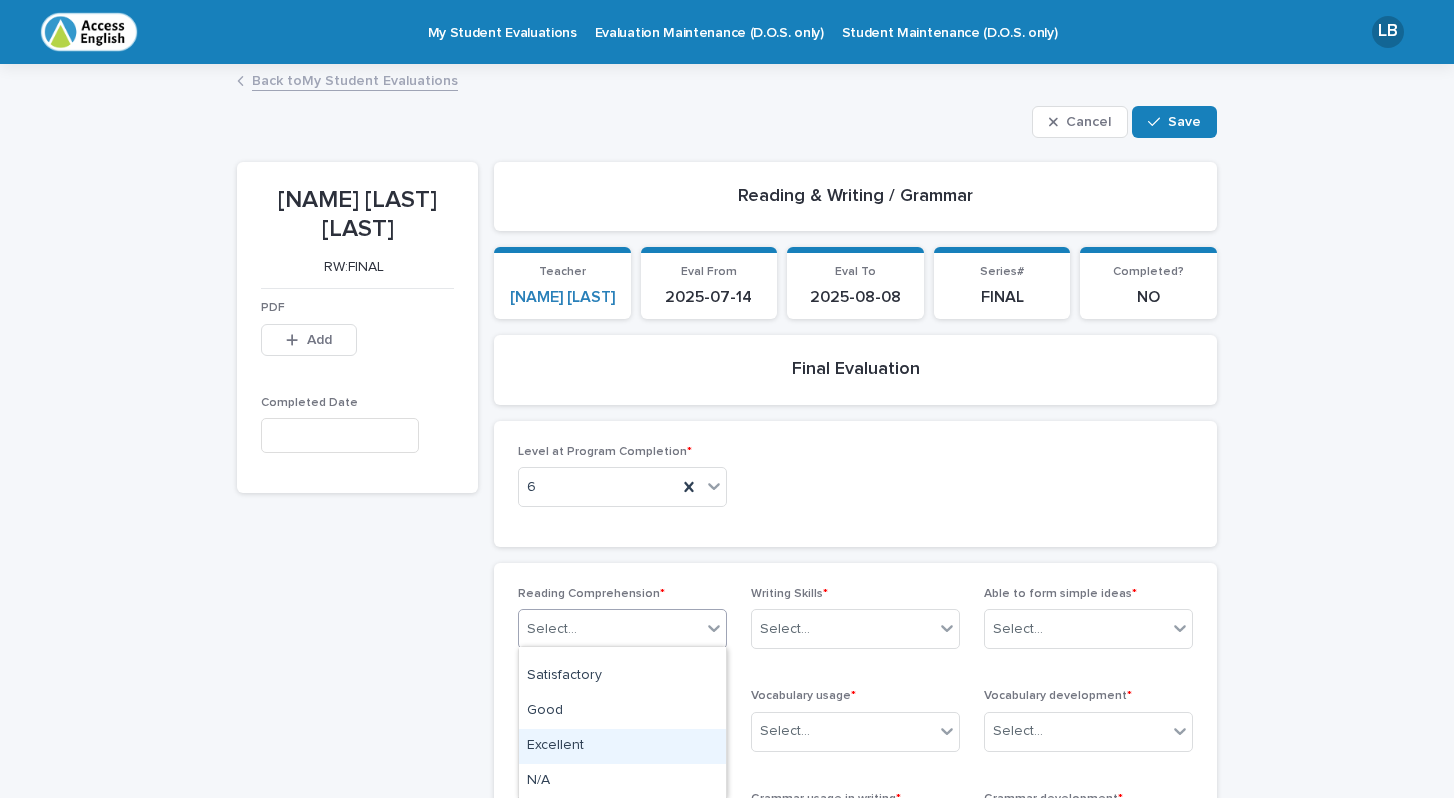click on "Excellent" at bounding box center (622, 746) 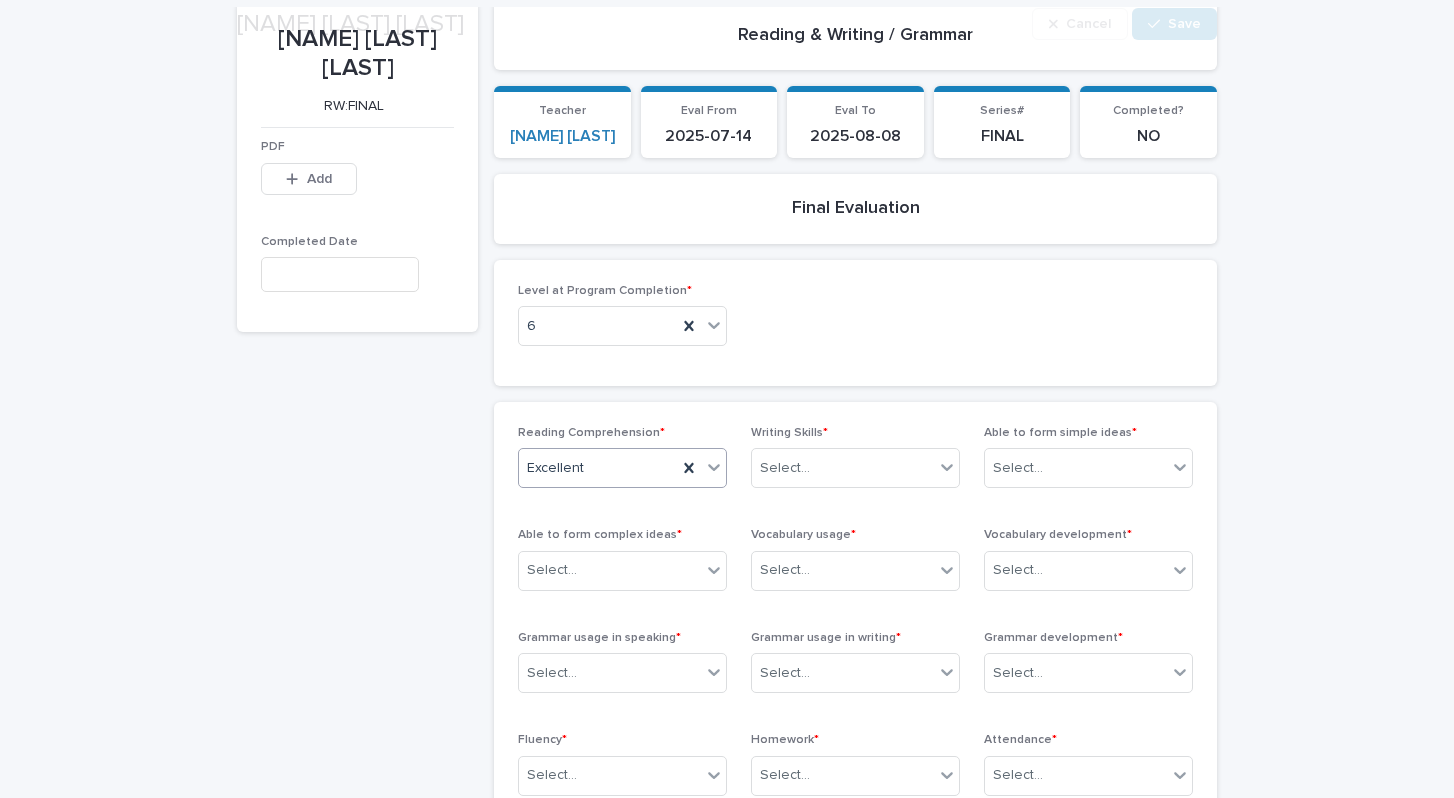 scroll, scrollTop: 180, scrollLeft: 0, axis: vertical 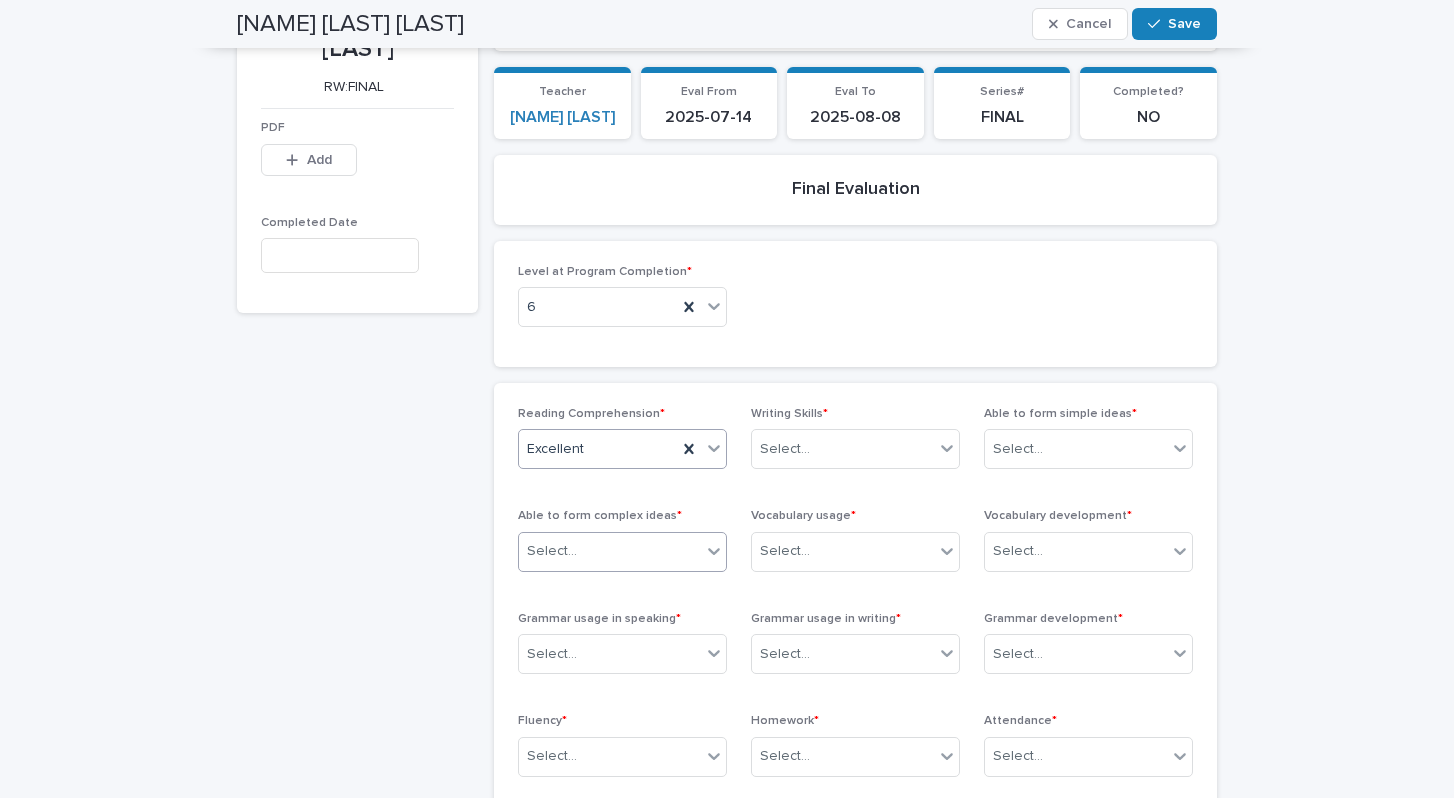 click 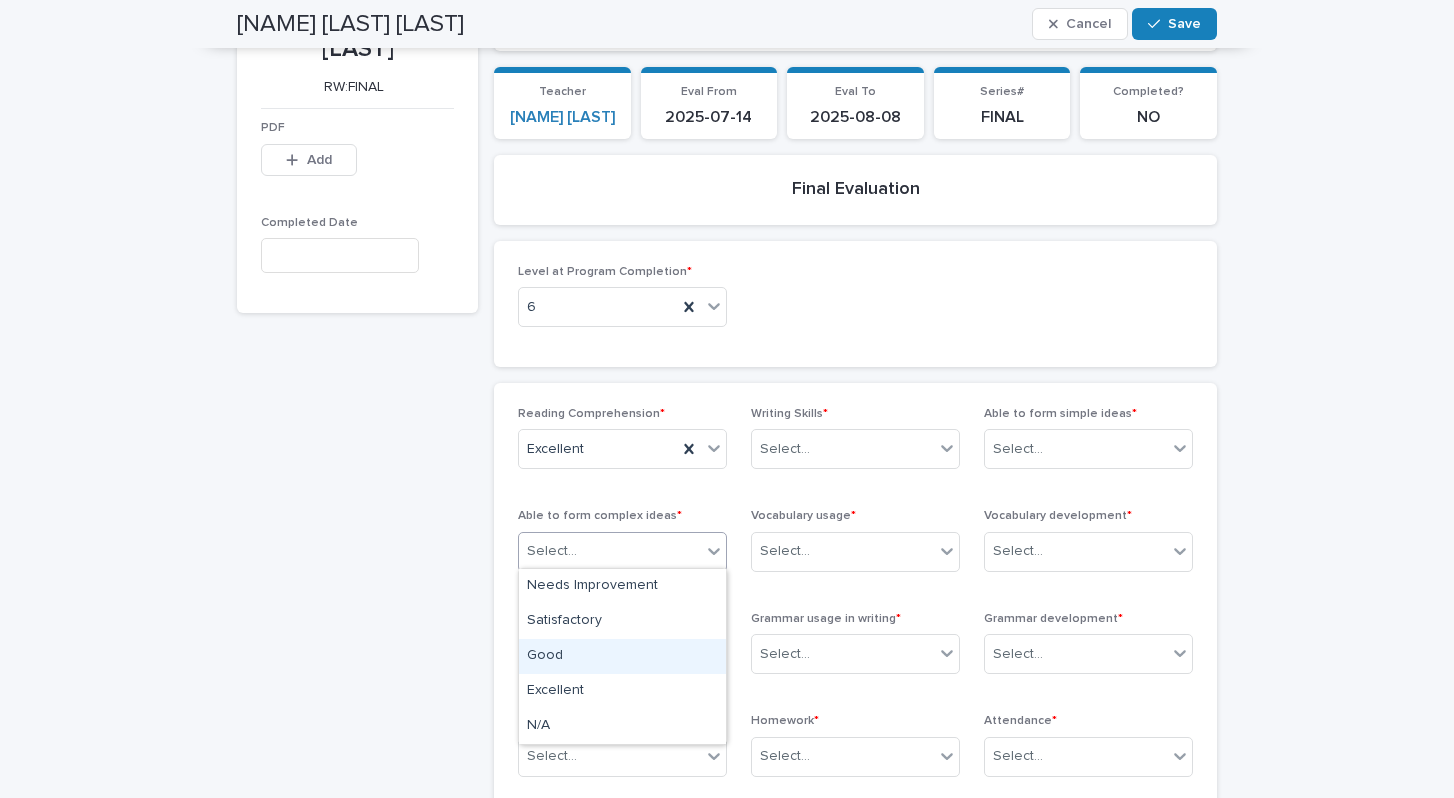 click on "Good" at bounding box center [622, 656] 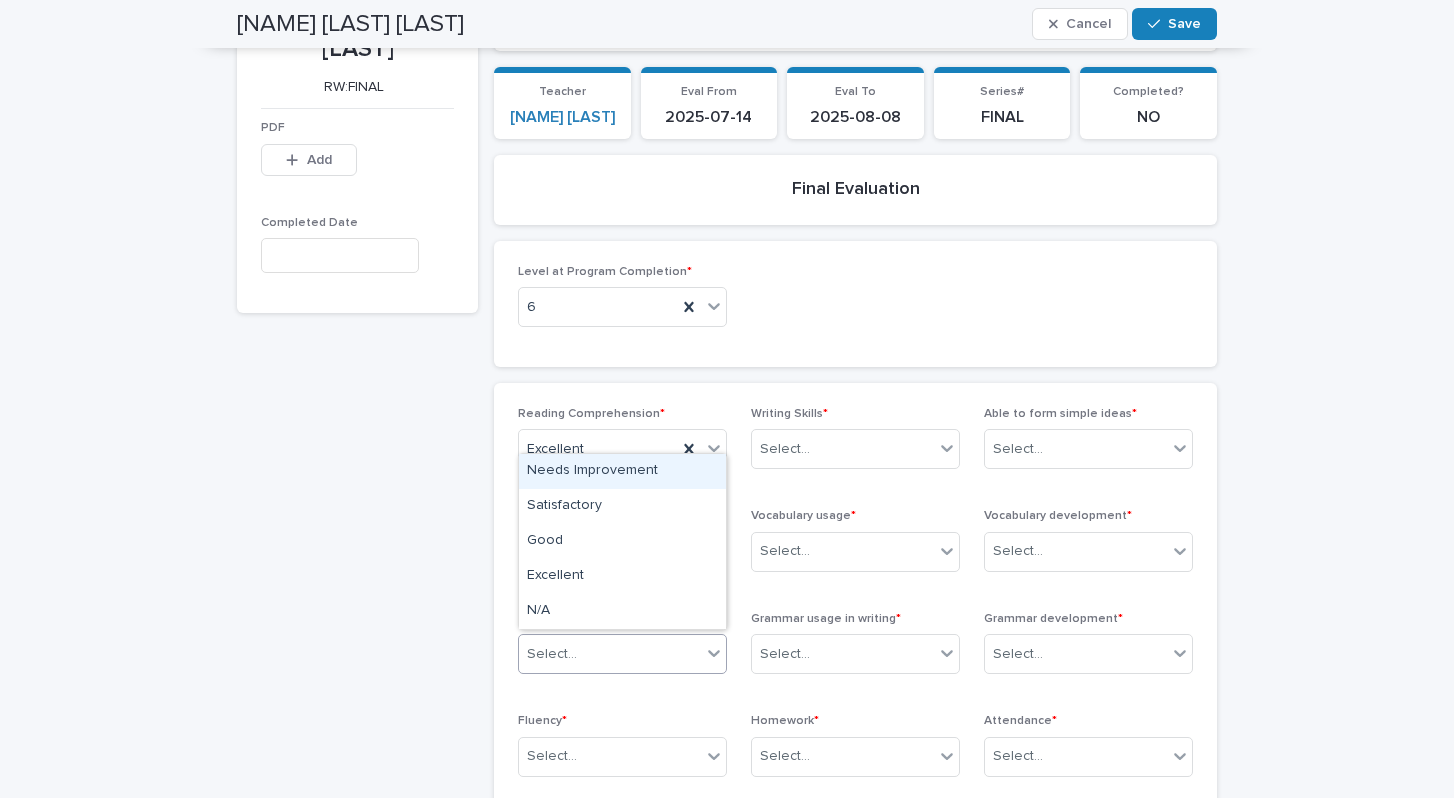 click 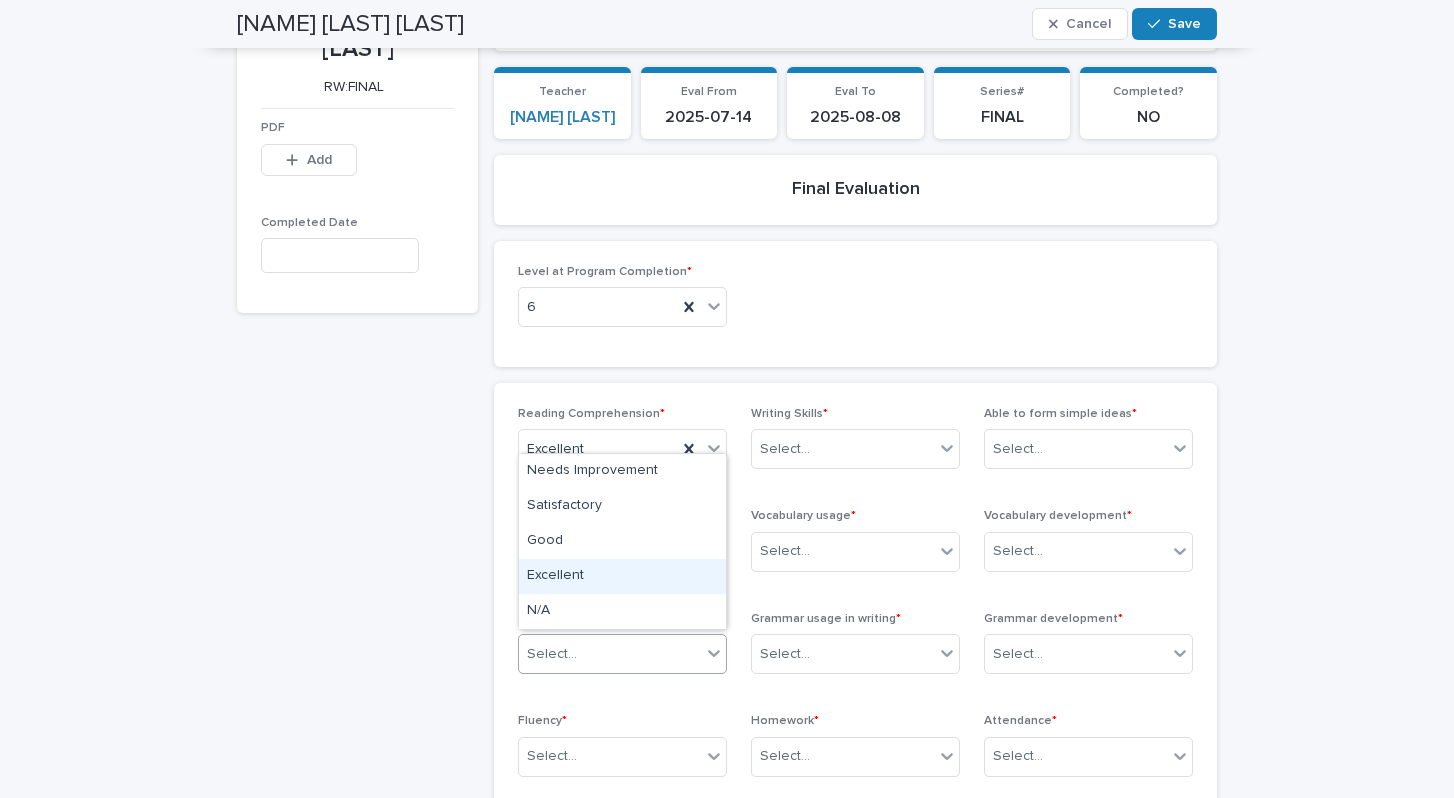 click on "Excellent" at bounding box center [622, 576] 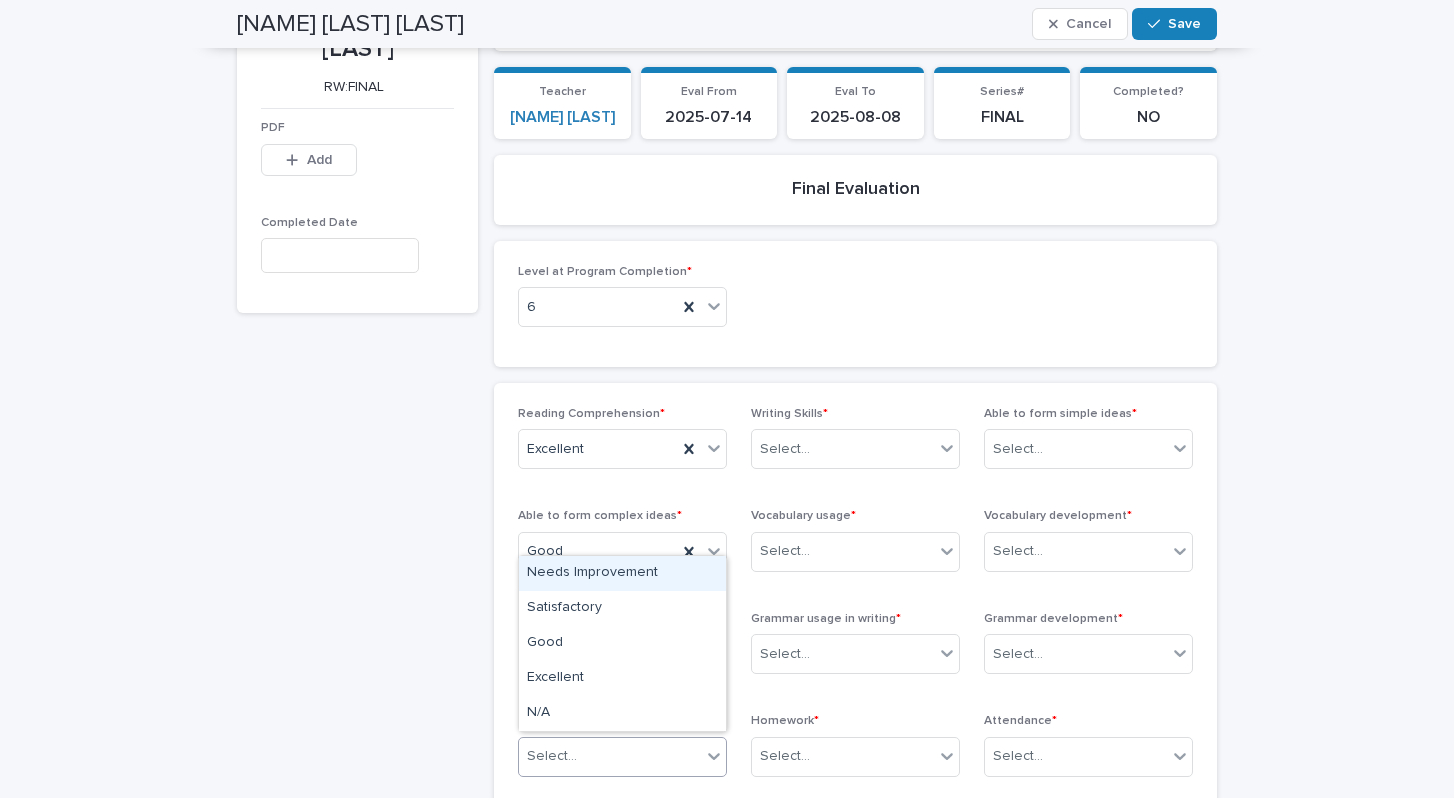 click 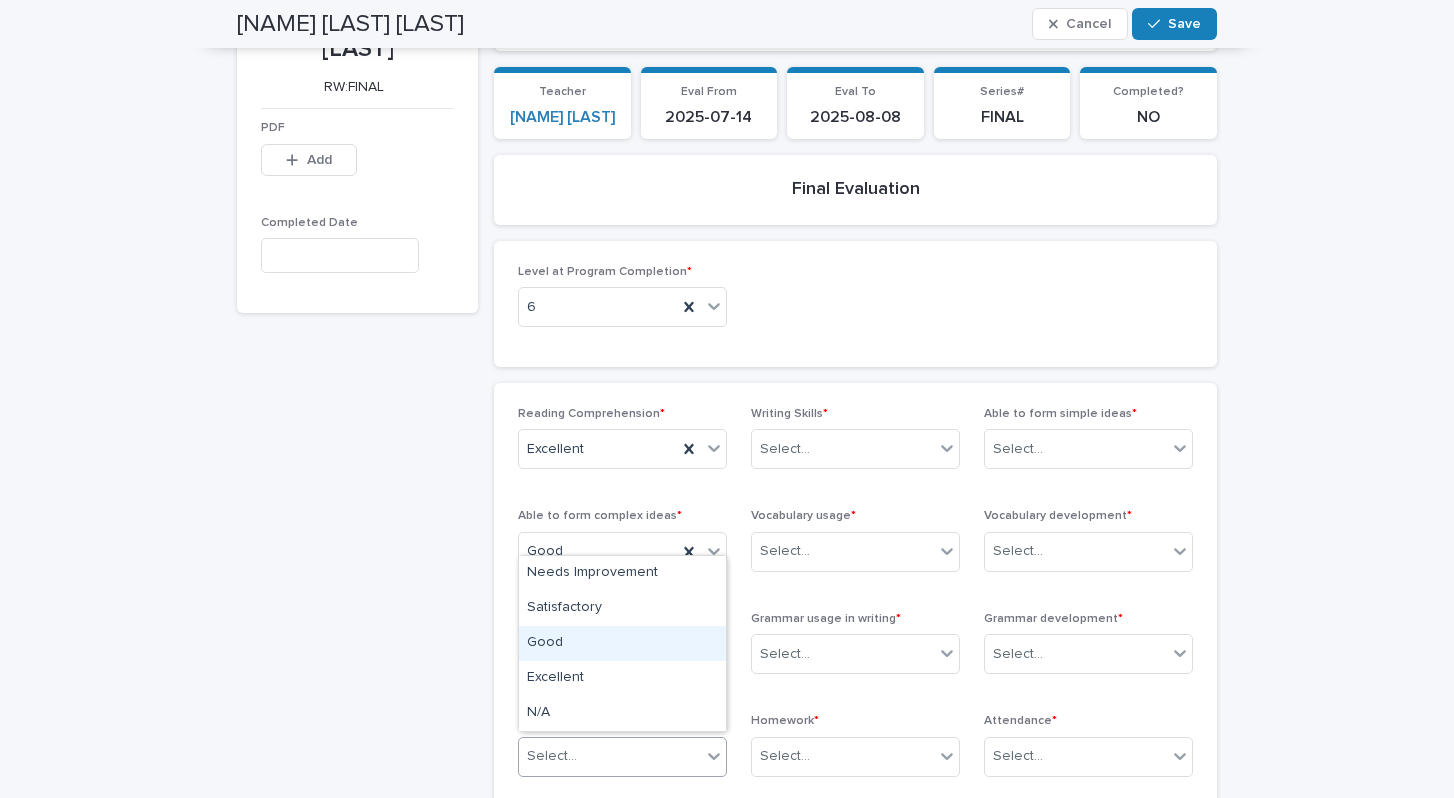 click on "Good" at bounding box center (622, 643) 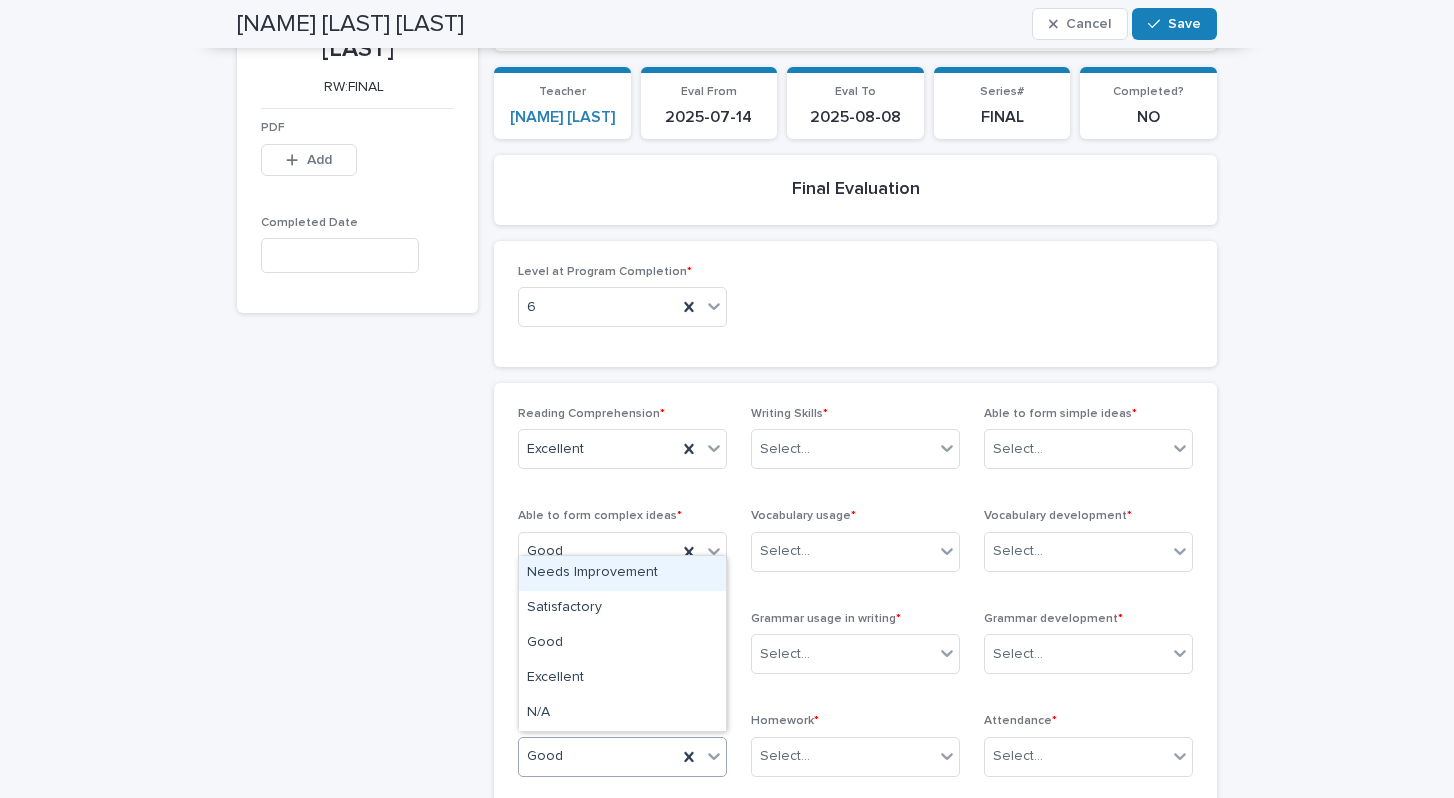 click 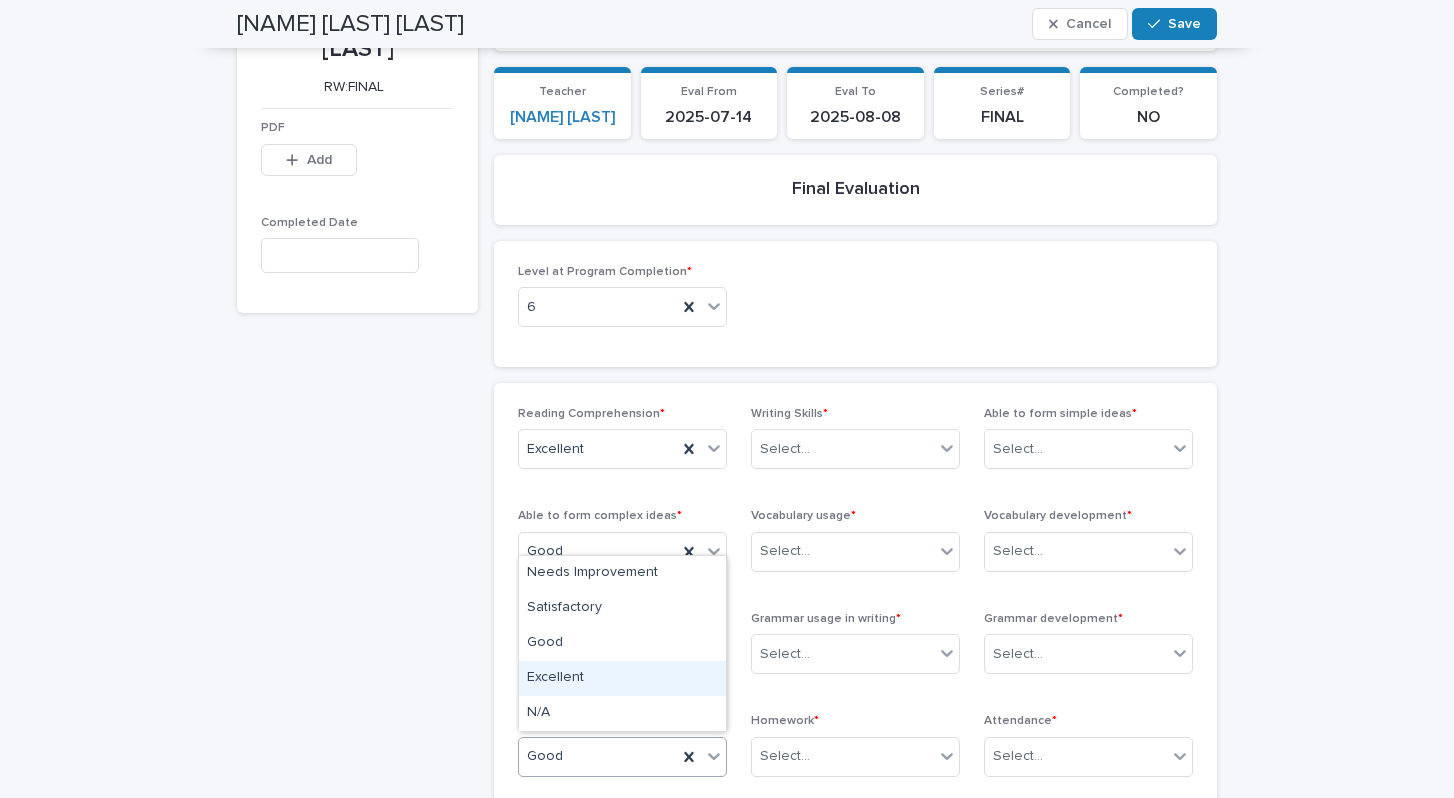 click on "Excellent" at bounding box center [622, 678] 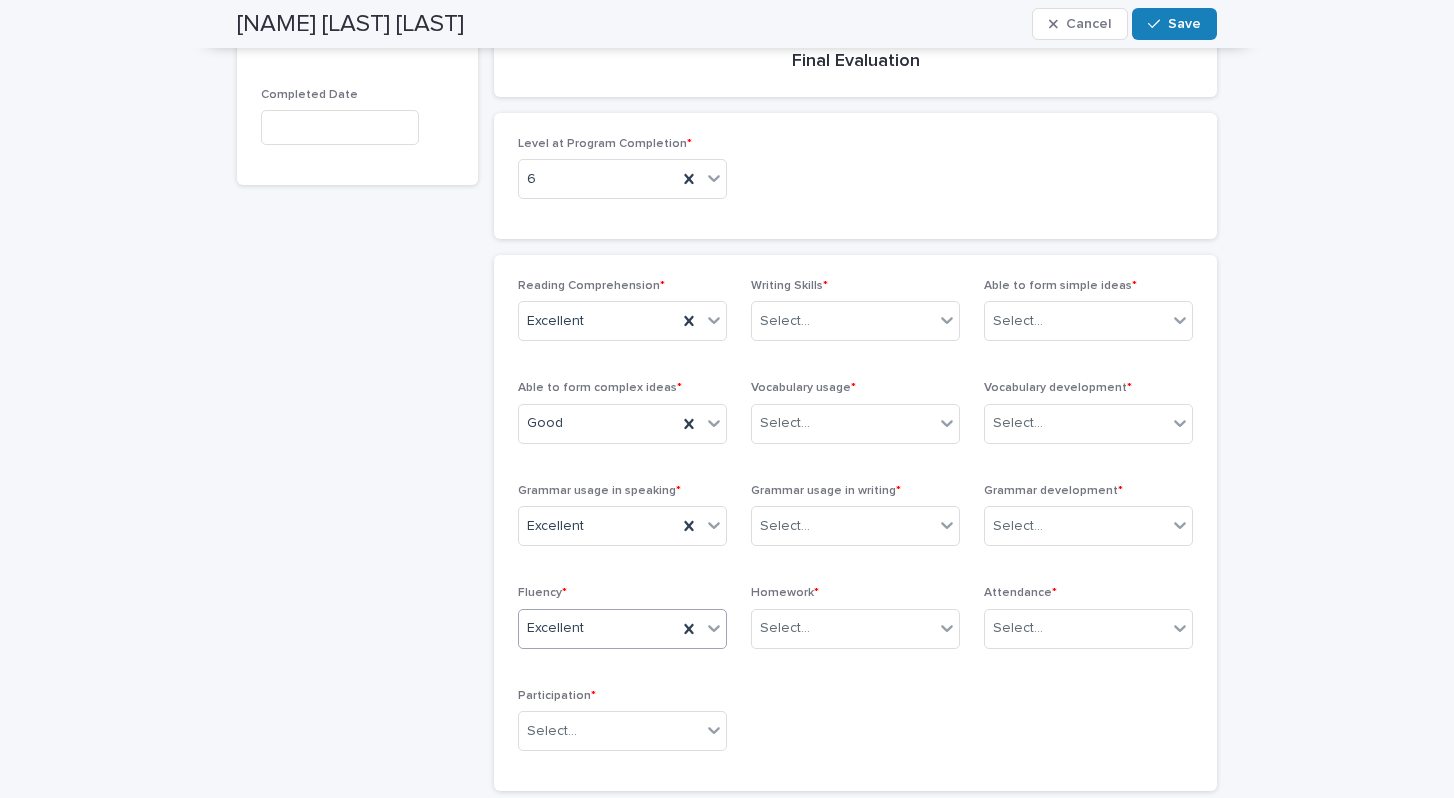 scroll, scrollTop: 310, scrollLeft: 0, axis: vertical 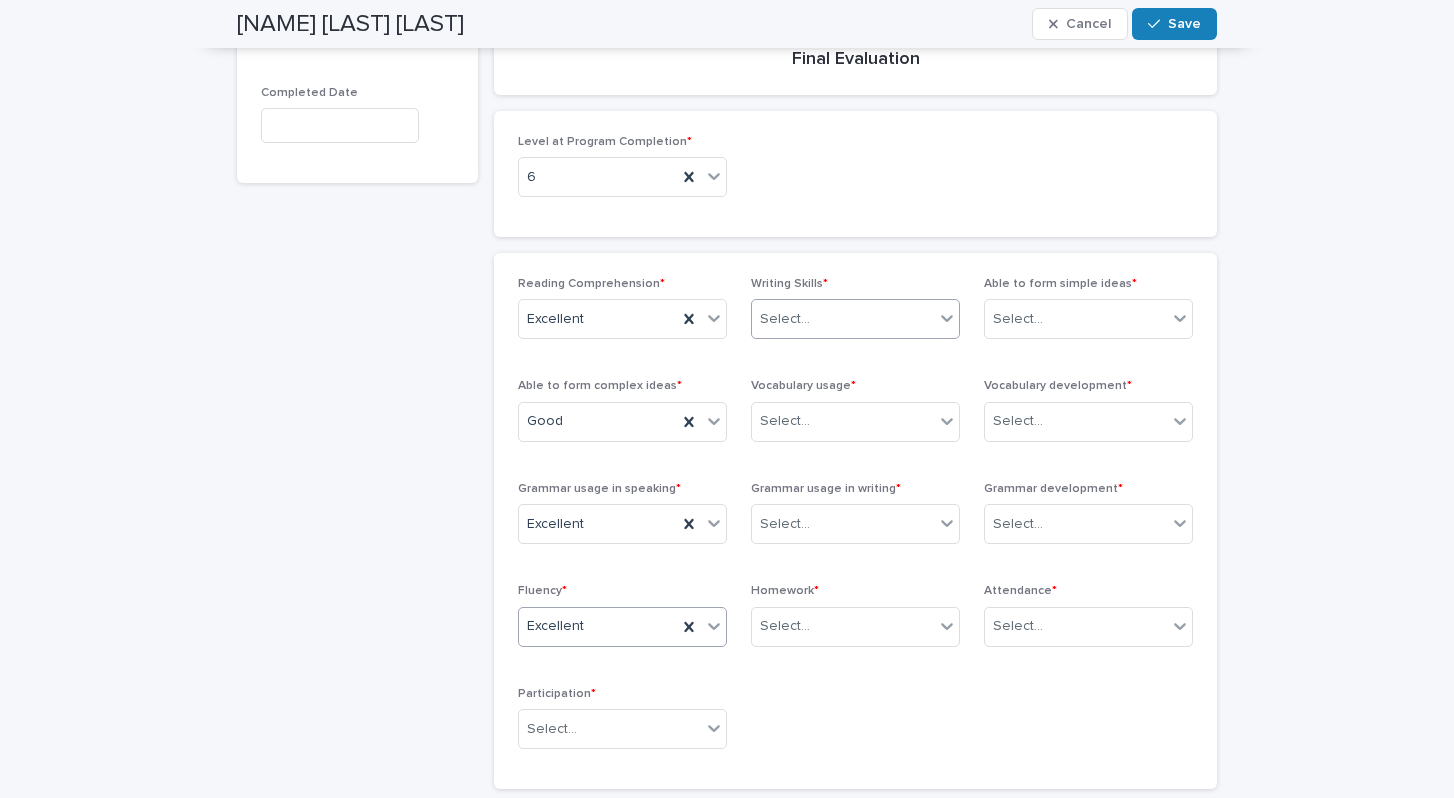 click at bounding box center [947, 318] 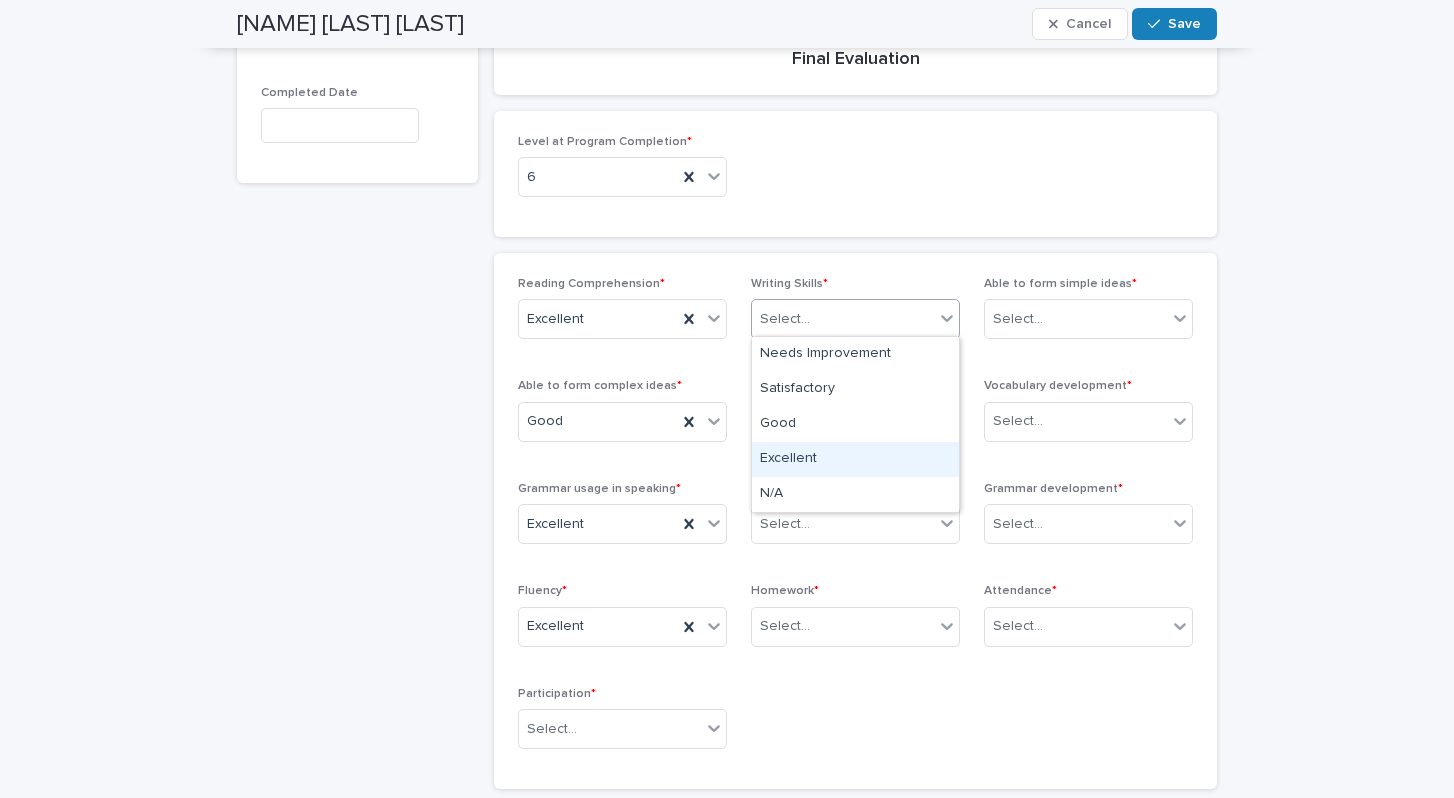 click on "Excellent" at bounding box center (855, 459) 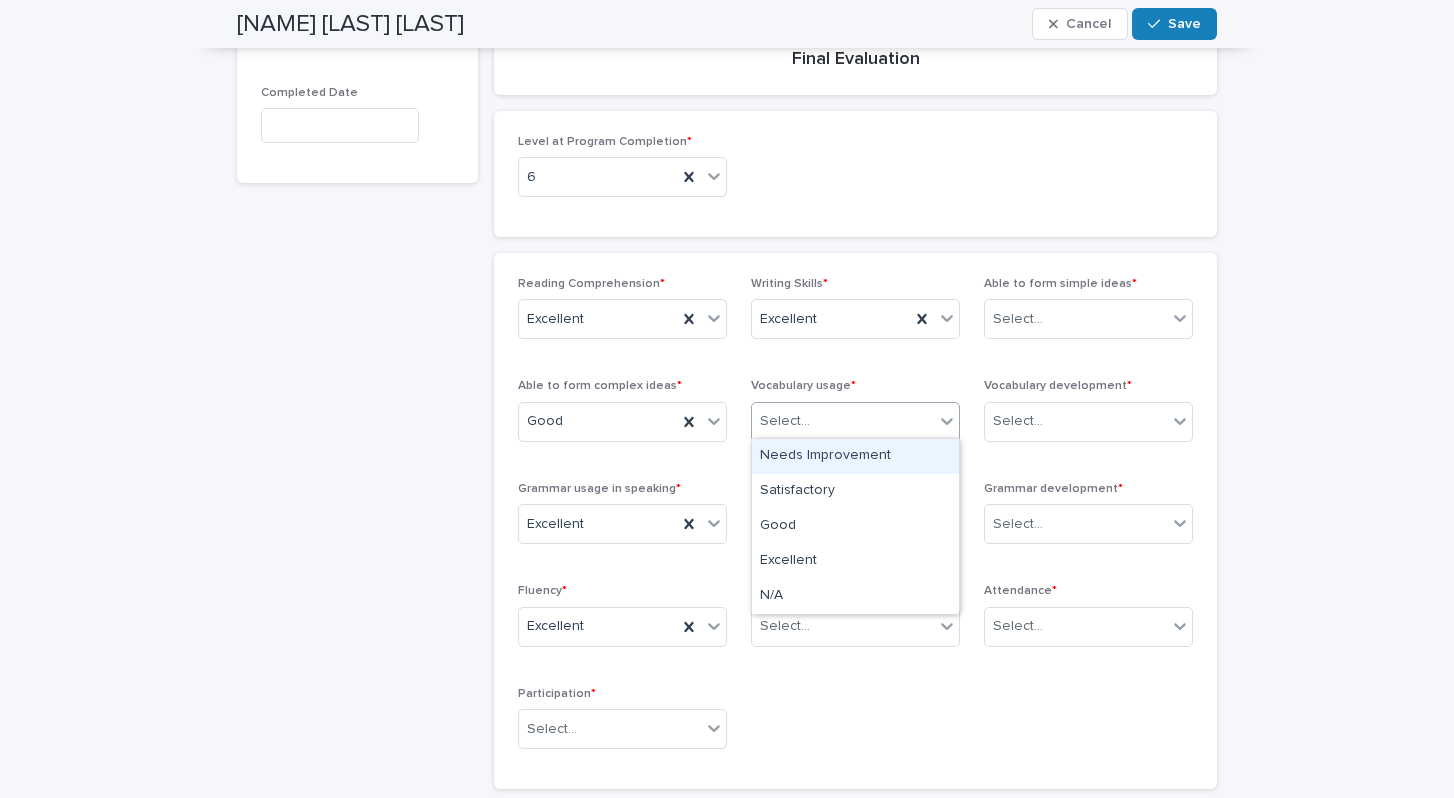 click 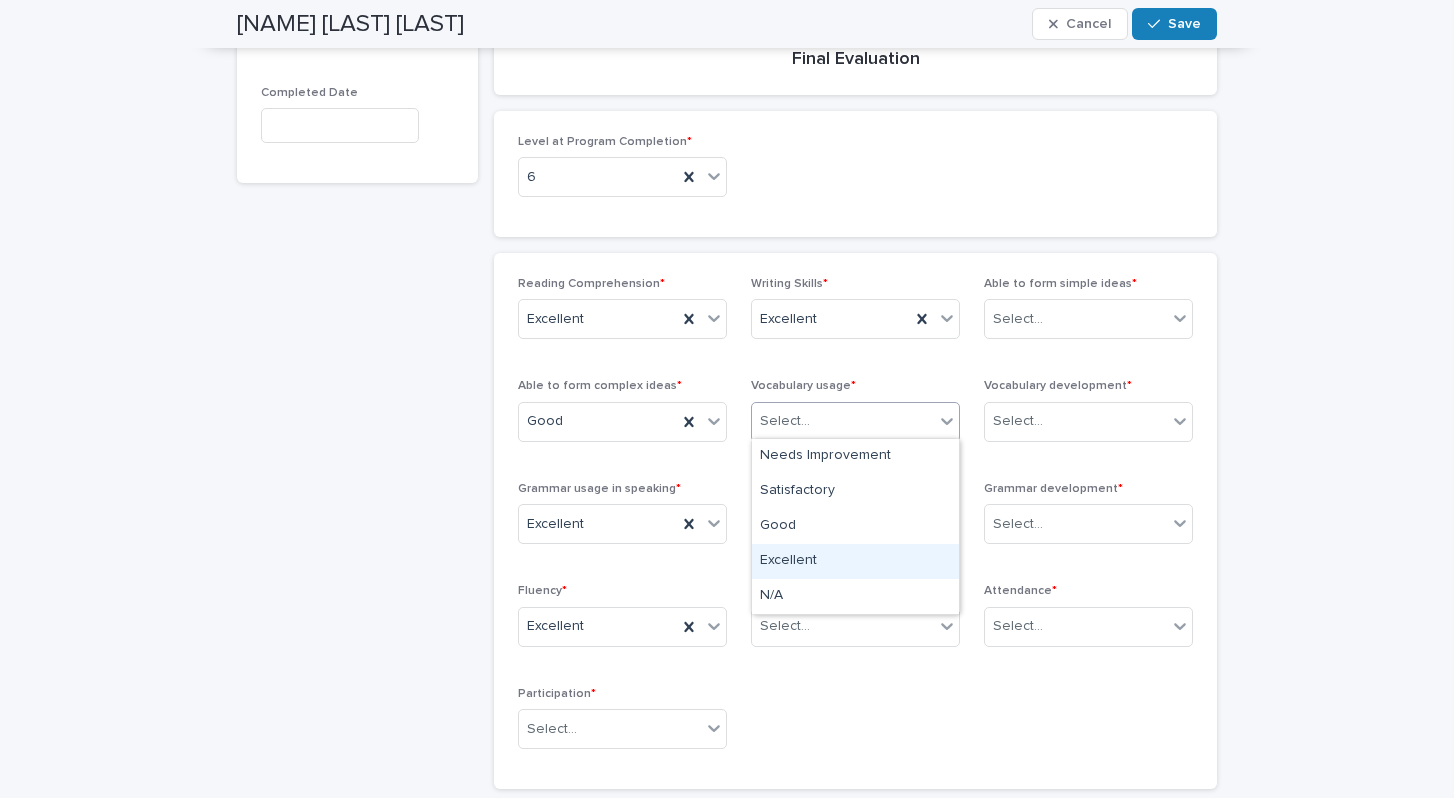 click on "Excellent" at bounding box center (855, 561) 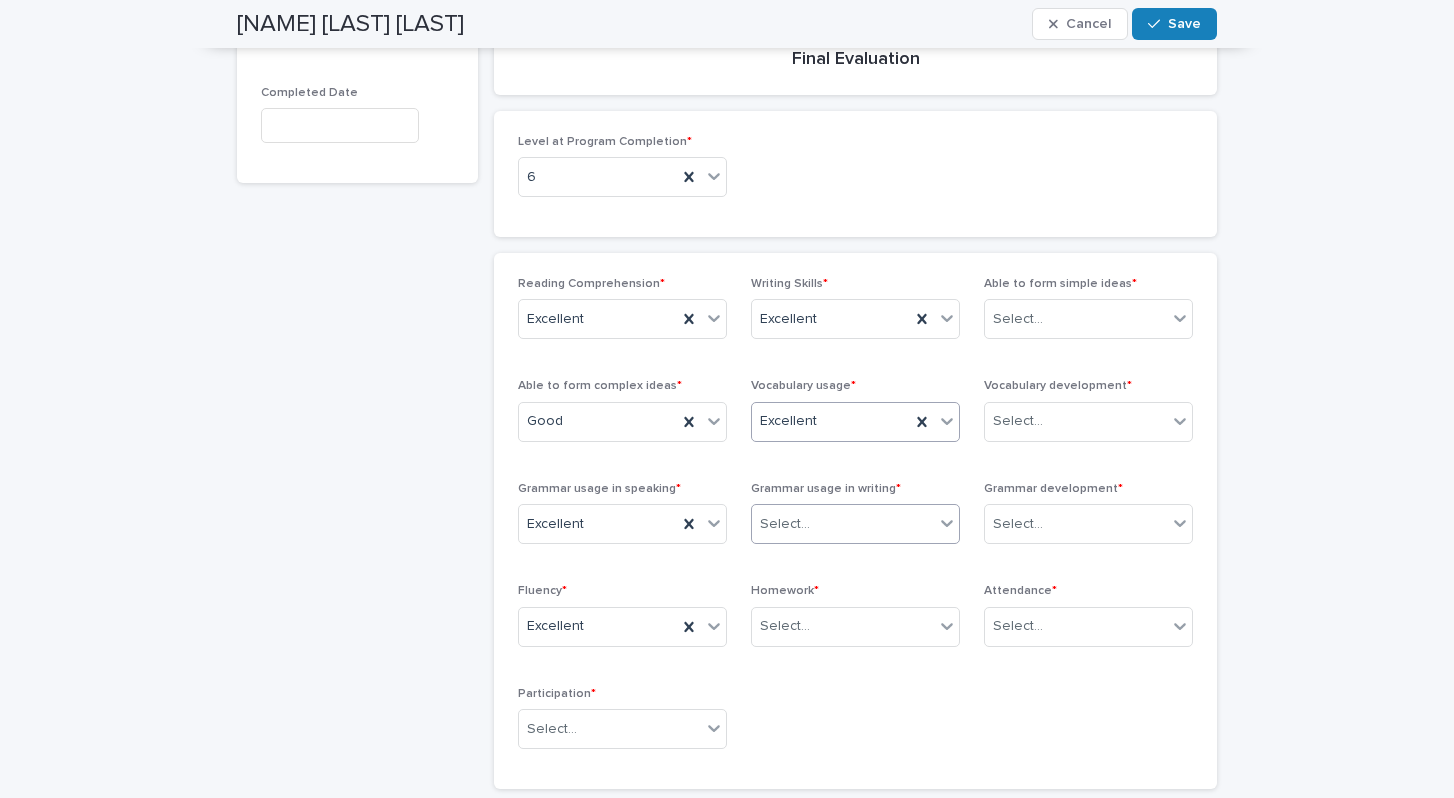 click 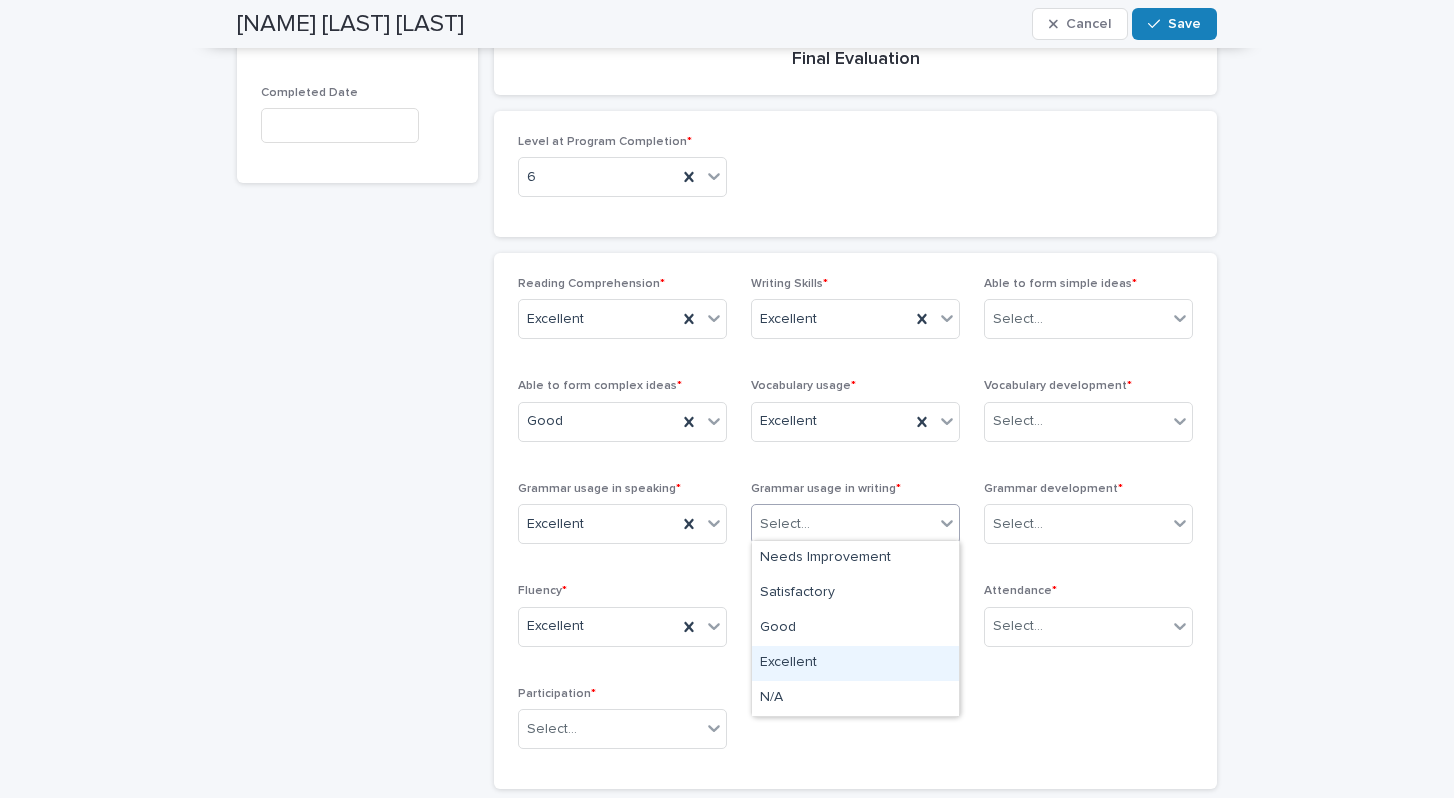 click on "Excellent" at bounding box center (855, 663) 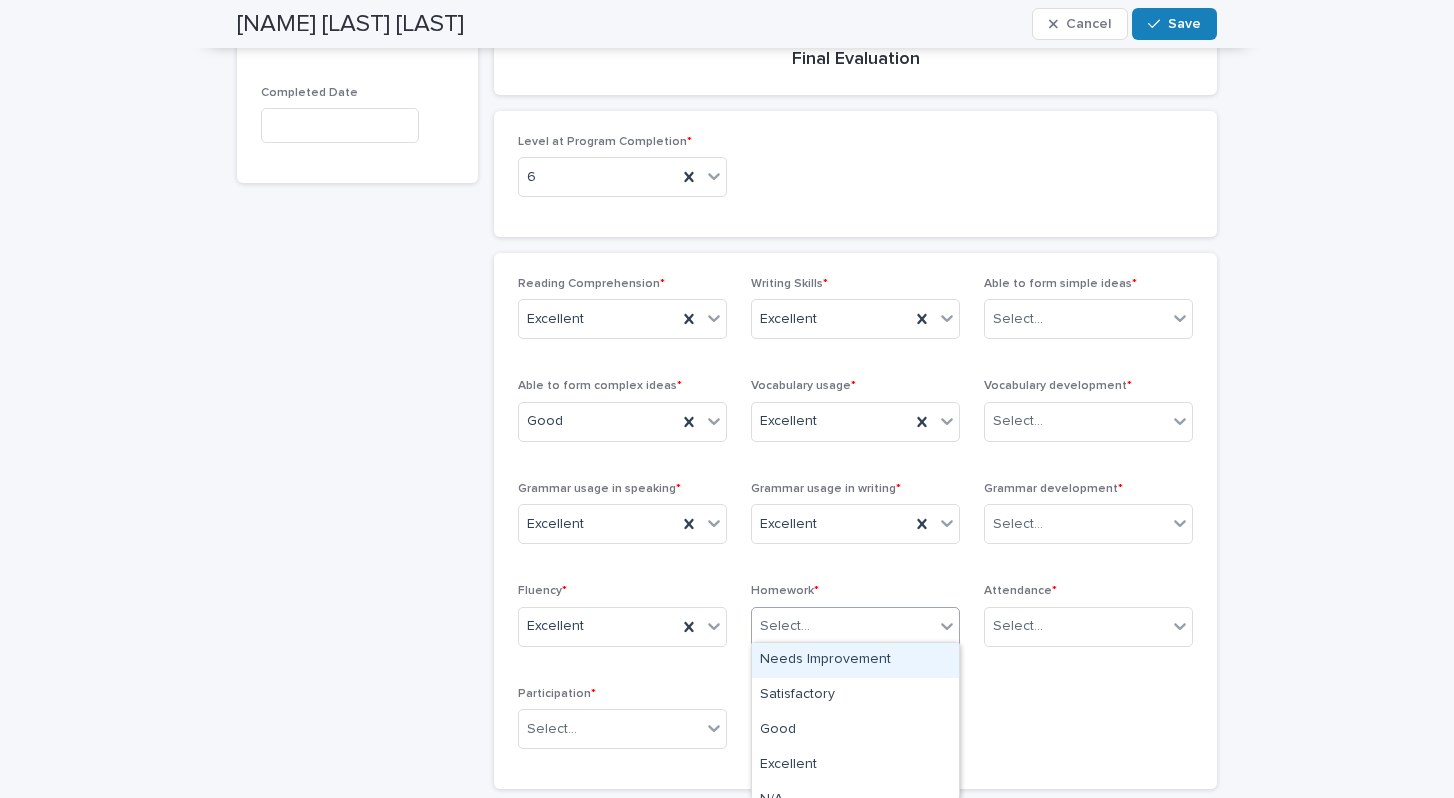 click at bounding box center [934, 627] 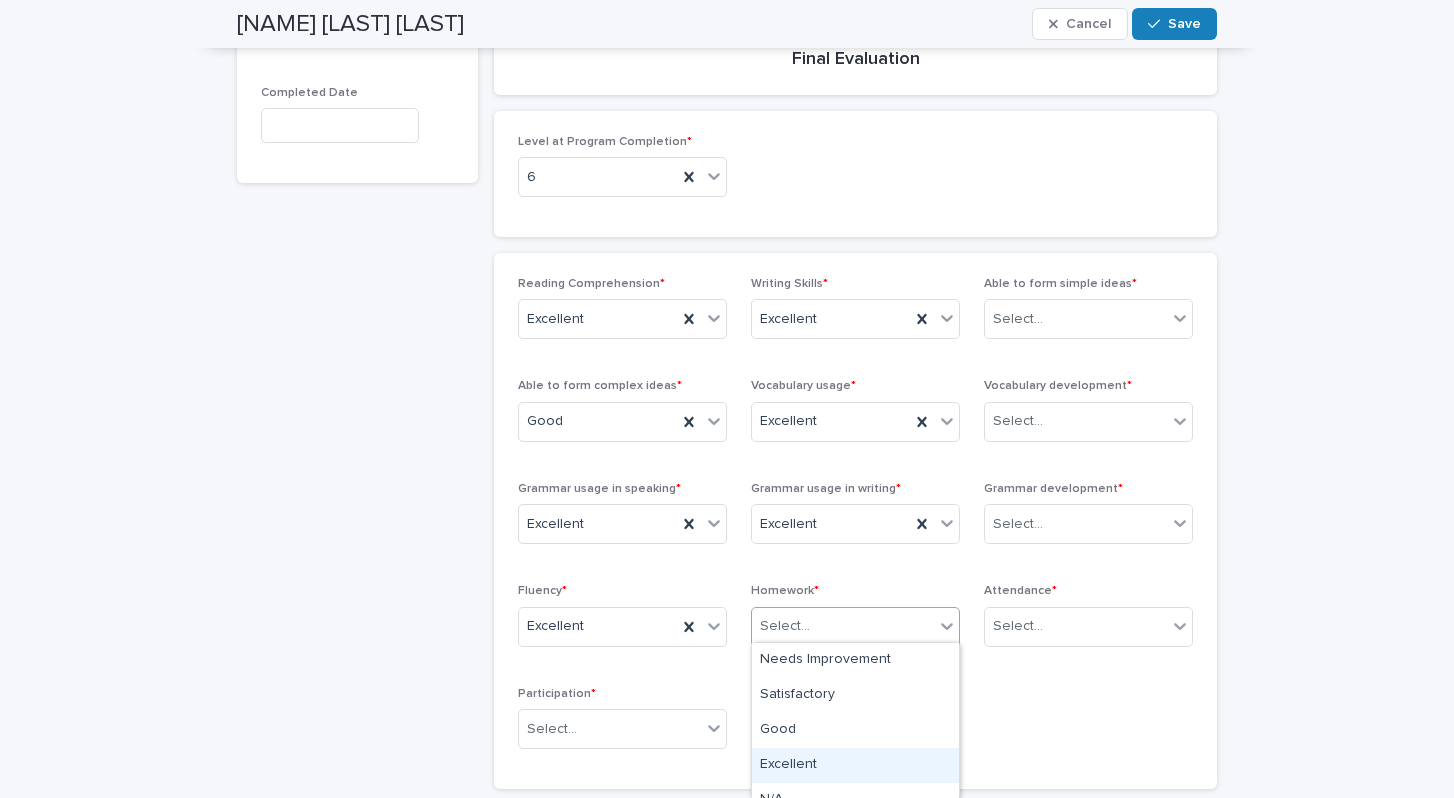 click on "Excellent" at bounding box center [855, 765] 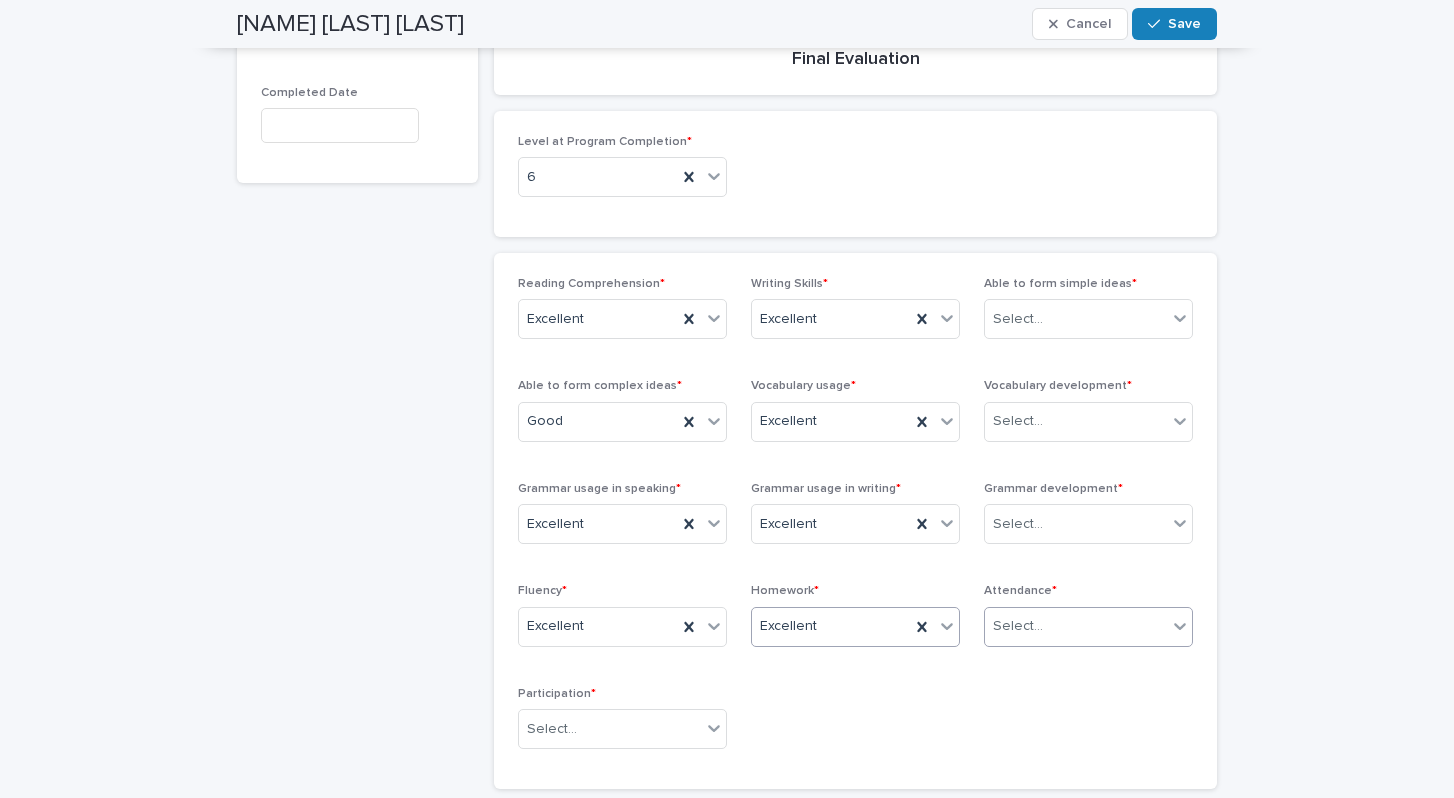 click 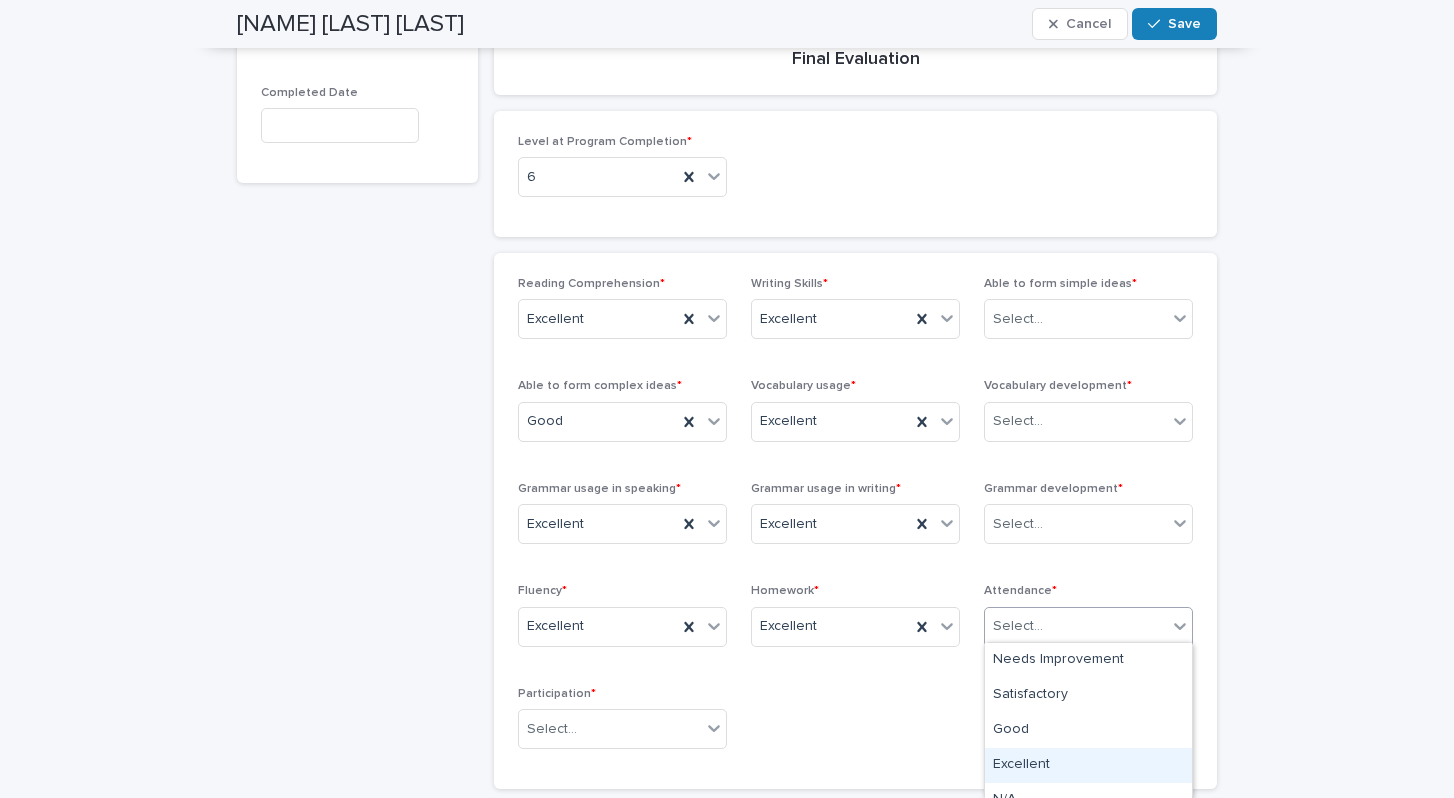 click on "Excellent" at bounding box center [1088, 765] 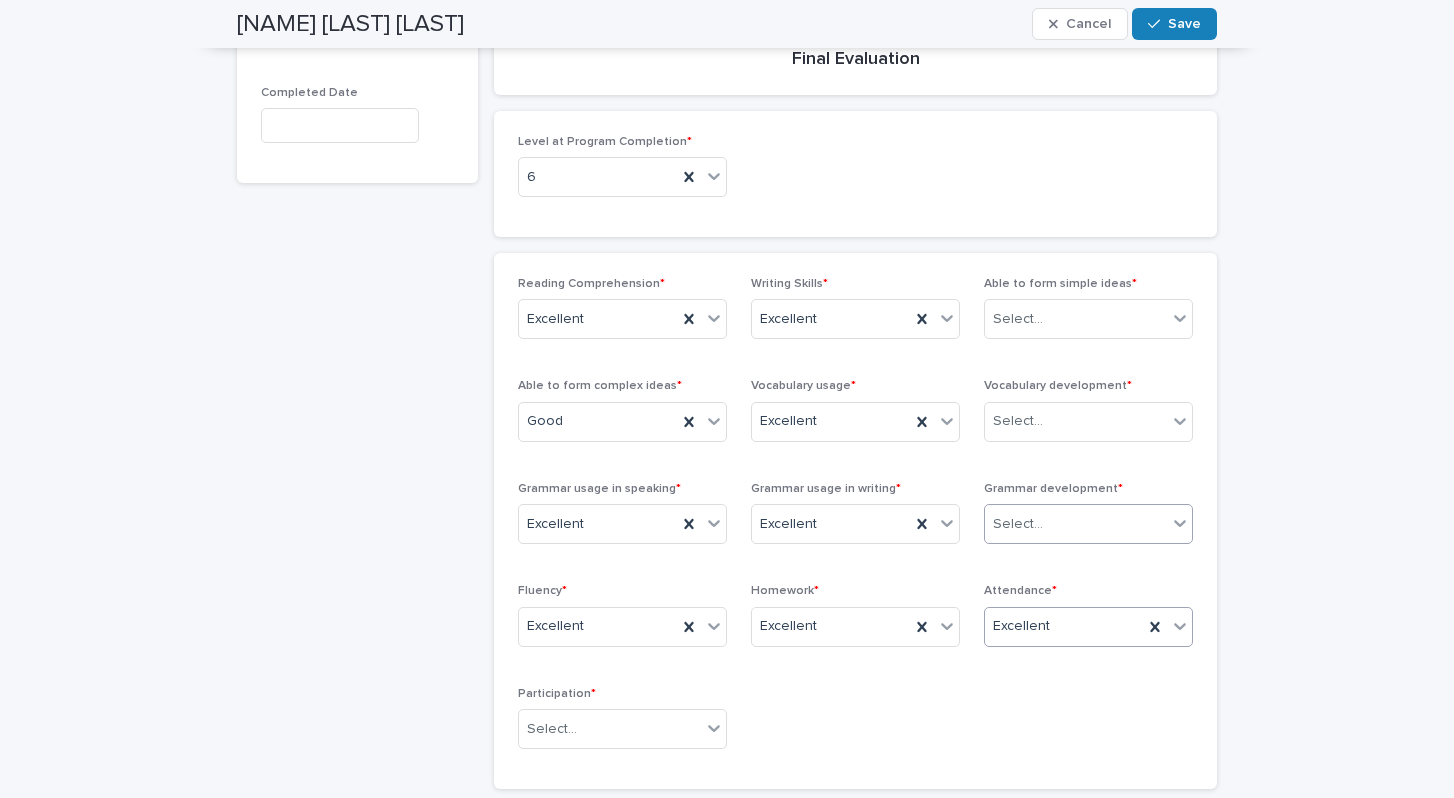 click 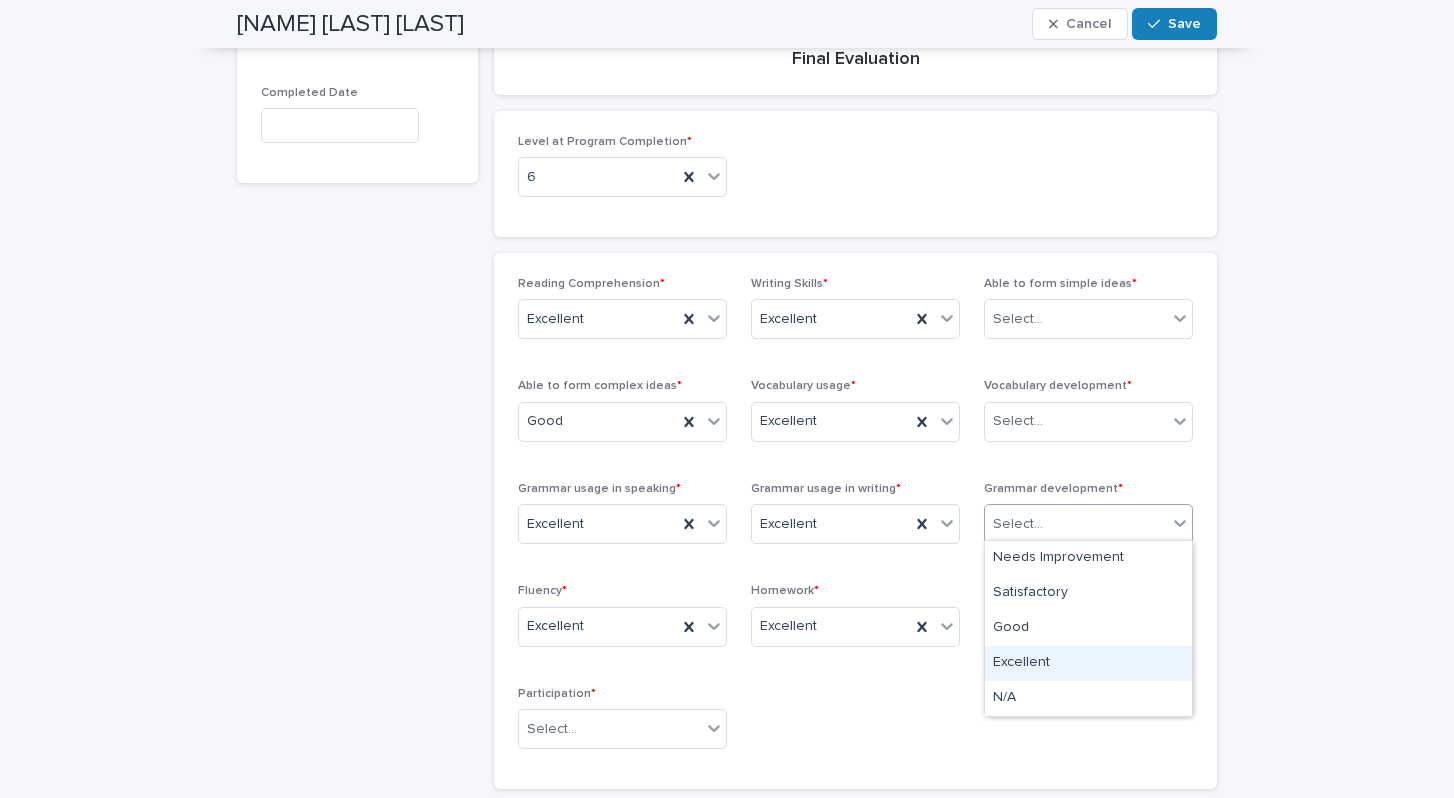 click on "Excellent" at bounding box center [1088, 663] 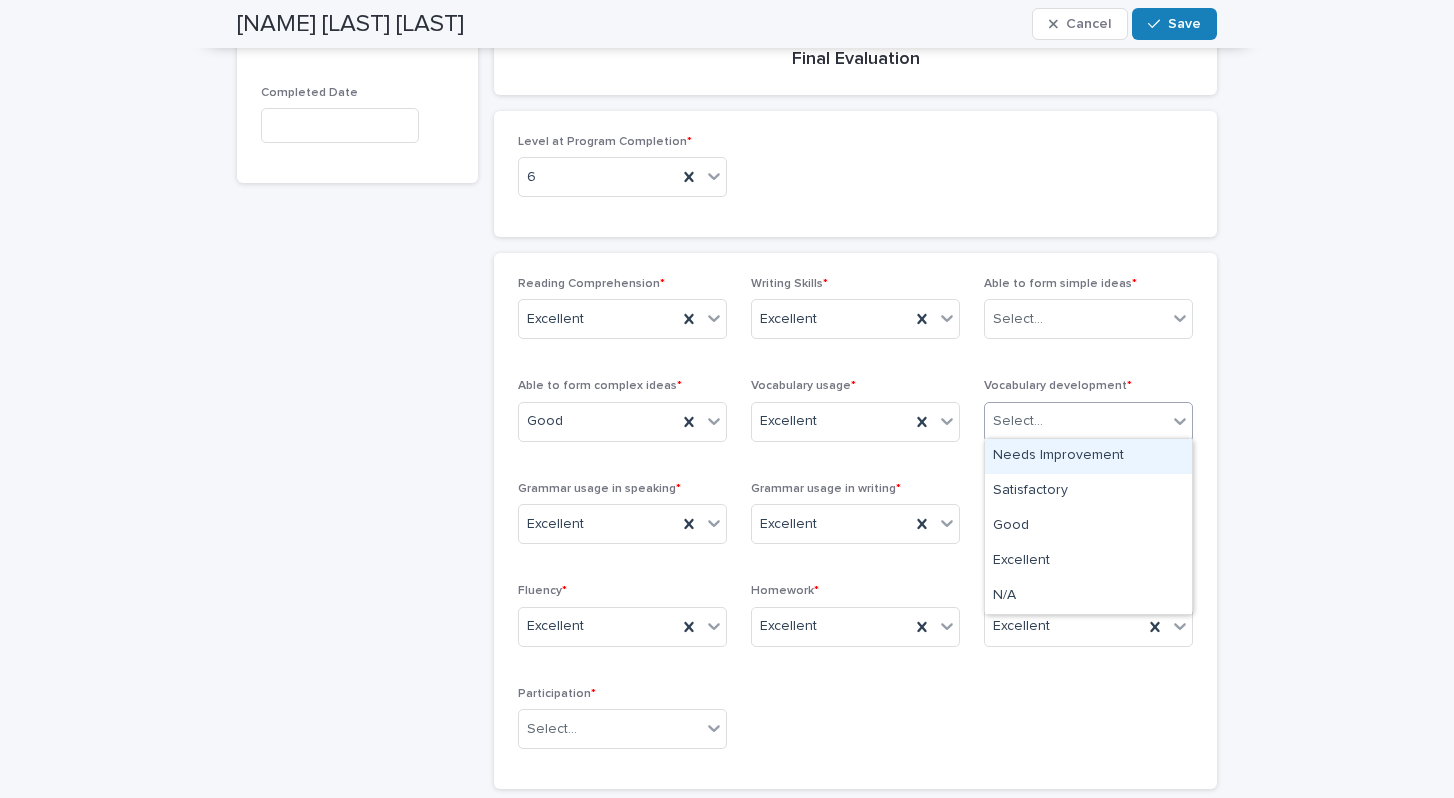 click 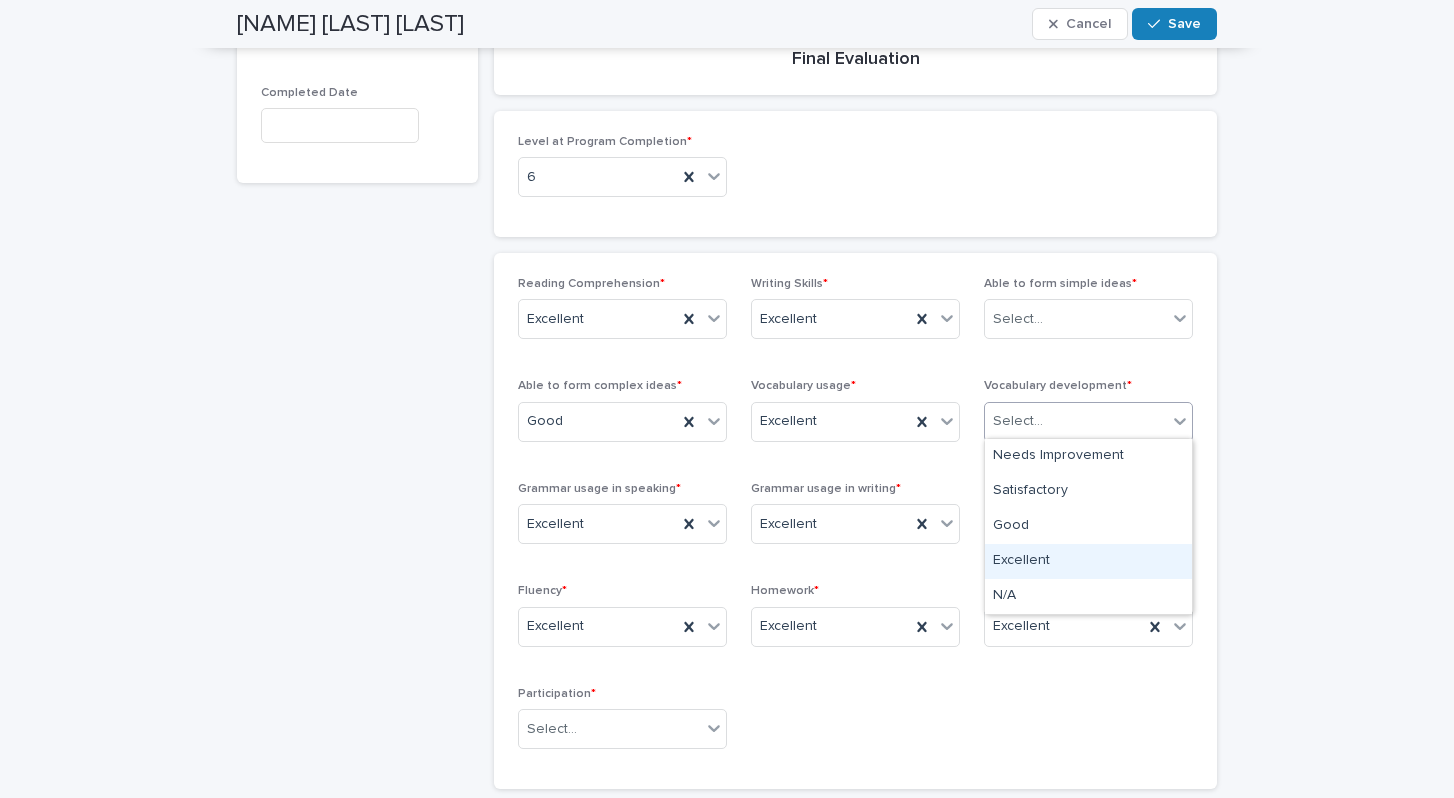 click on "Excellent" at bounding box center [1088, 561] 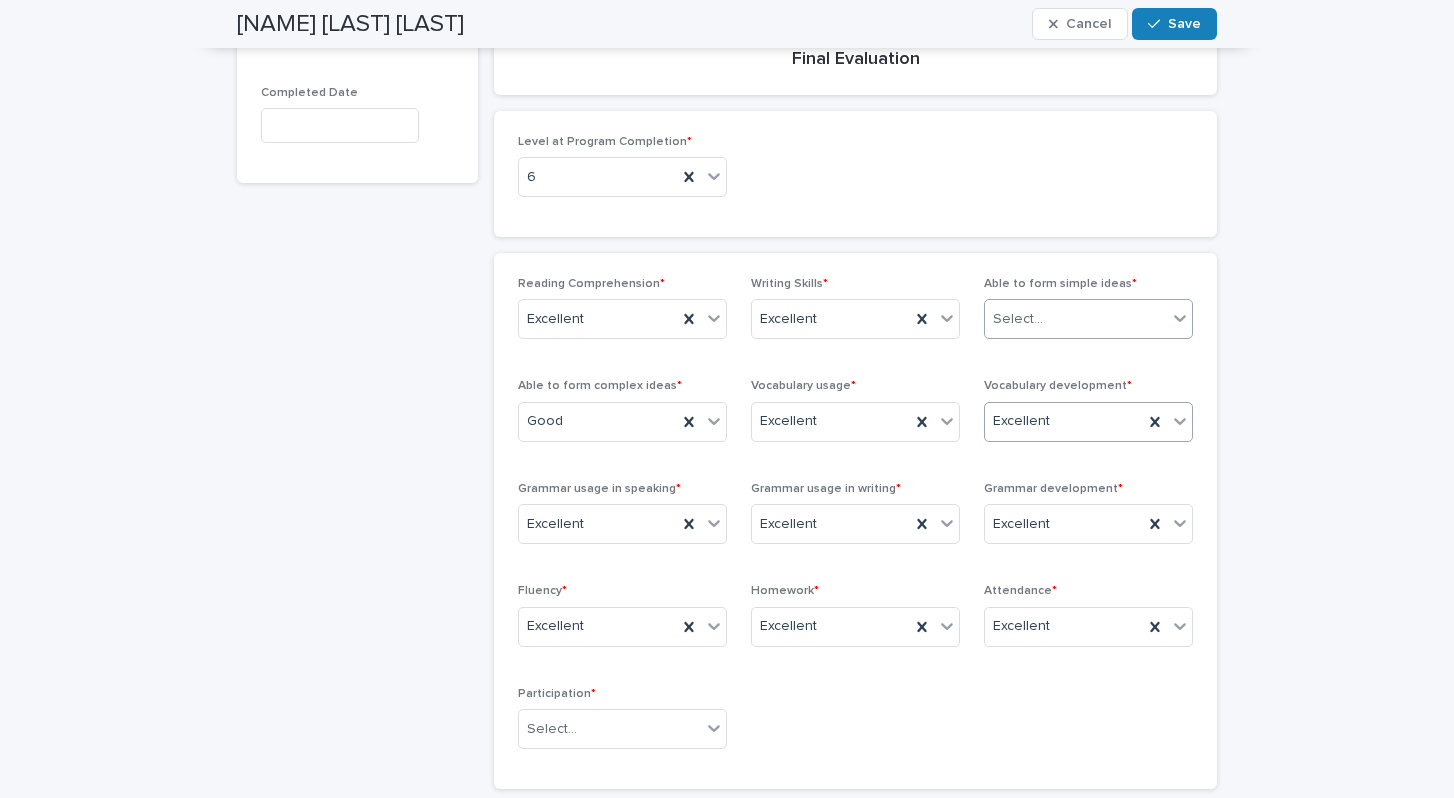 click 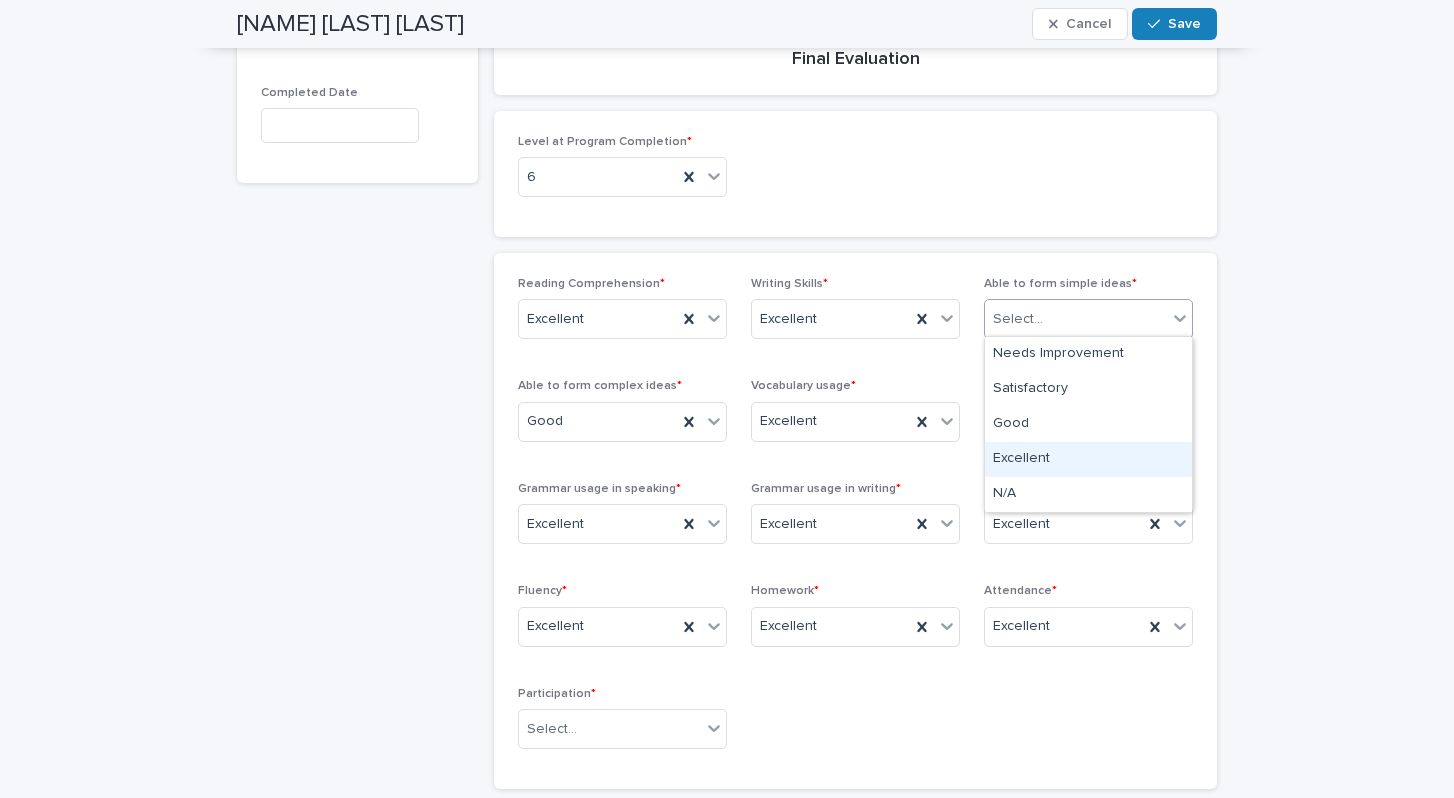 click on "Excellent" at bounding box center [1088, 459] 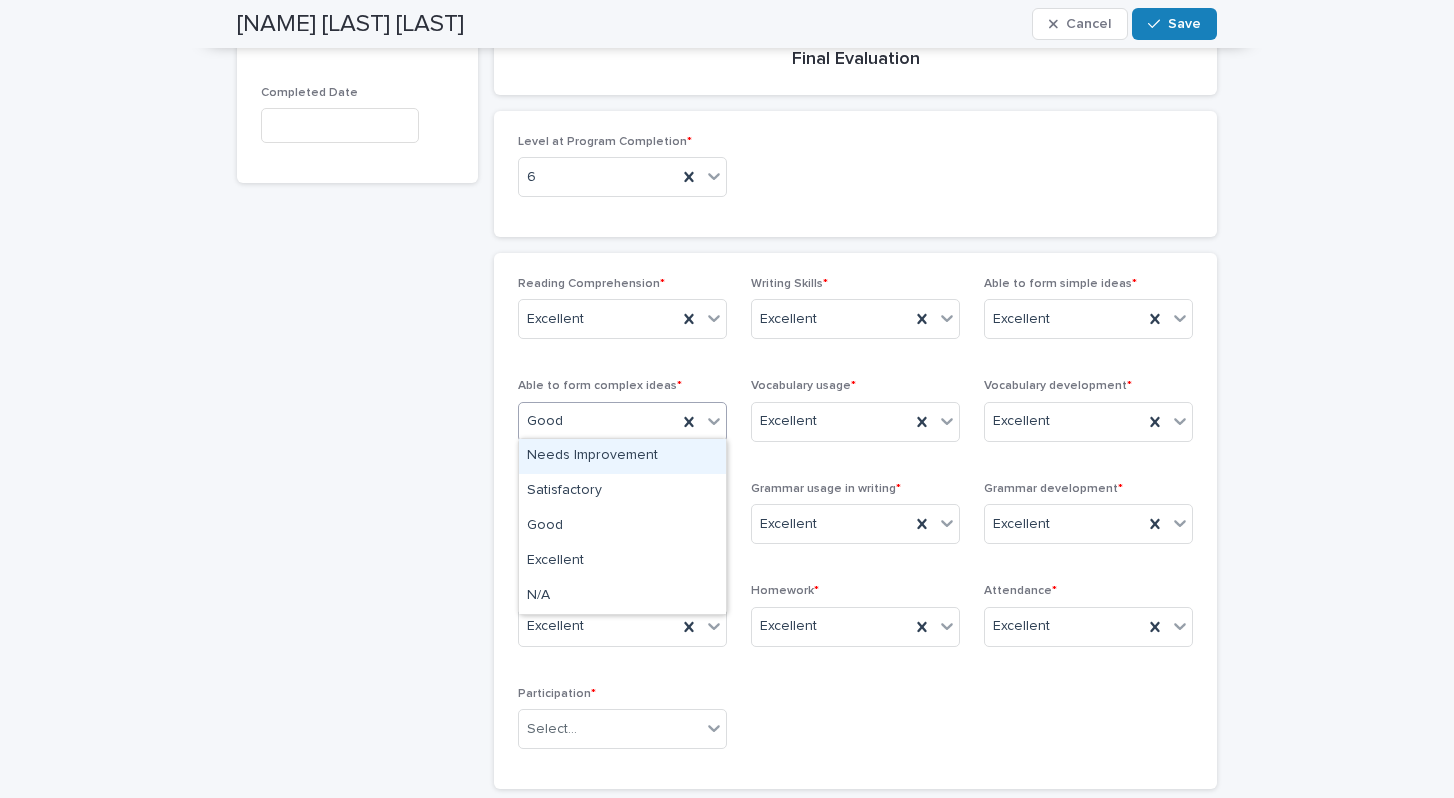 click at bounding box center [714, 421] 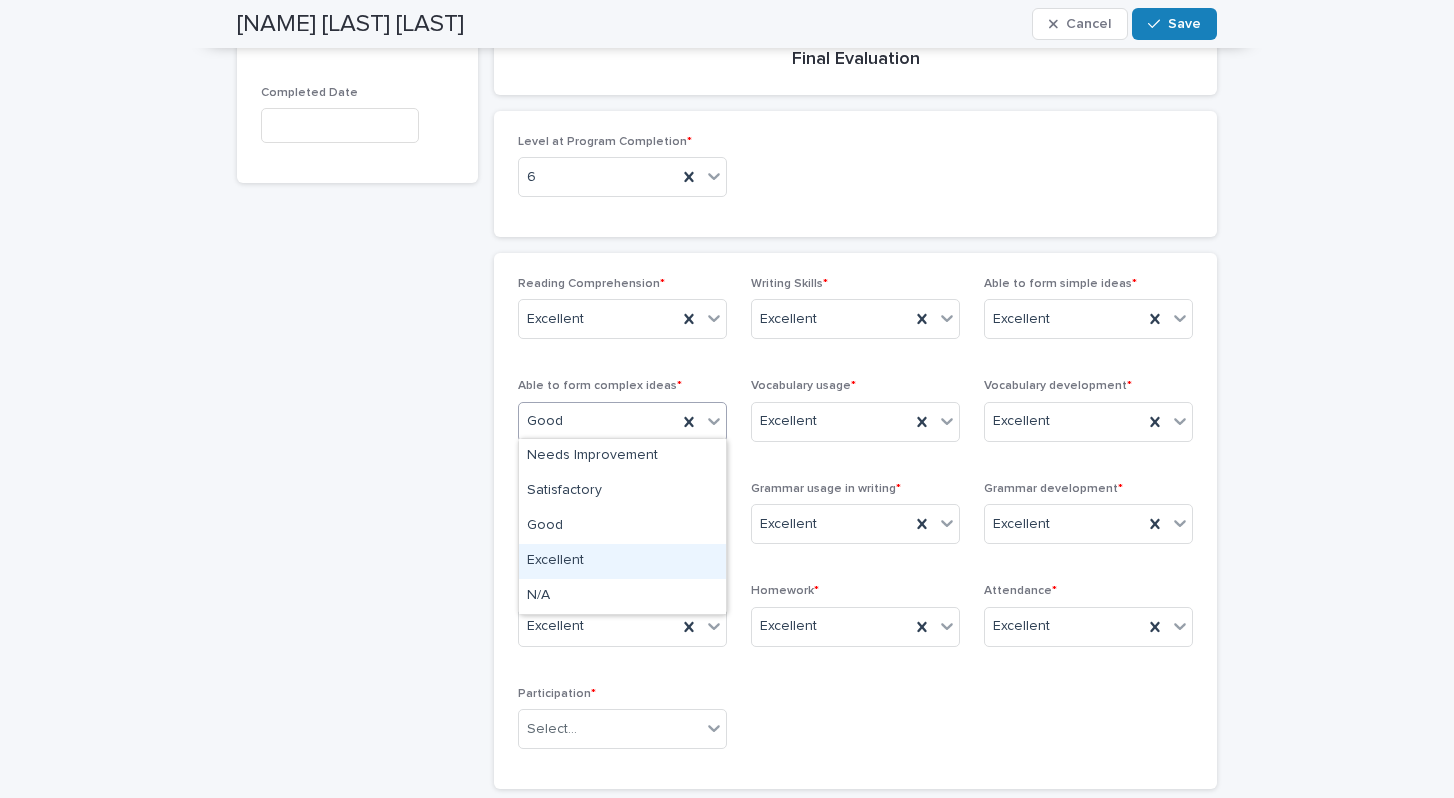click on "Excellent" at bounding box center [622, 561] 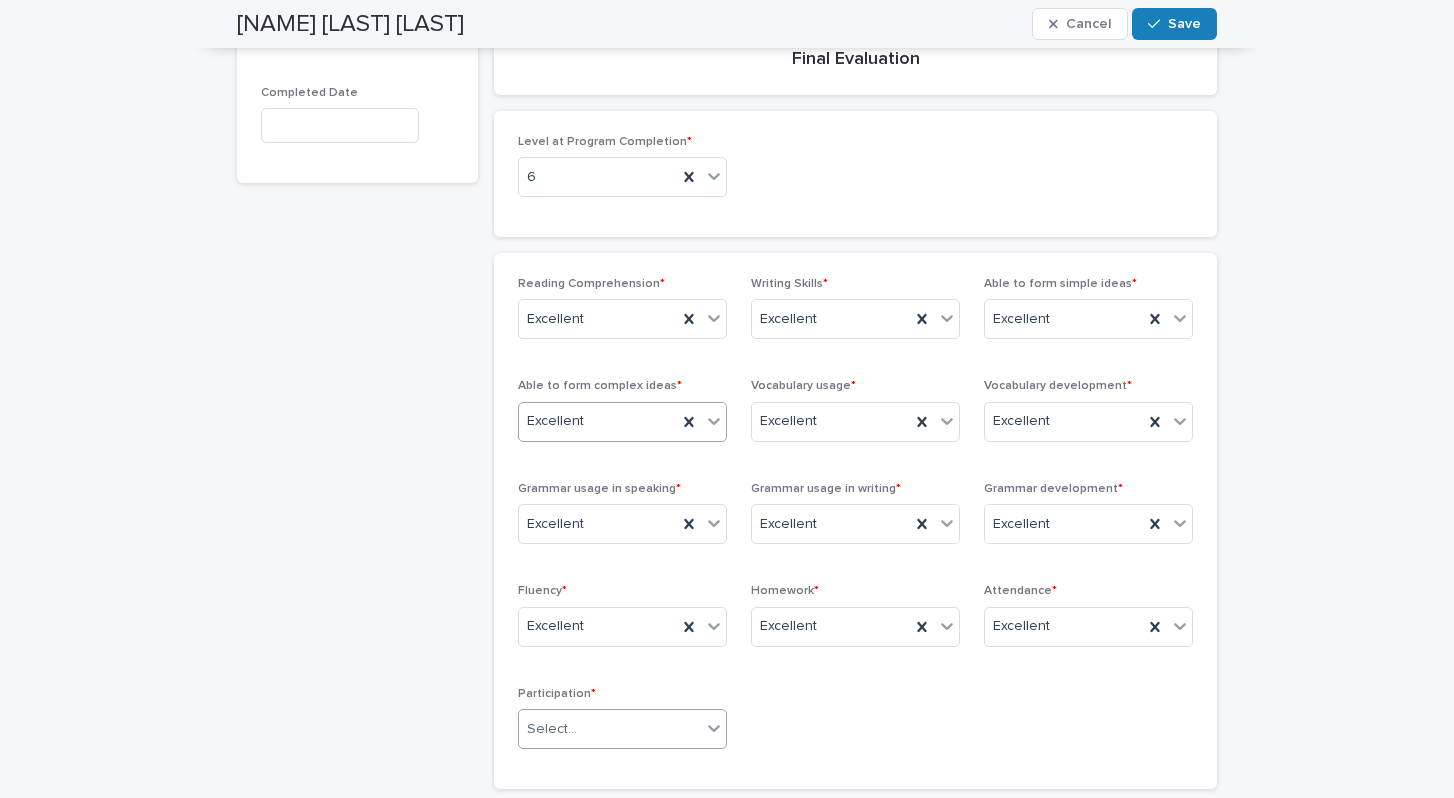 click 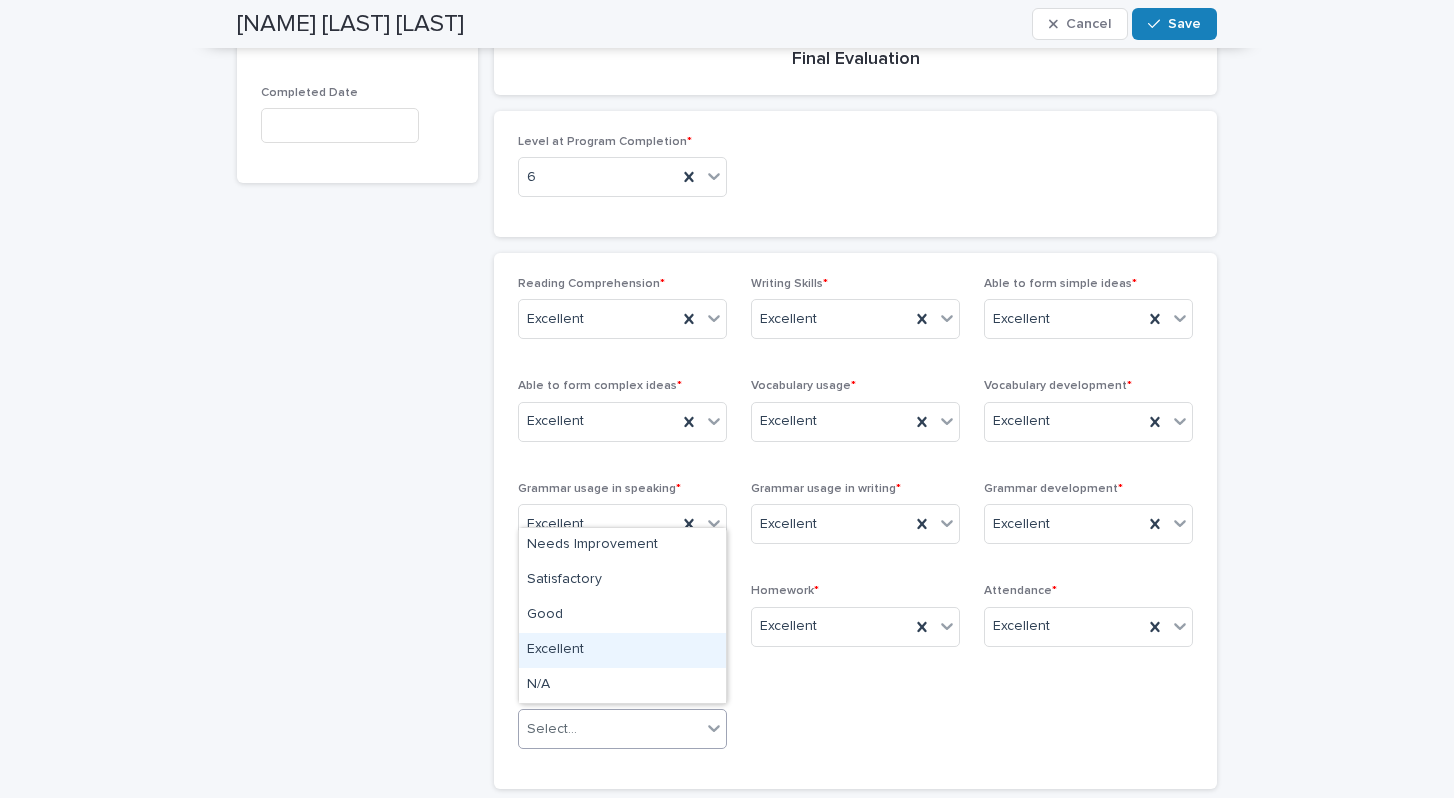 click on "Excellent" at bounding box center [622, 650] 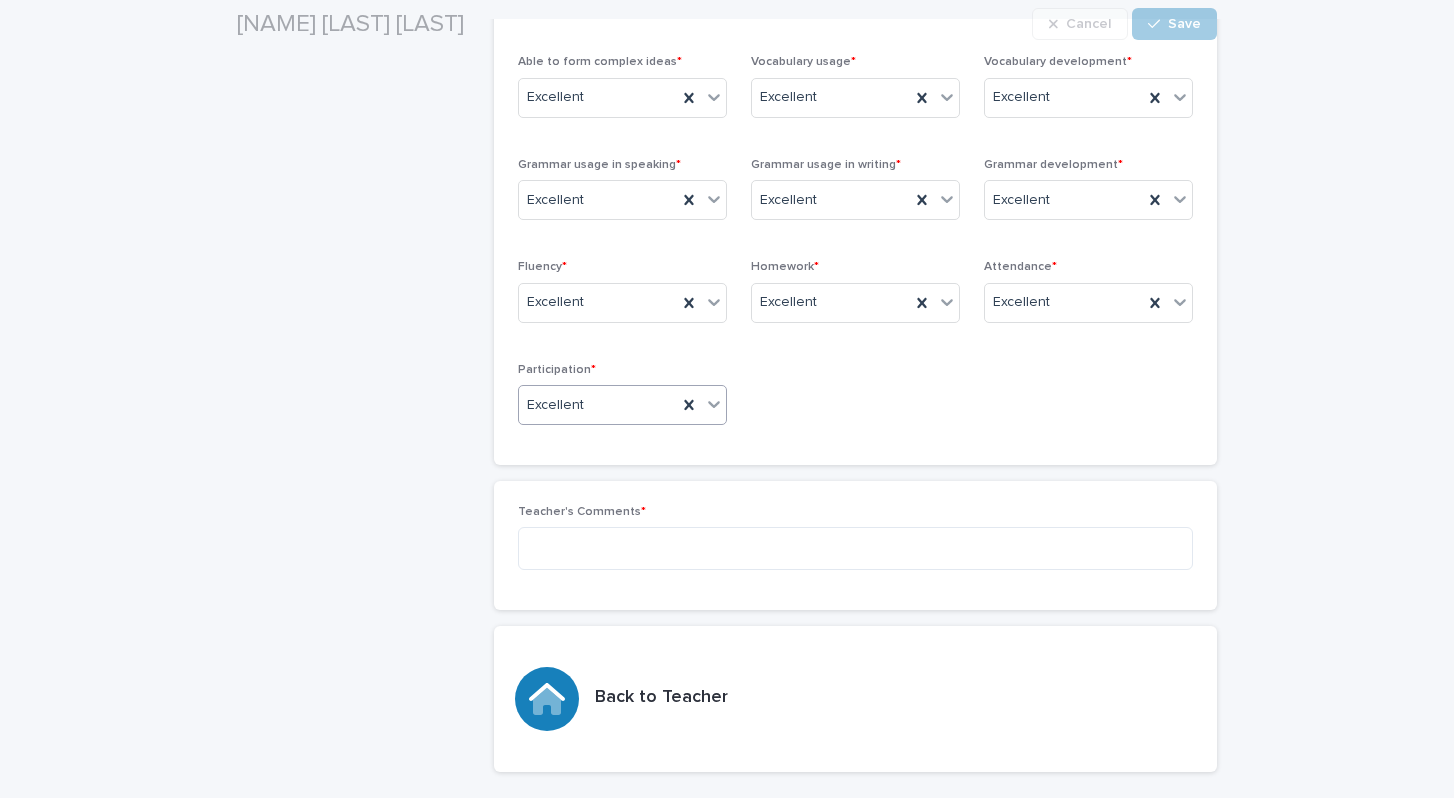 scroll, scrollTop: 673, scrollLeft: 0, axis: vertical 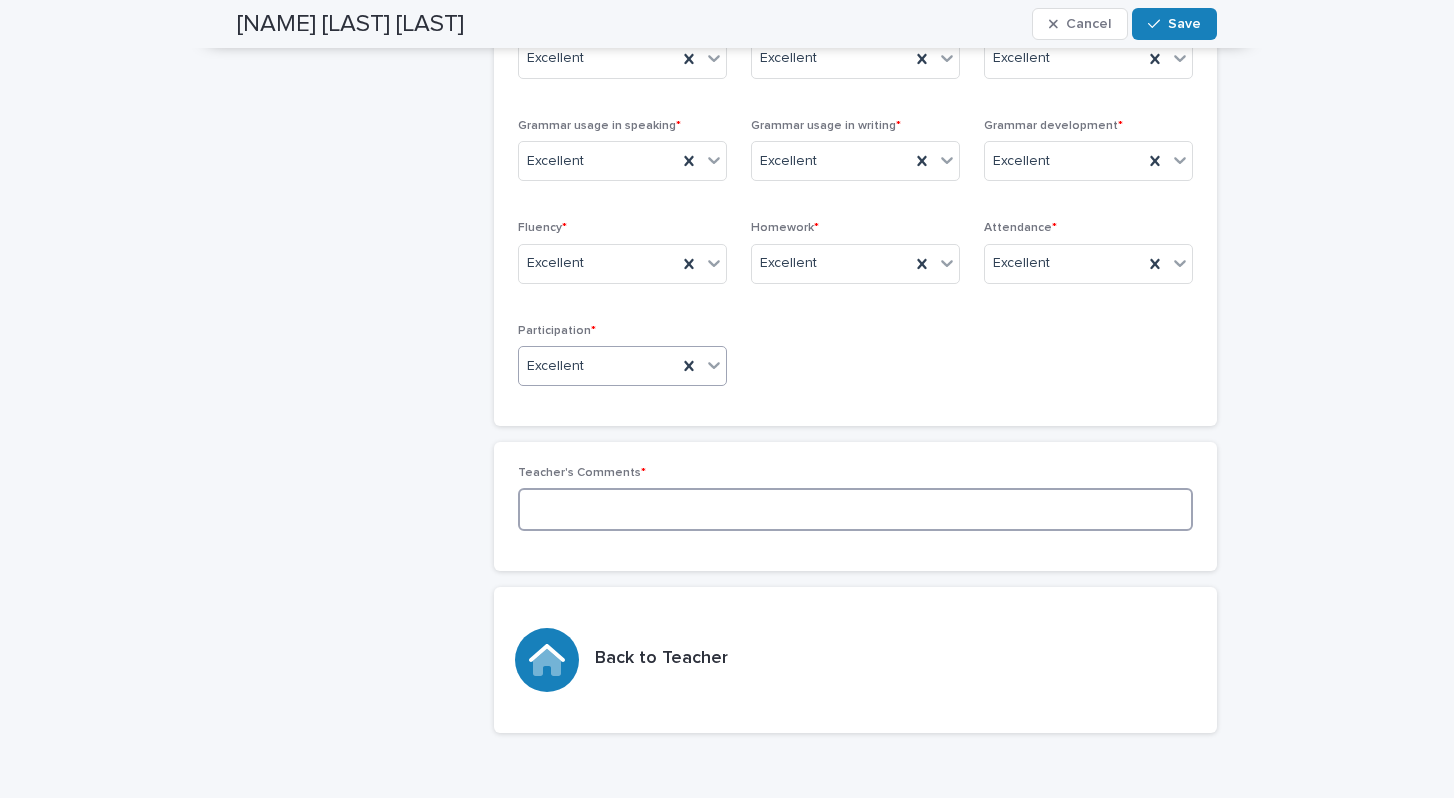 click at bounding box center (855, 509) 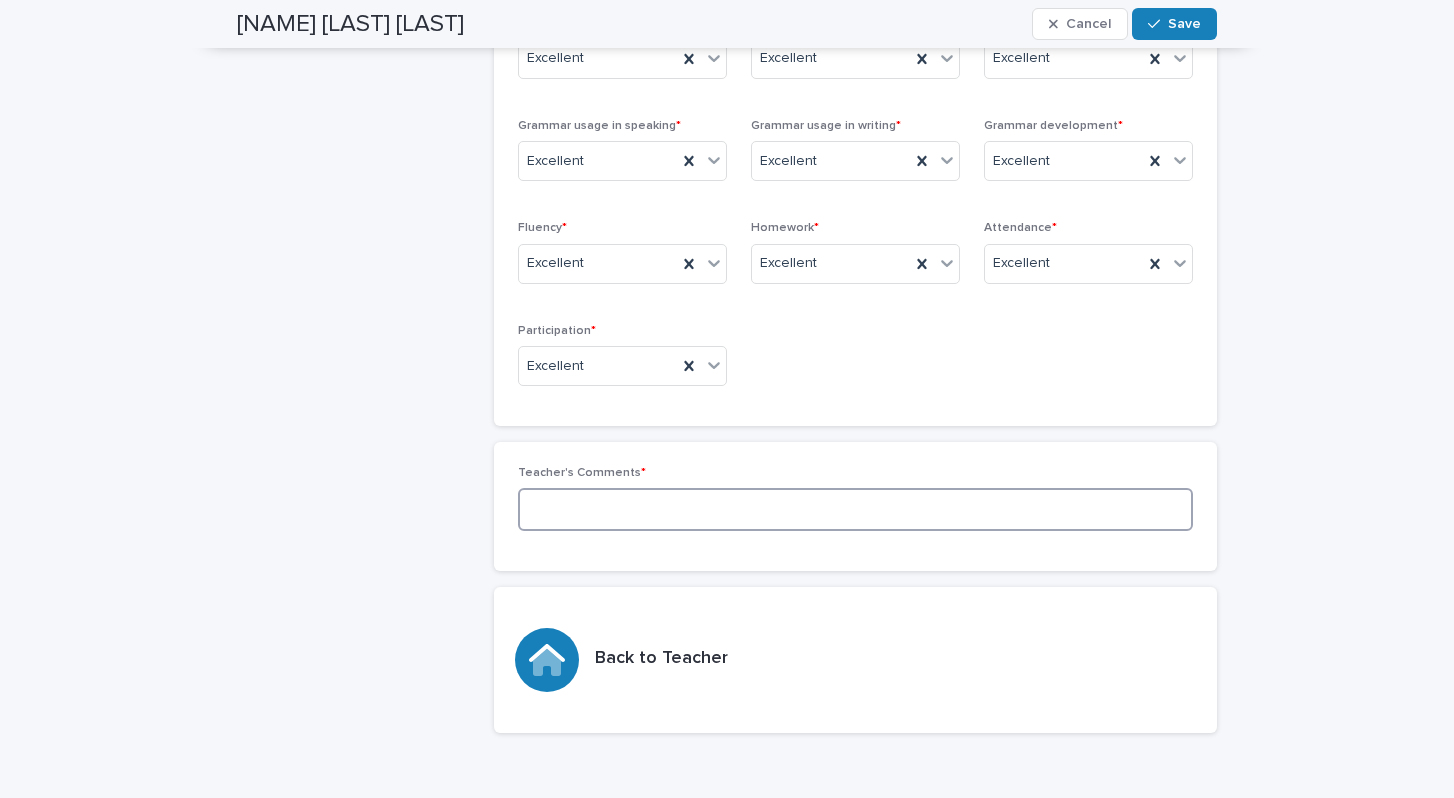paste on "**********" 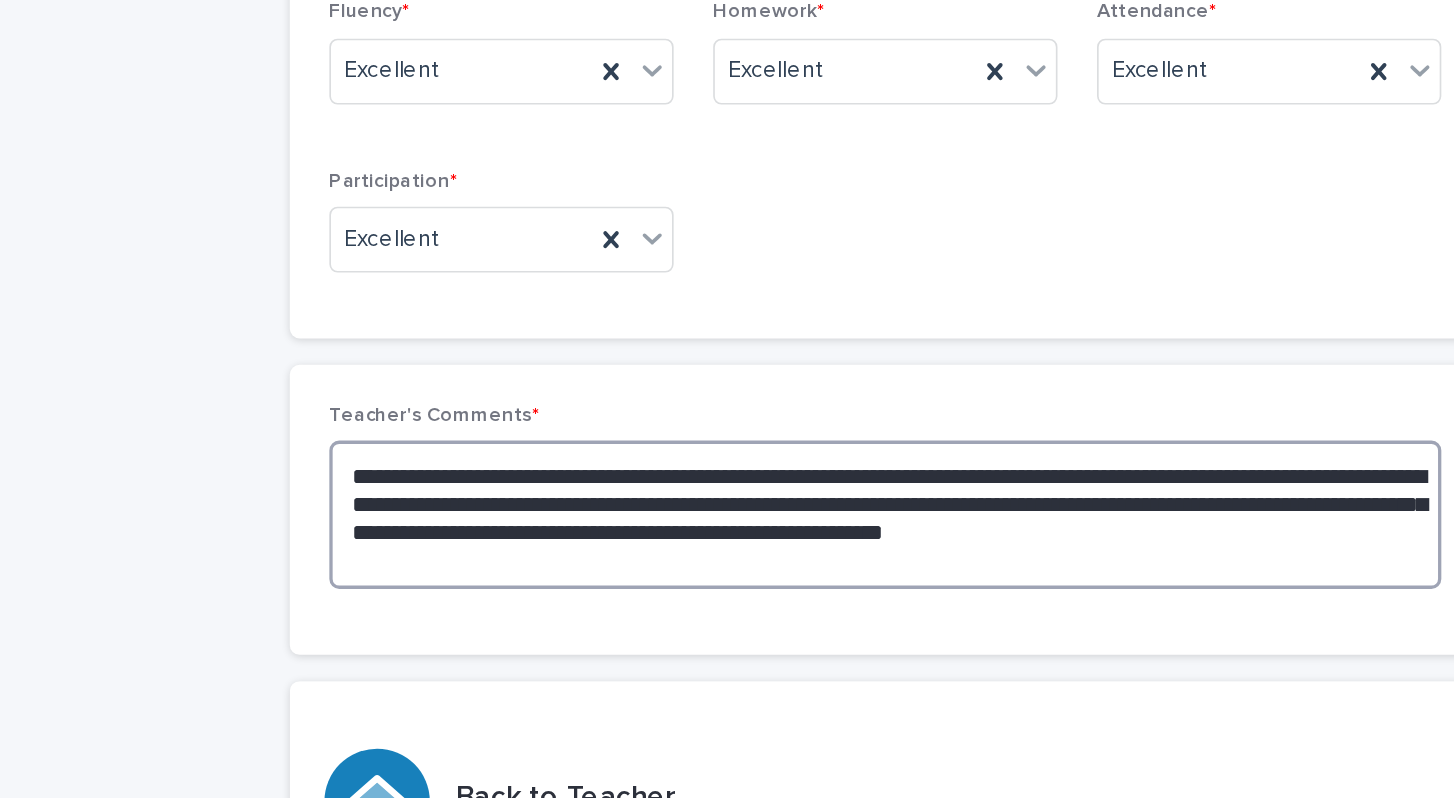 click on "**********" at bounding box center [855, 533] 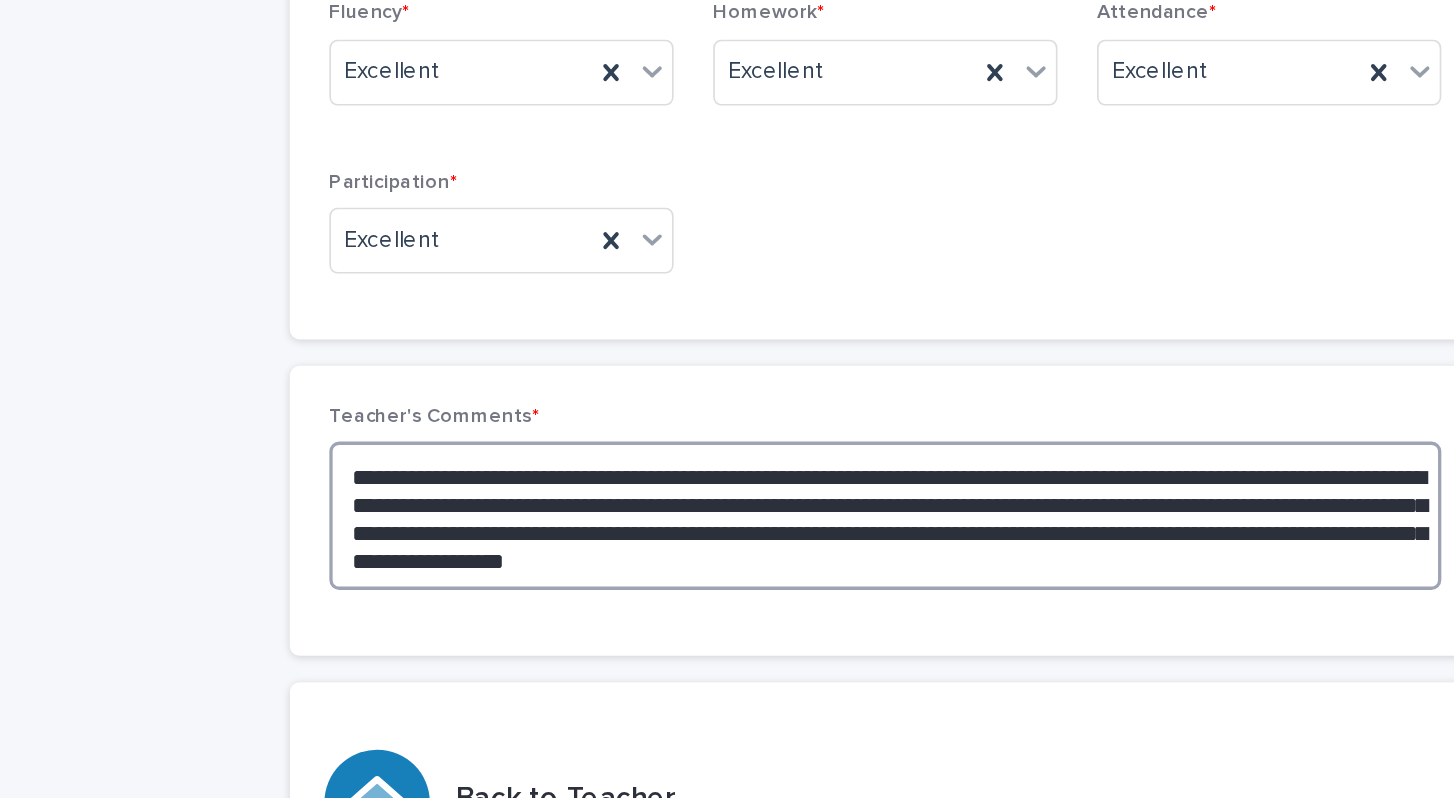 click on "**********" at bounding box center [855, 533] 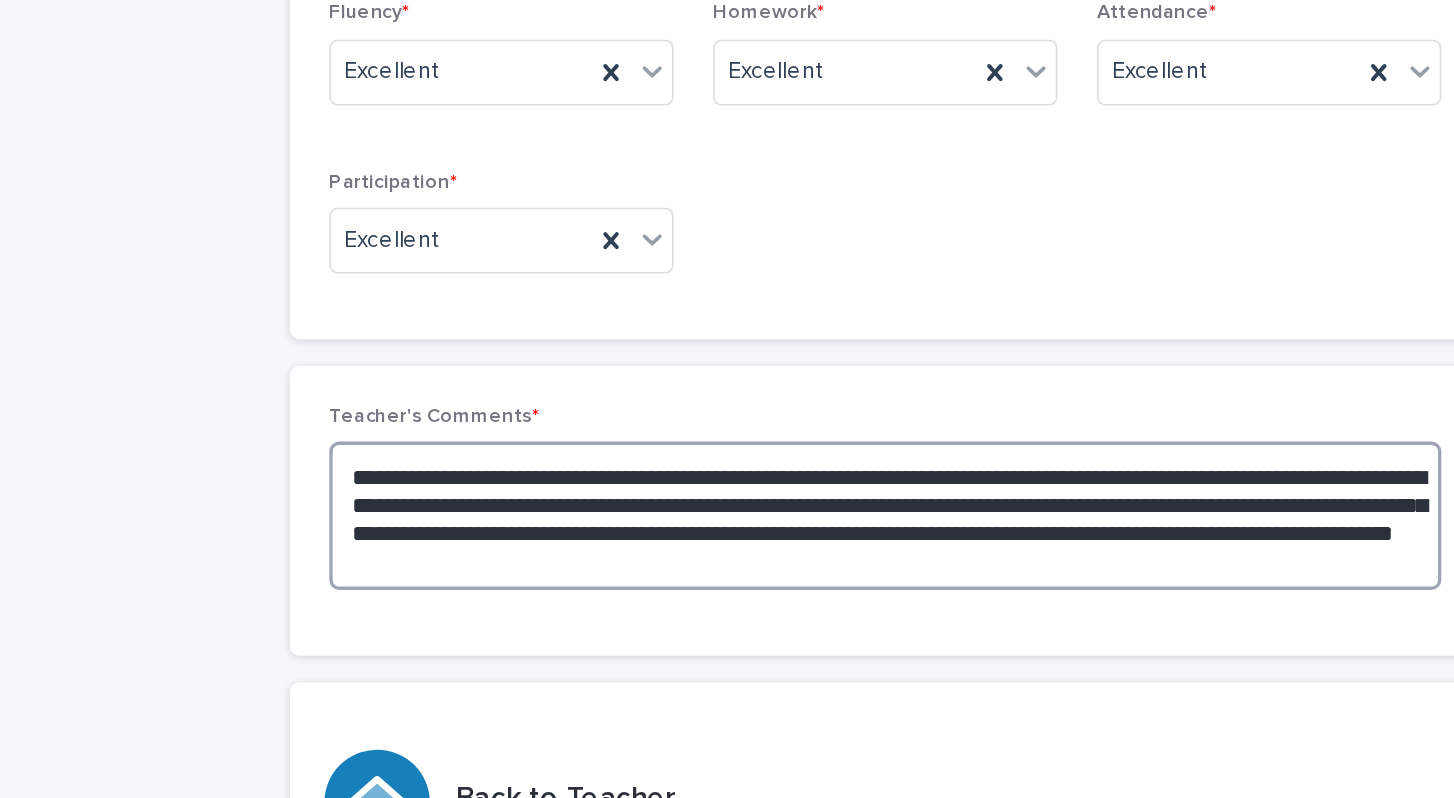 click on "**********" at bounding box center (855, 533) 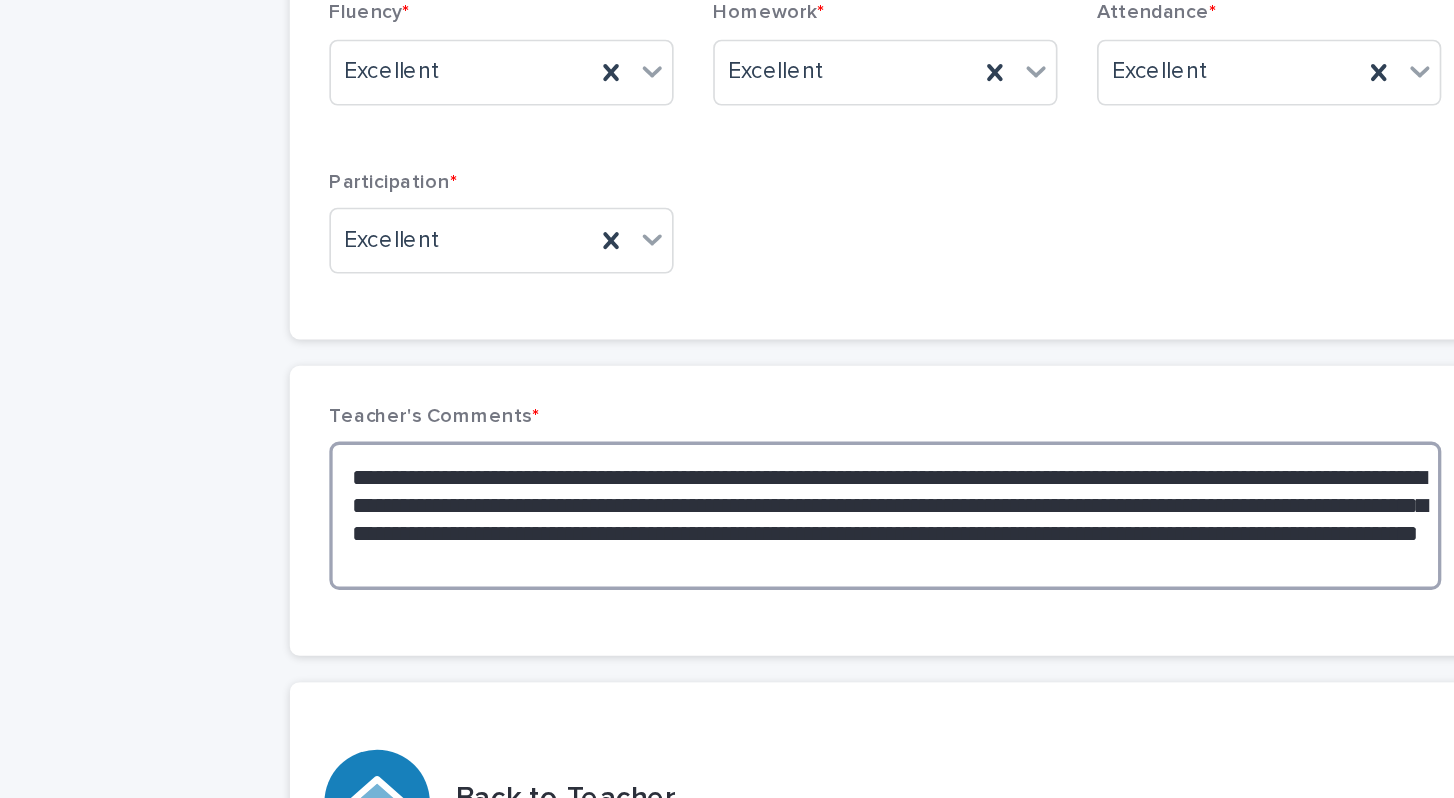 click on "**********" at bounding box center [855, 533] 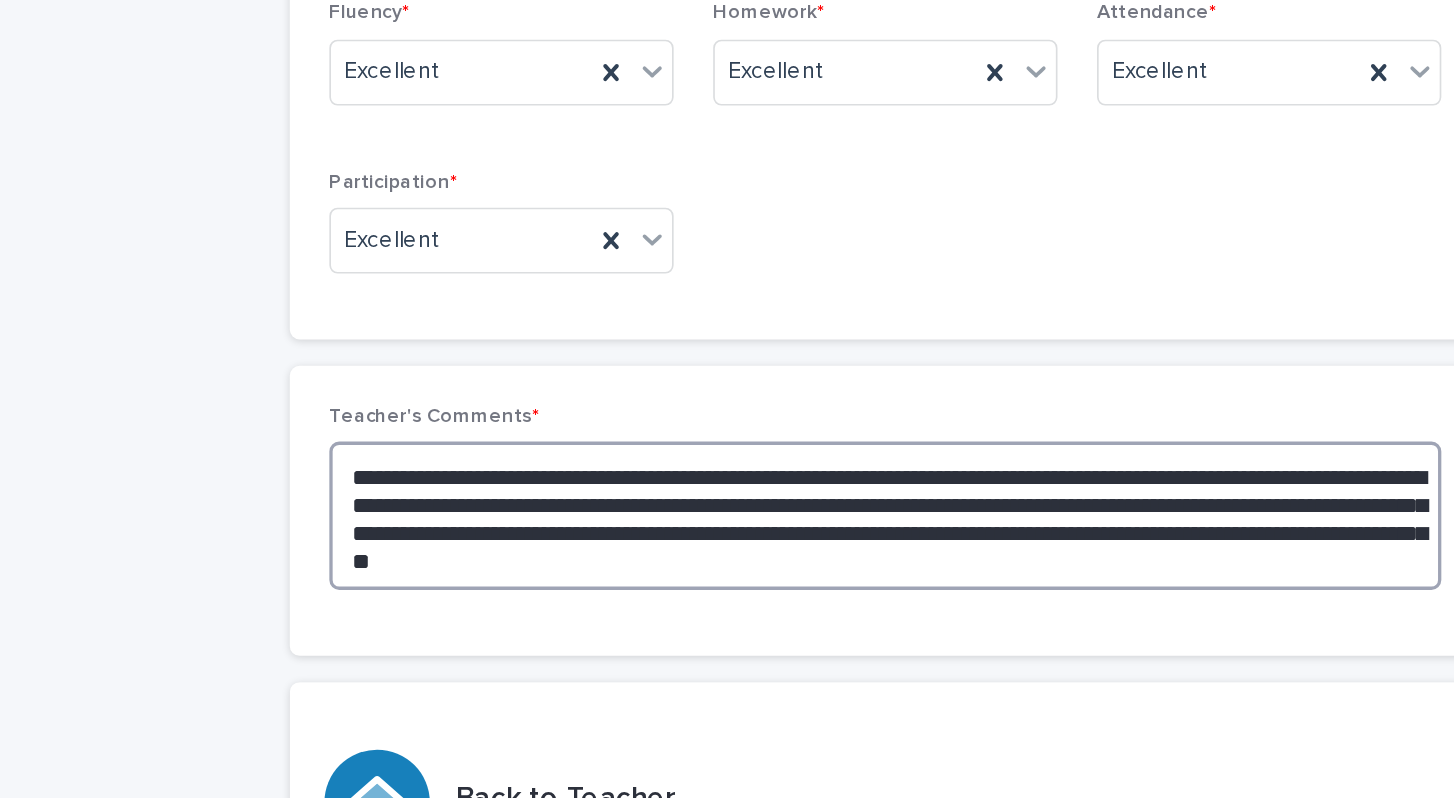 click on "**********" at bounding box center [855, 533] 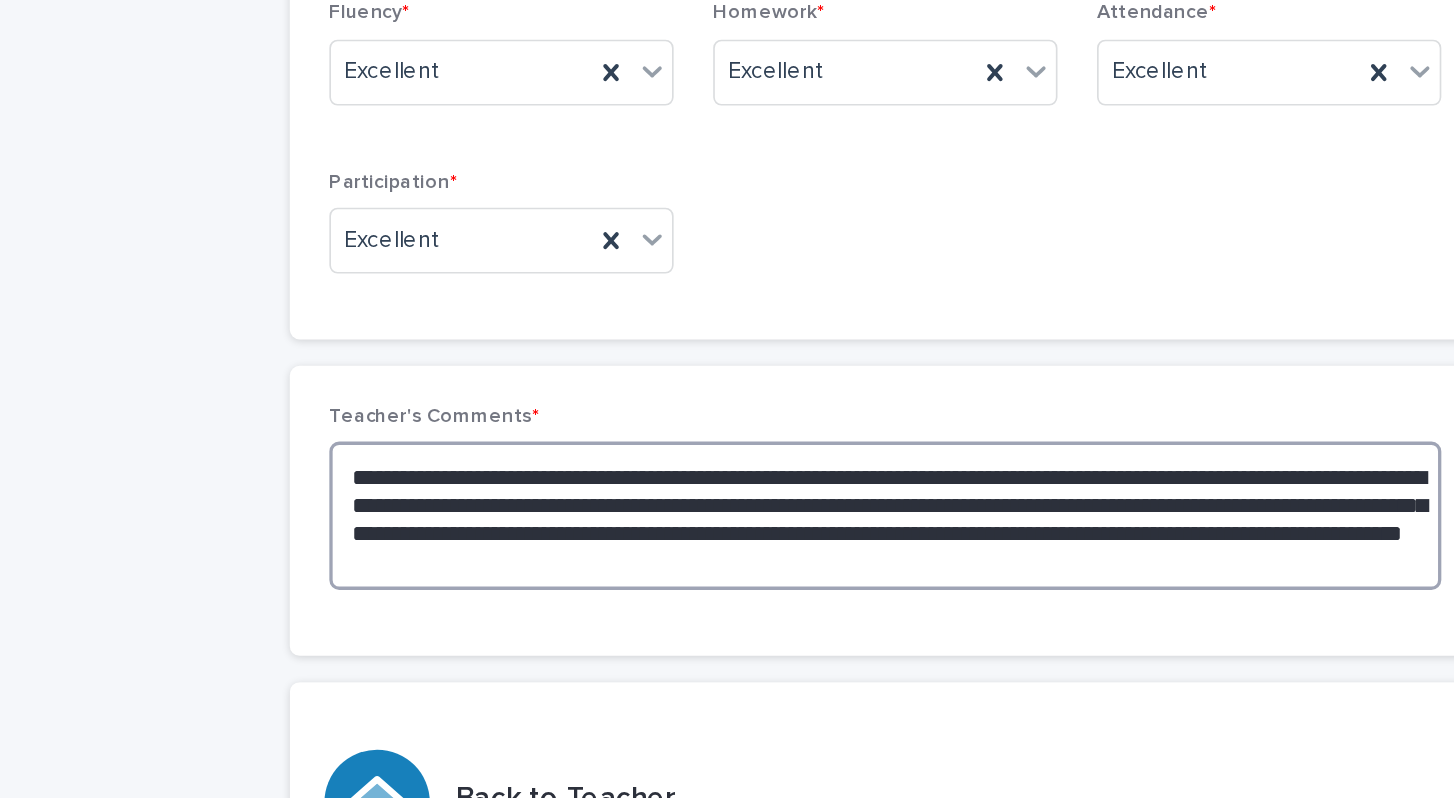click on "**********" at bounding box center (855, 533) 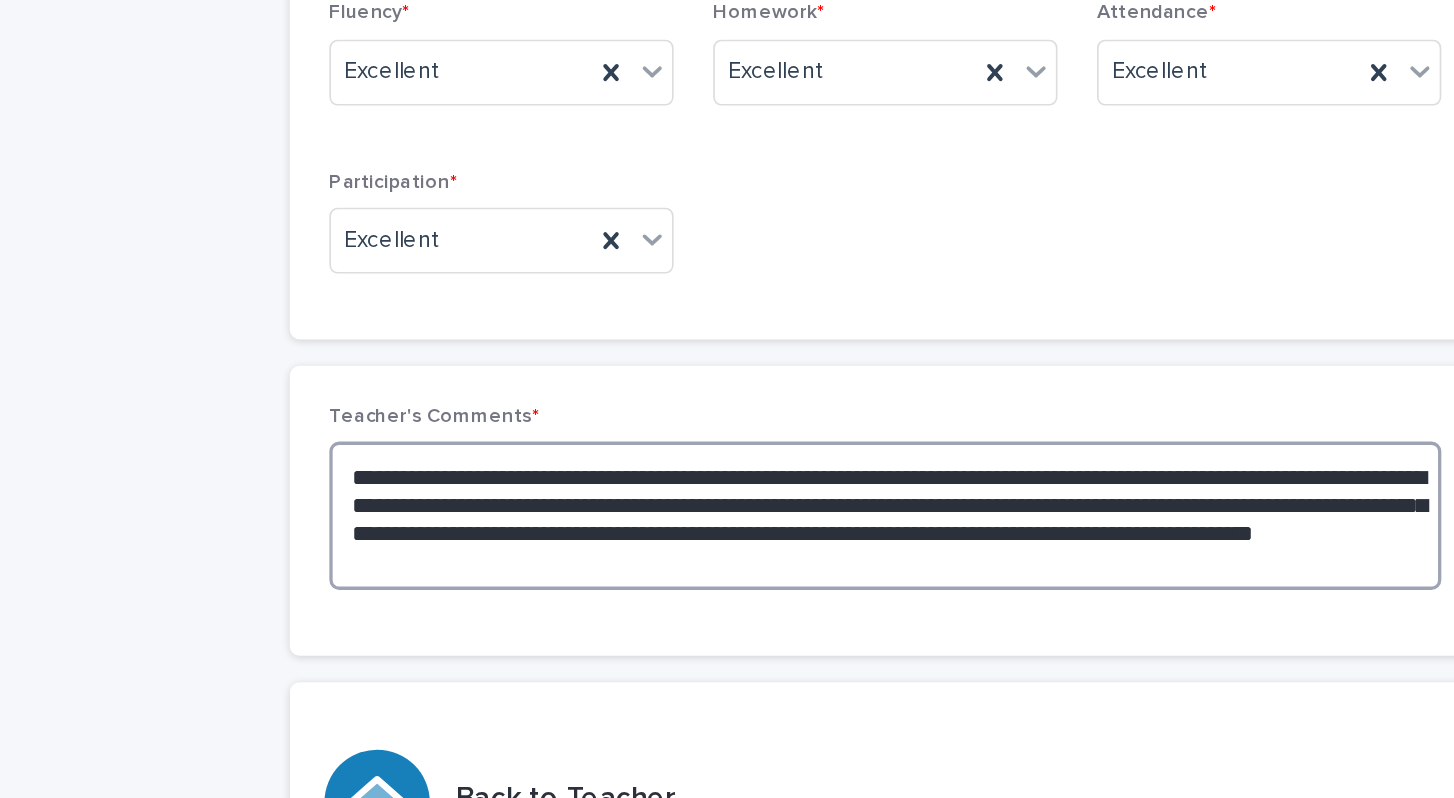 click on "**********" at bounding box center [855, 533] 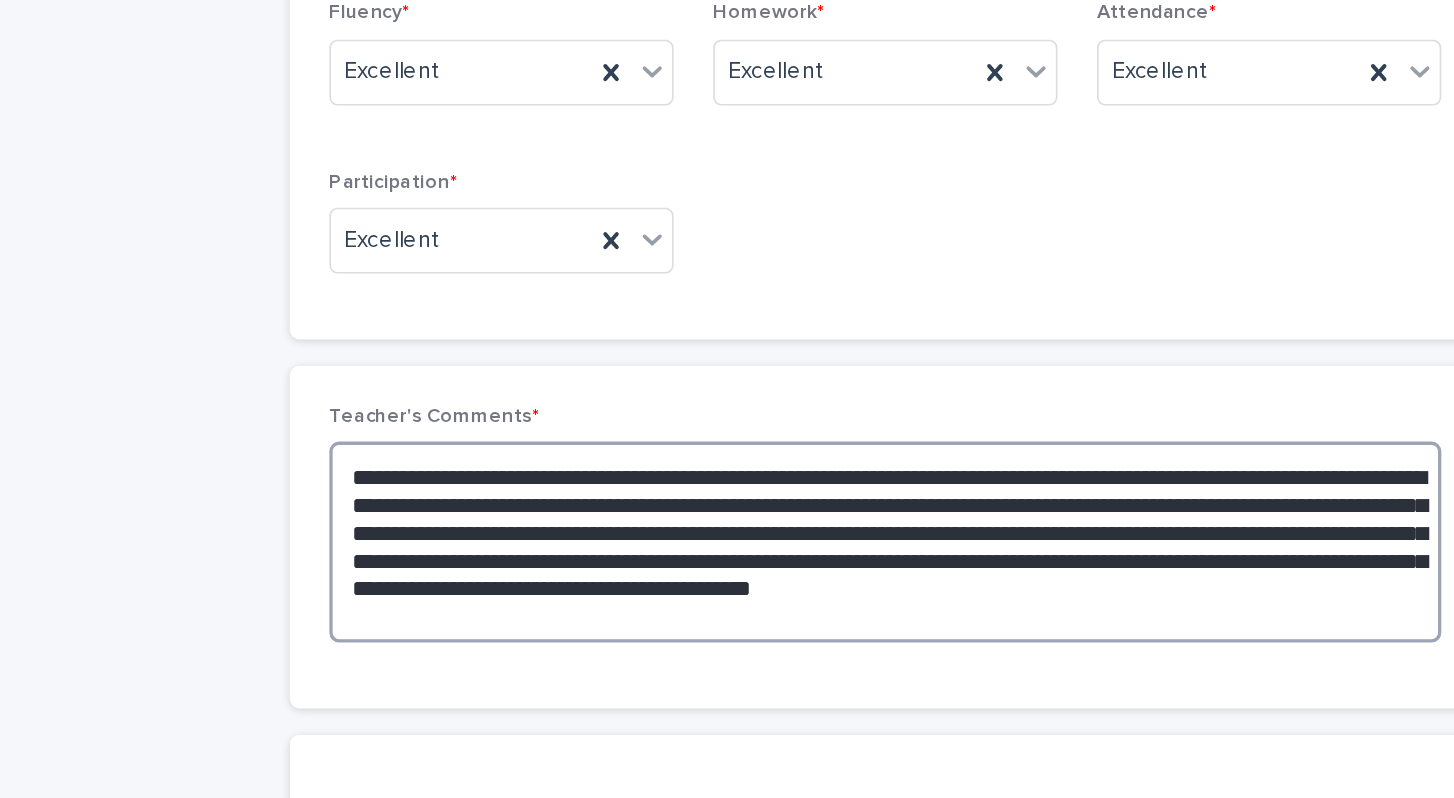 click on "**********" at bounding box center [855, 549] 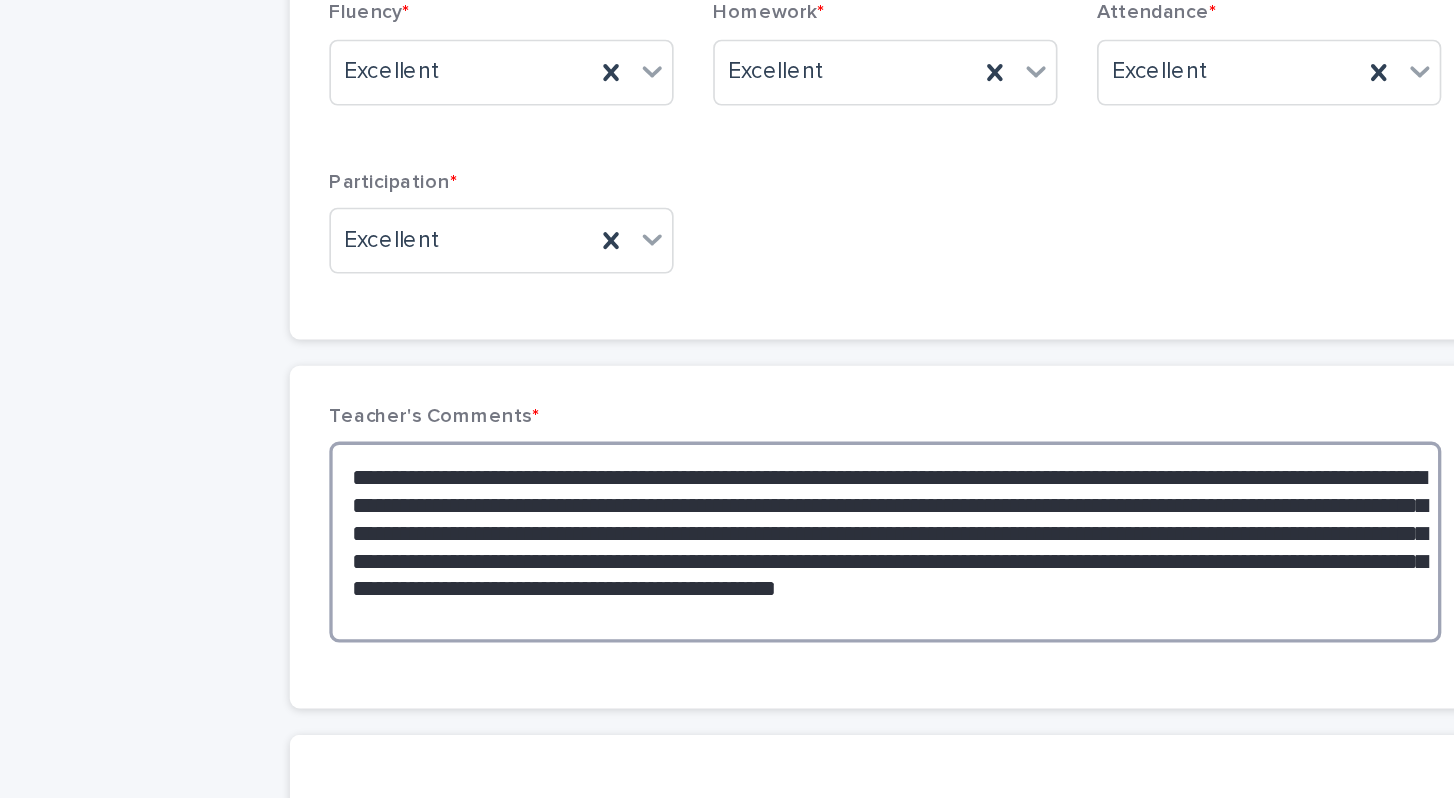 click on "**********" at bounding box center (855, 549) 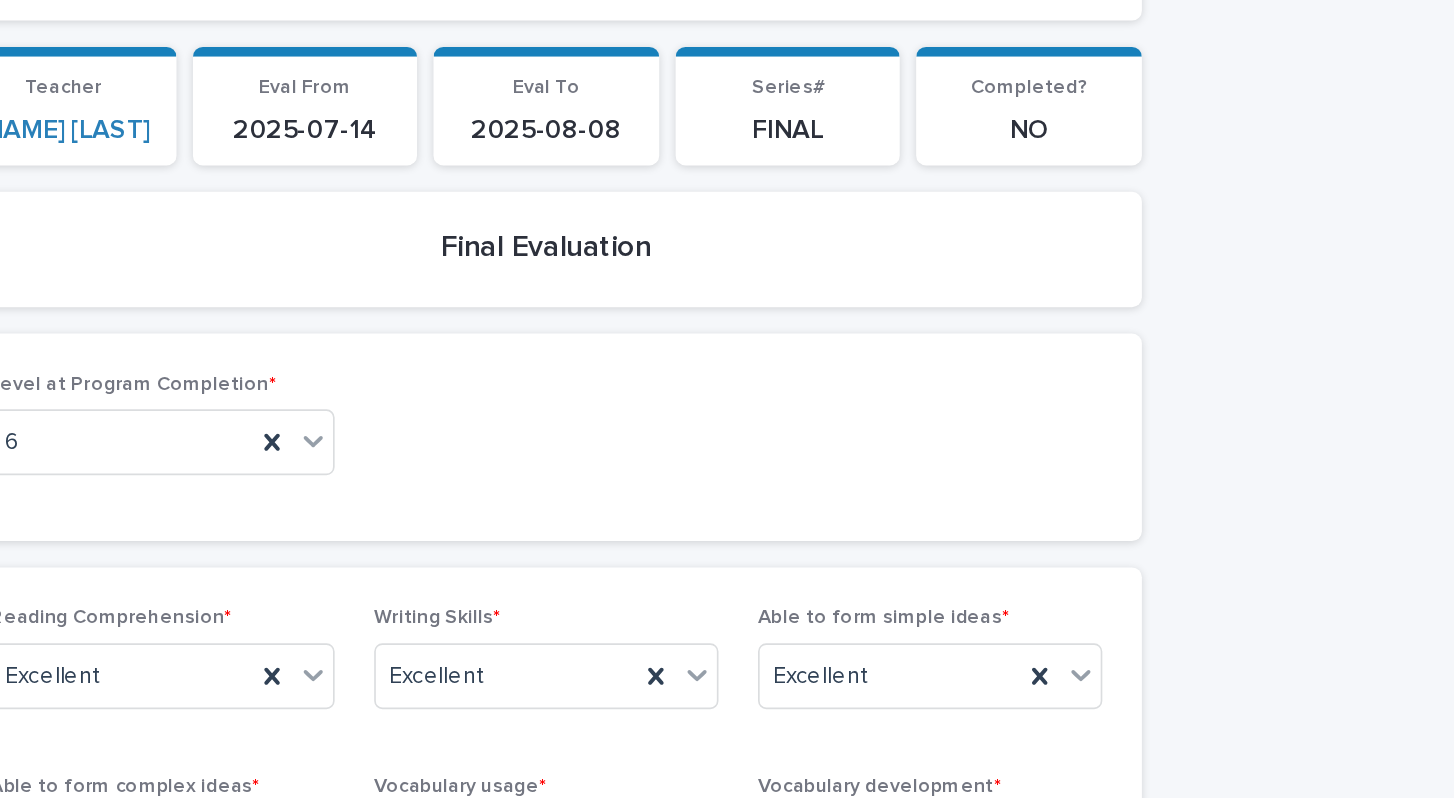 scroll, scrollTop: 0, scrollLeft: 0, axis: both 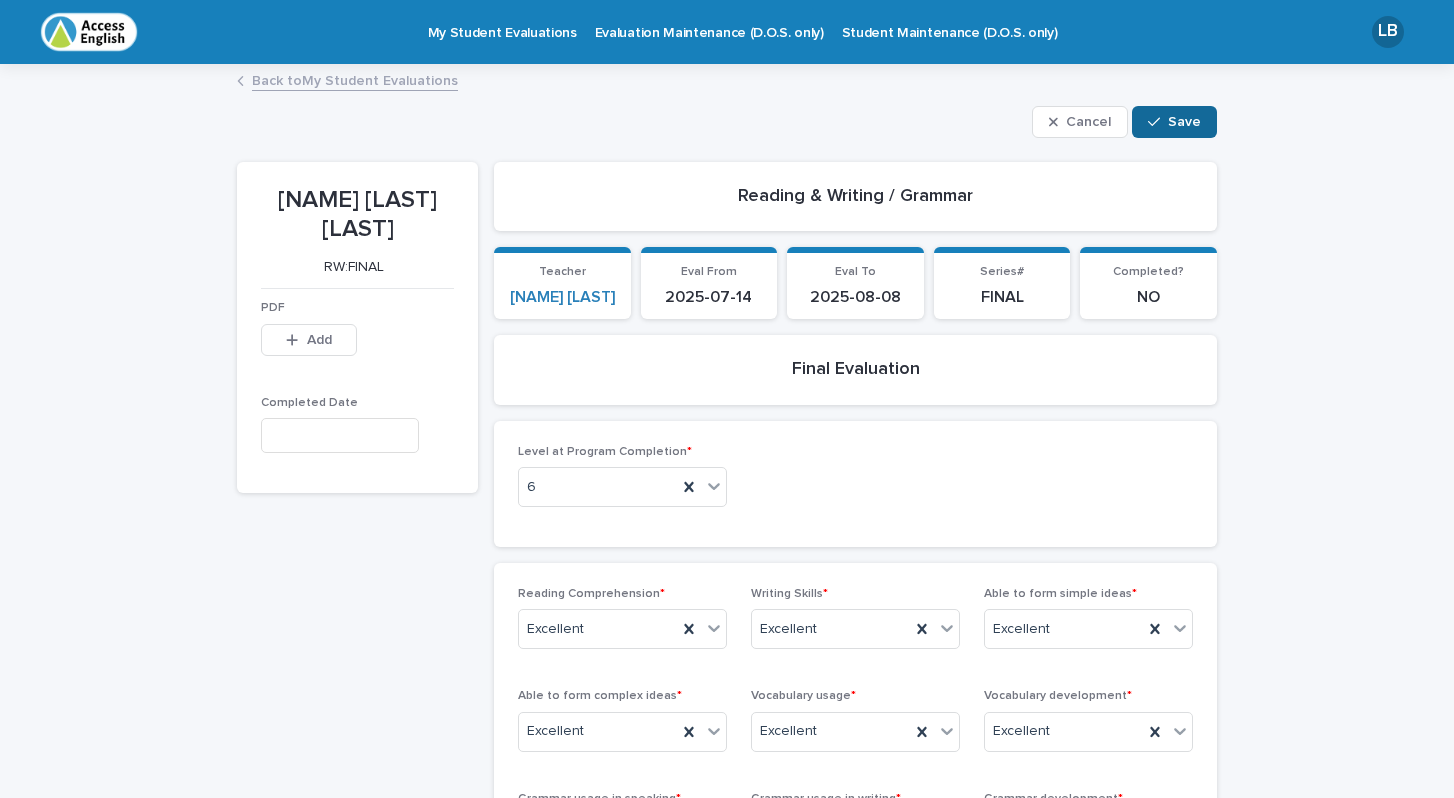 type on "**********" 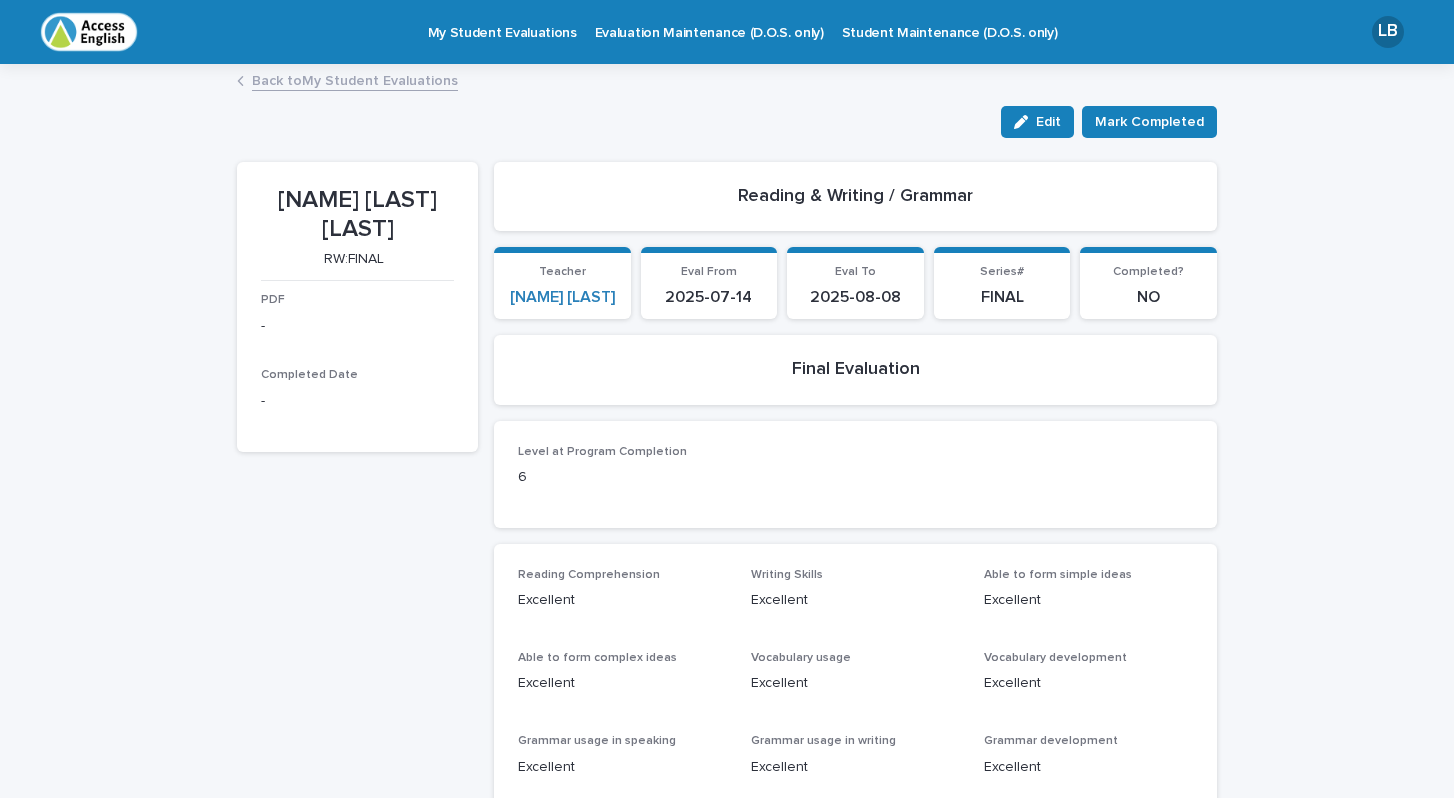 click on "Mark Completed" at bounding box center (1149, 122) 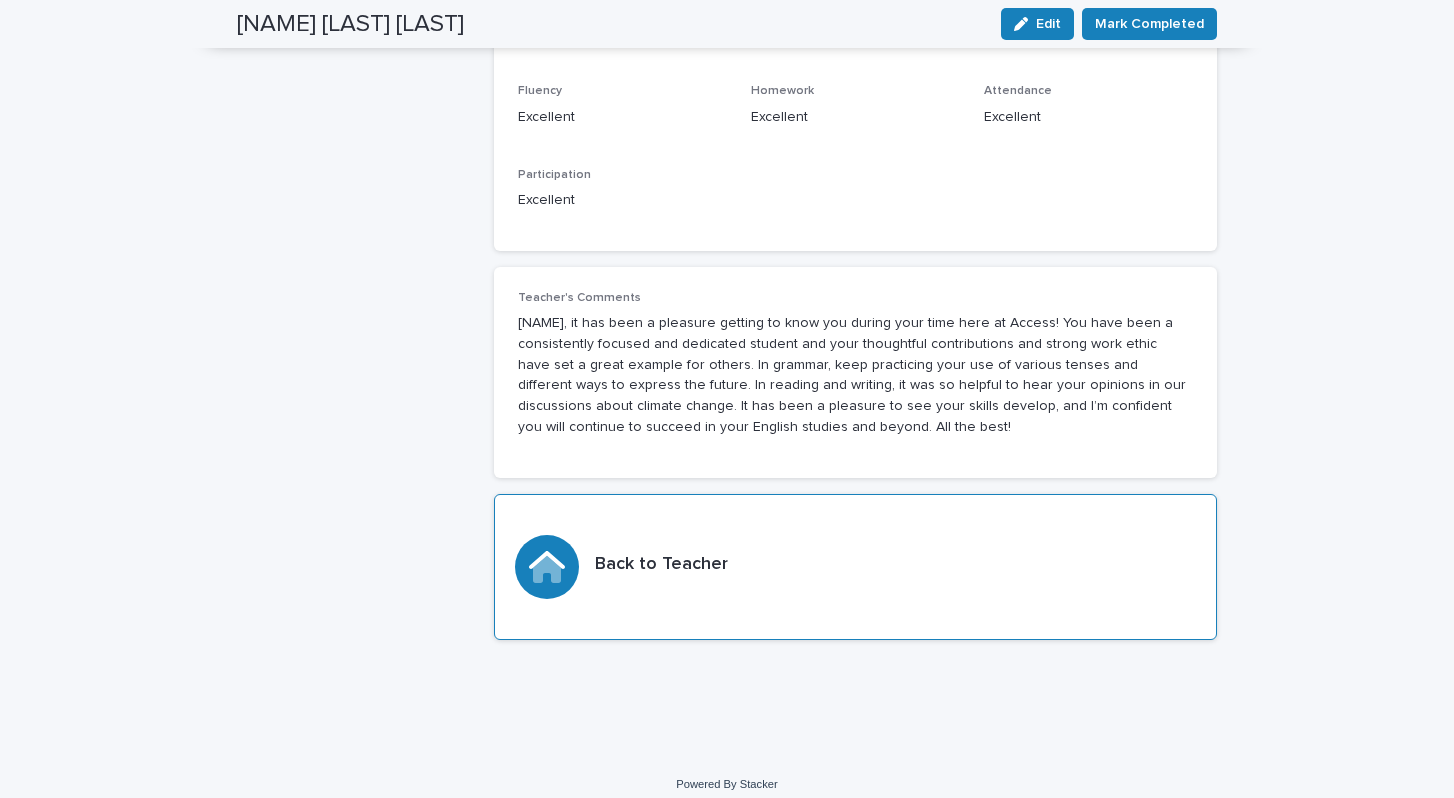 scroll, scrollTop: 732, scrollLeft: 0, axis: vertical 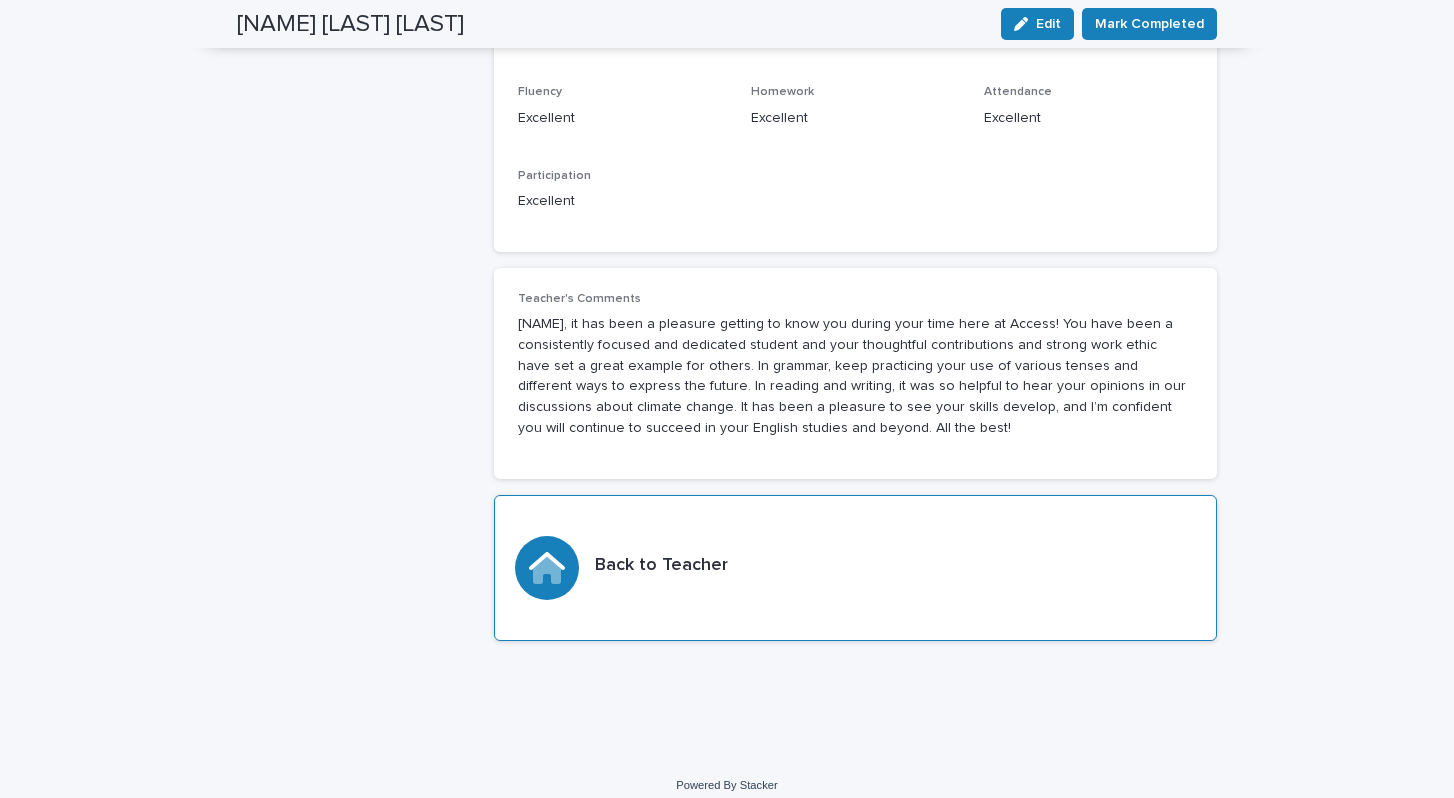 click on "Back to Teacher" at bounding box center [661, 566] 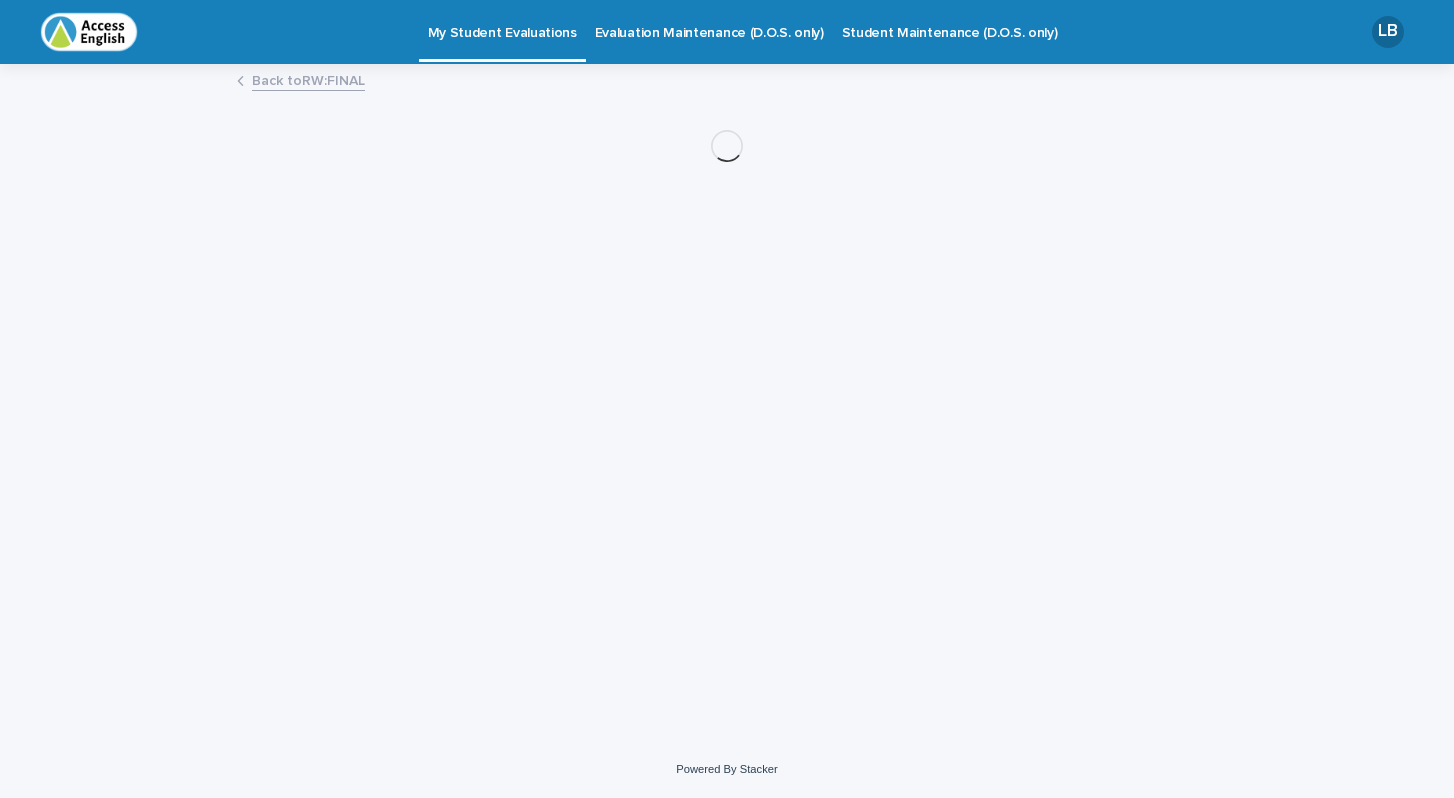 scroll, scrollTop: 0, scrollLeft: 0, axis: both 